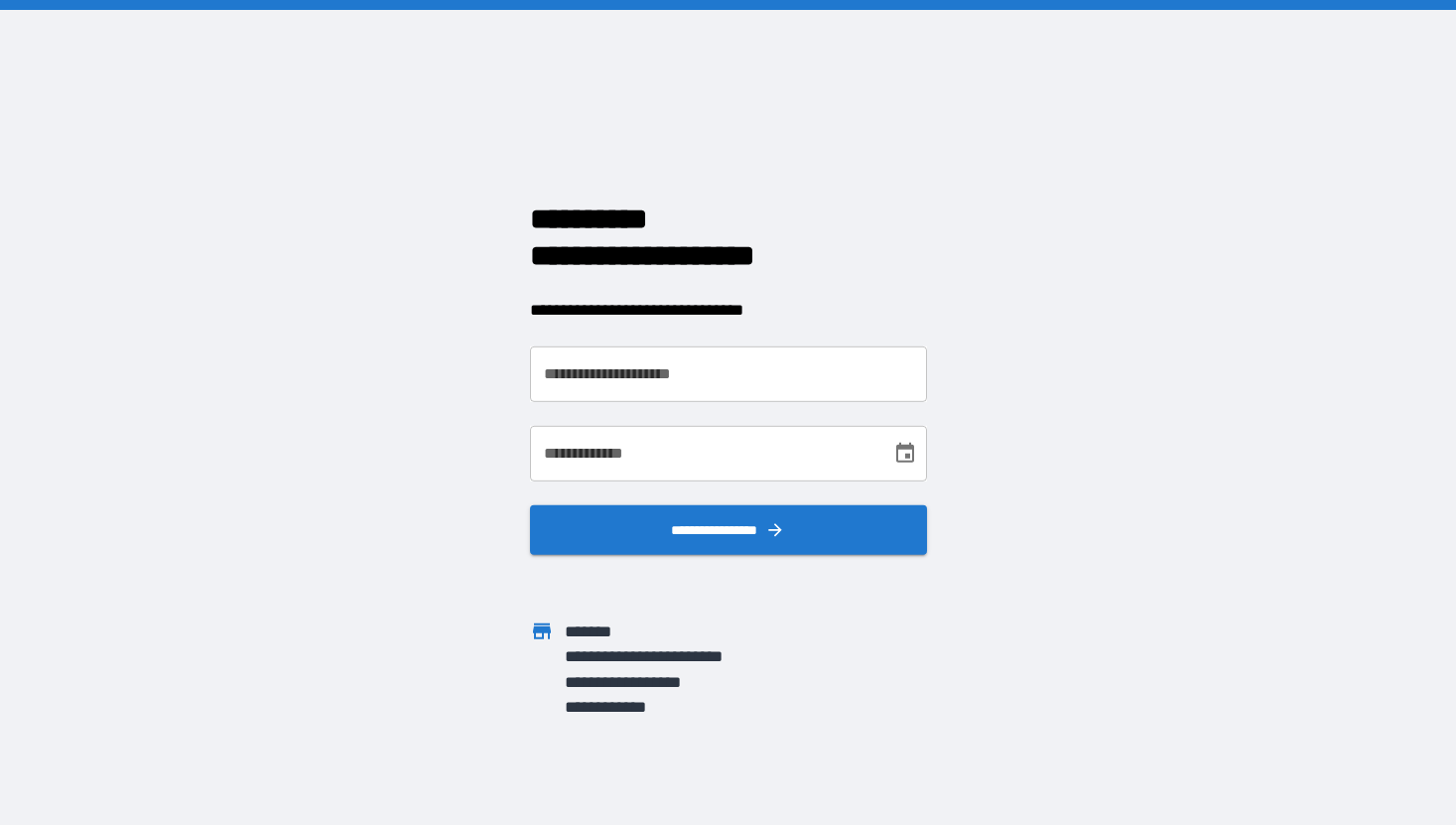 scroll, scrollTop: 0, scrollLeft: 0, axis: both 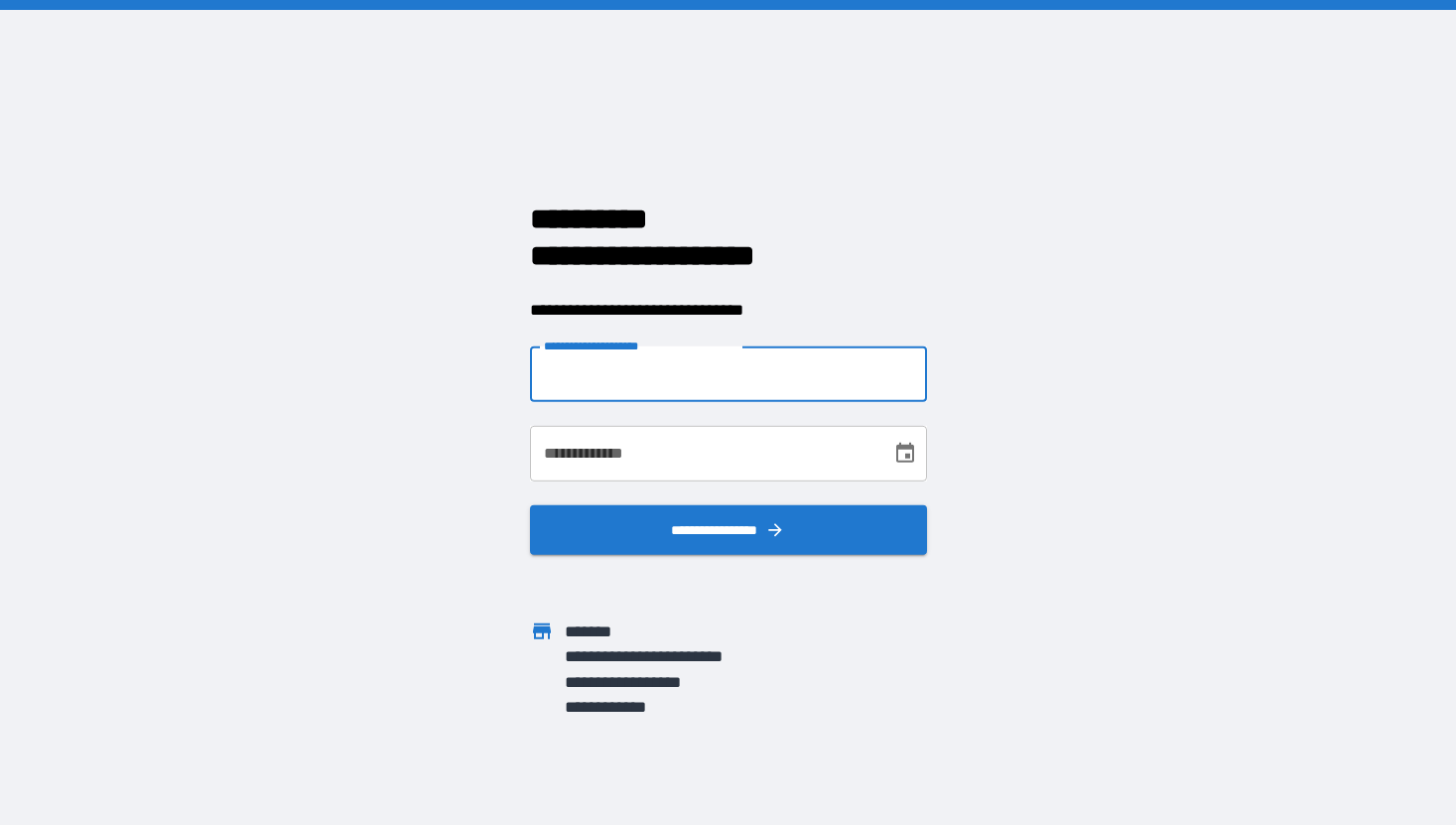type on "**********" 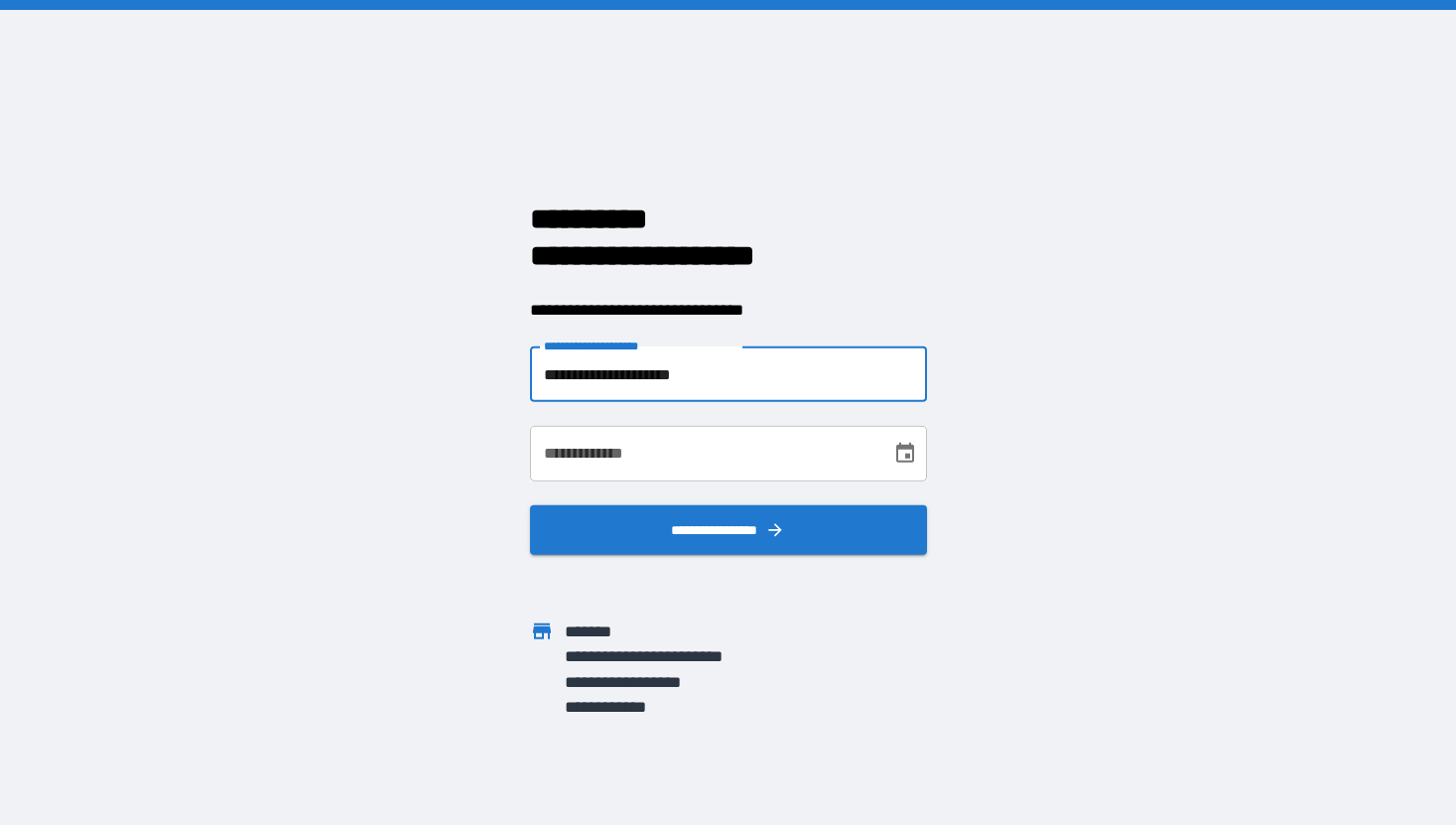 click on "**********" at bounding box center (704, 454) 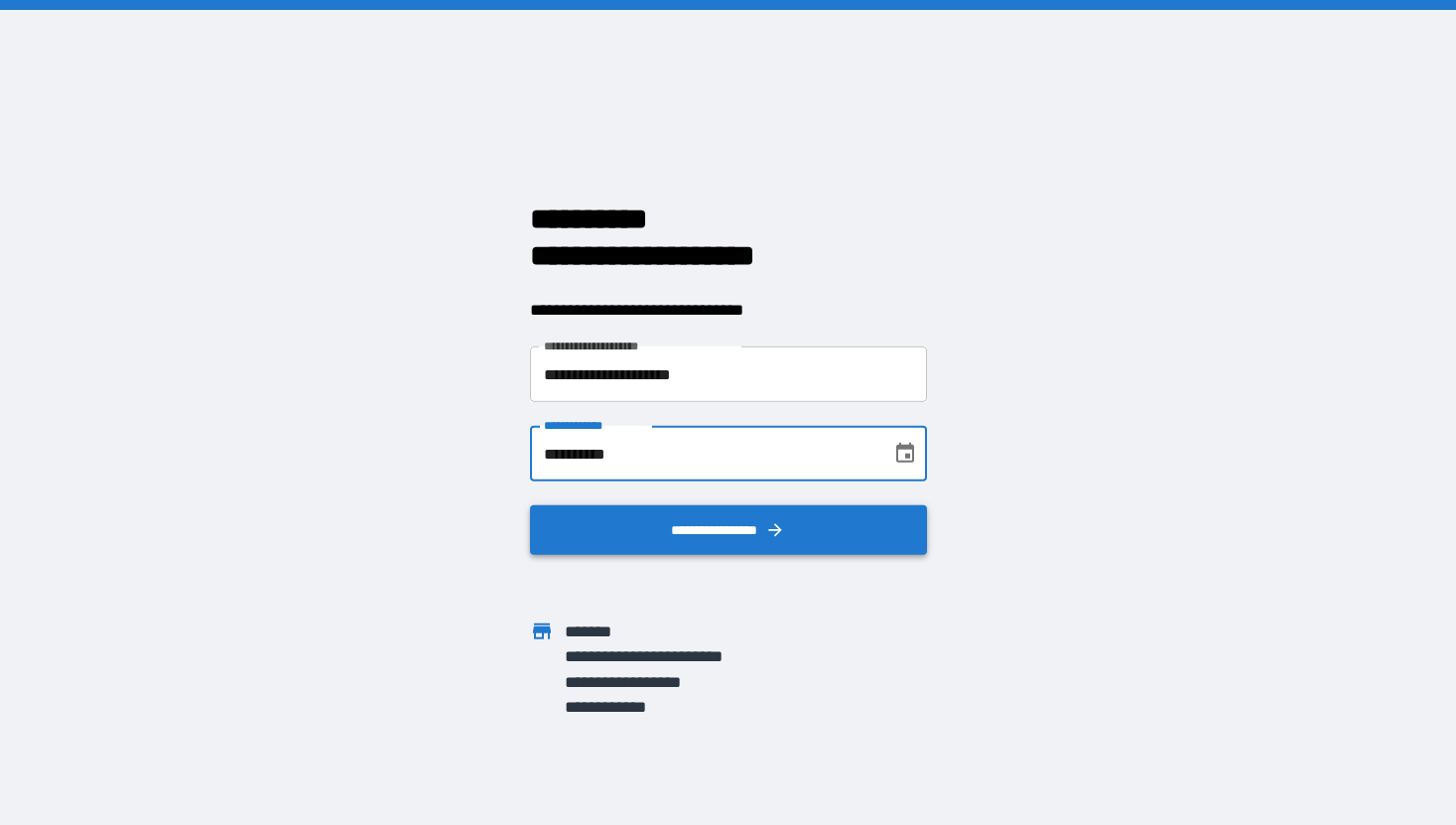 type on "**********" 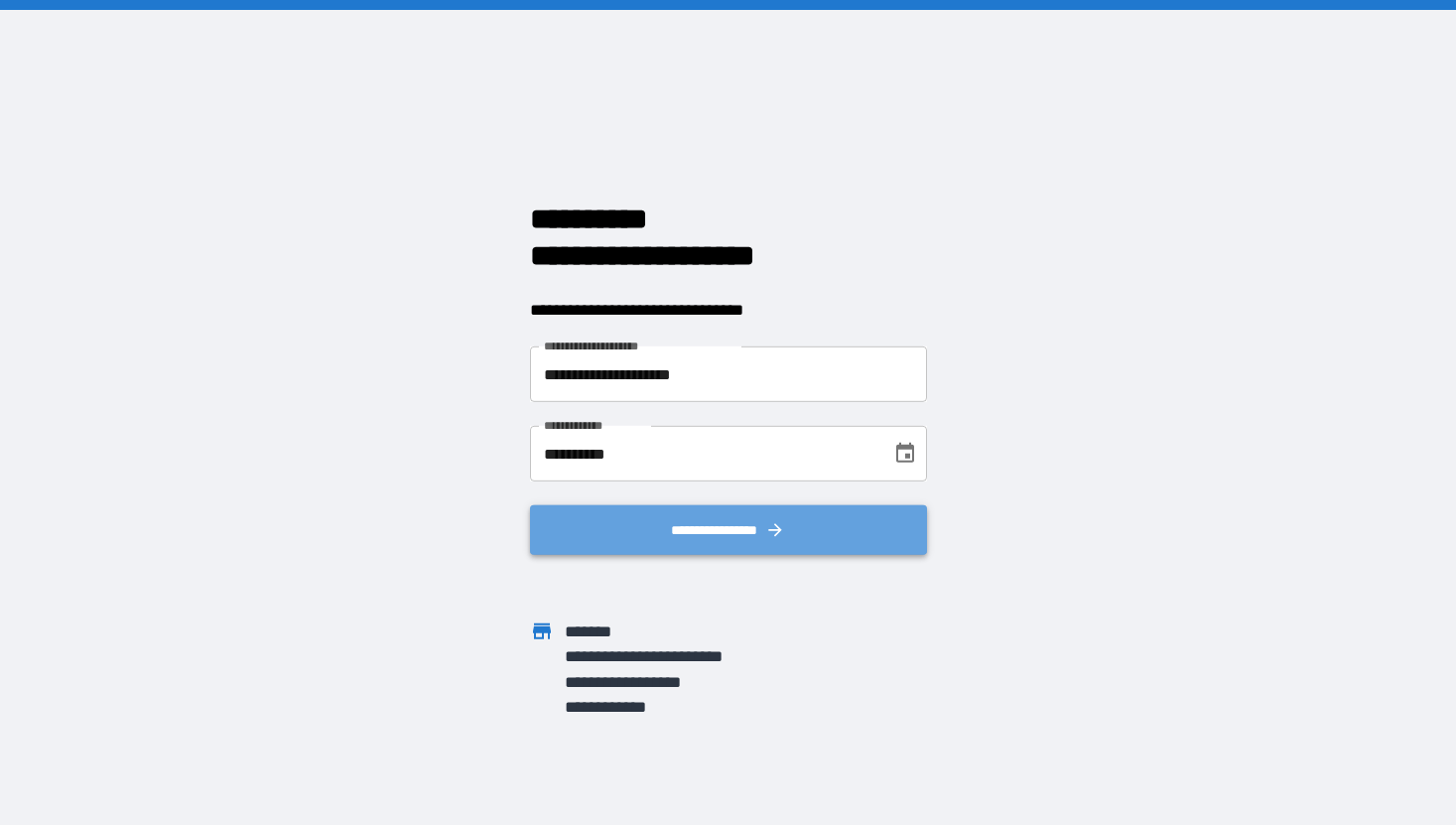 click on "**********" at bounding box center [728, 530] 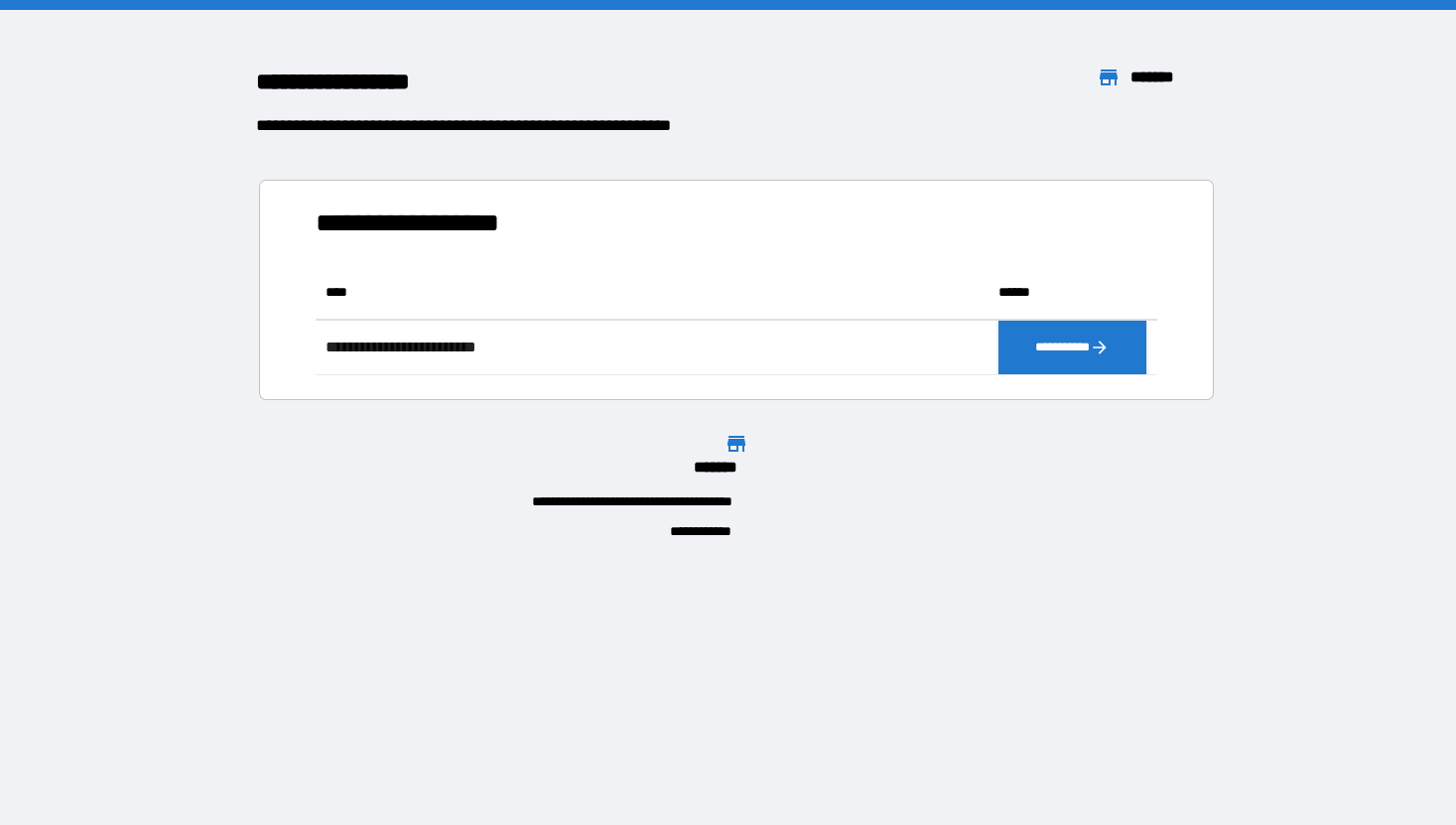scroll, scrollTop: 16, scrollLeft: 16, axis: both 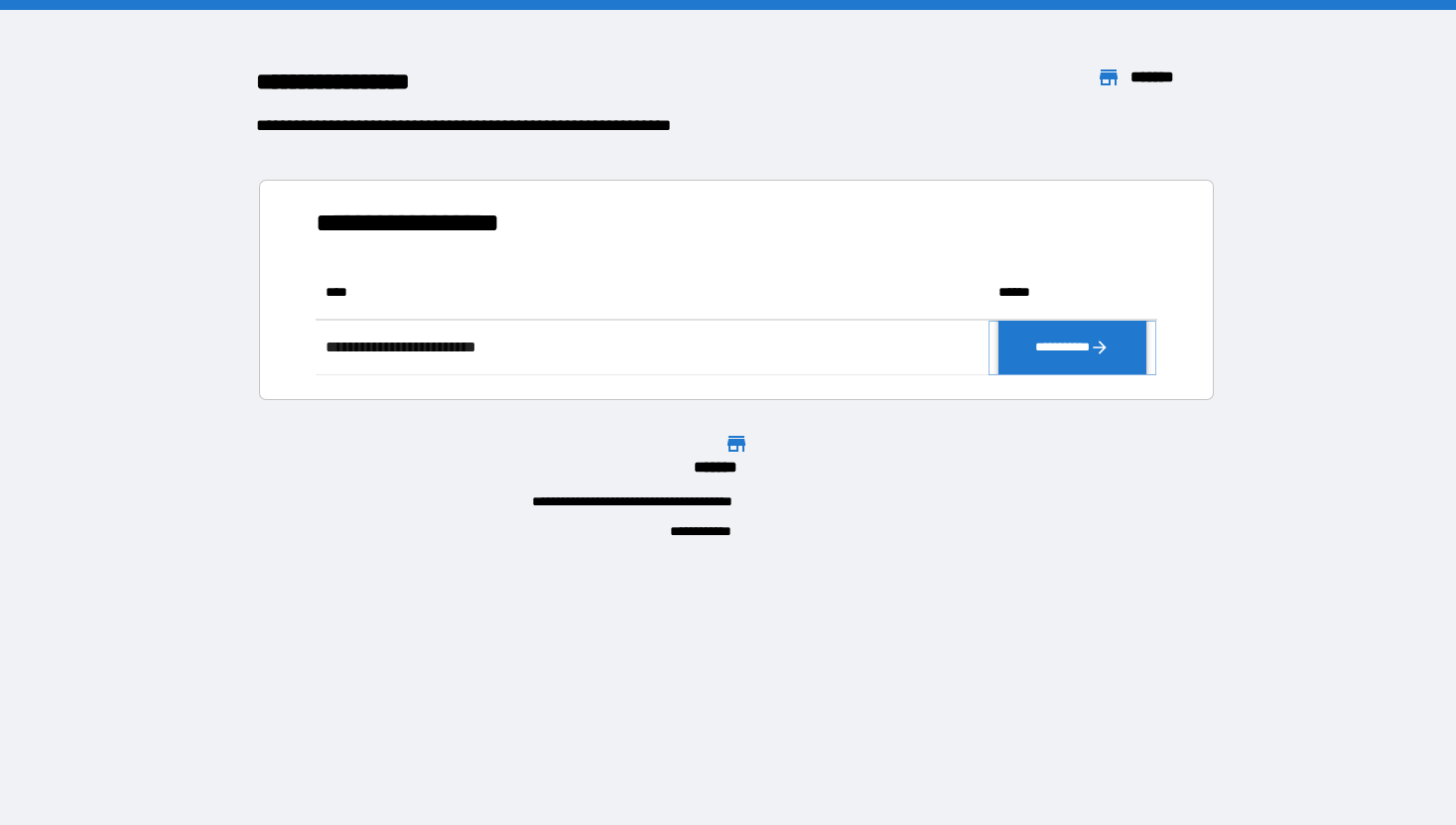 click 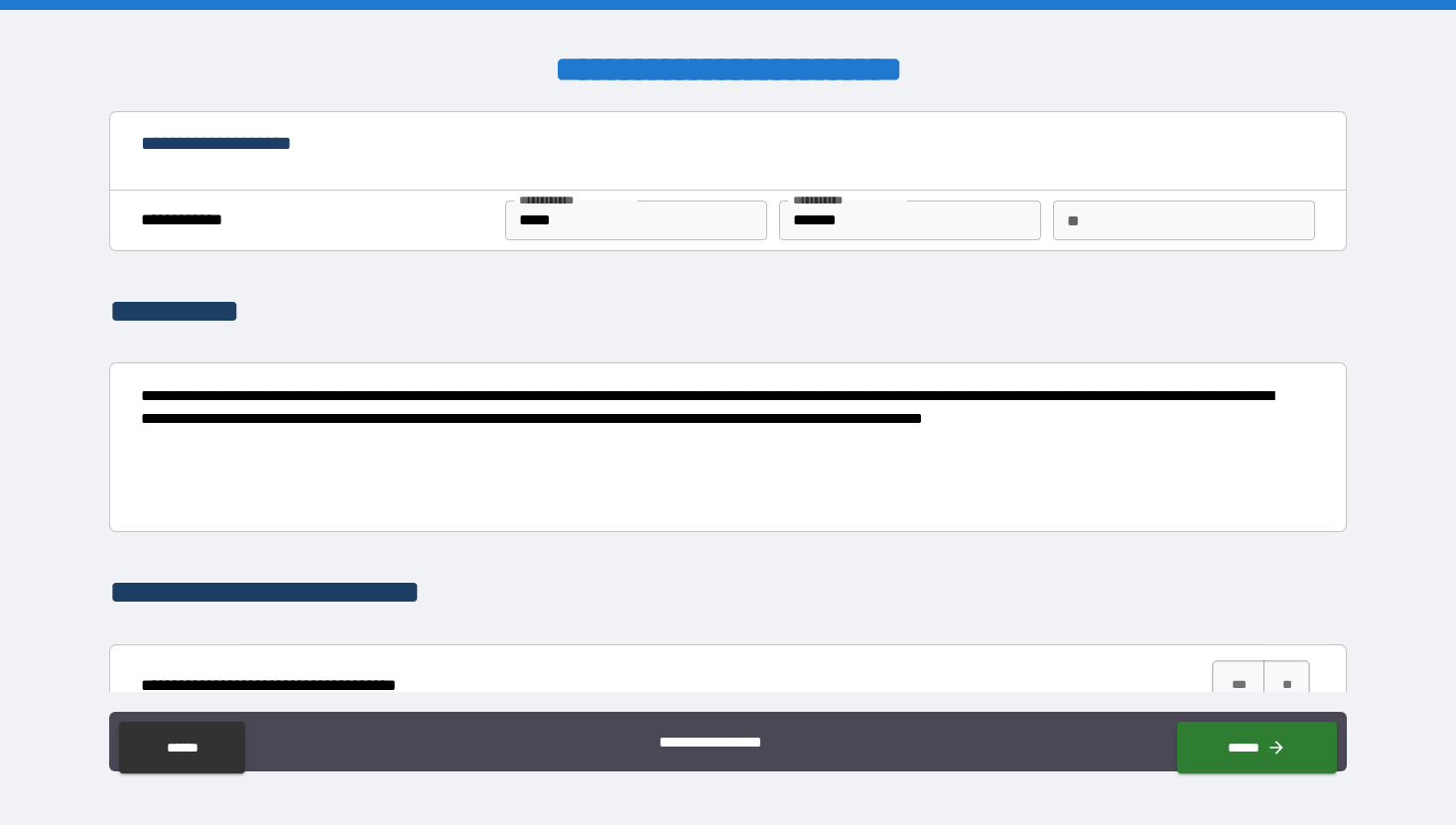 click on "**********" at bounding box center [728, 415] 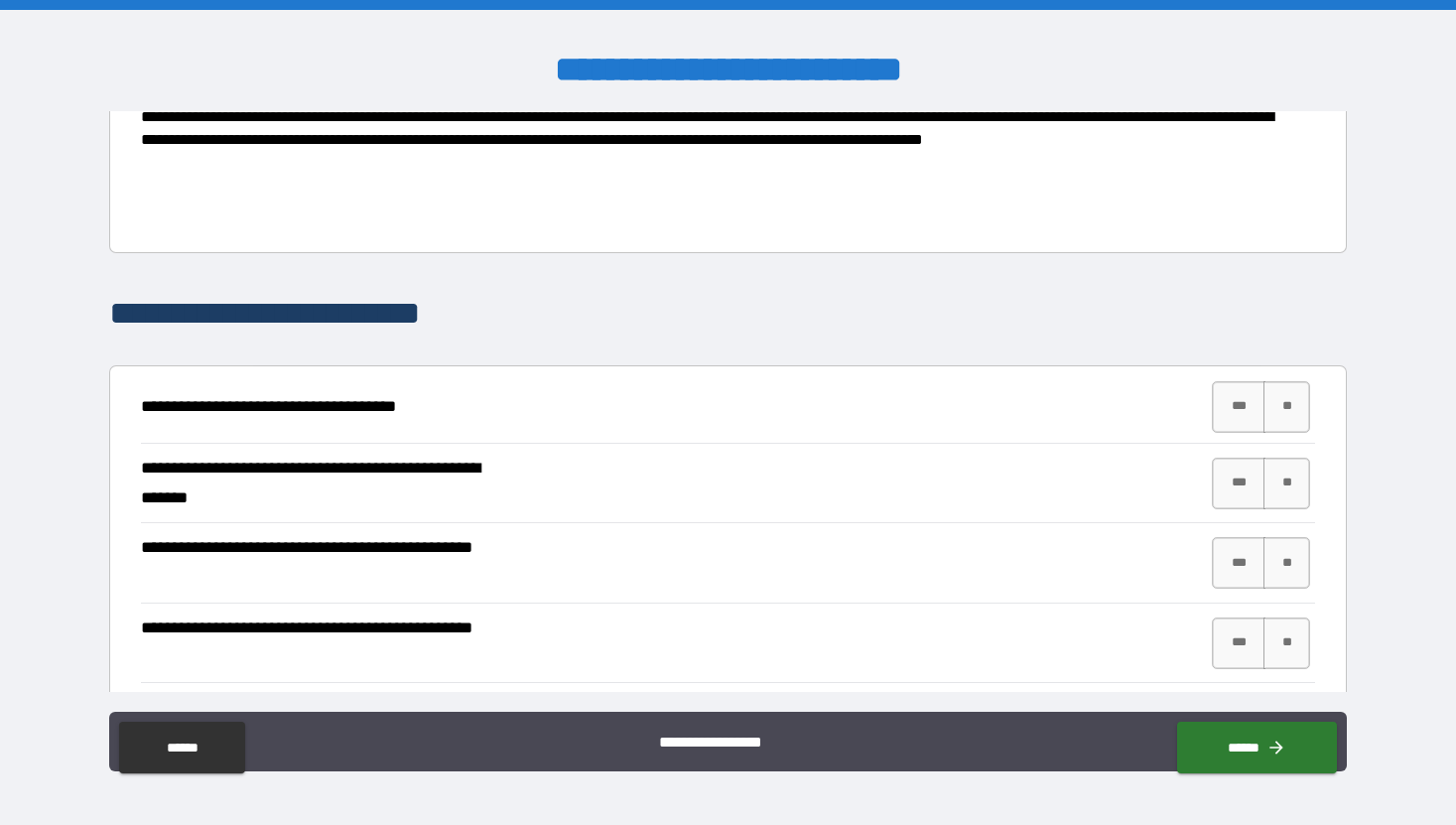 scroll, scrollTop: 295, scrollLeft: 0, axis: vertical 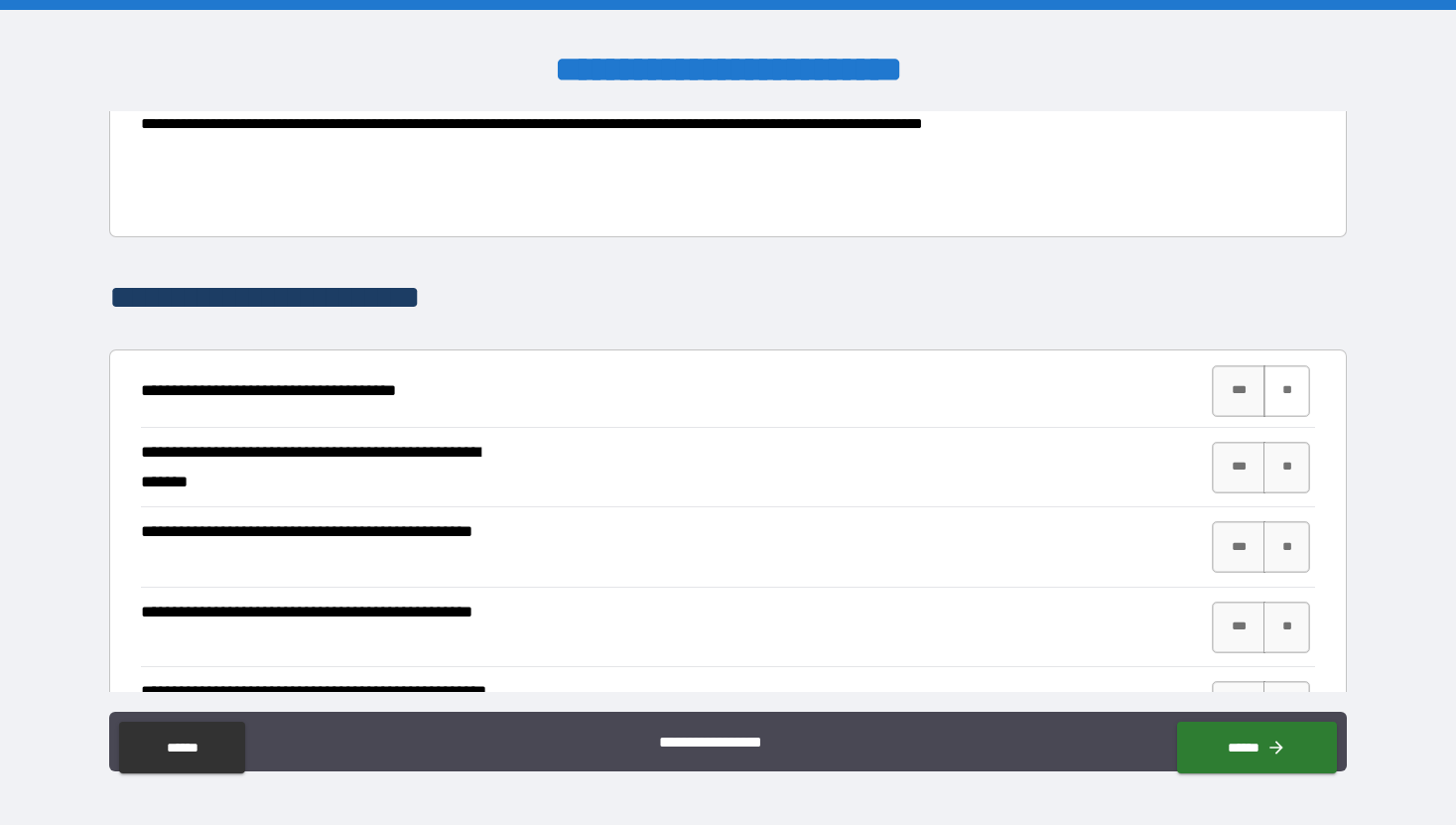 click on "**" at bounding box center (1286, 391) 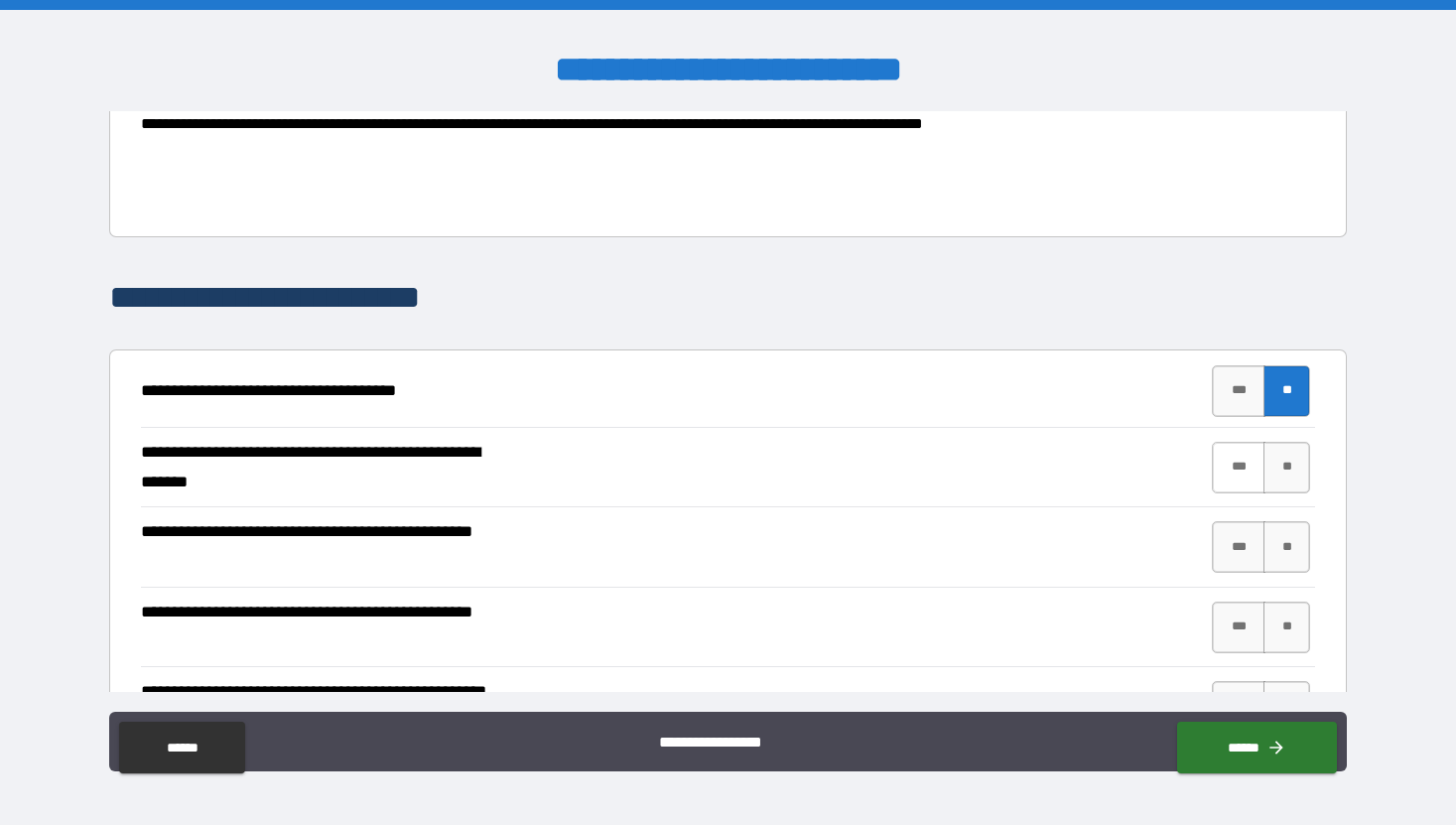 click on "***" at bounding box center (1239, 468) 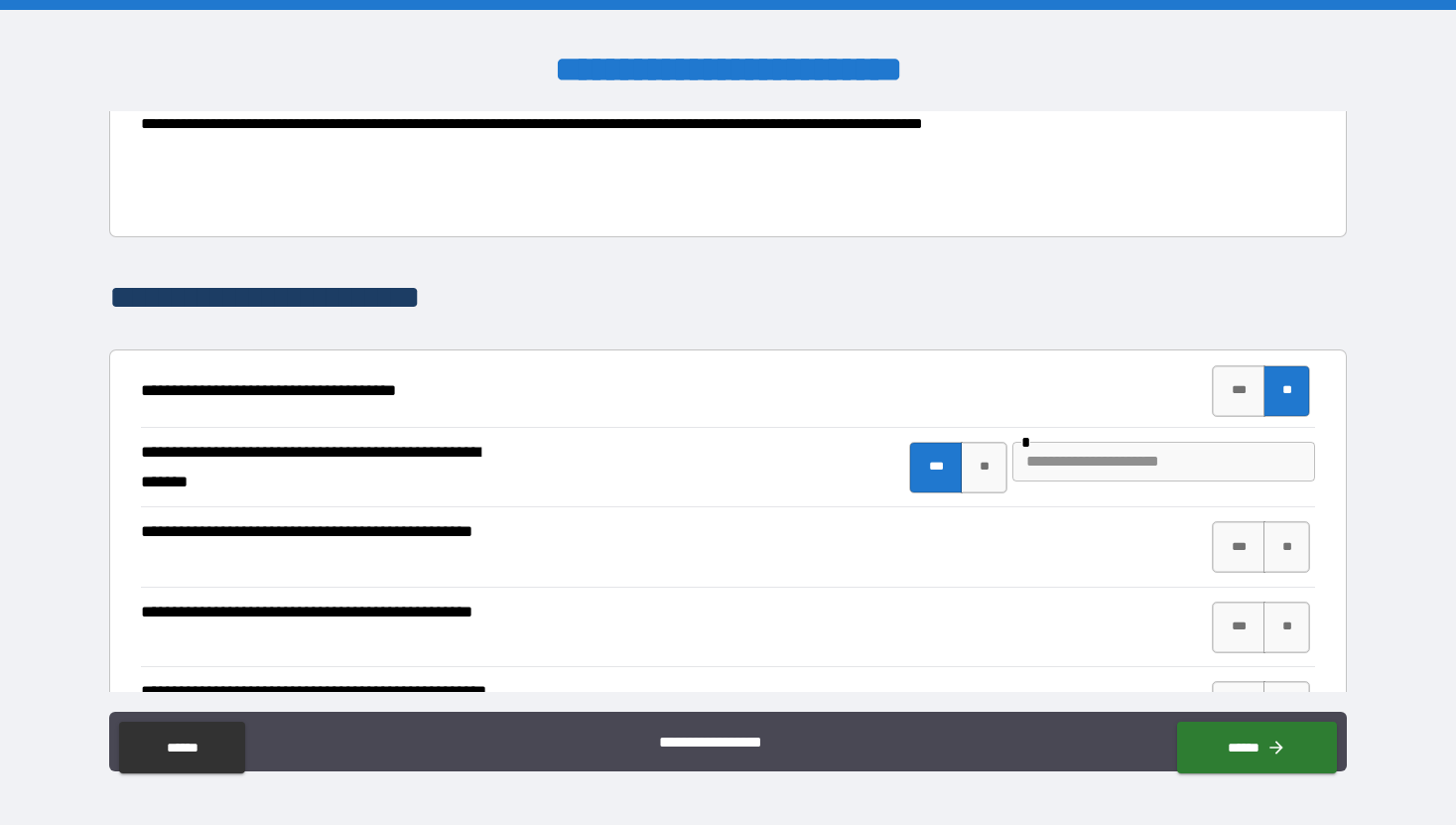 click at bounding box center [1163, 462] 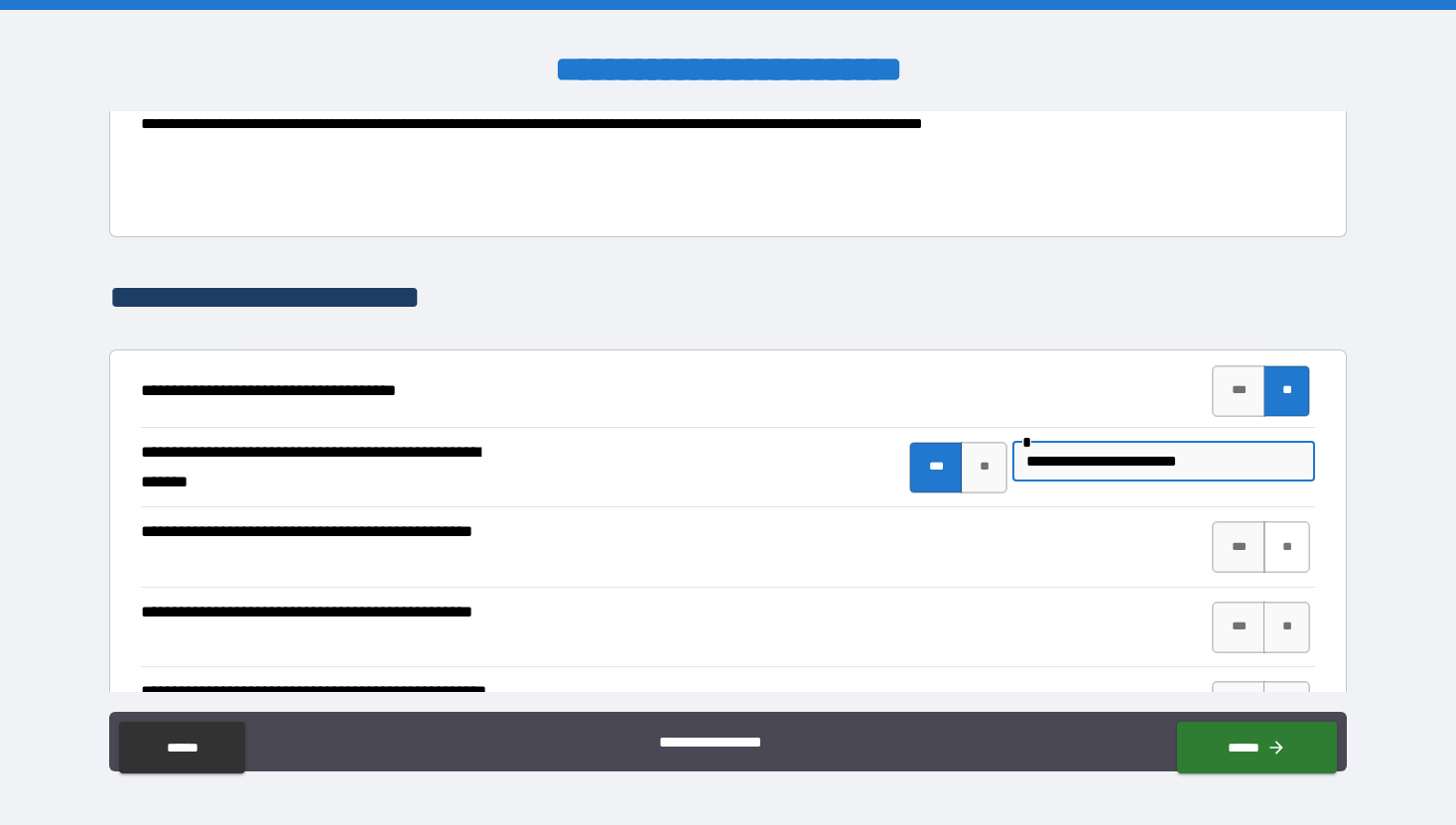 type on "**********" 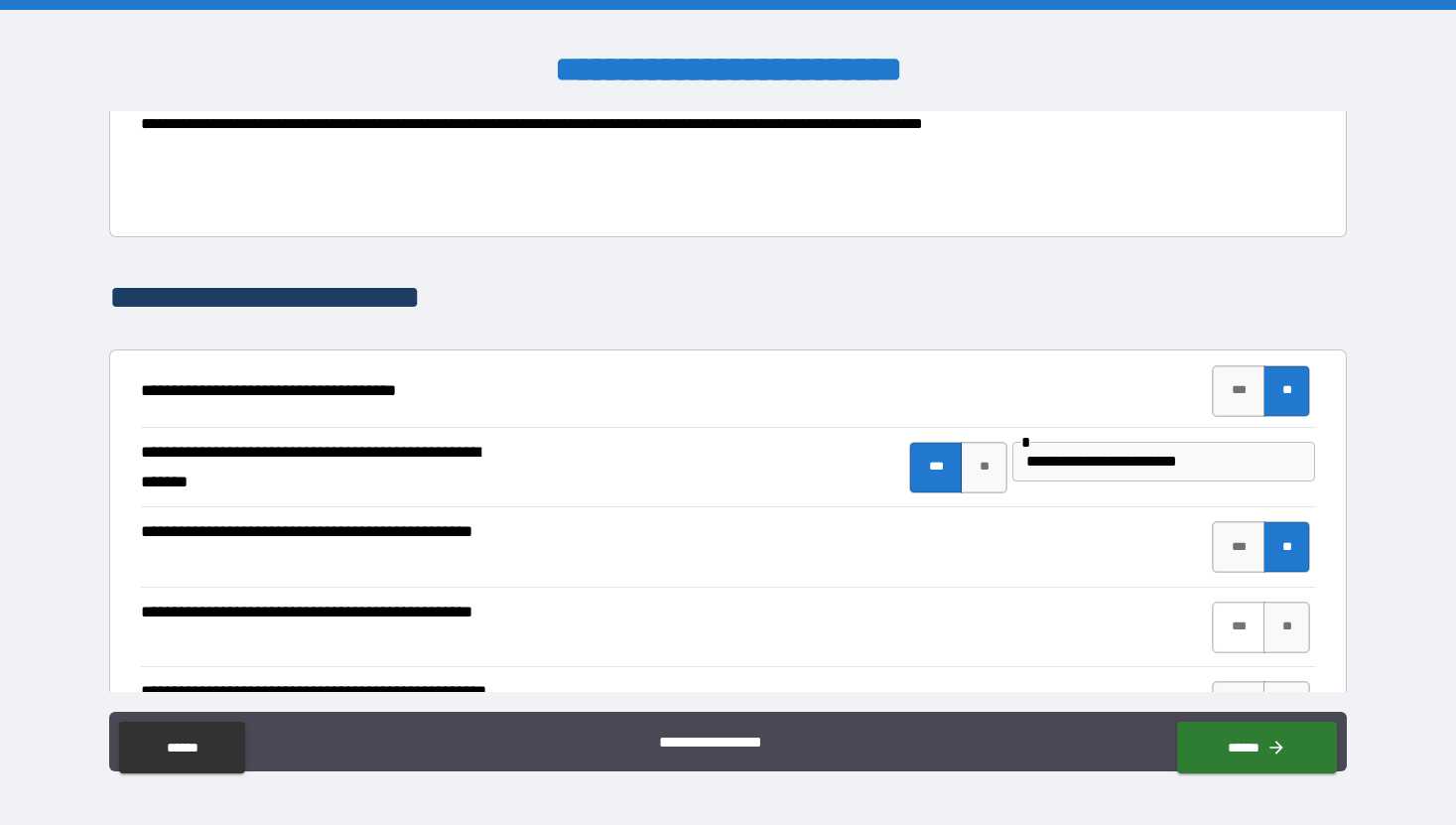 click on "***" at bounding box center [1239, 627] 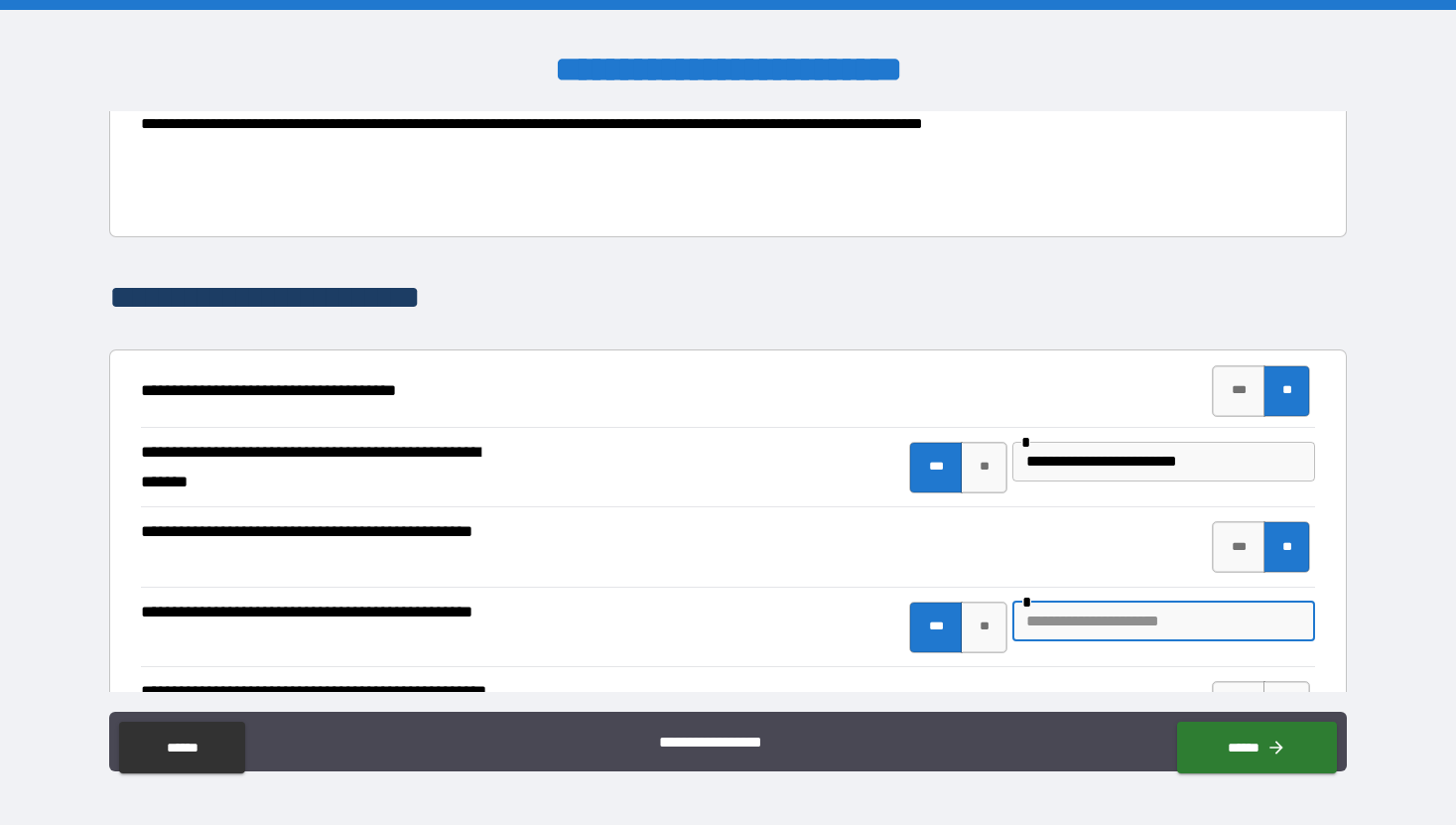 click at bounding box center (1163, 621) 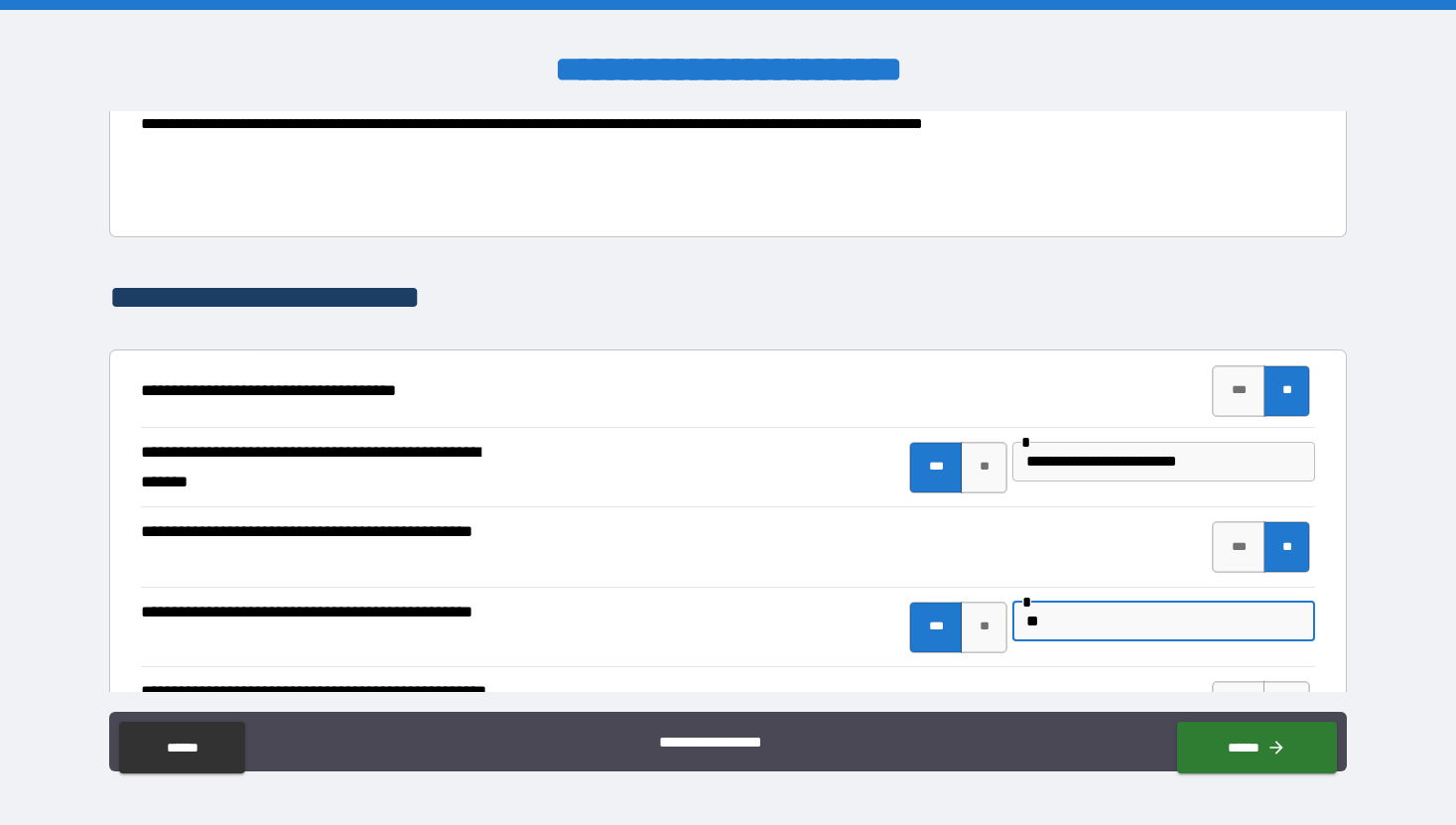 type on "*" 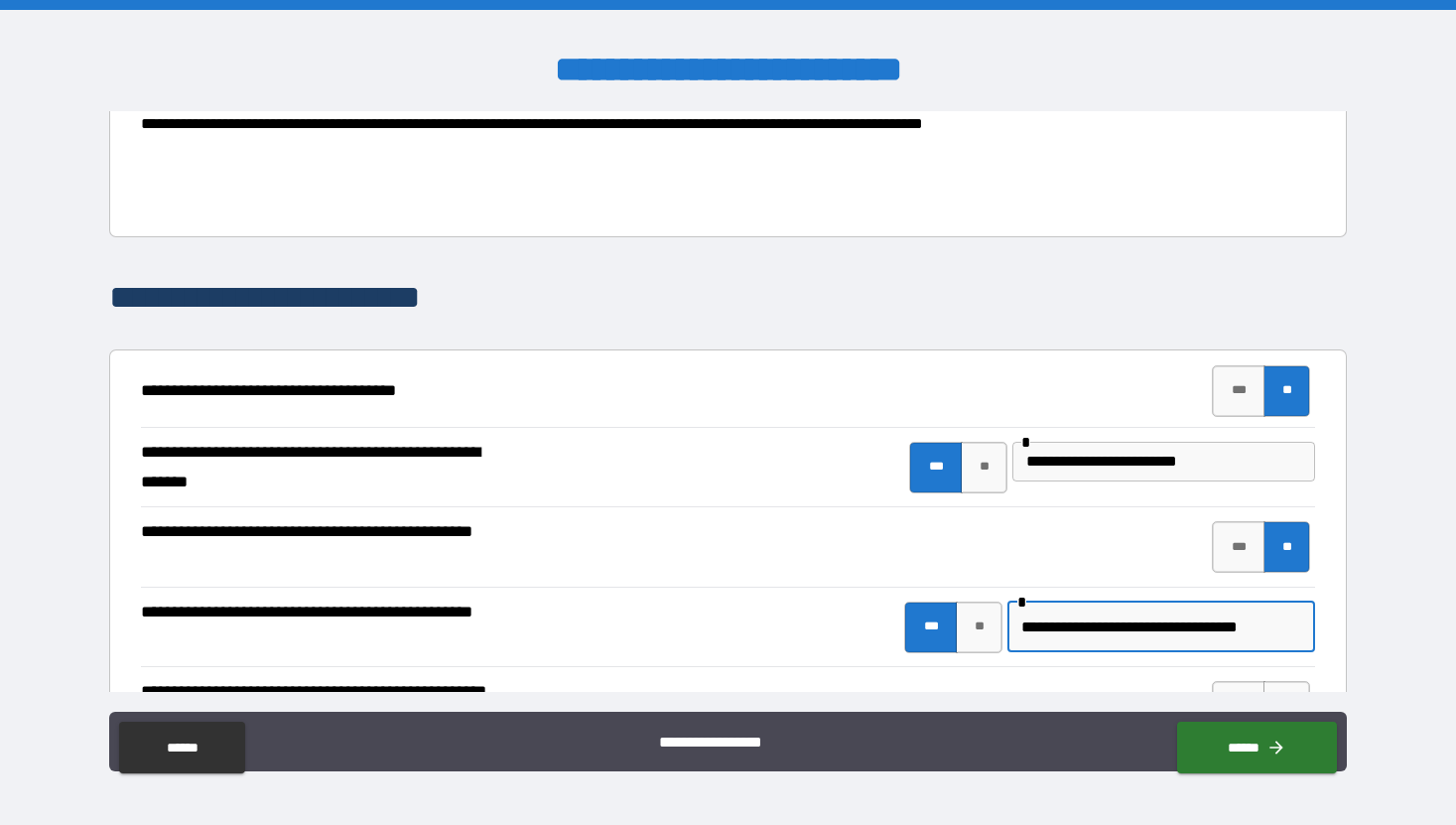 scroll, scrollTop: 0, scrollLeft: 76, axis: horizontal 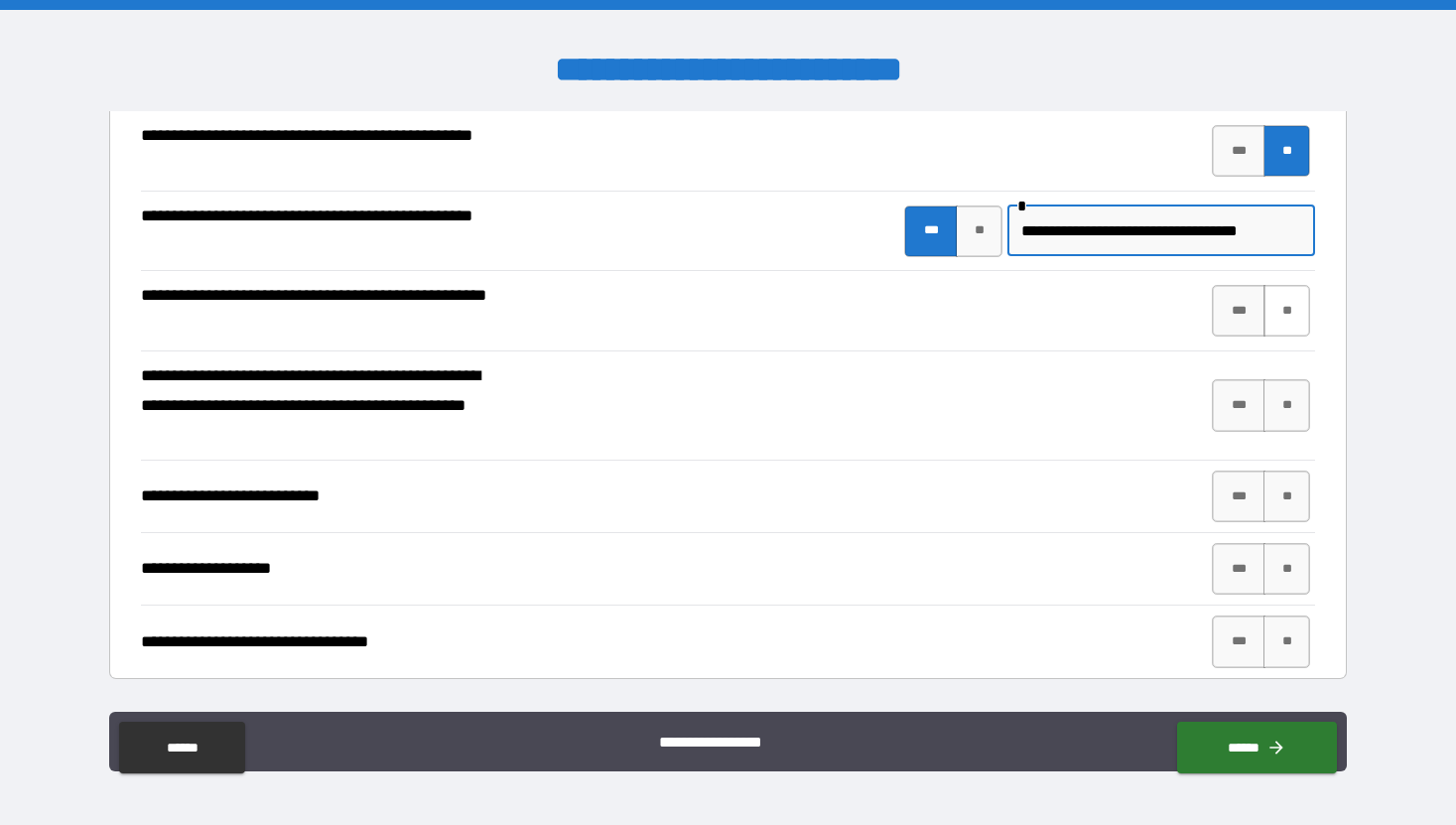 type on "**********" 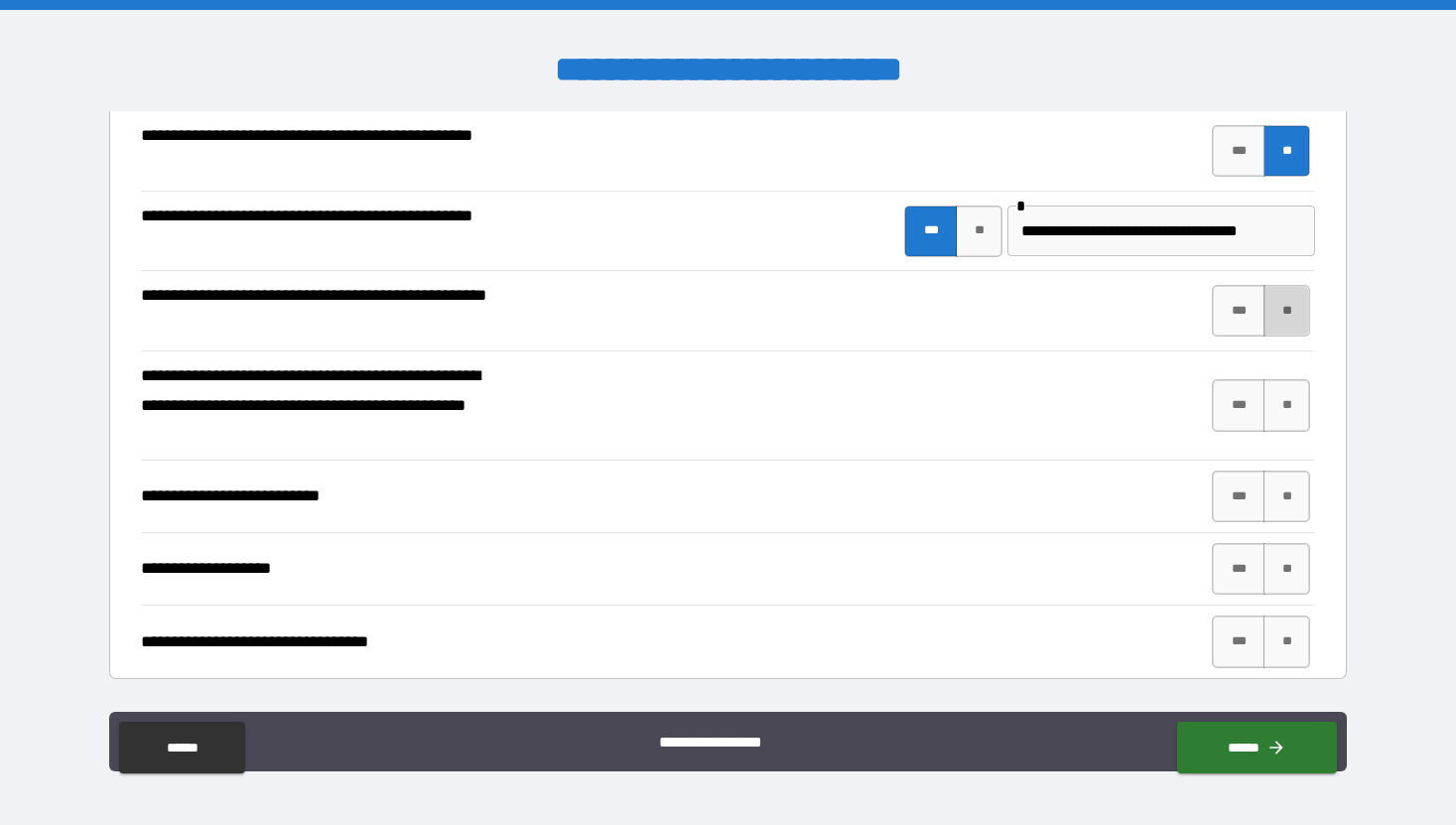 click on "**" at bounding box center (1286, 311) 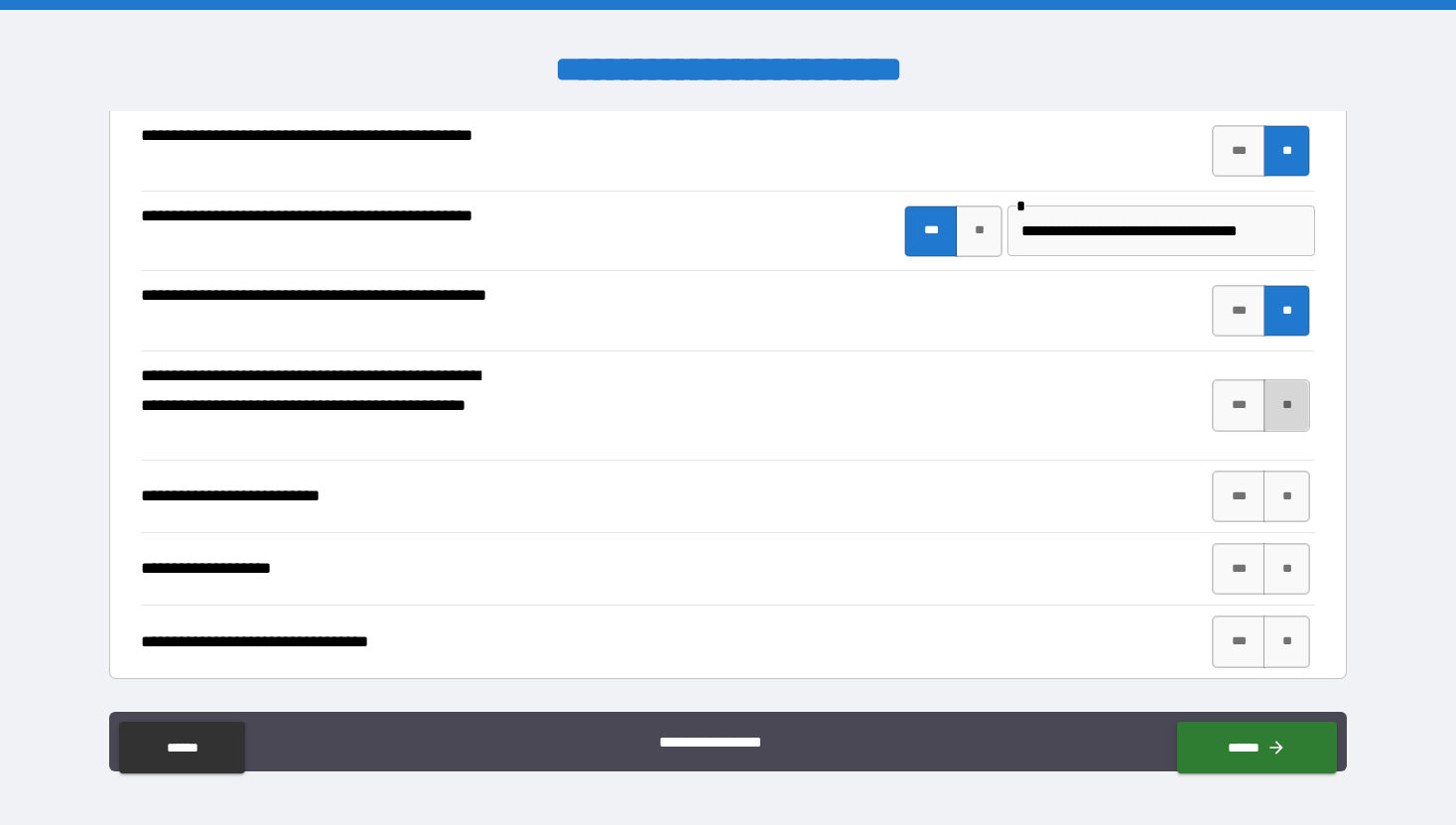 click on "**" at bounding box center (1286, 405) 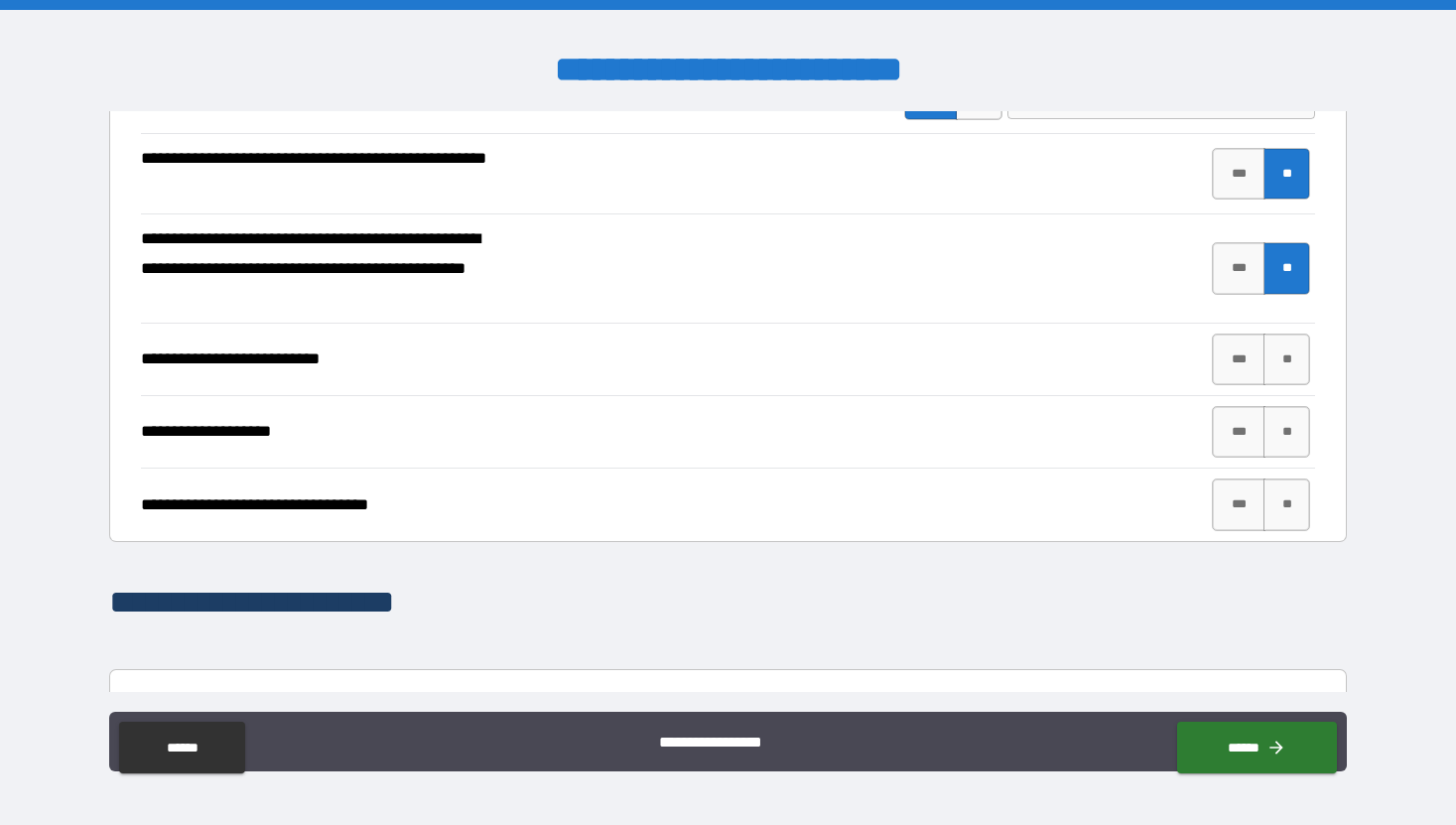 scroll, scrollTop: 884, scrollLeft: 0, axis: vertical 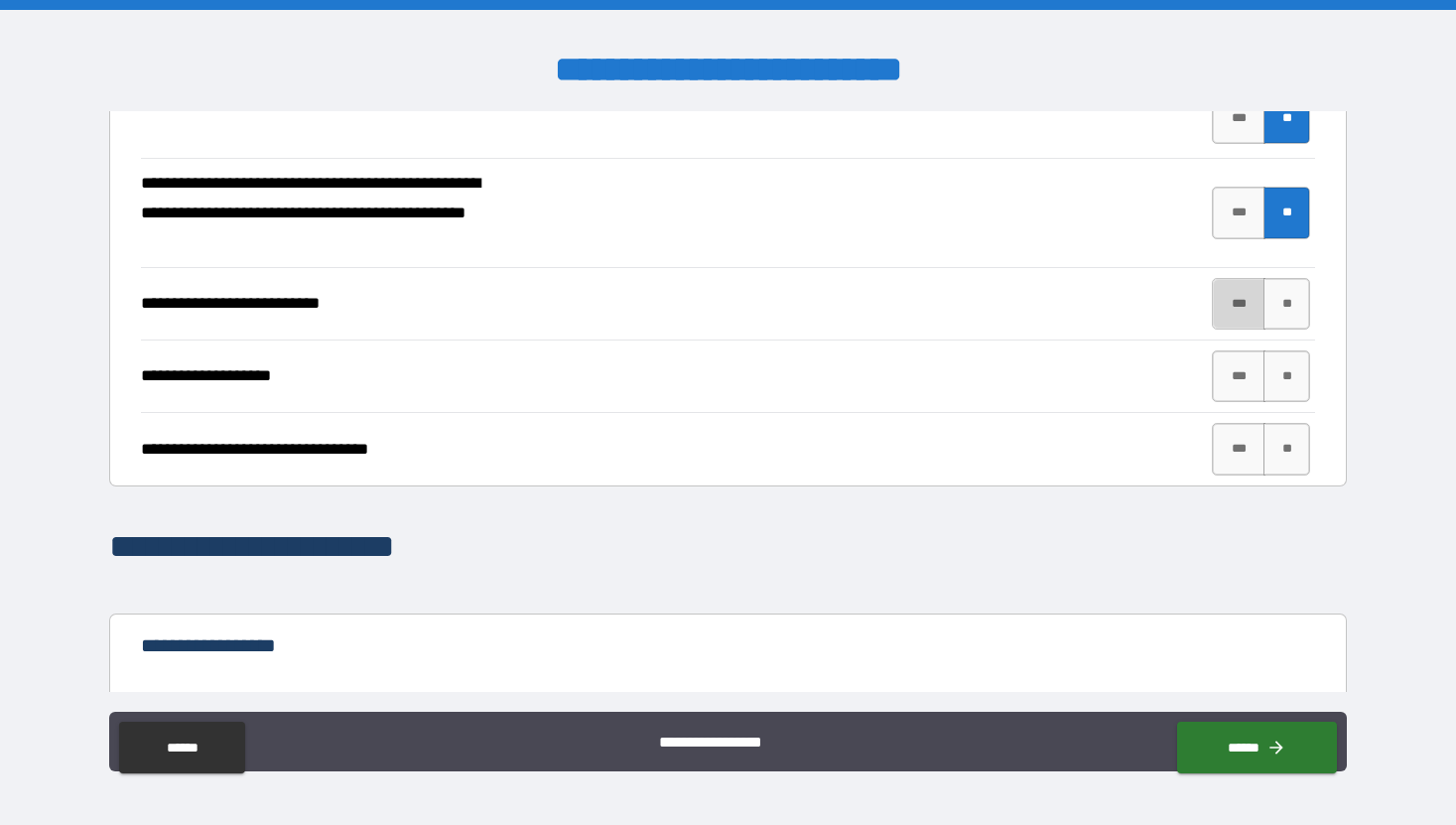 click on "***" at bounding box center (1239, 304) 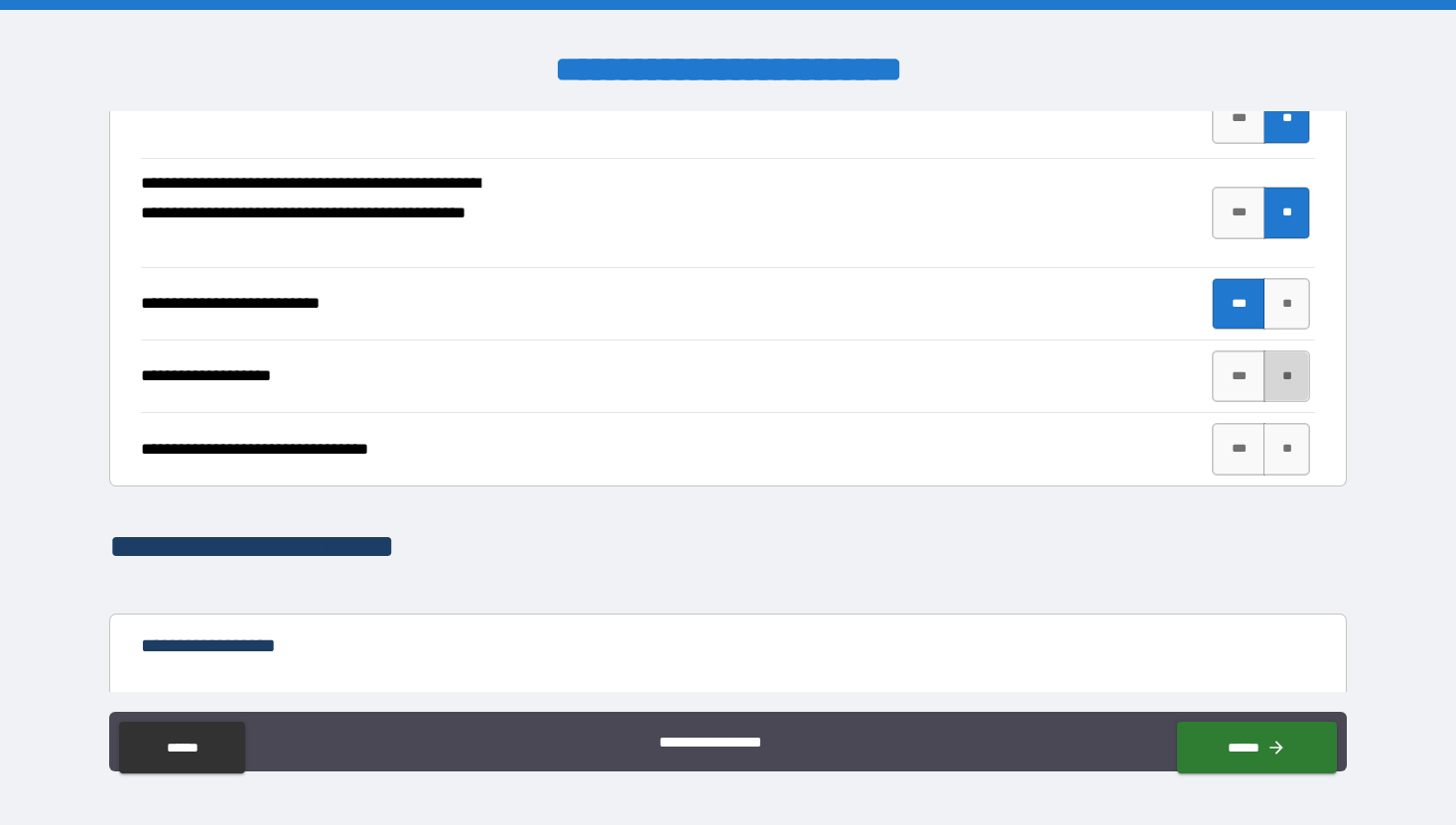 click on "**" at bounding box center [1286, 376] 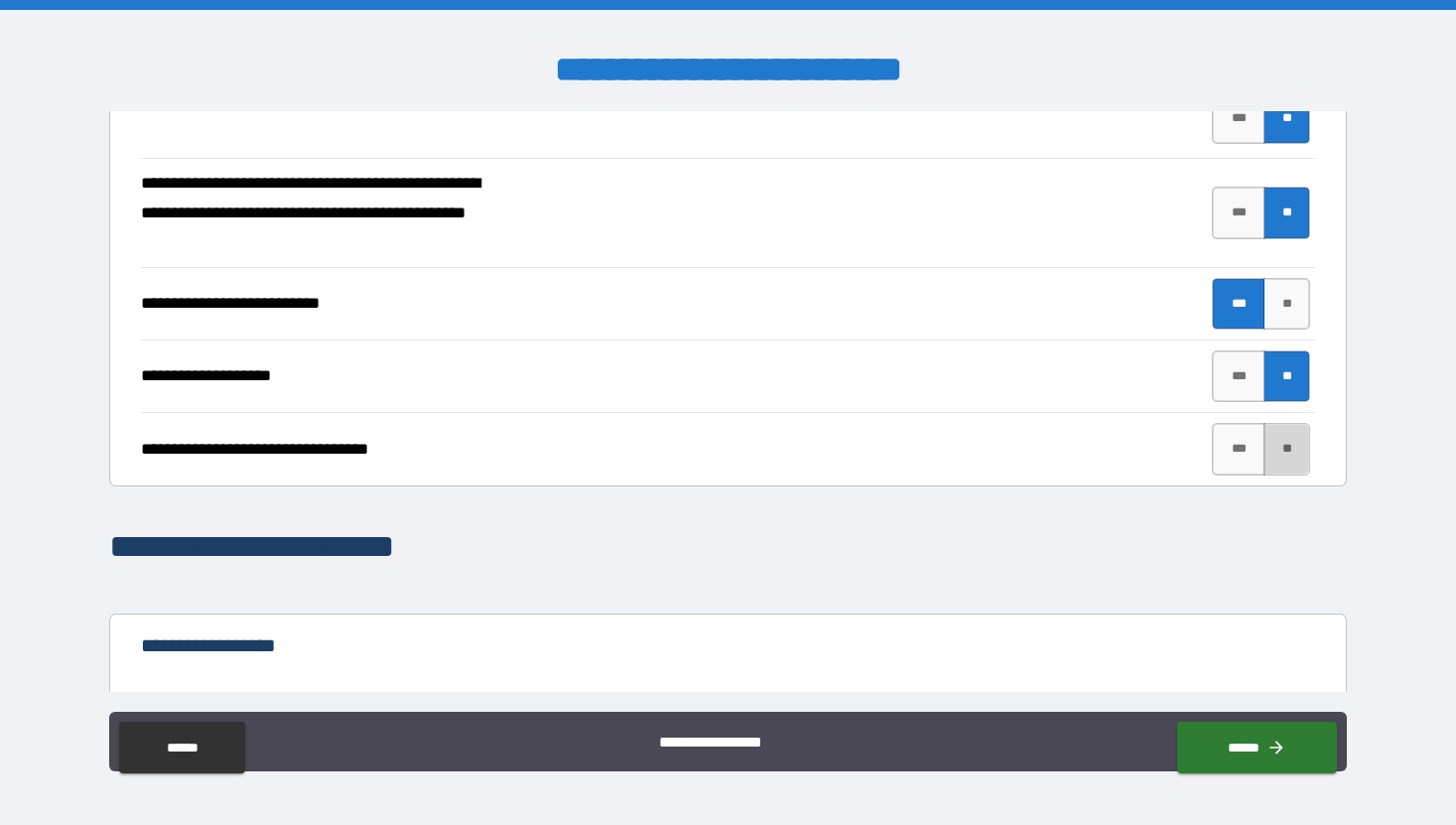 click on "**" at bounding box center (1286, 449) 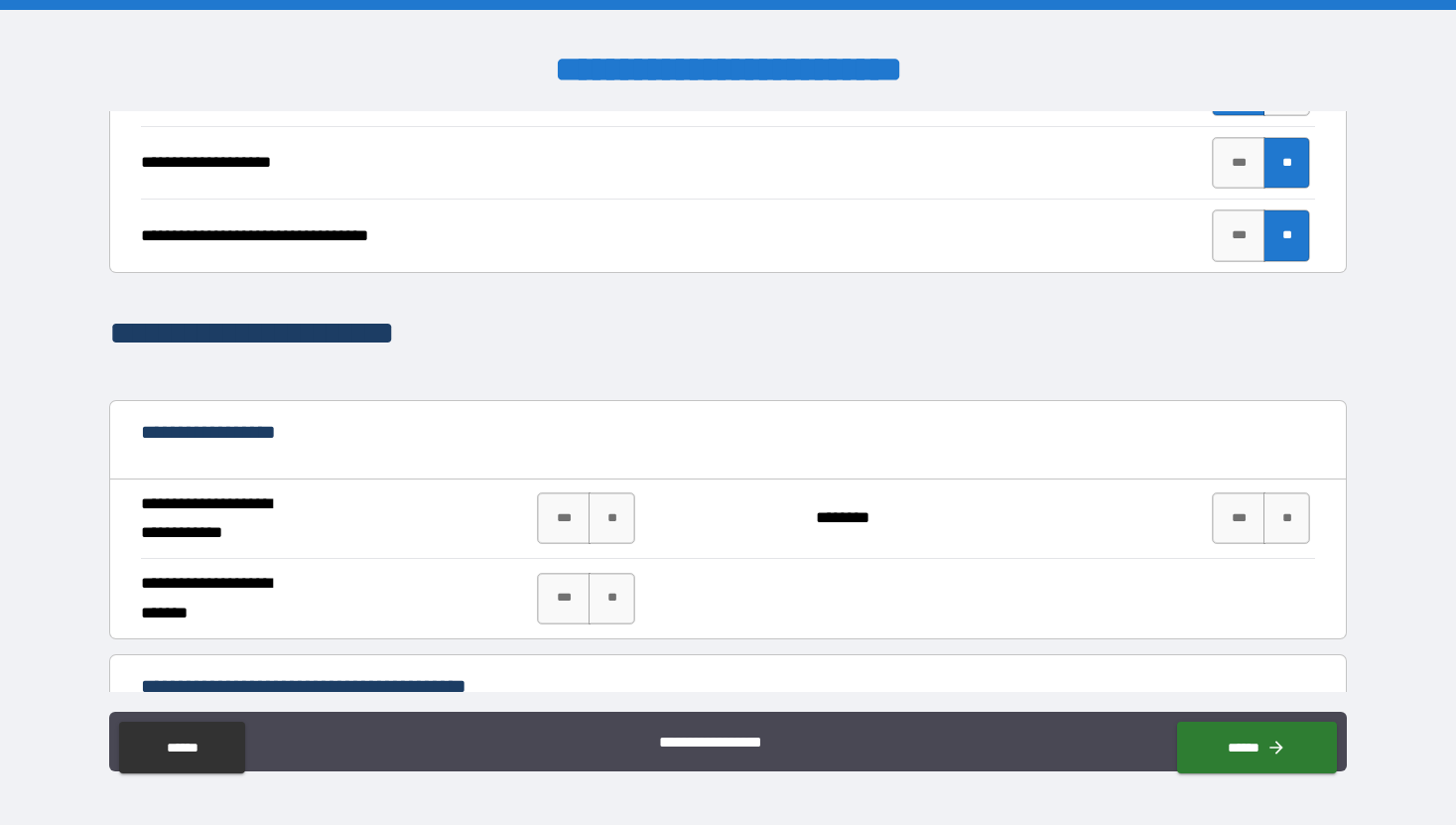 scroll, scrollTop: 1123, scrollLeft: 0, axis: vertical 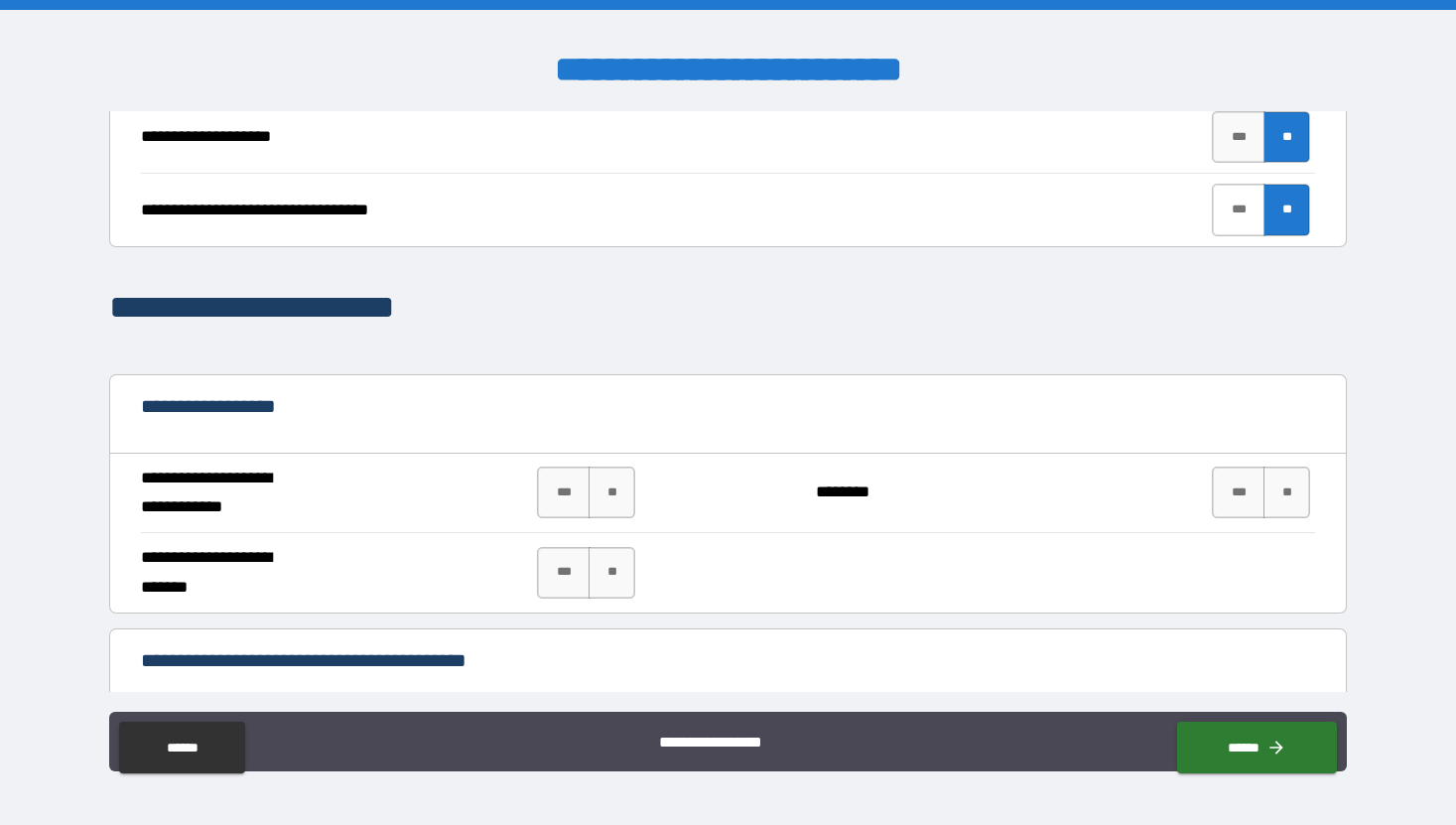 click on "***" at bounding box center (1239, 209) 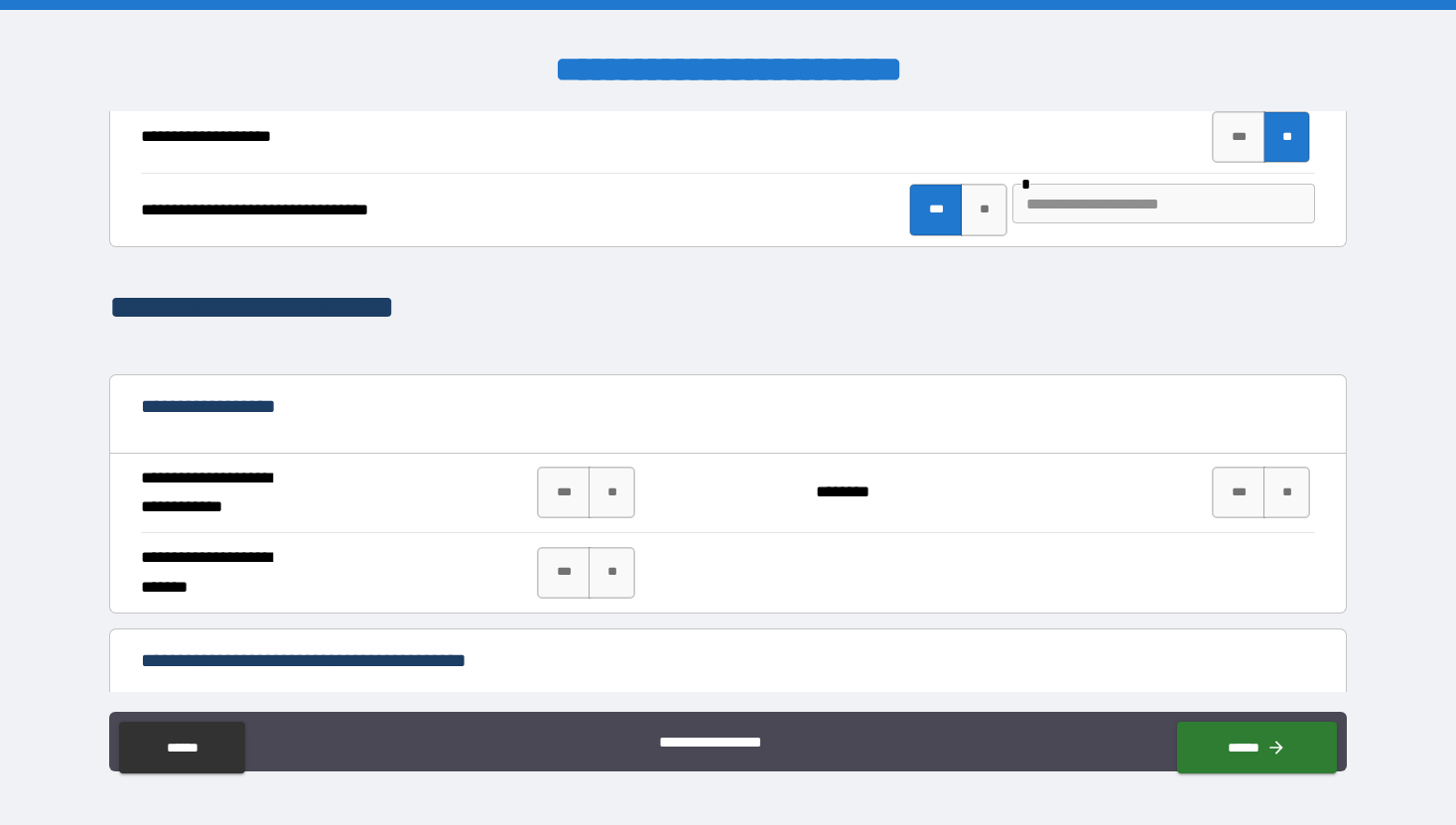 click at bounding box center (1163, 204) 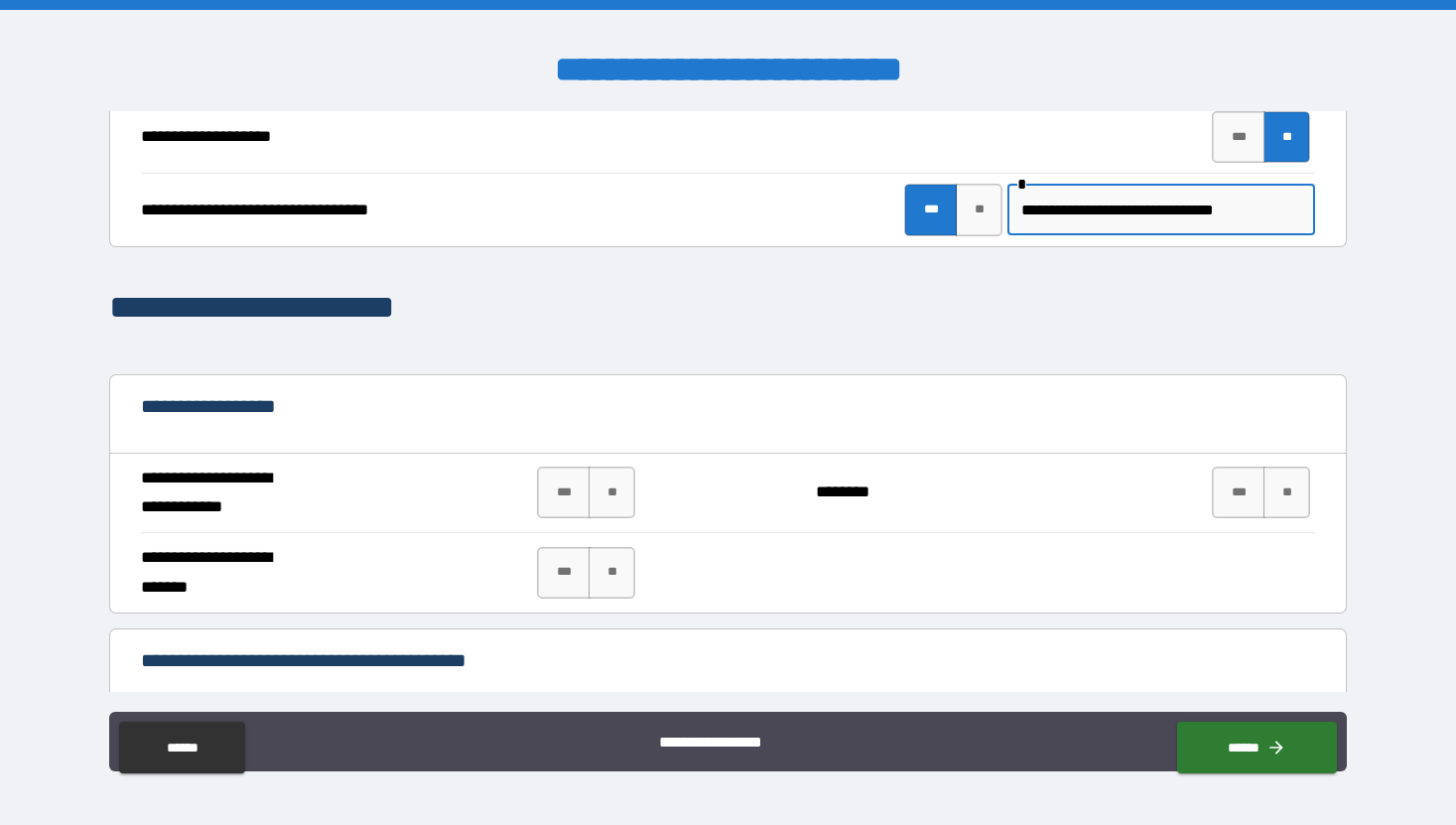 scroll, scrollTop: 0, scrollLeft: 81, axis: horizontal 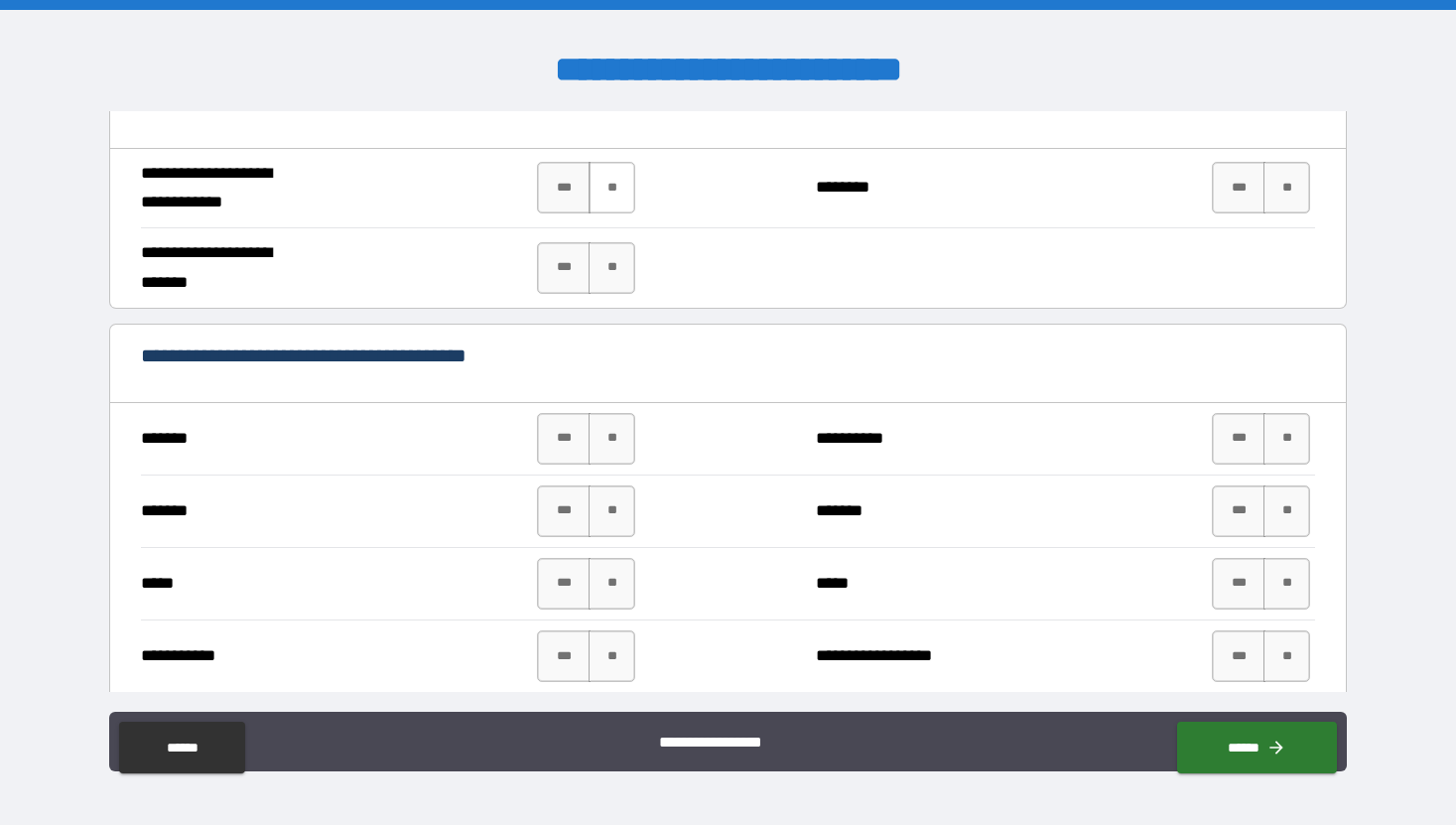 type on "**********" 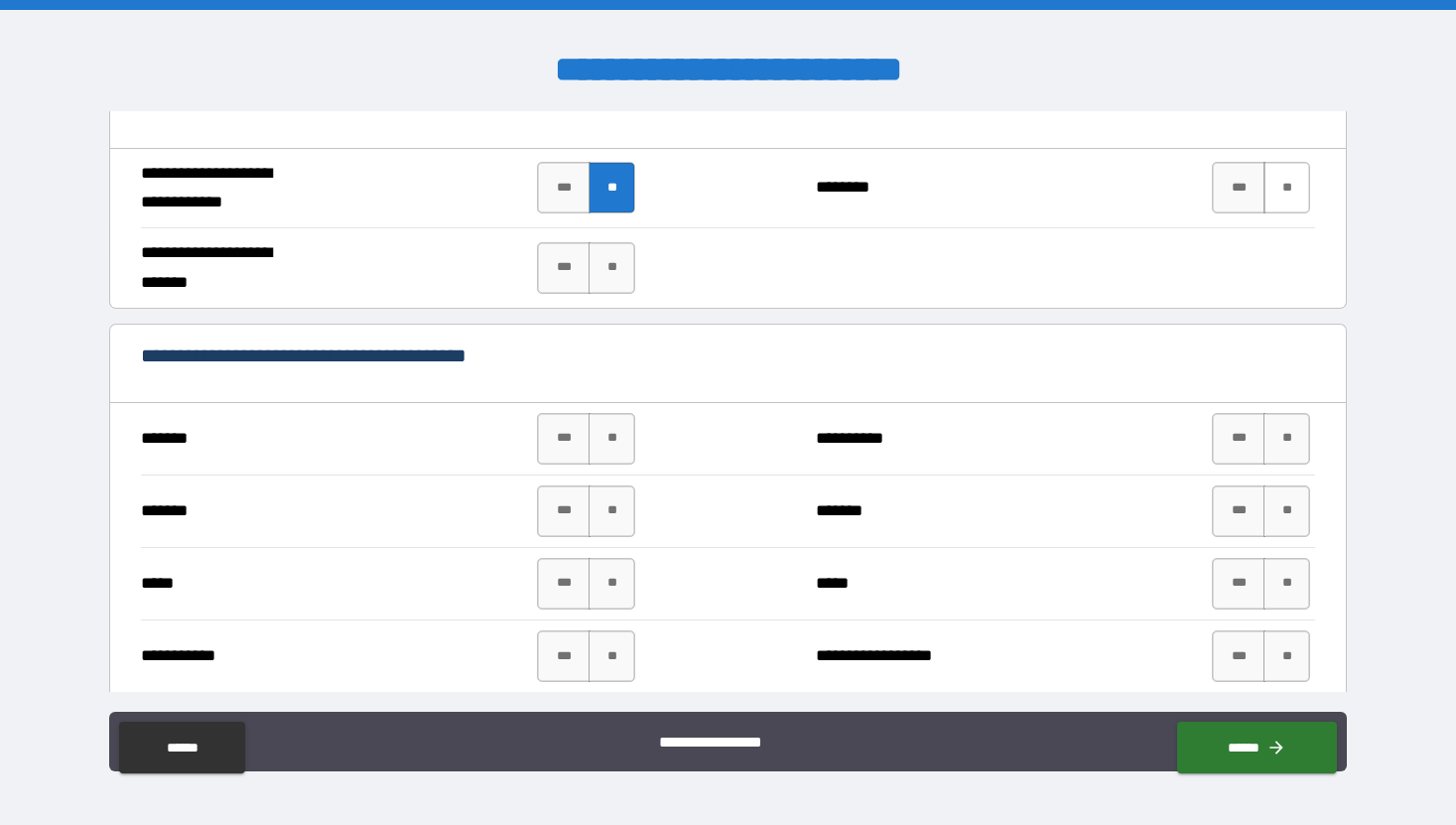click on "**" at bounding box center [1286, 188] 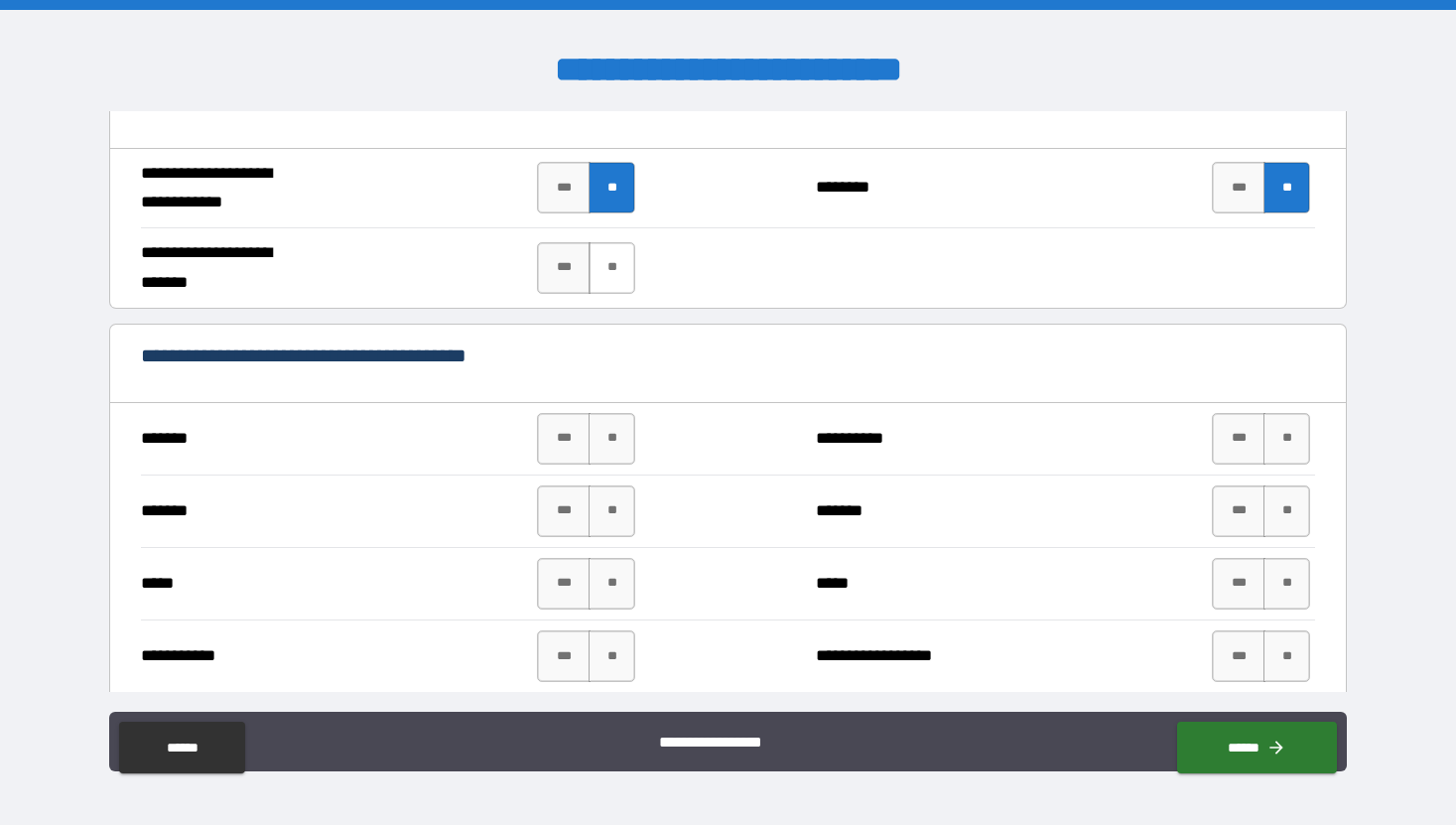 click on "**" at bounding box center (611, 268) 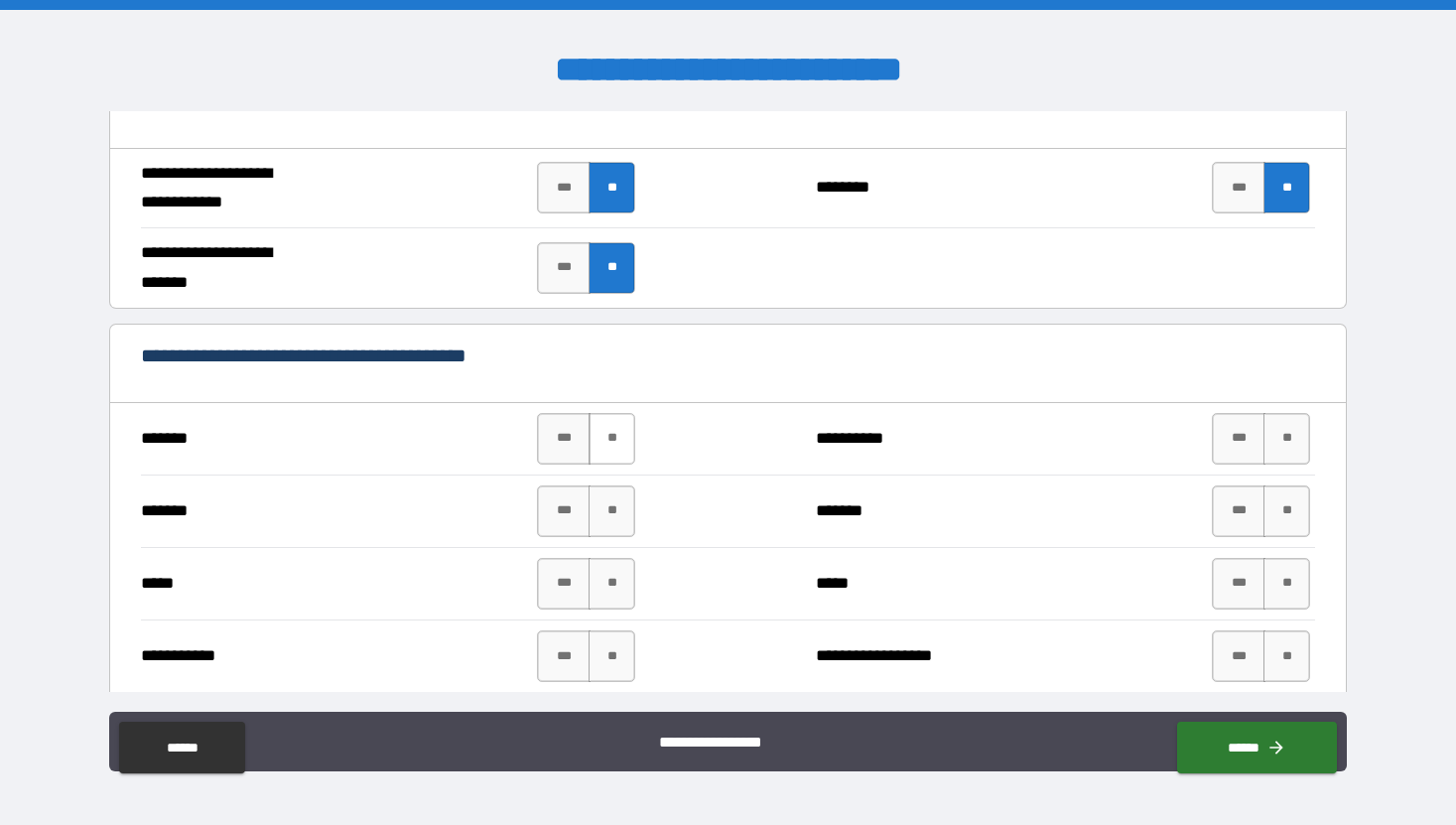 click on "**" at bounding box center [611, 439] 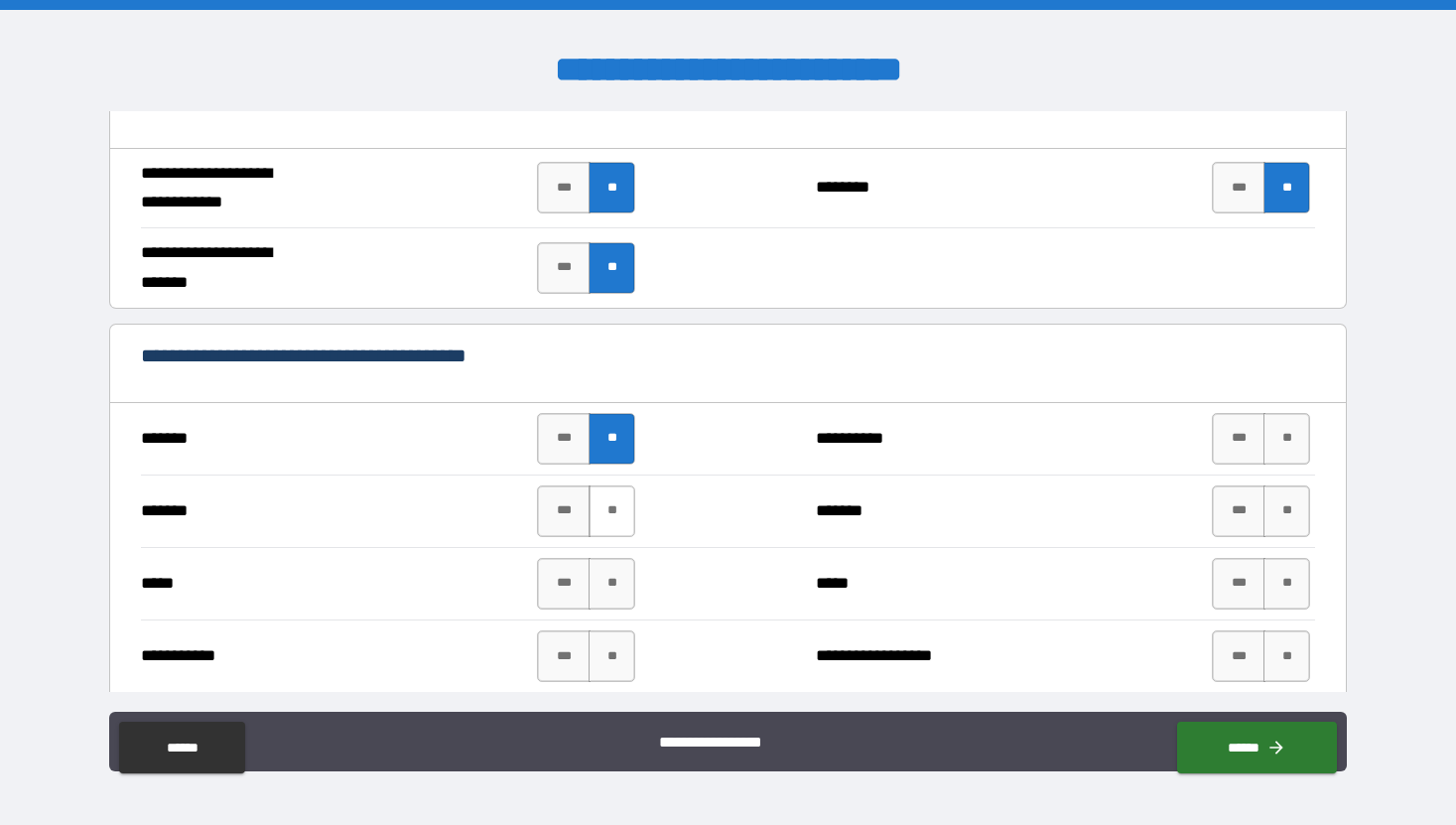 click on "**" at bounding box center (611, 511) 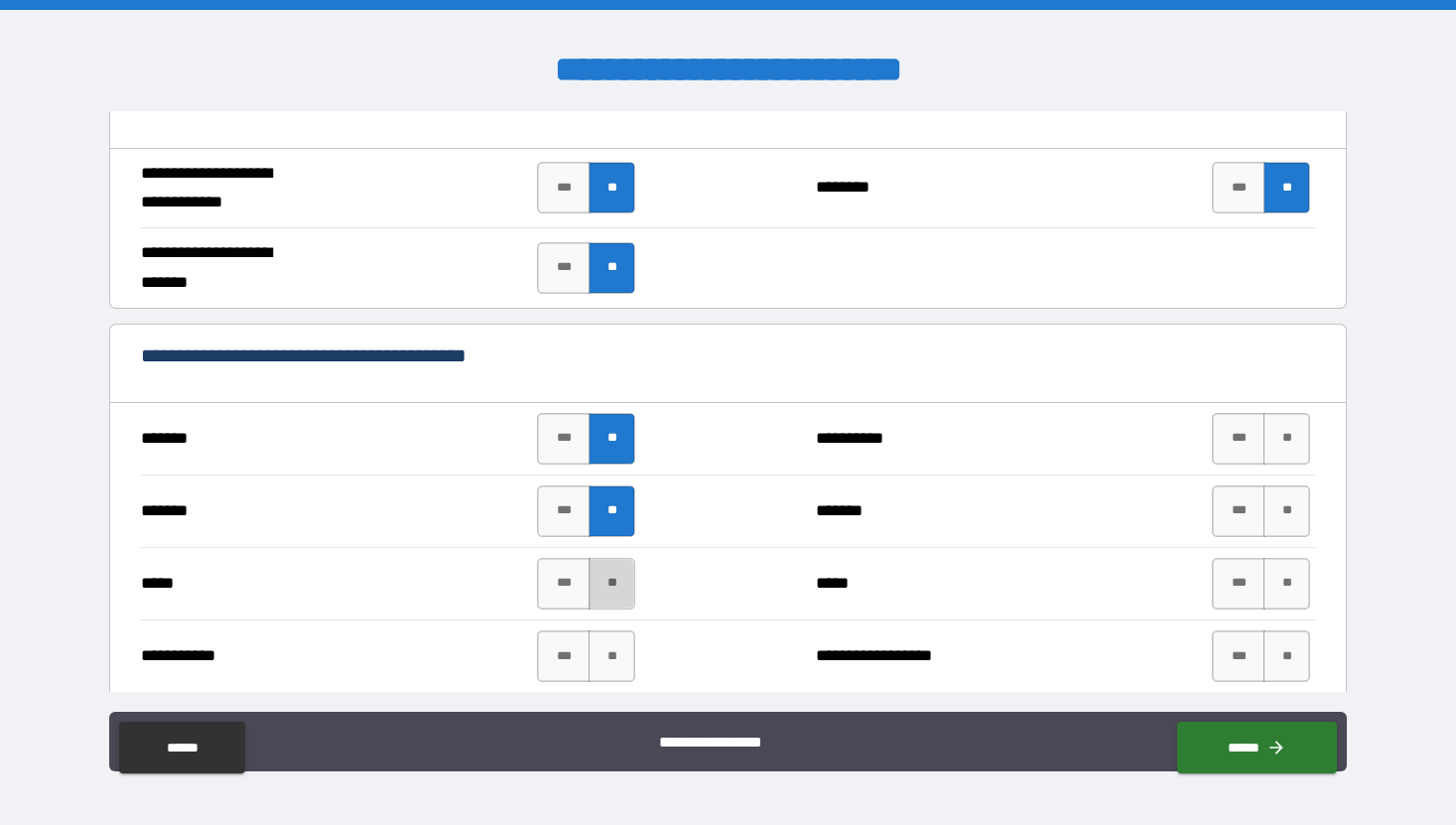 click on "**" at bounding box center [611, 584] 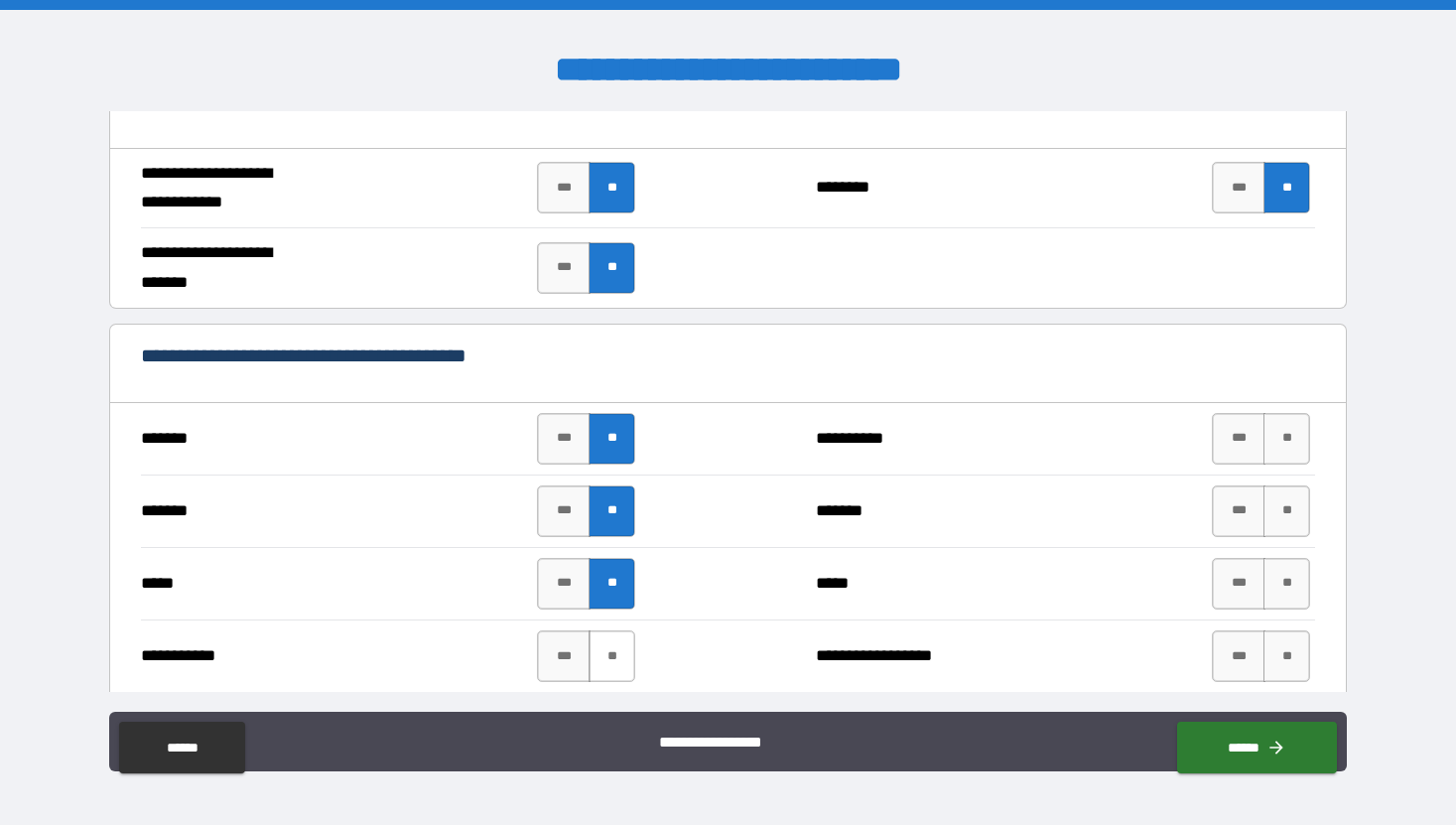 click on "**" at bounding box center [611, 656] 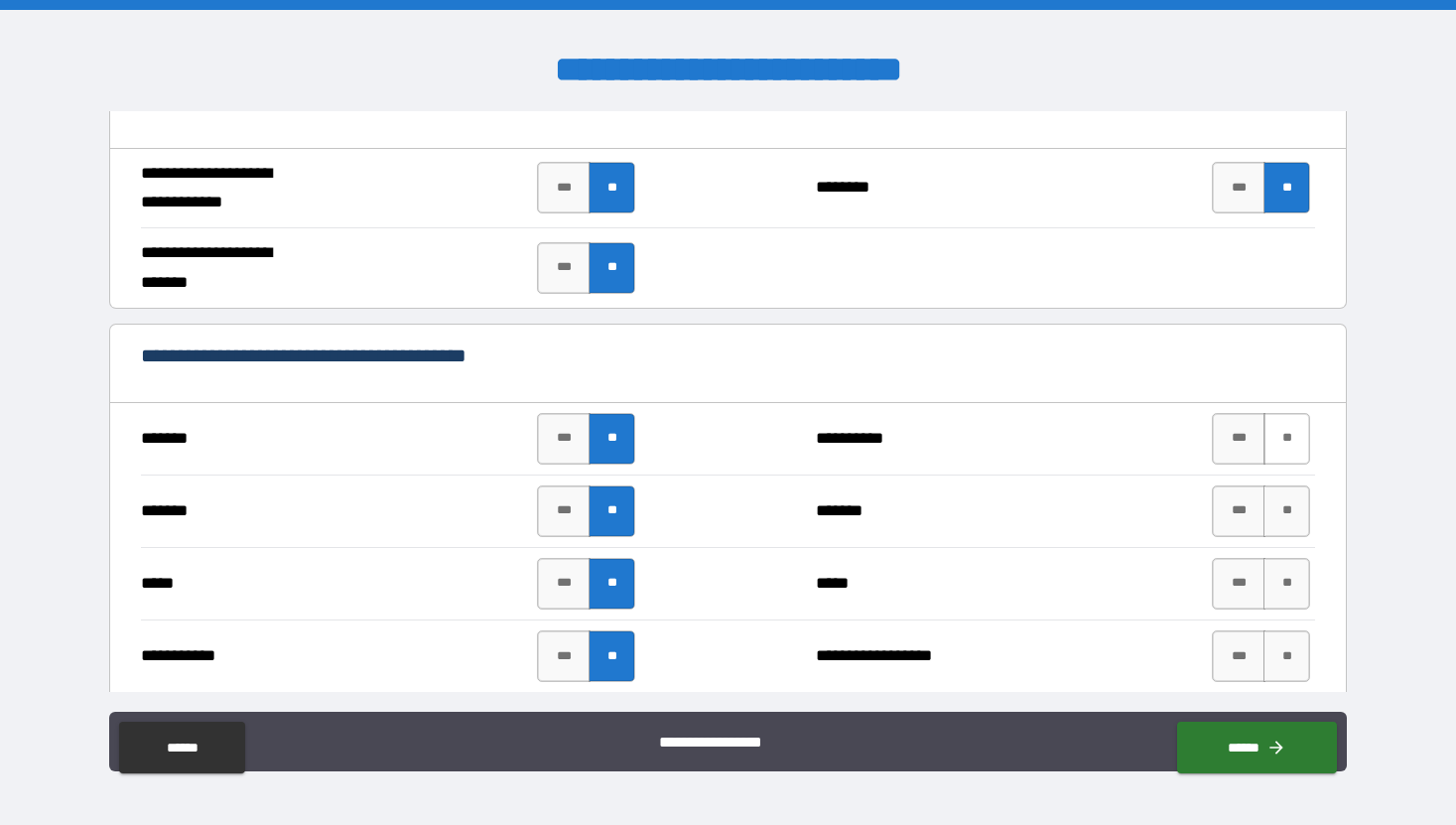 click on "**" at bounding box center [1286, 439] 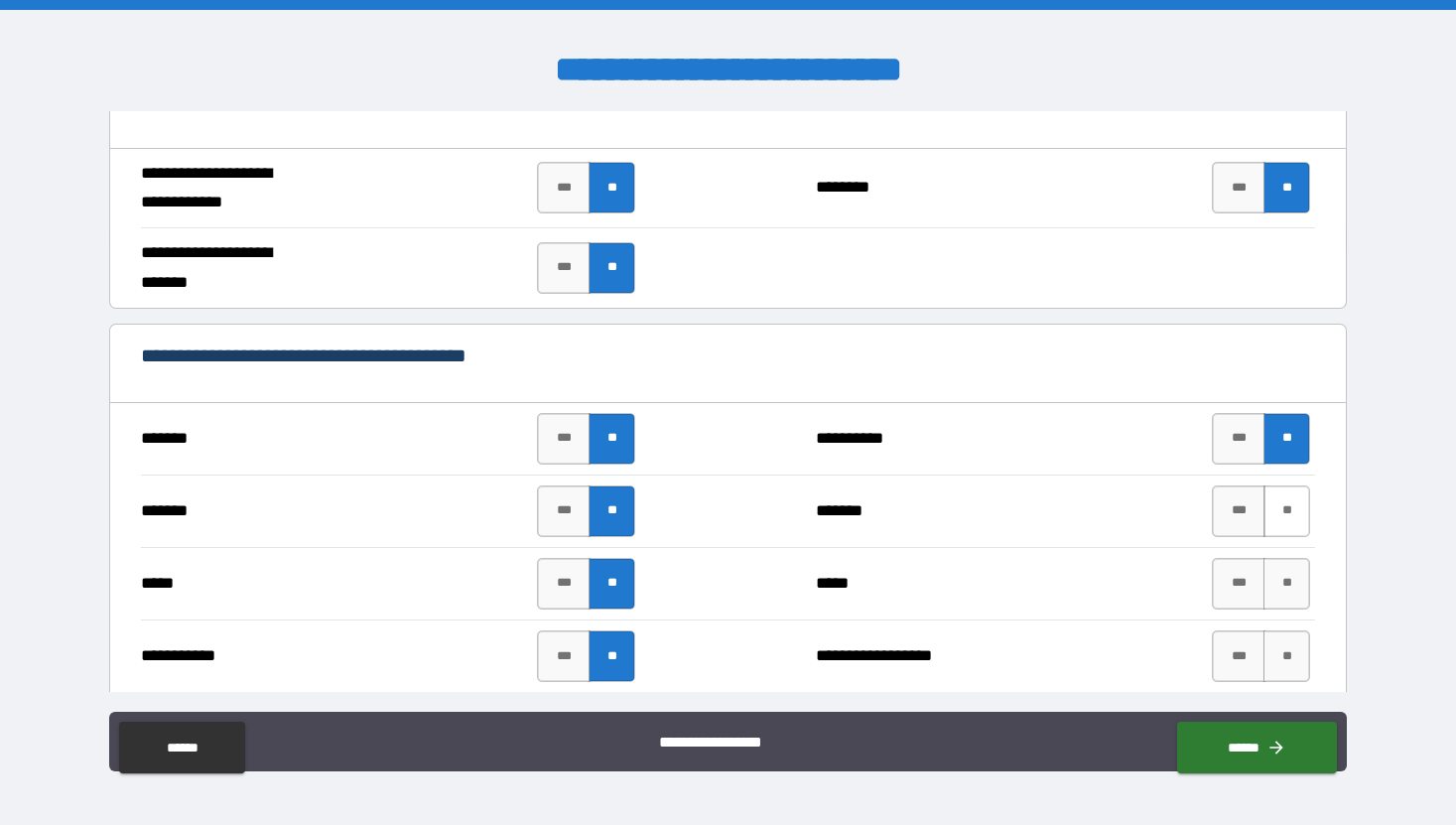 click on "**" at bounding box center (1286, 511) 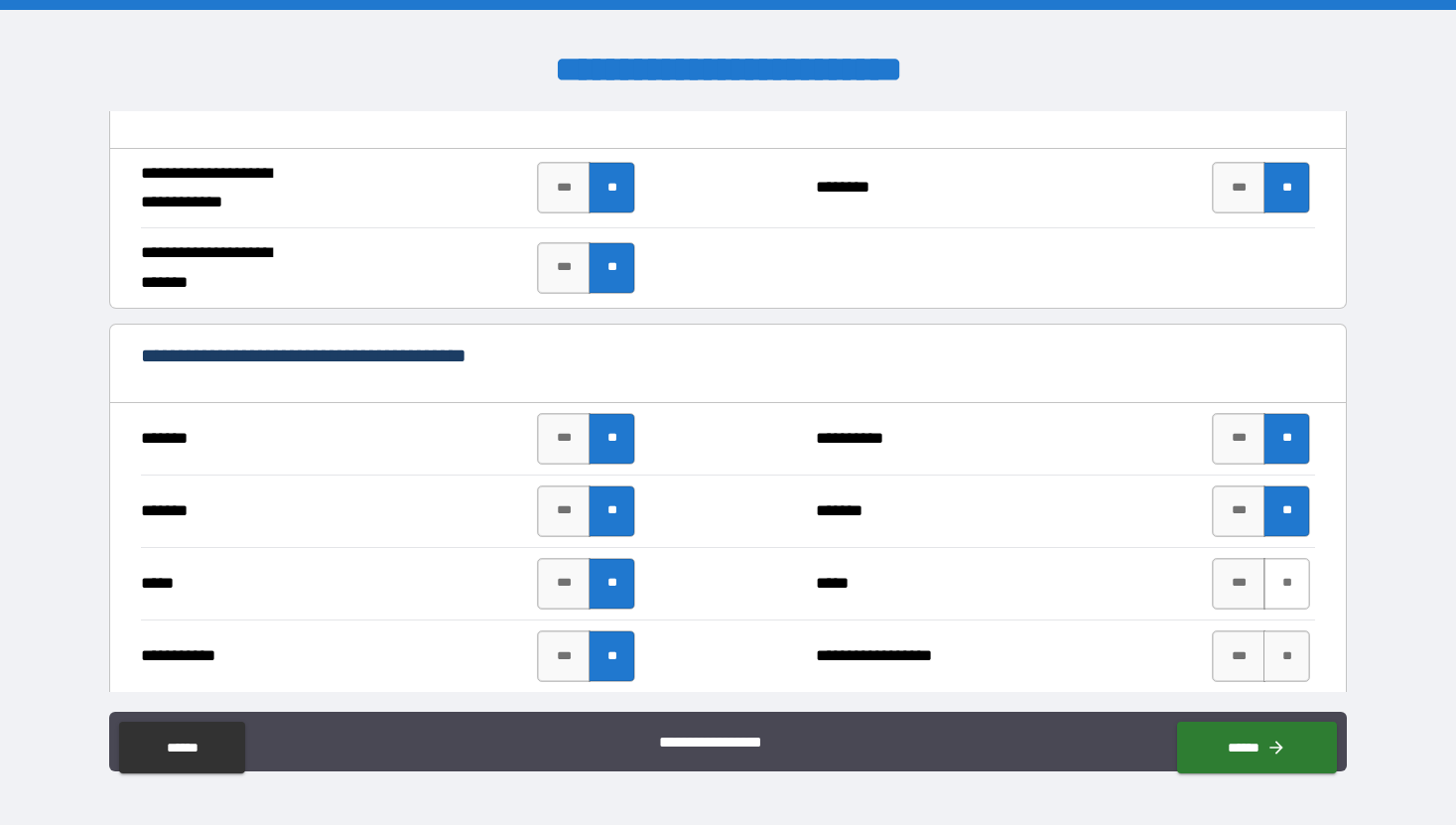 click on "**" at bounding box center [1286, 584] 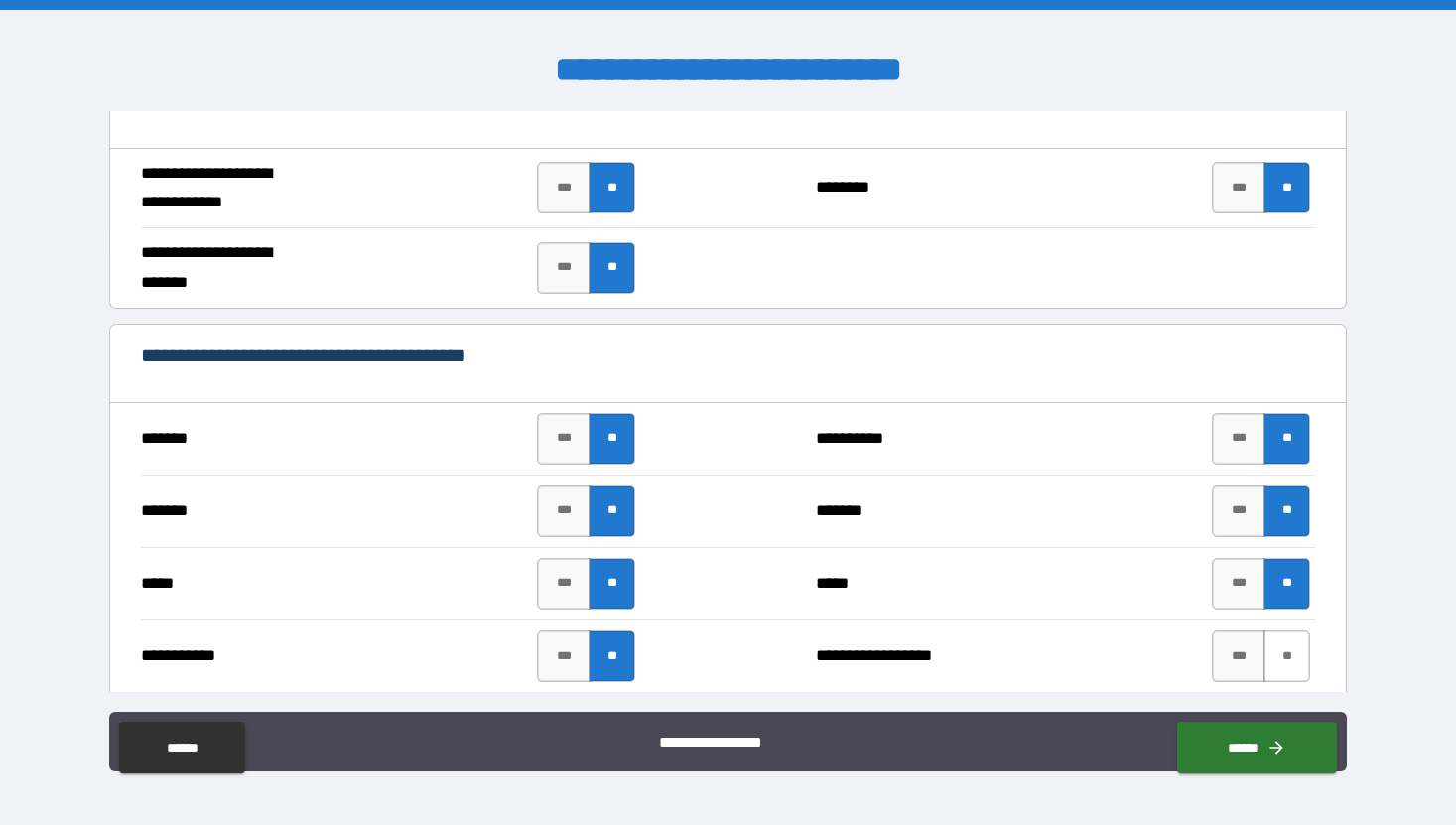 click on "**" at bounding box center [1286, 656] 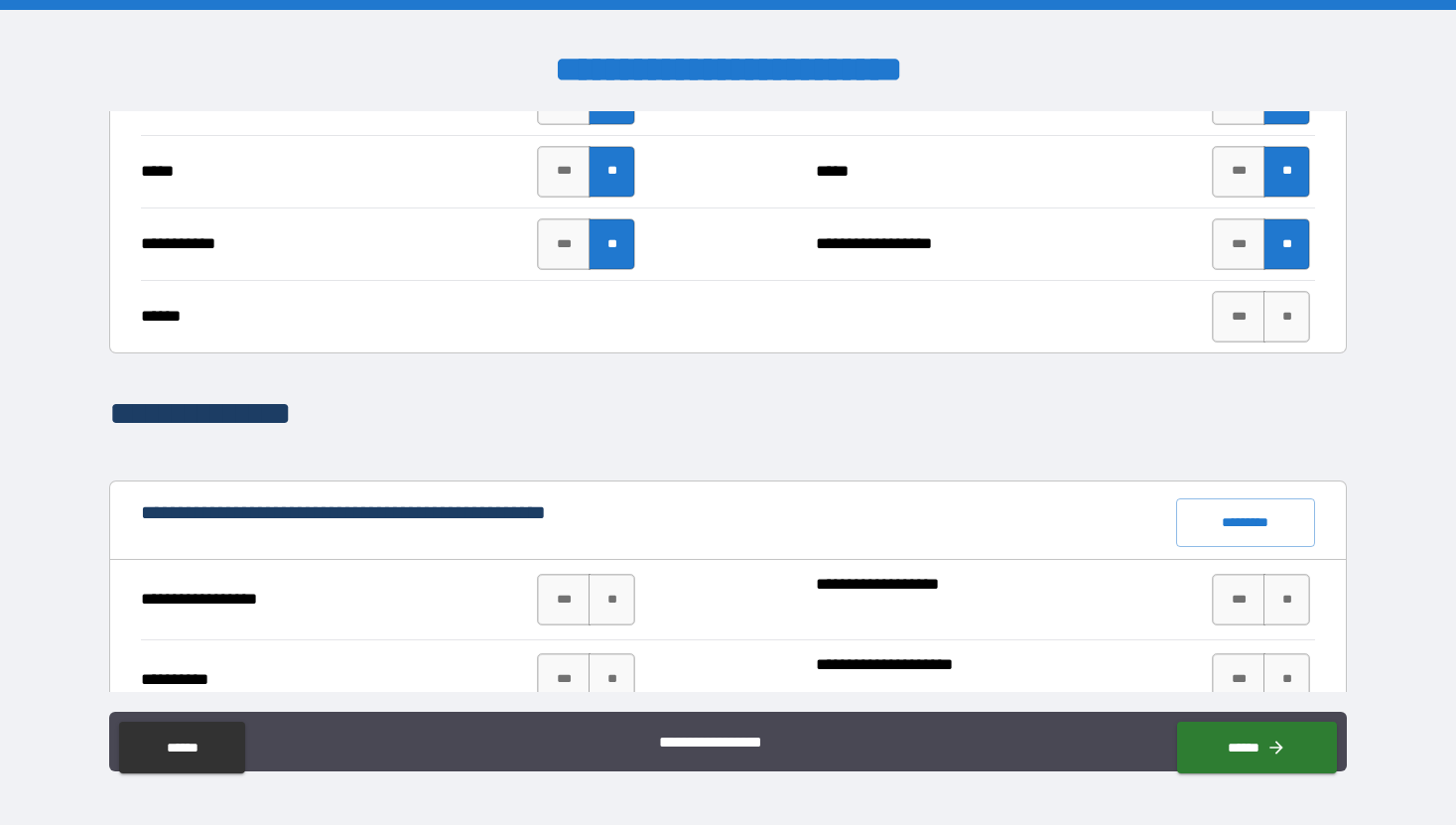 scroll, scrollTop: 1946, scrollLeft: 0, axis: vertical 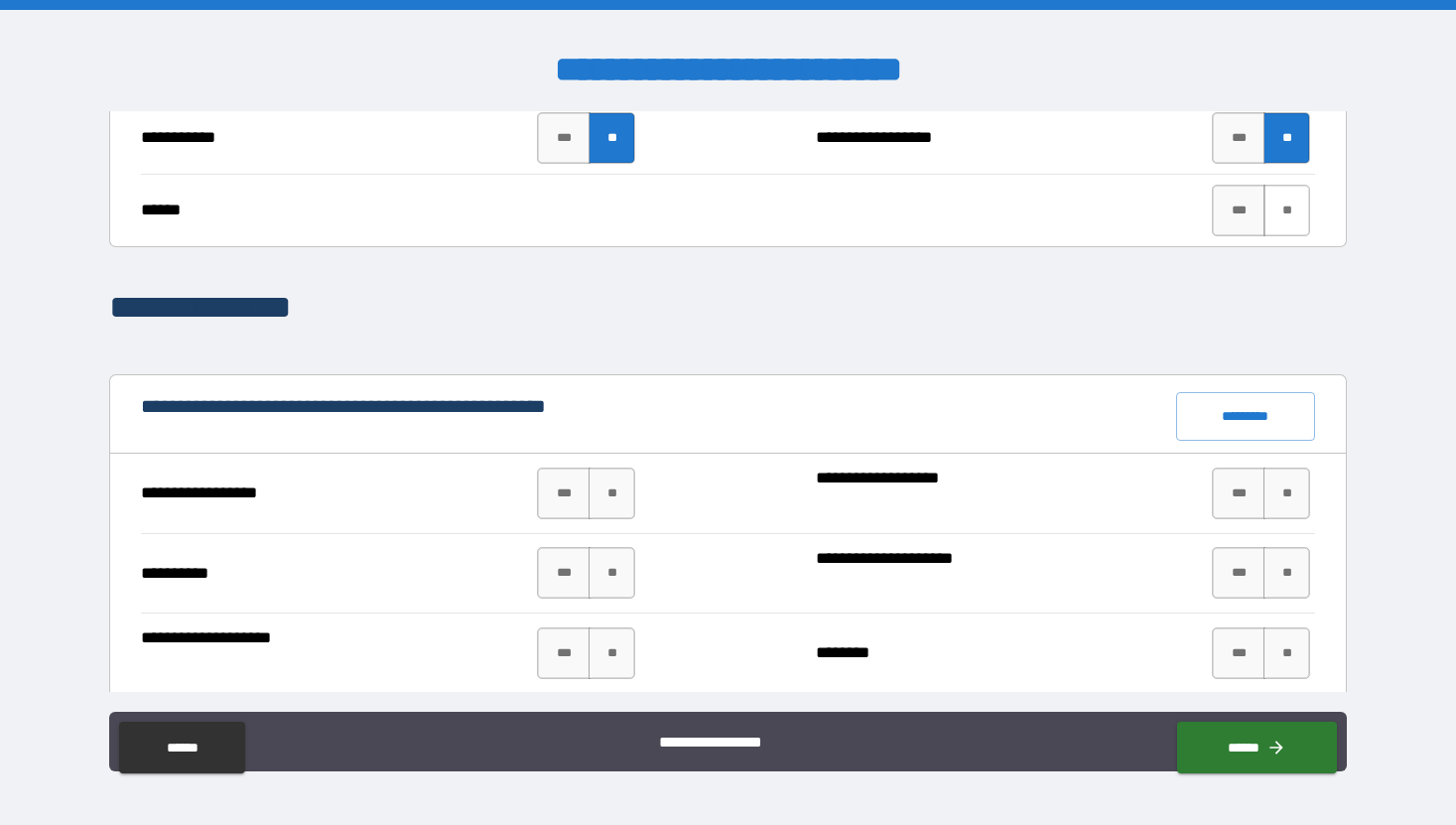 click on "**" at bounding box center (1286, 210) 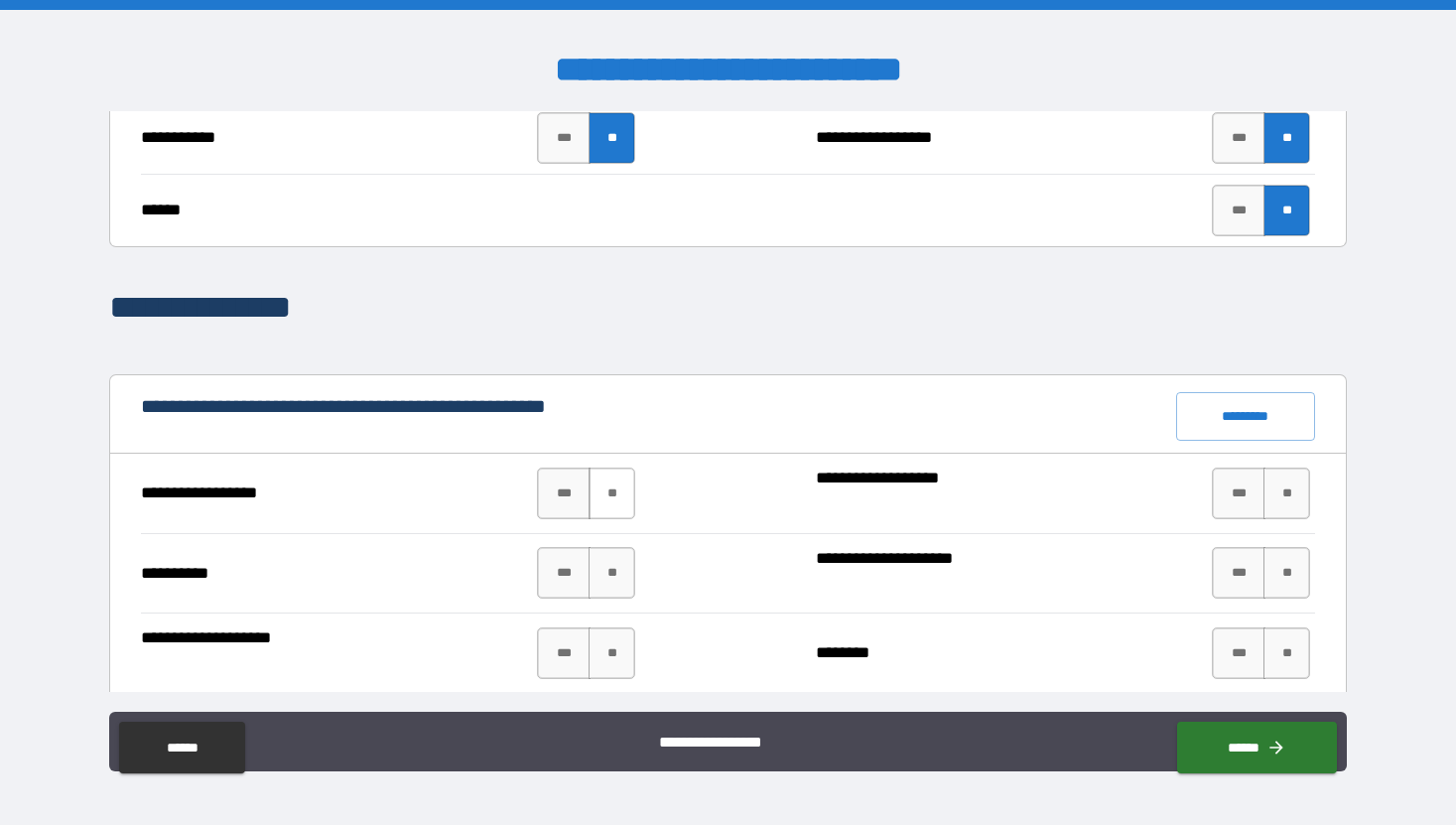 click on "**" at bounding box center [611, 493] 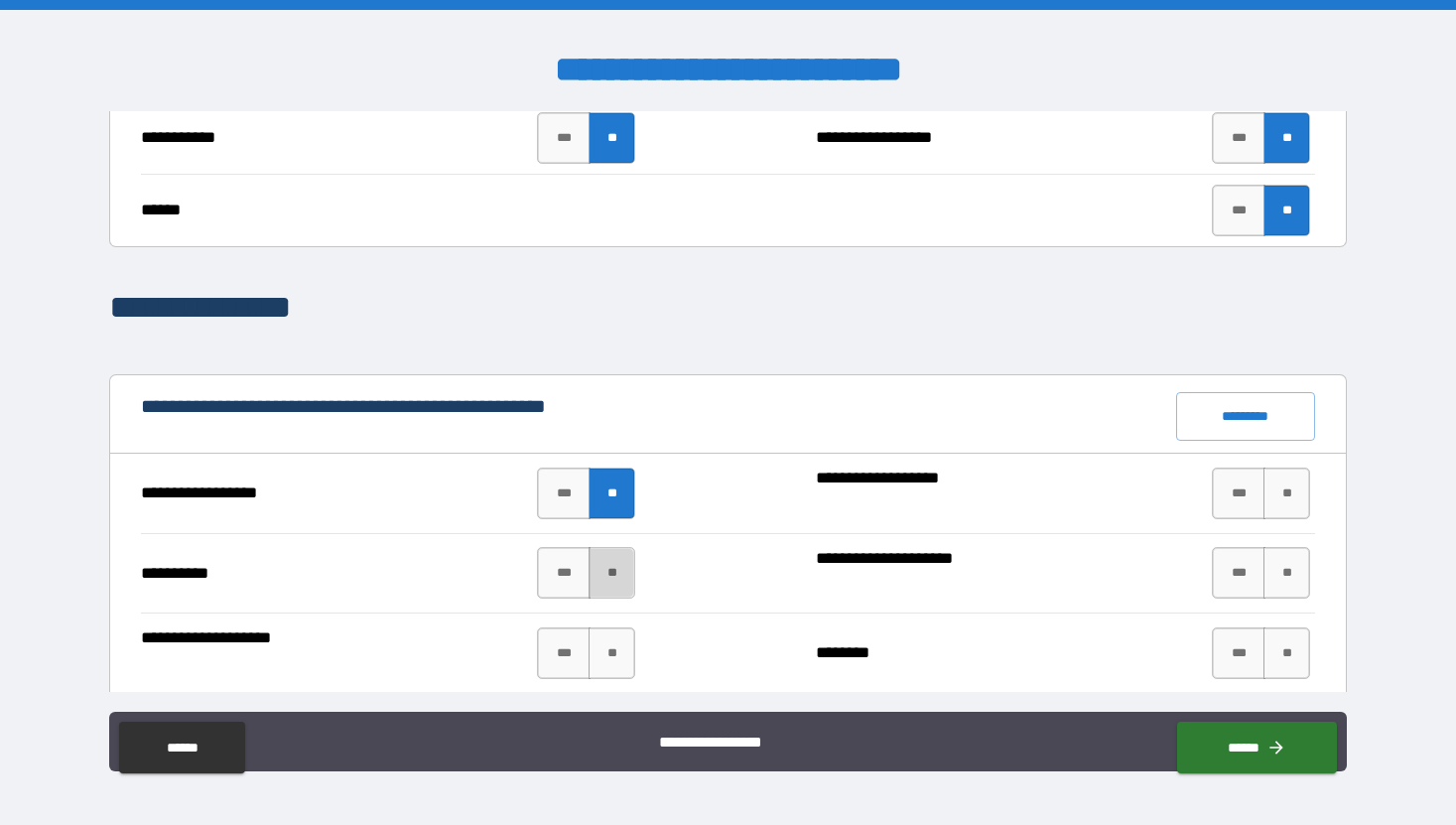 click on "**" at bounding box center (611, 573) 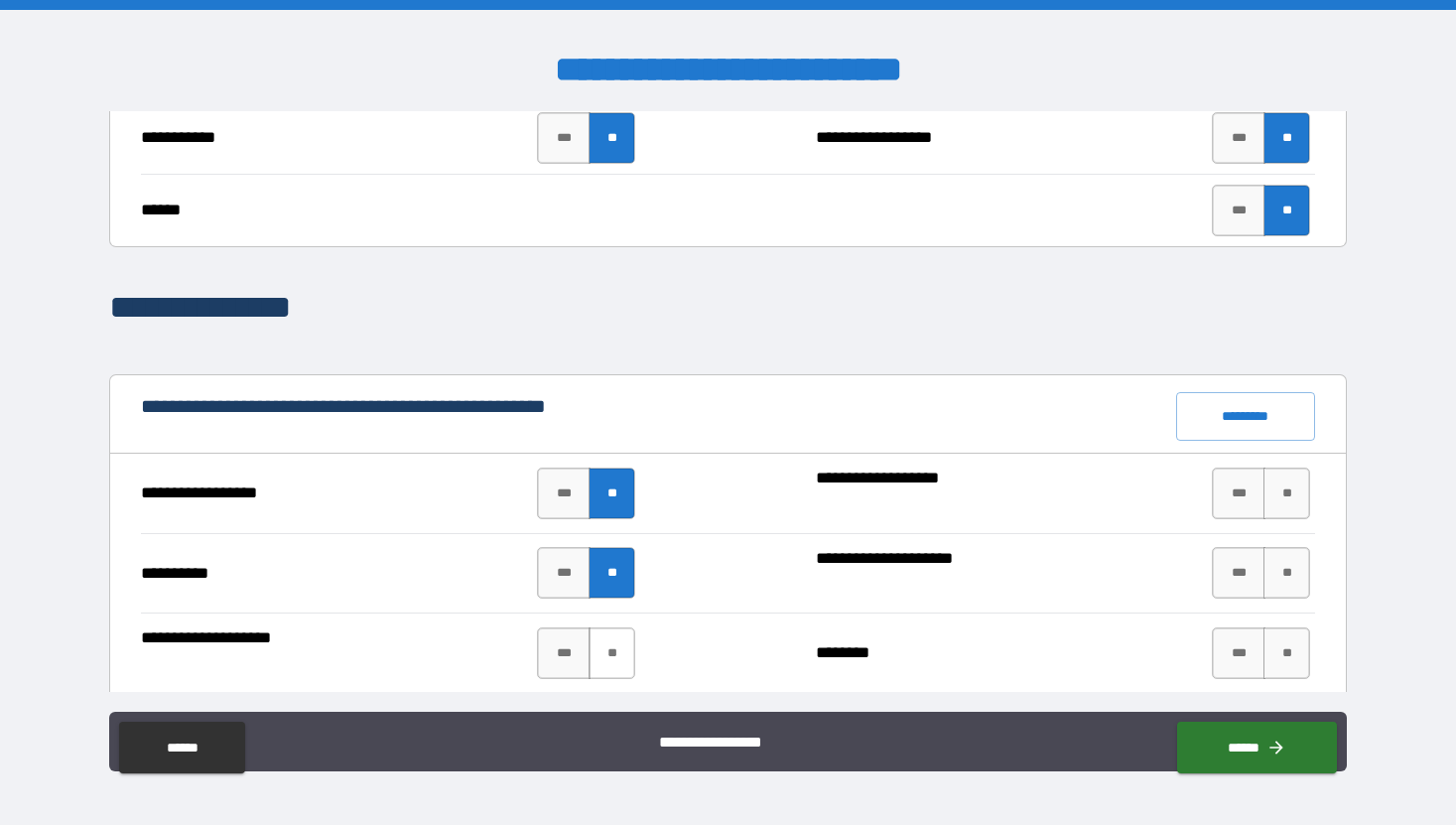 click on "**" at bounding box center (611, 653) 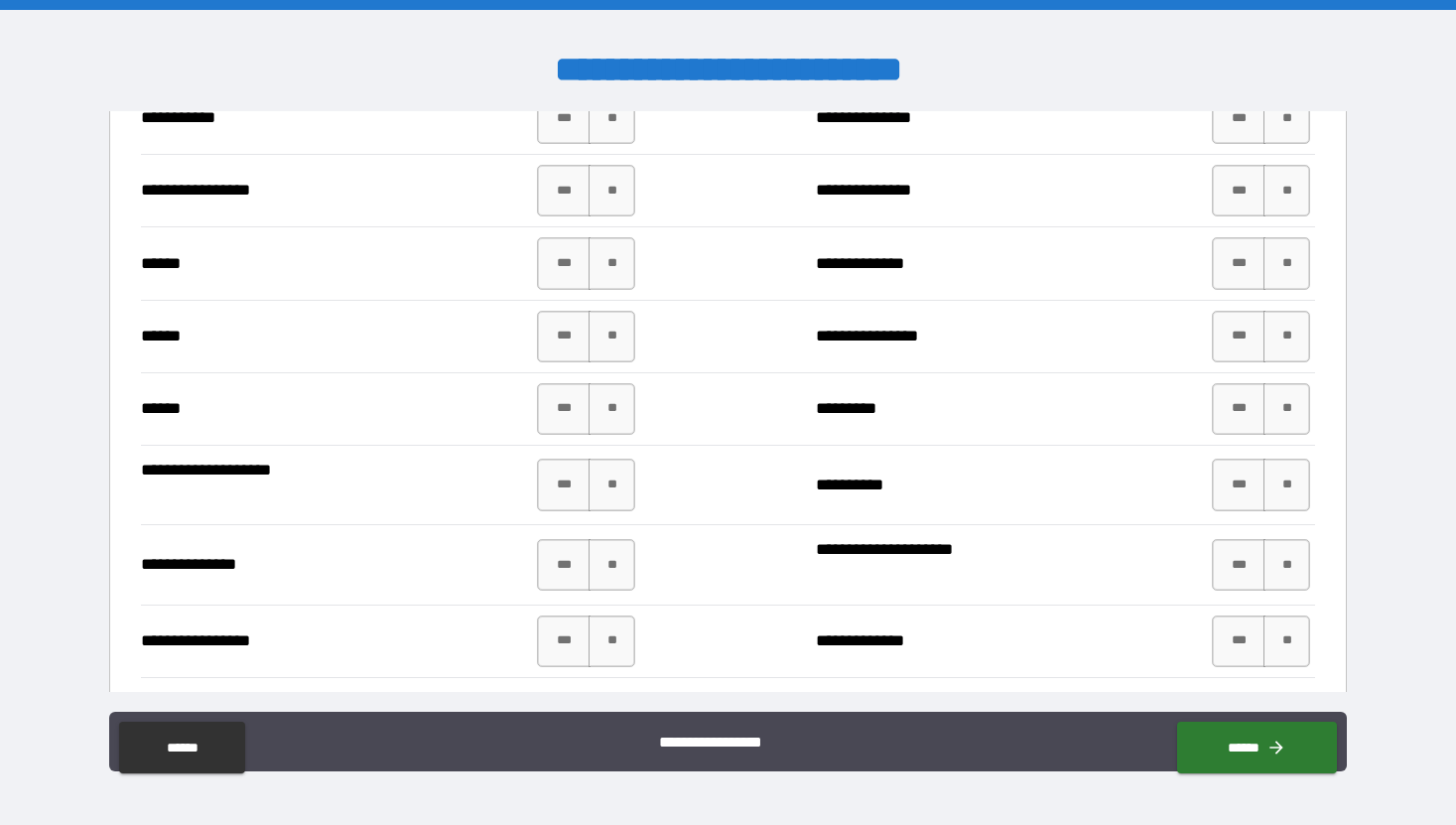scroll, scrollTop: 2739, scrollLeft: 0, axis: vertical 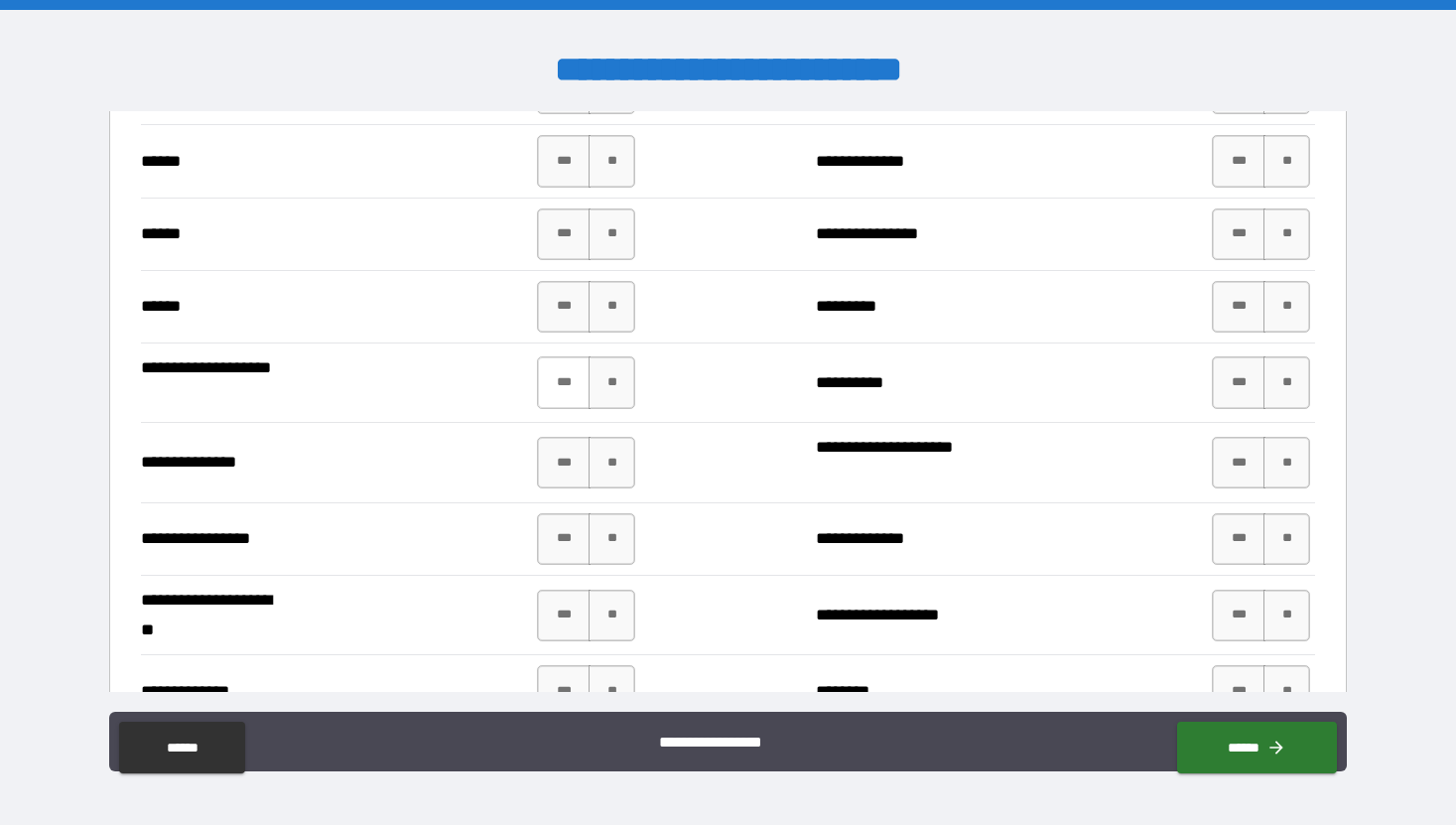 click on "***" at bounding box center (564, 382) 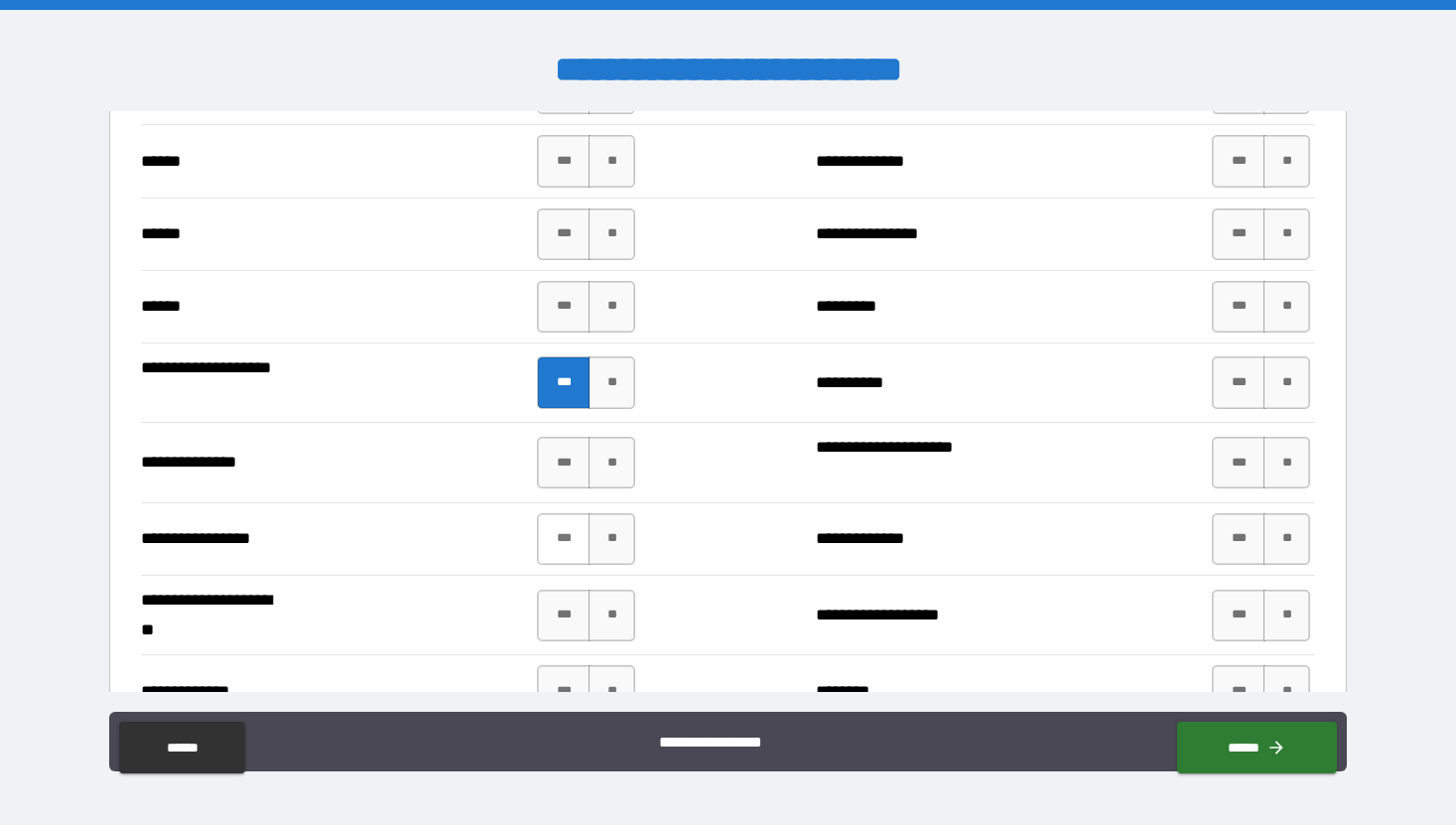 click on "***" at bounding box center [564, 539] 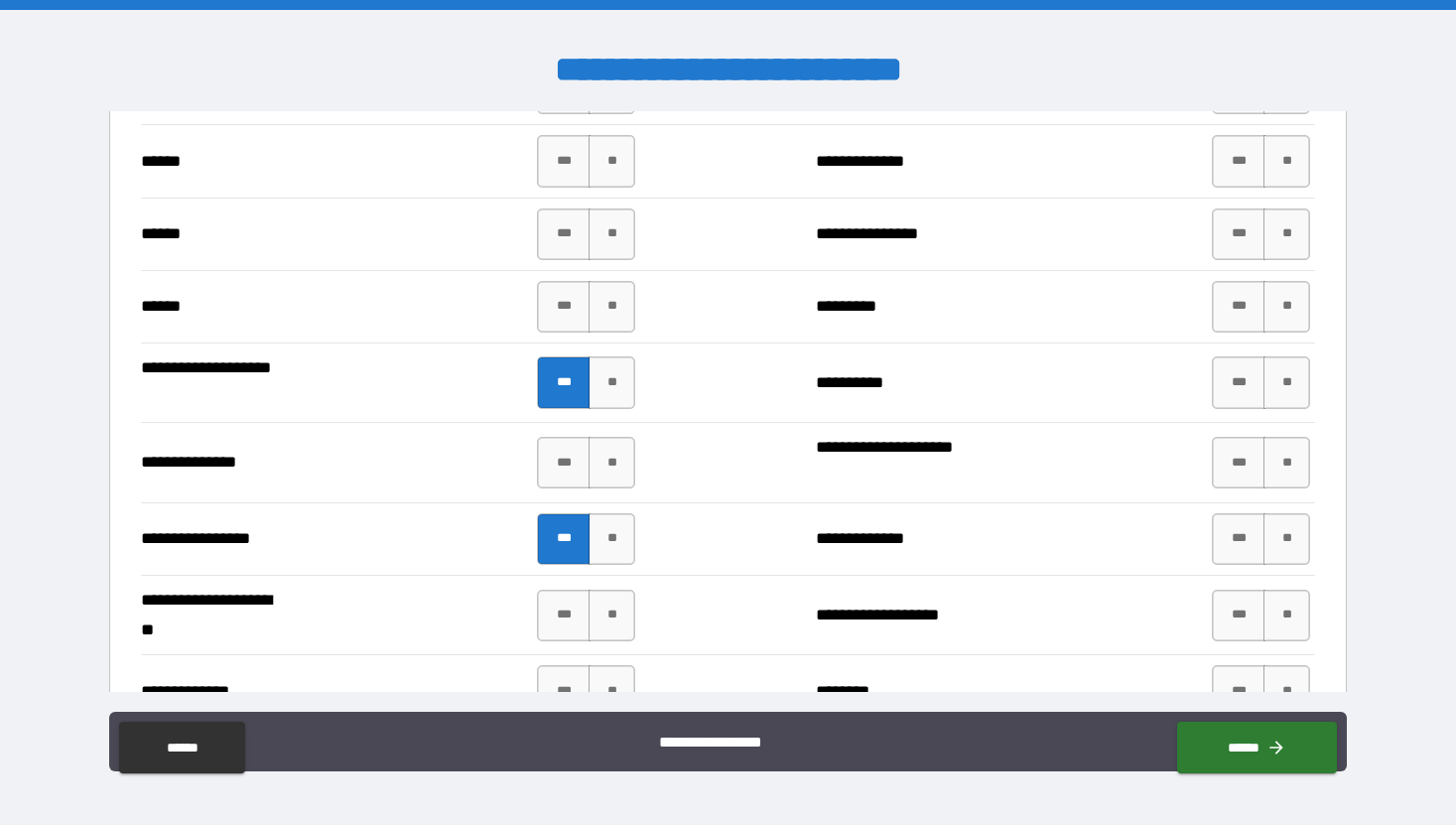 click on "**********" at bounding box center [728, 382] 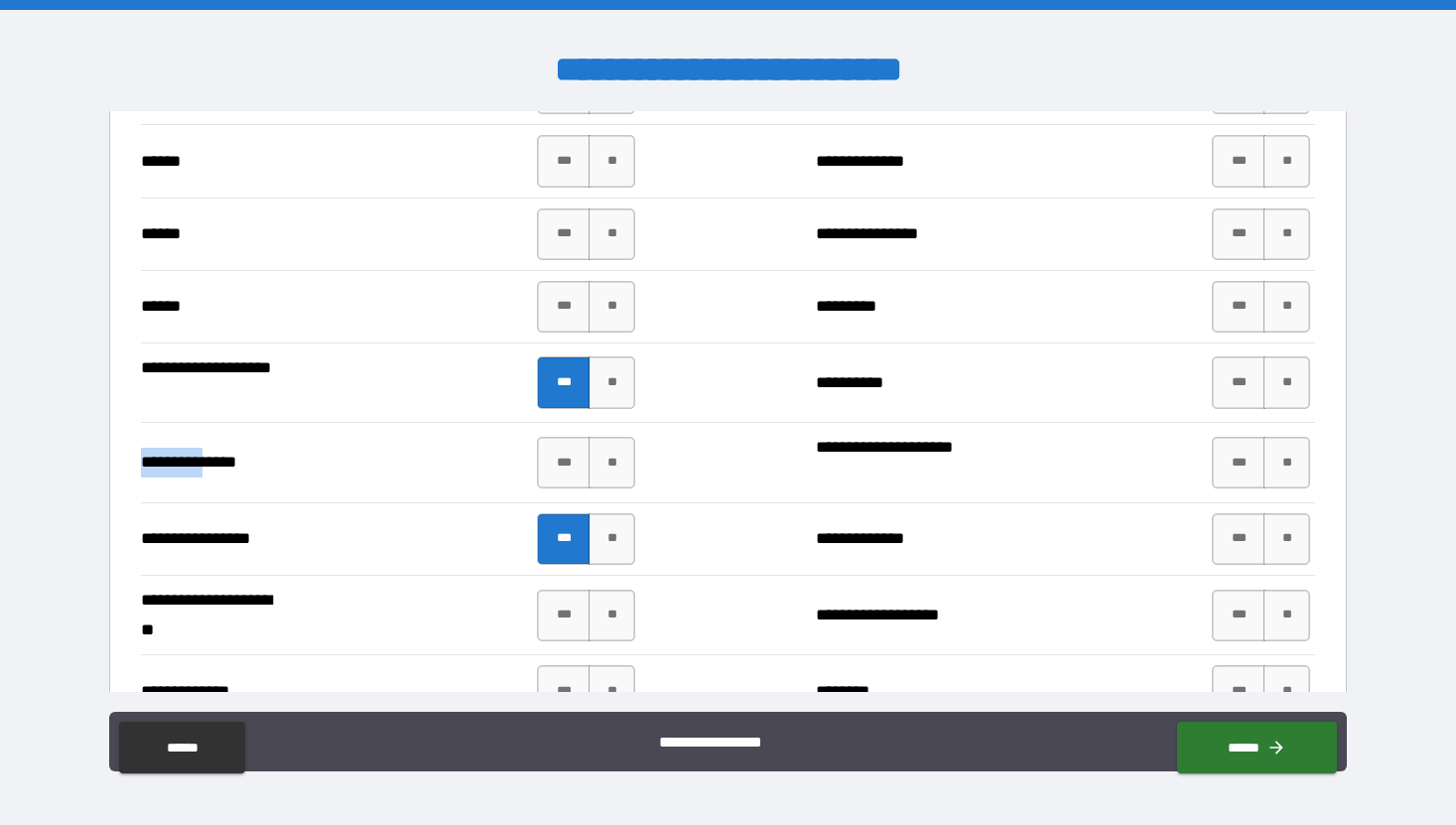click on "**********" at bounding box center (728, 382) 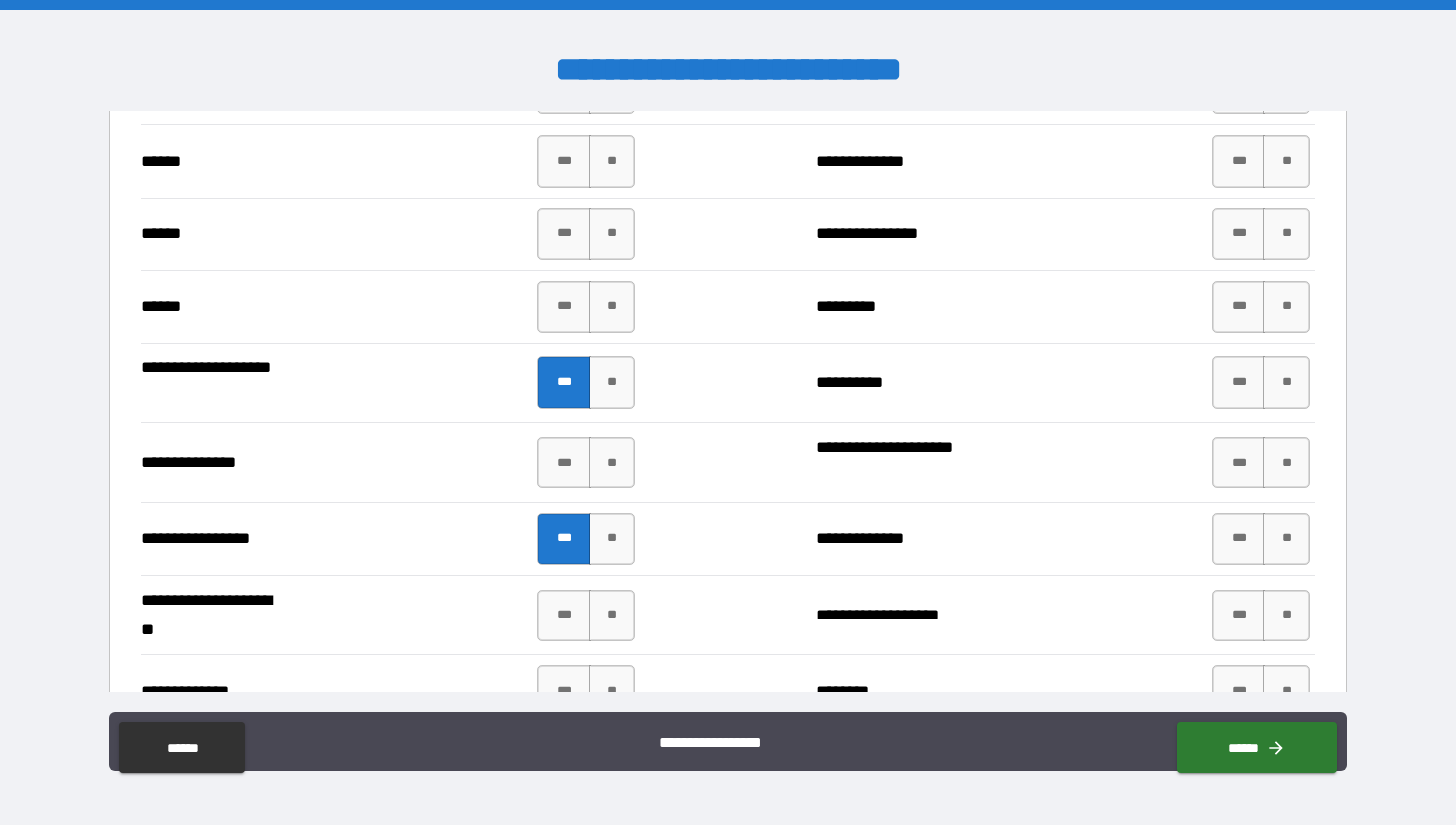 click on "**********" at bounding box center (728, 382) 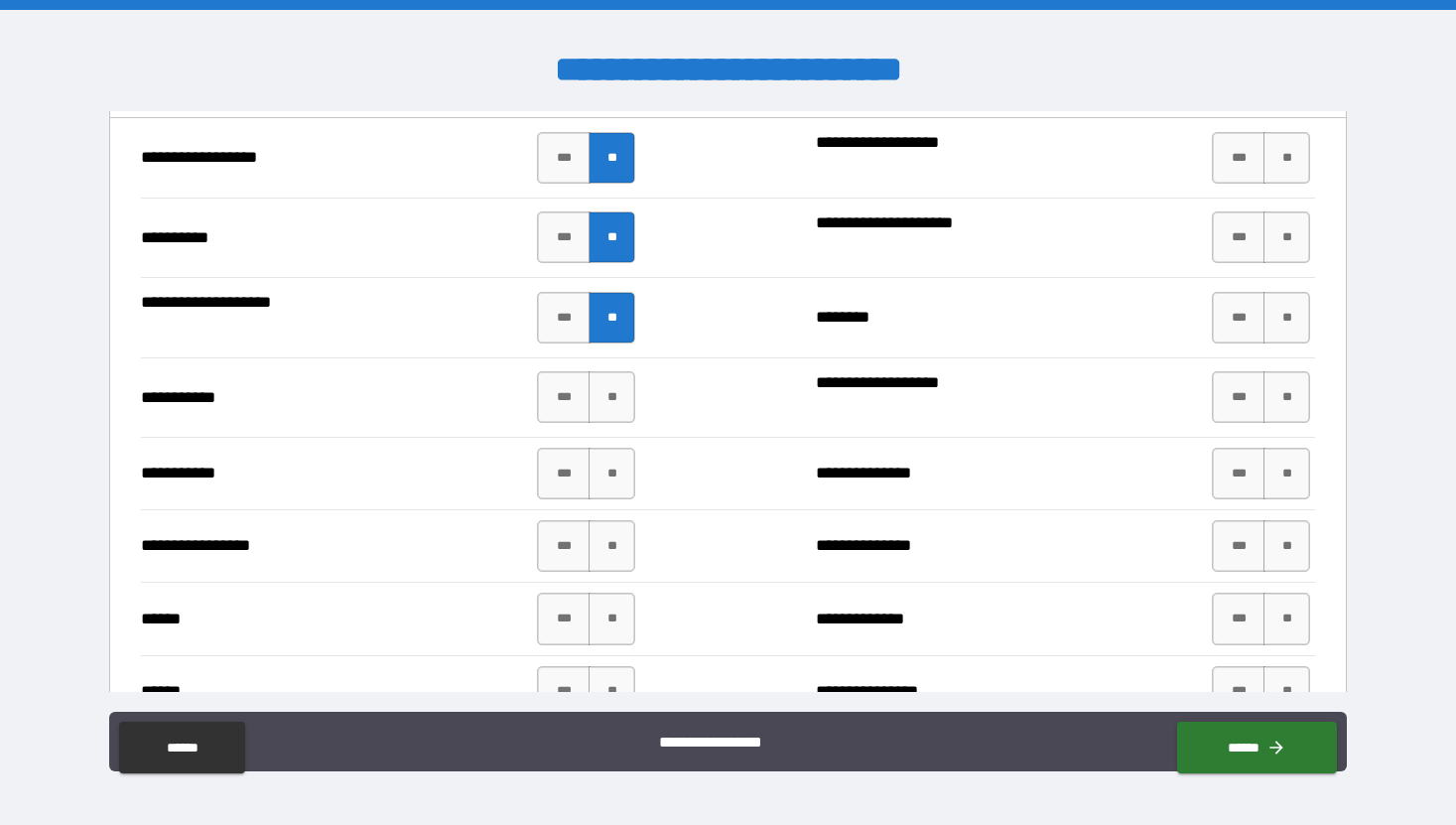 scroll, scrollTop: 2286, scrollLeft: 0, axis: vertical 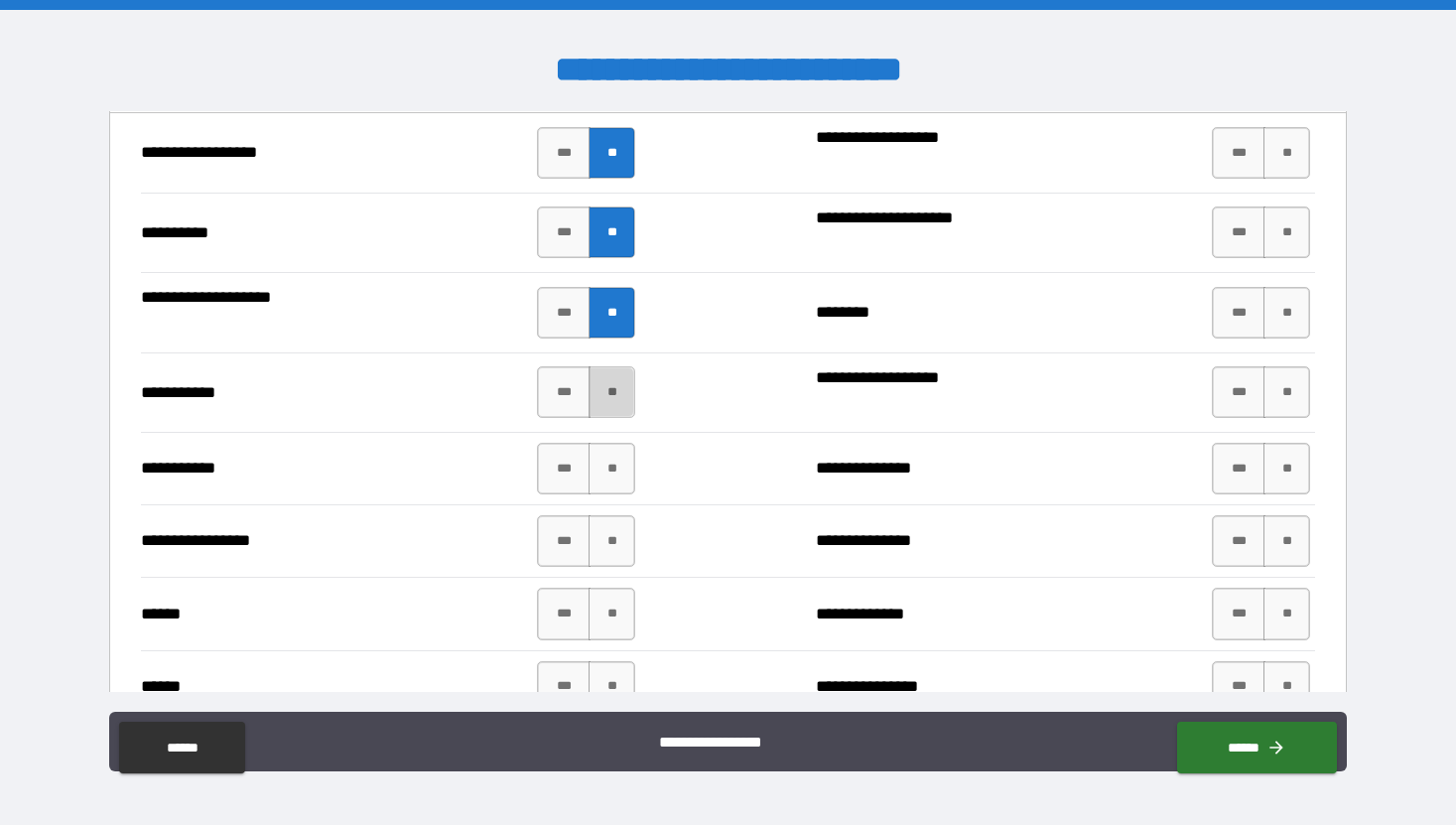 click on "**" at bounding box center (611, 392) 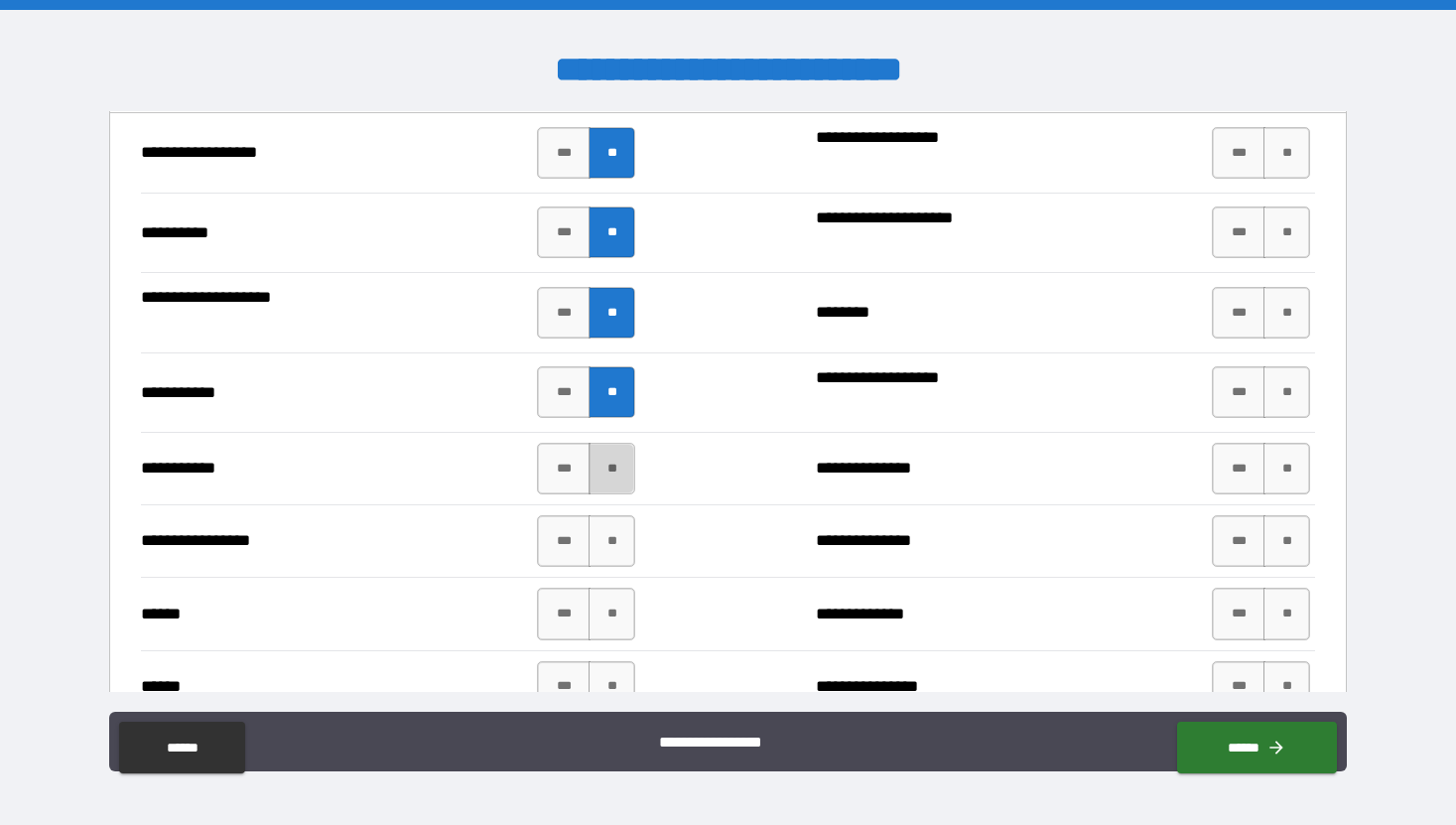 click on "**" at bounding box center (611, 469) 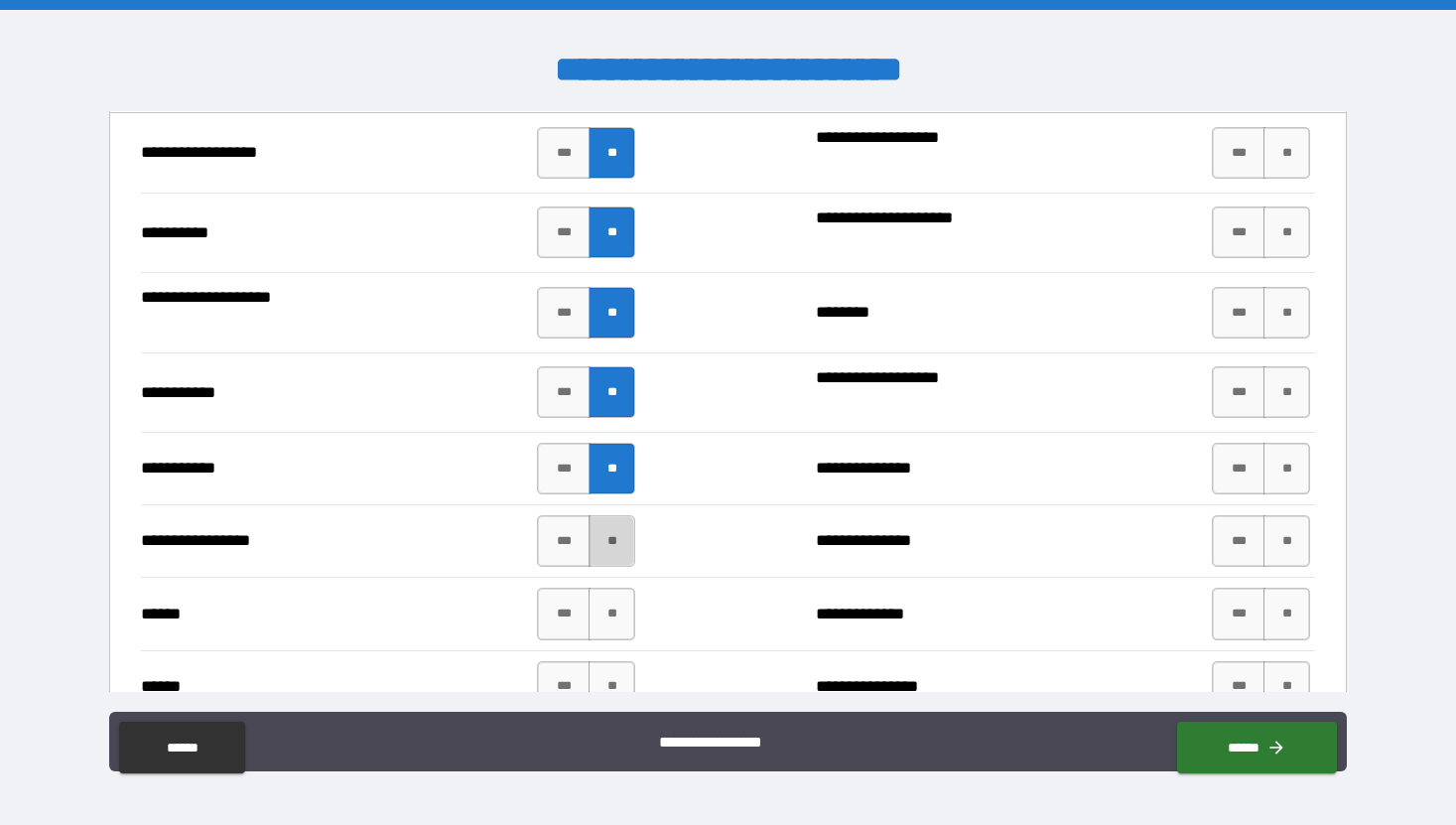 click on "**" at bounding box center (611, 541) 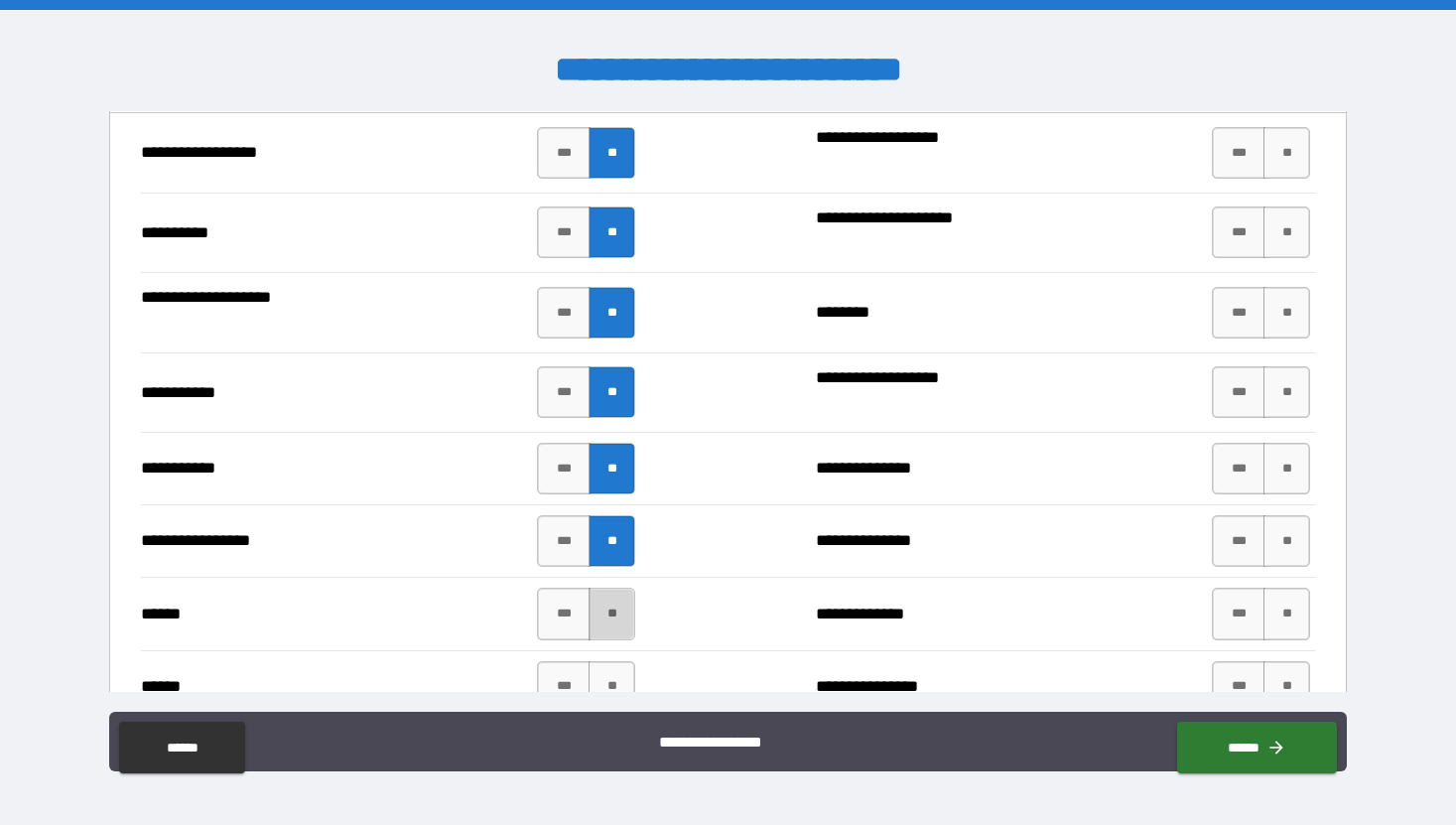 click on "**" at bounding box center (611, 614) 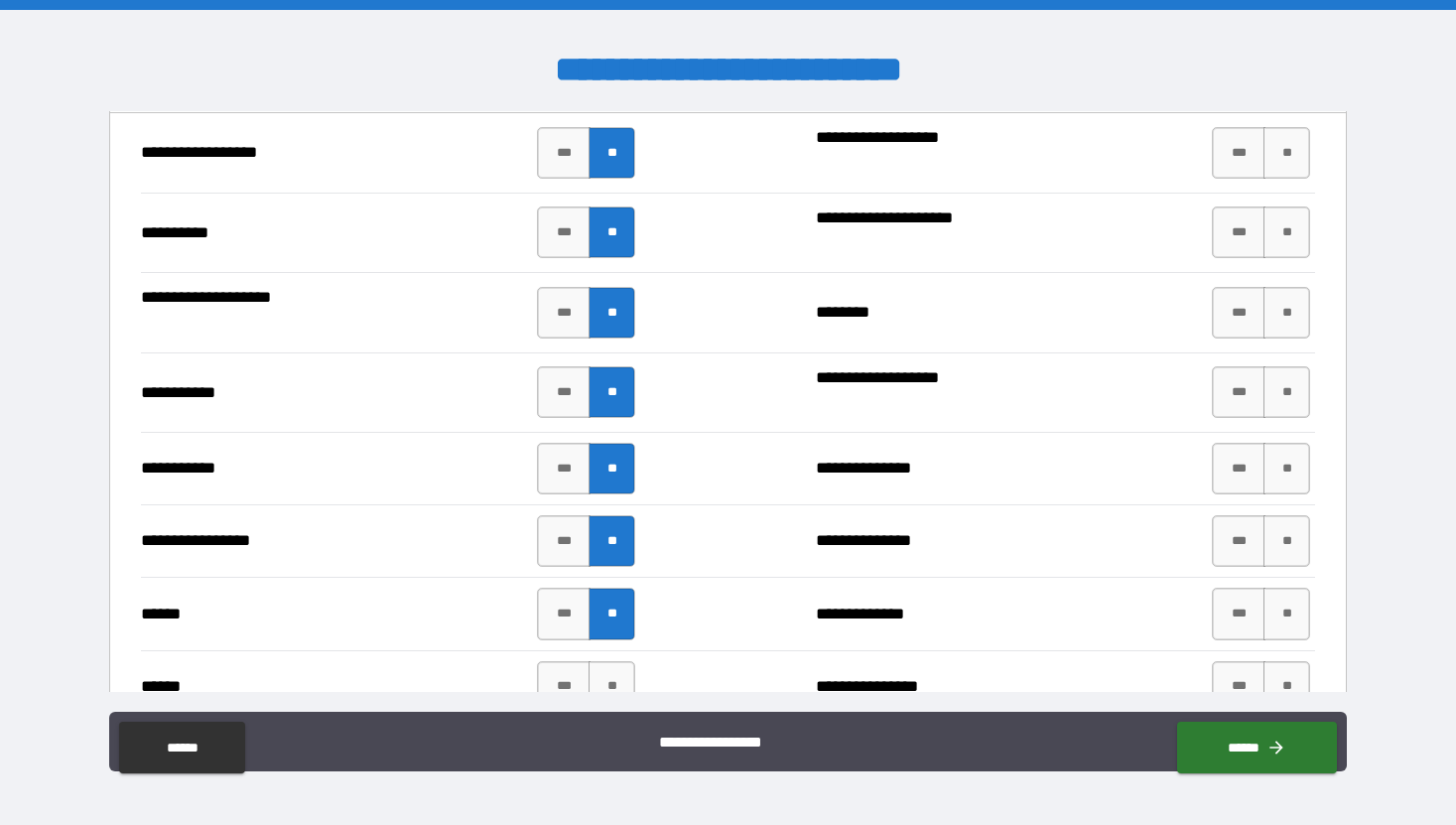 click on "*** **" at bounding box center (1263, 153) 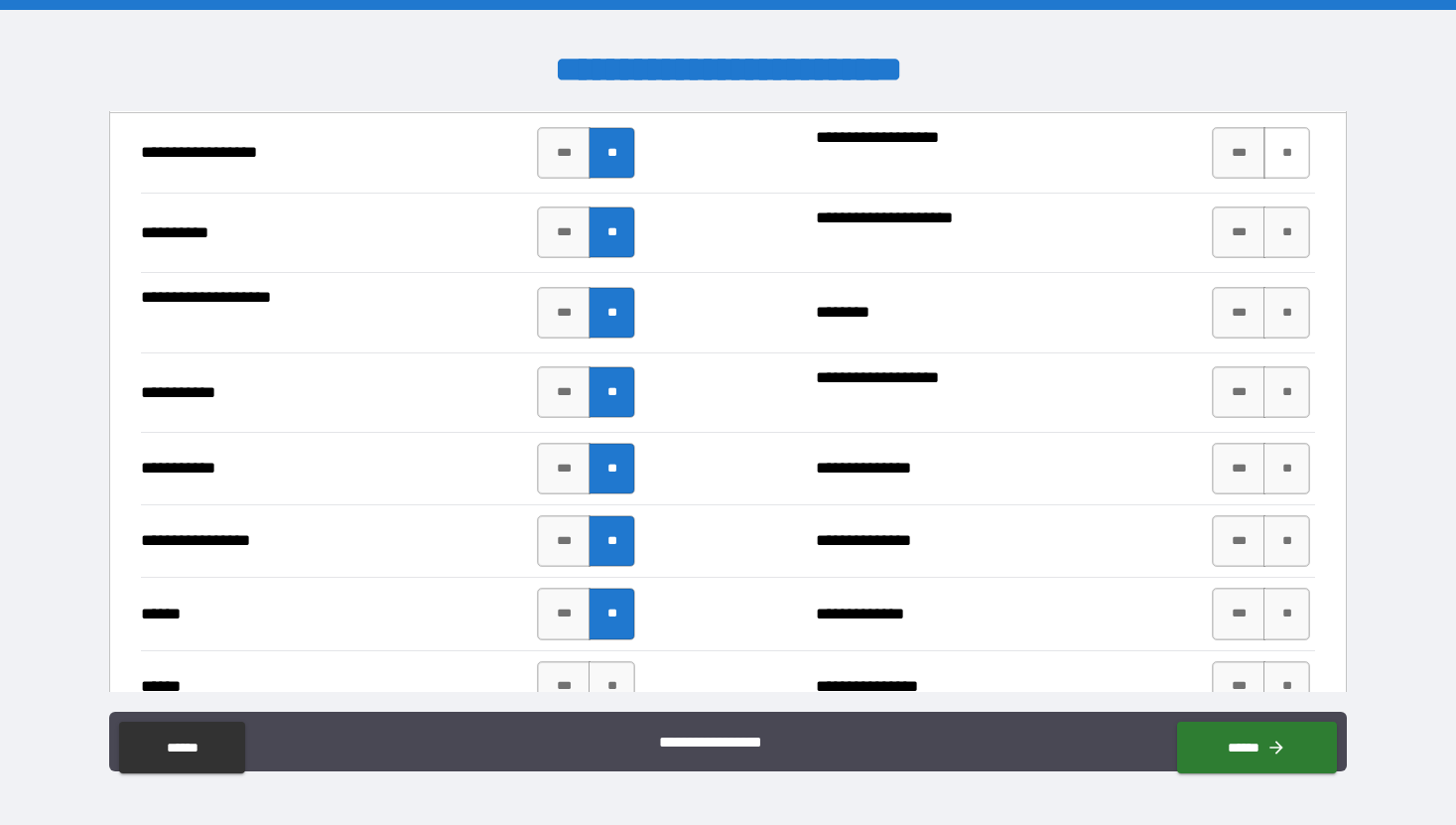 click on "**" at bounding box center (1286, 153) 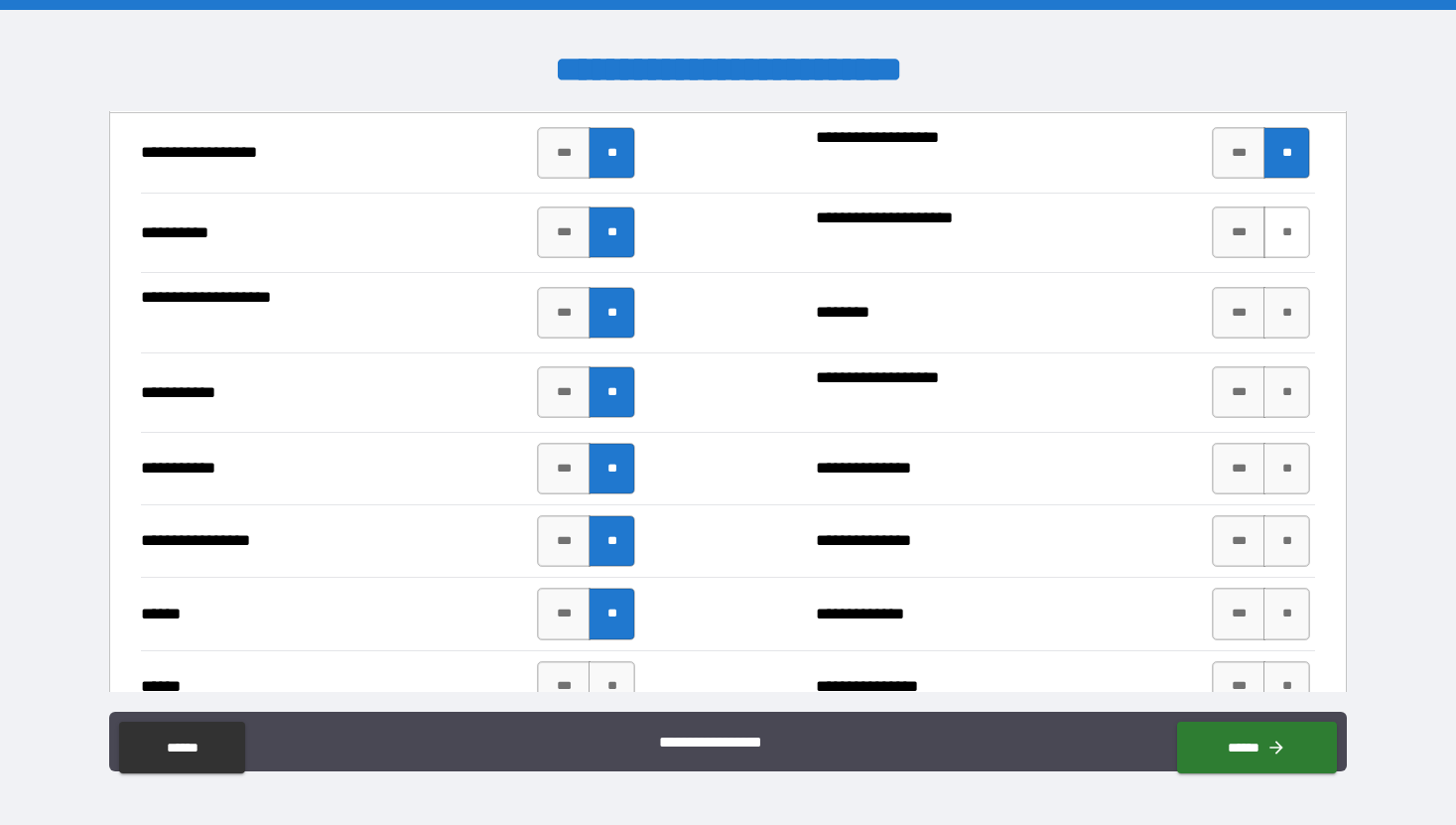 click on "**" at bounding box center [1286, 232] 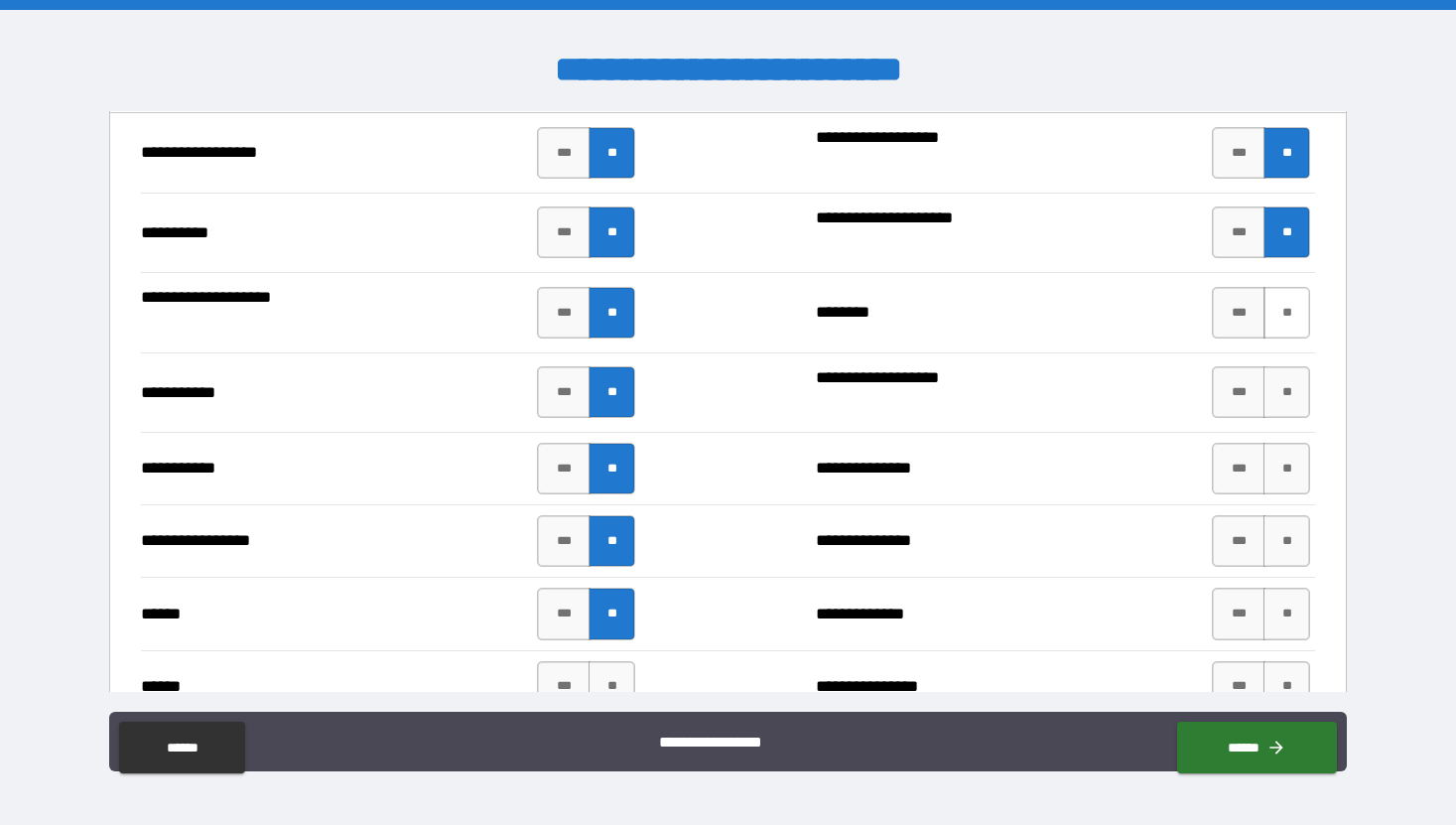 click on "**" at bounding box center [1286, 313] 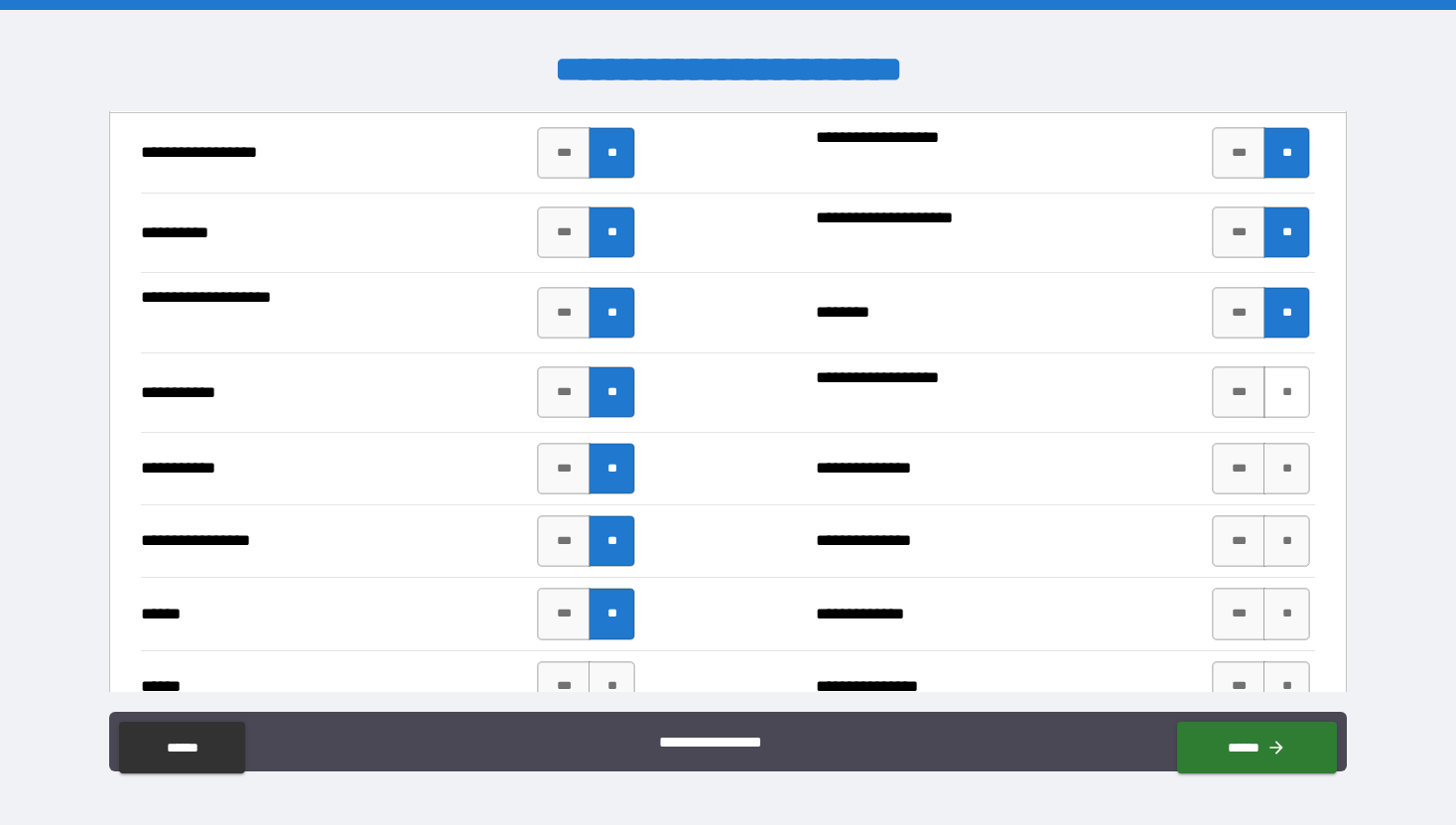 click on "**" at bounding box center [1286, 392] 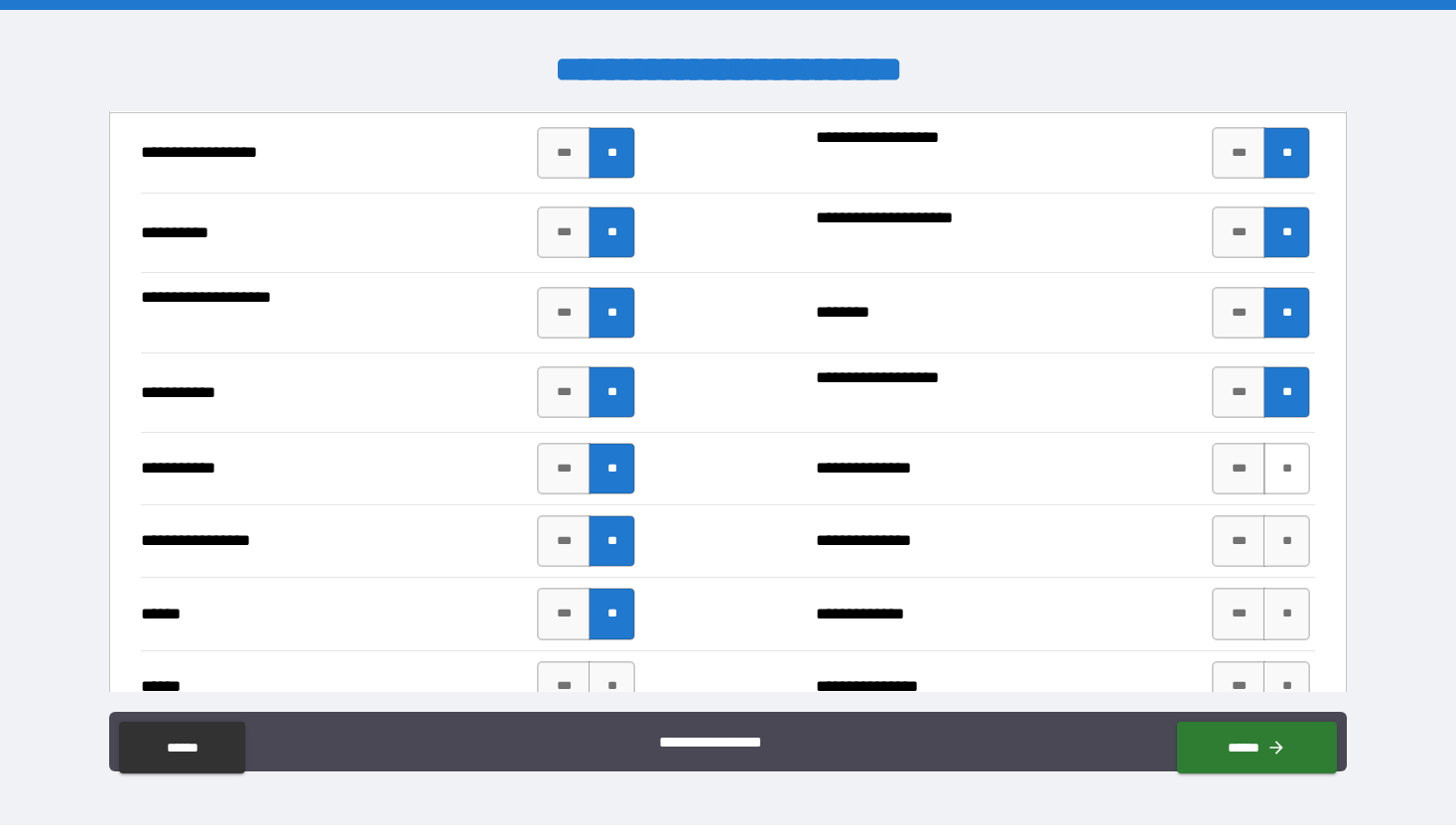 click on "**" at bounding box center (1286, 469) 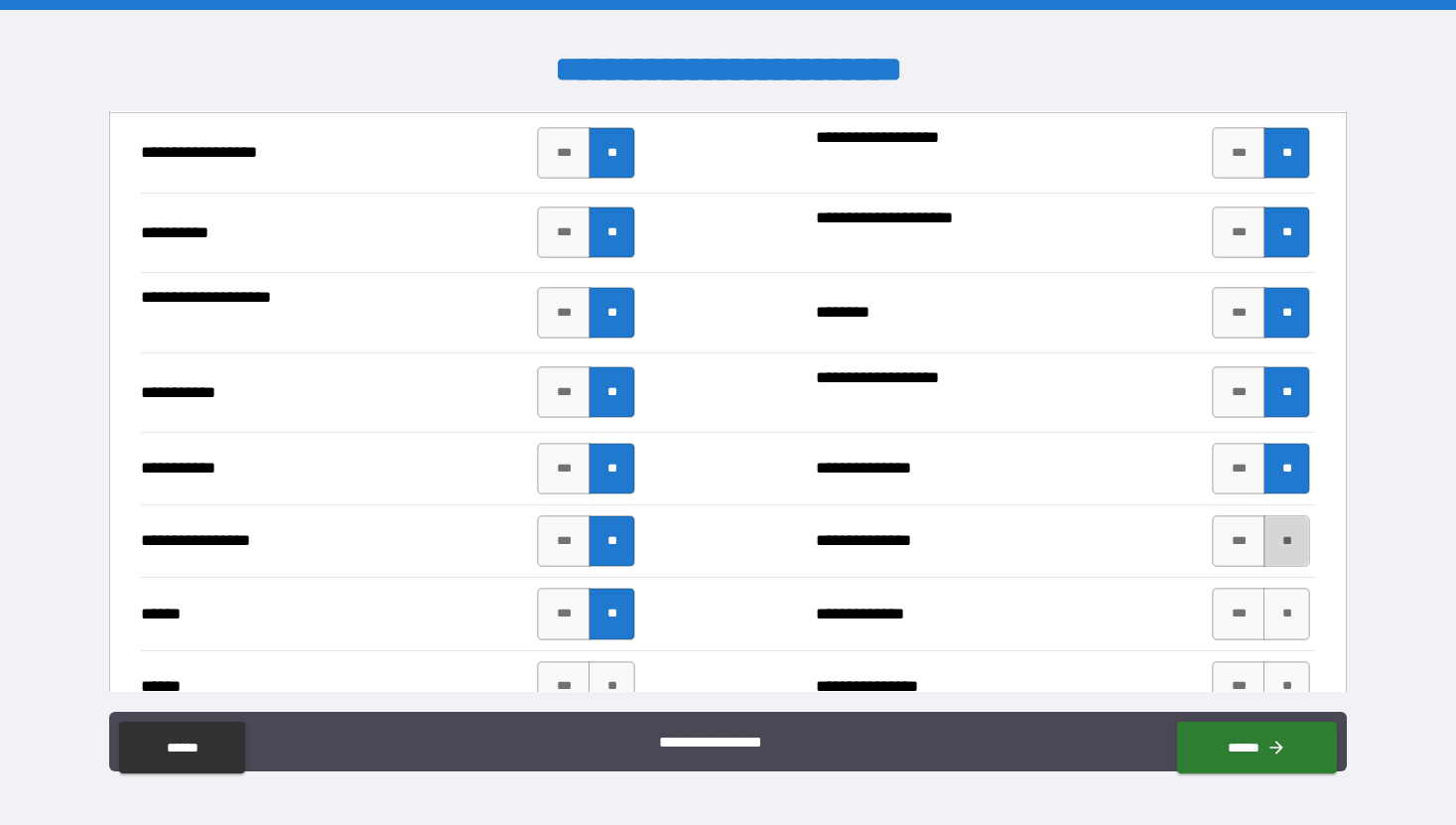 click on "**" at bounding box center (1286, 541) 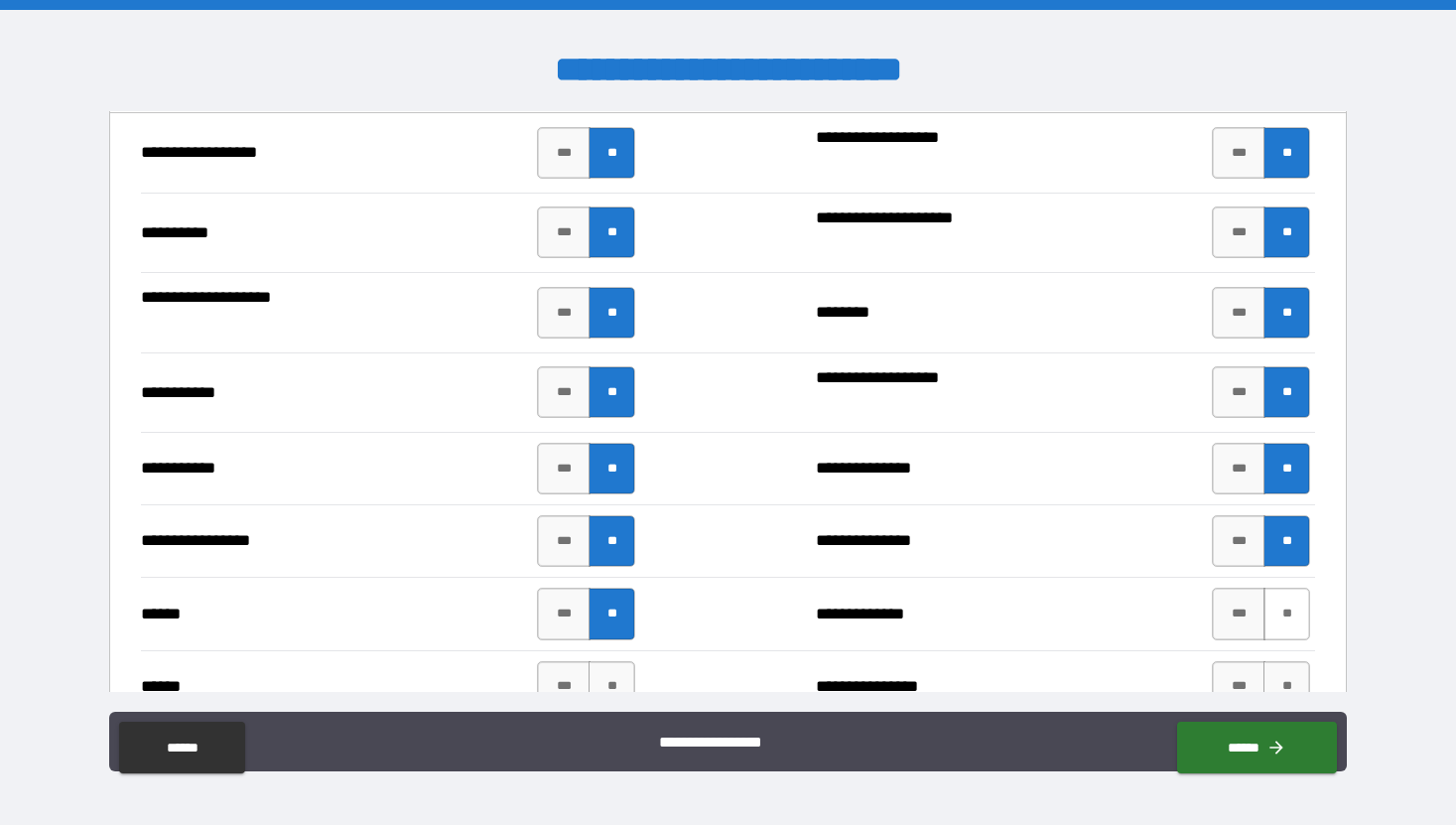 click on "**" at bounding box center [1286, 614] 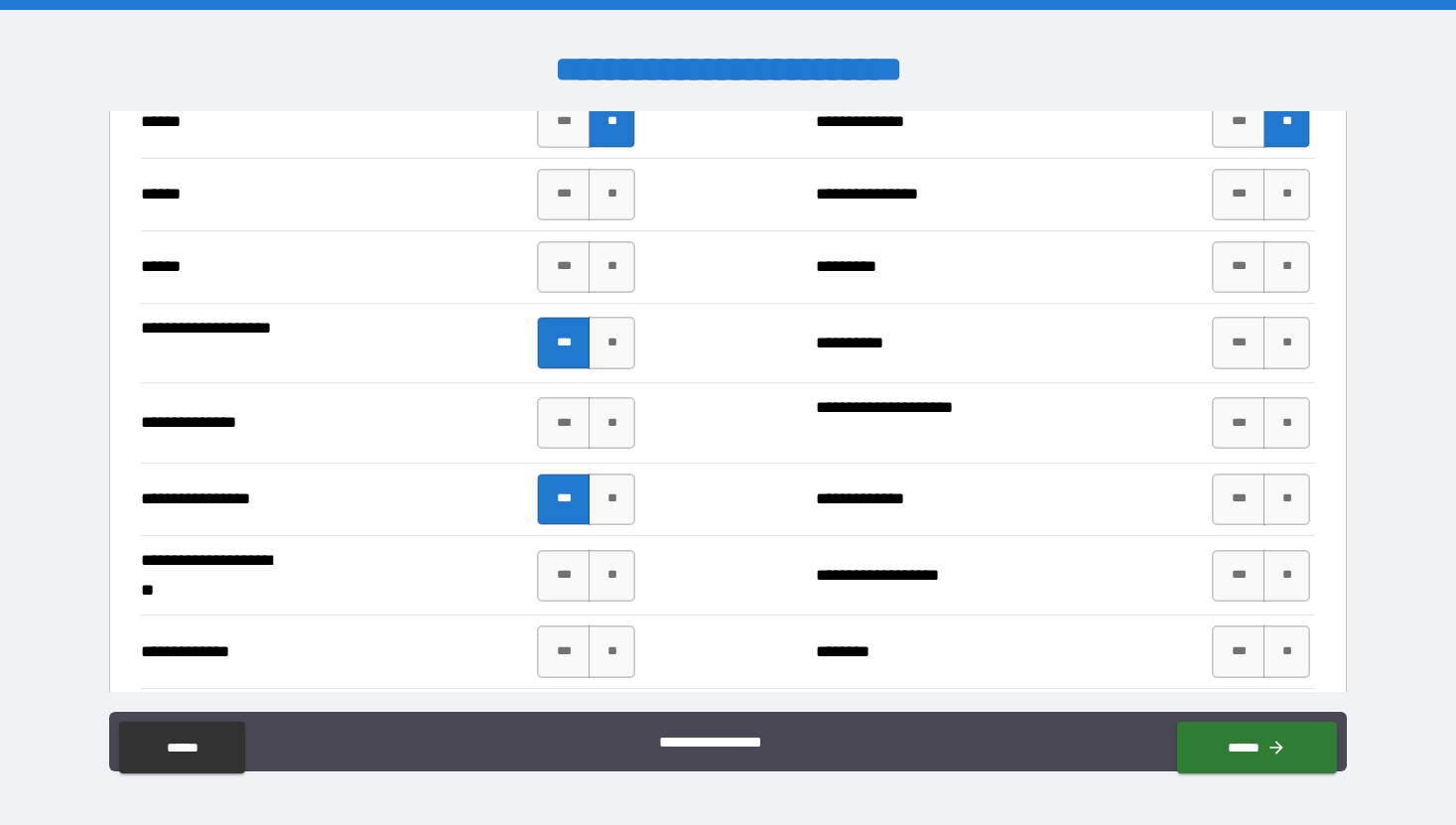 scroll, scrollTop: 2810, scrollLeft: 0, axis: vertical 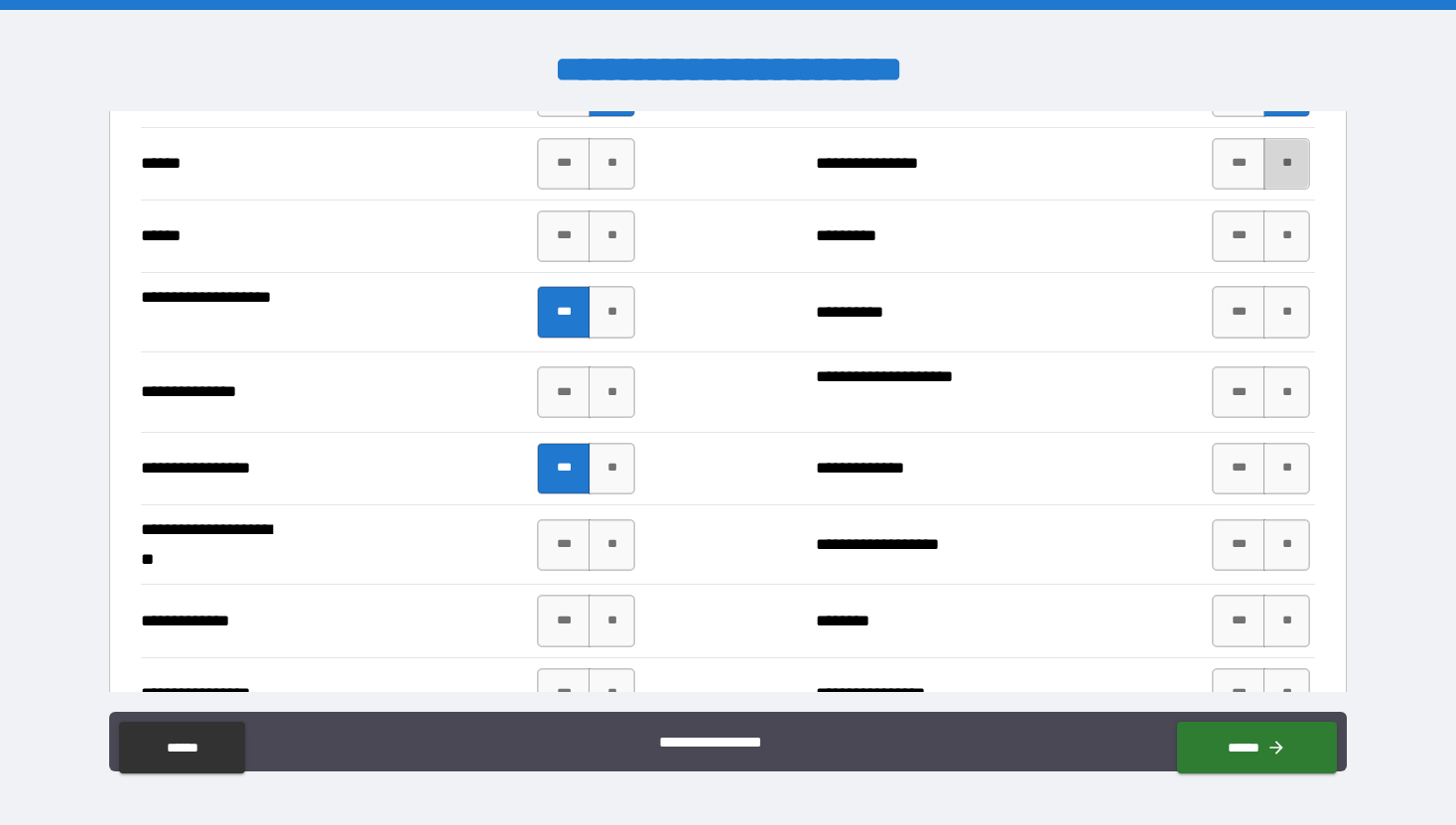 click on "**" at bounding box center (1286, 164) 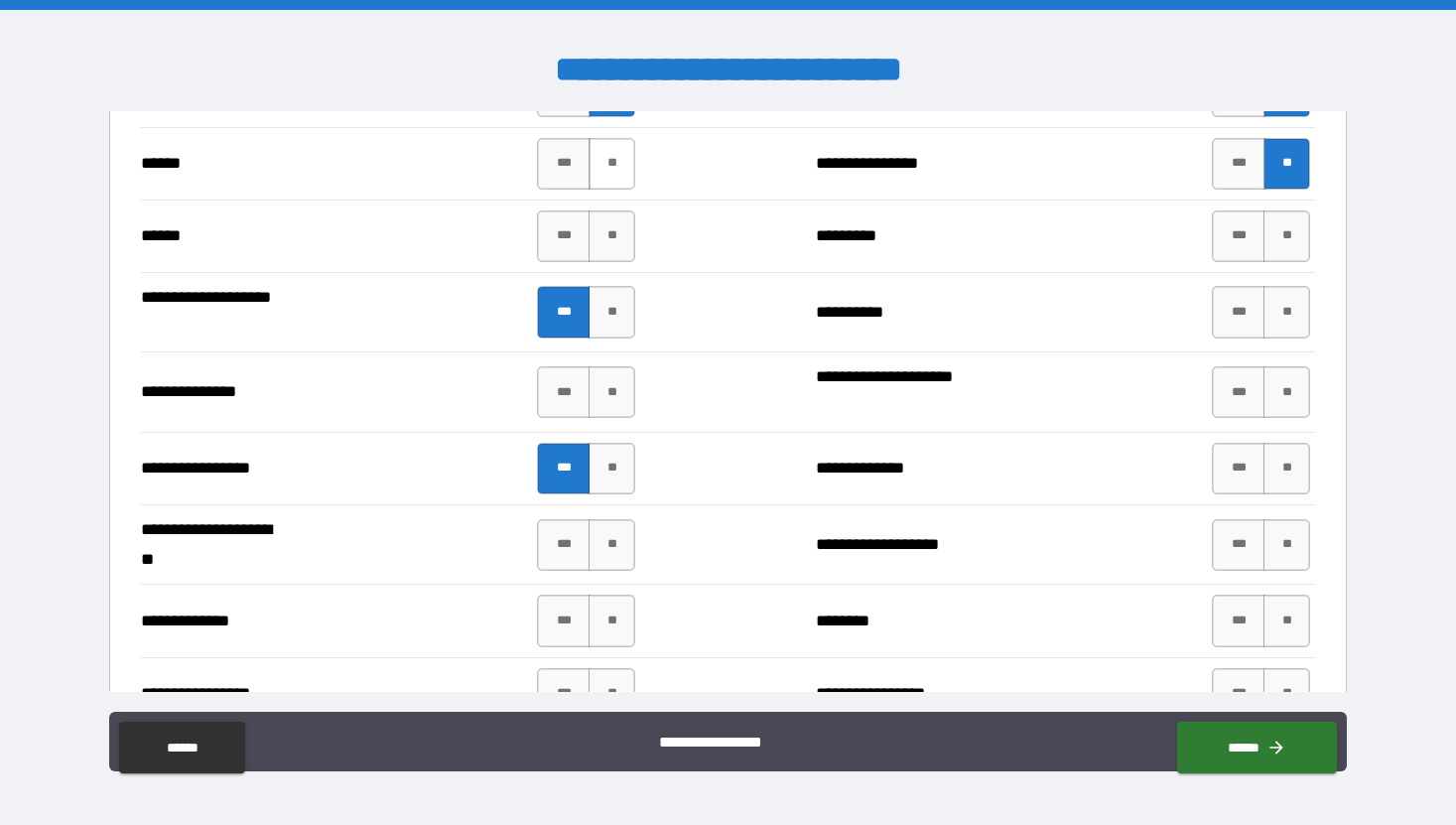 click on "**" at bounding box center (611, 164) 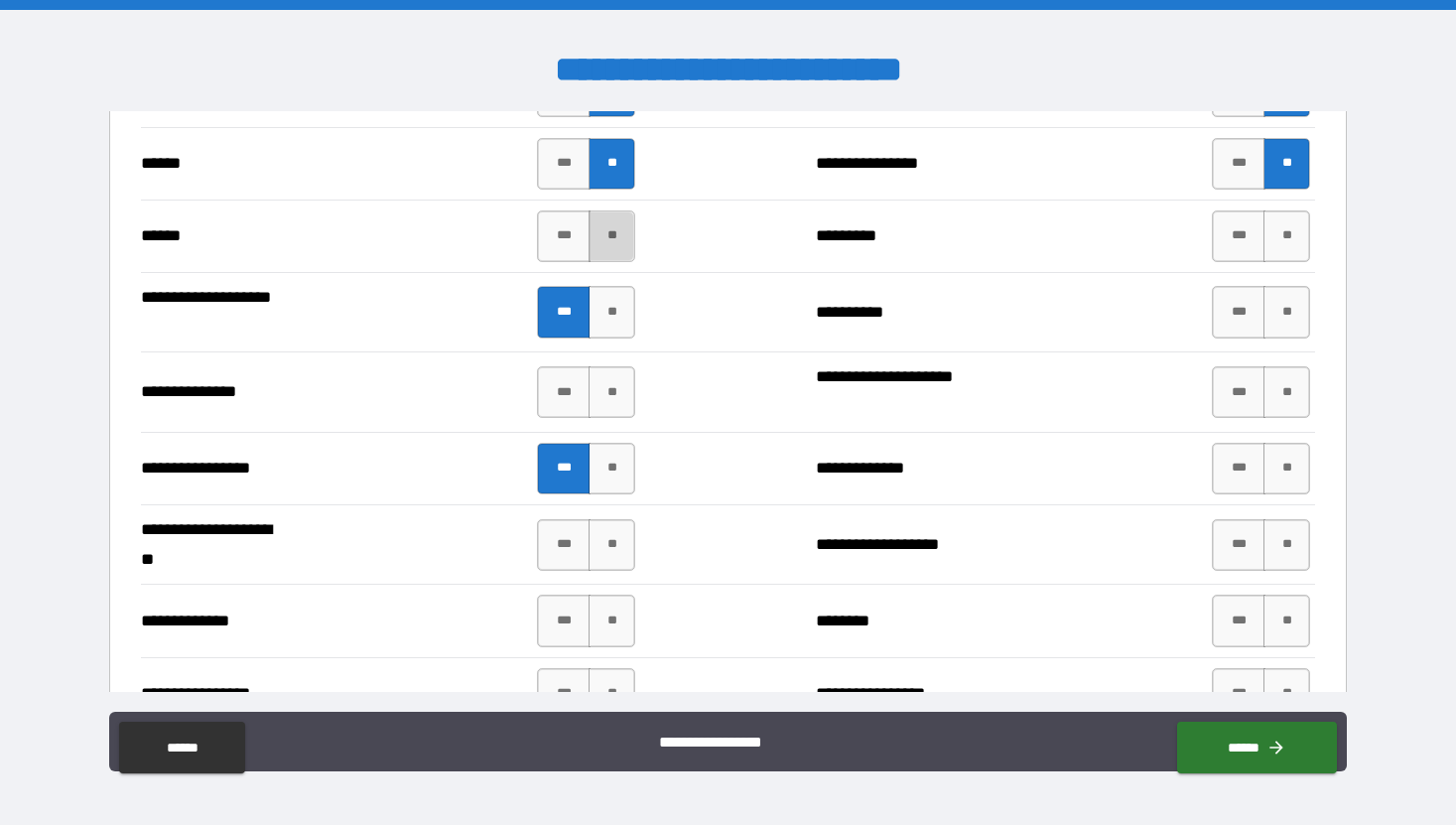 click on "**" at bounding box center (611, 236) 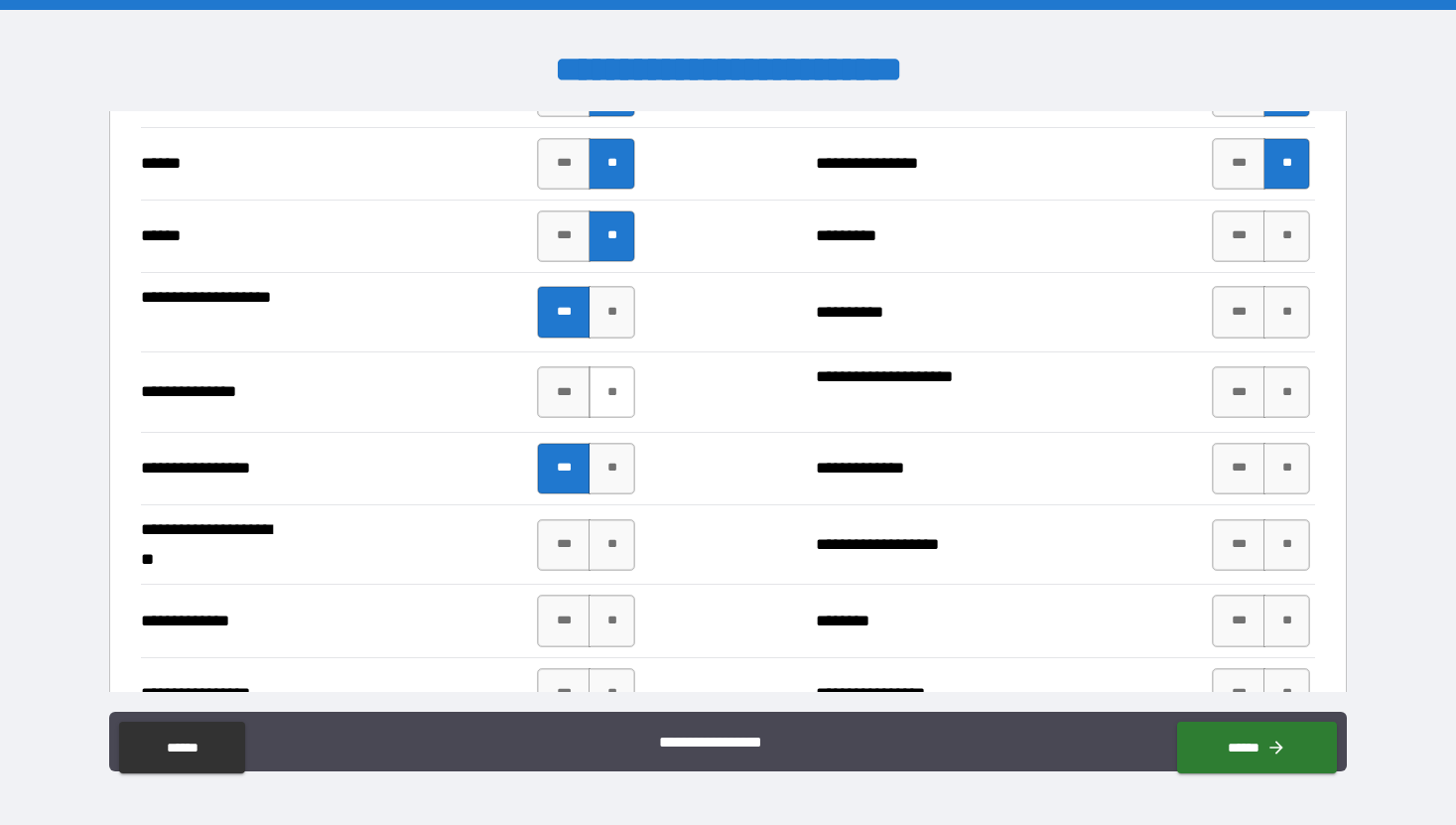 click on "**" at bounding box center (611, 392) 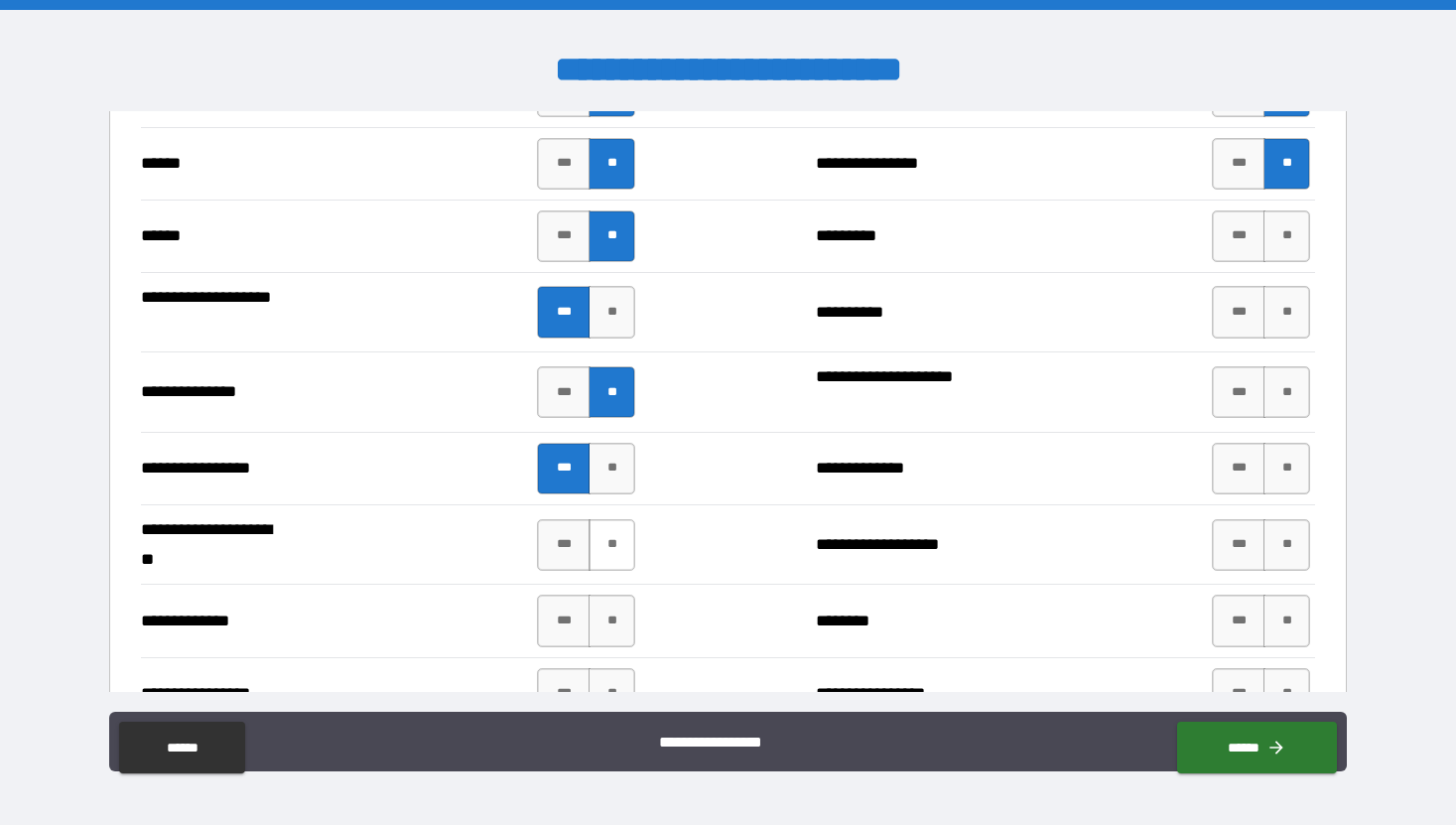 click on "**" at bounding box center (611, 545) 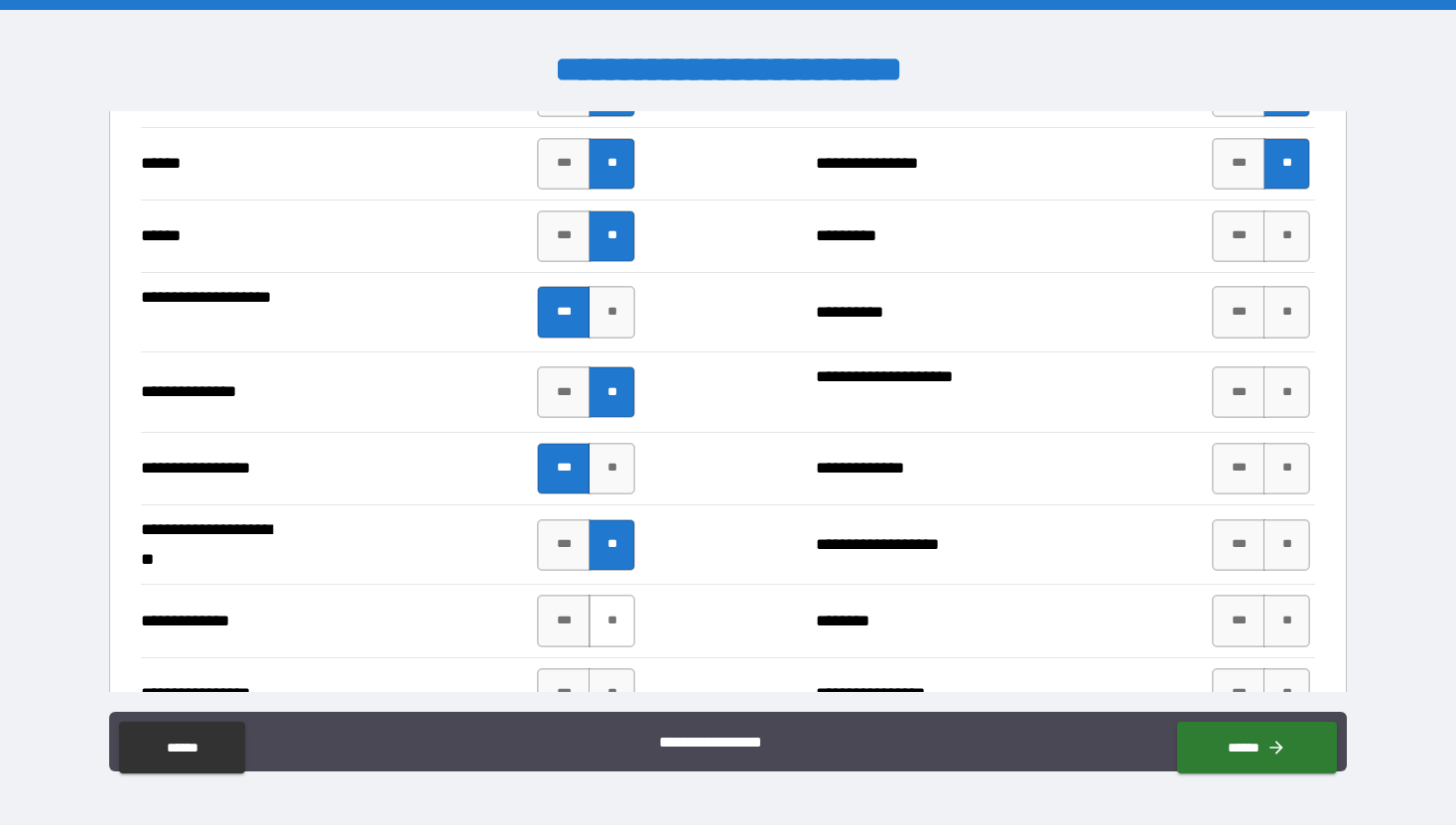 click on "**" at bounding box center (611, 620) 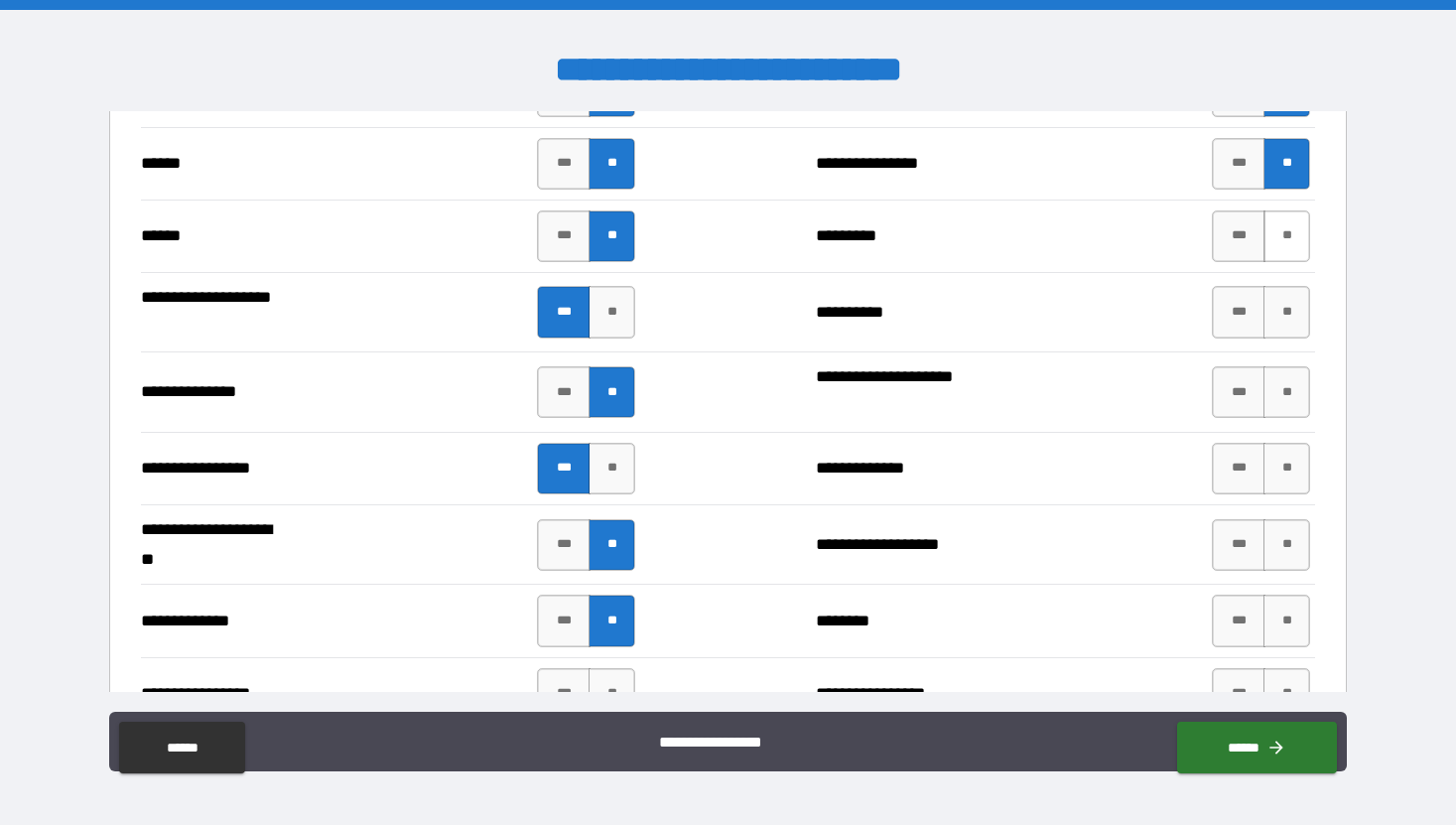 click on "**" at bounding box center (1286, 236) 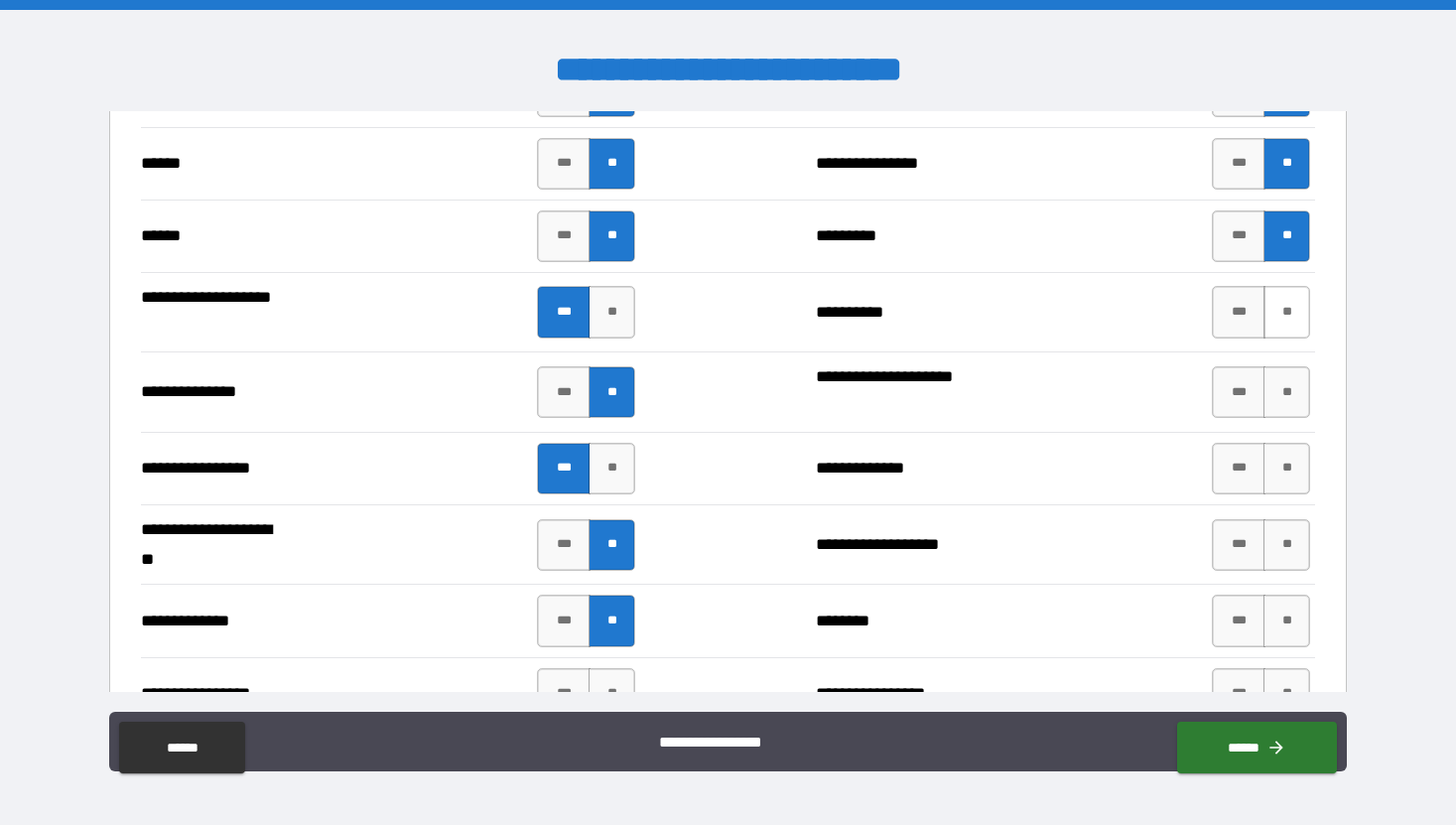 click on "**" at bounding box center [1286, 312] 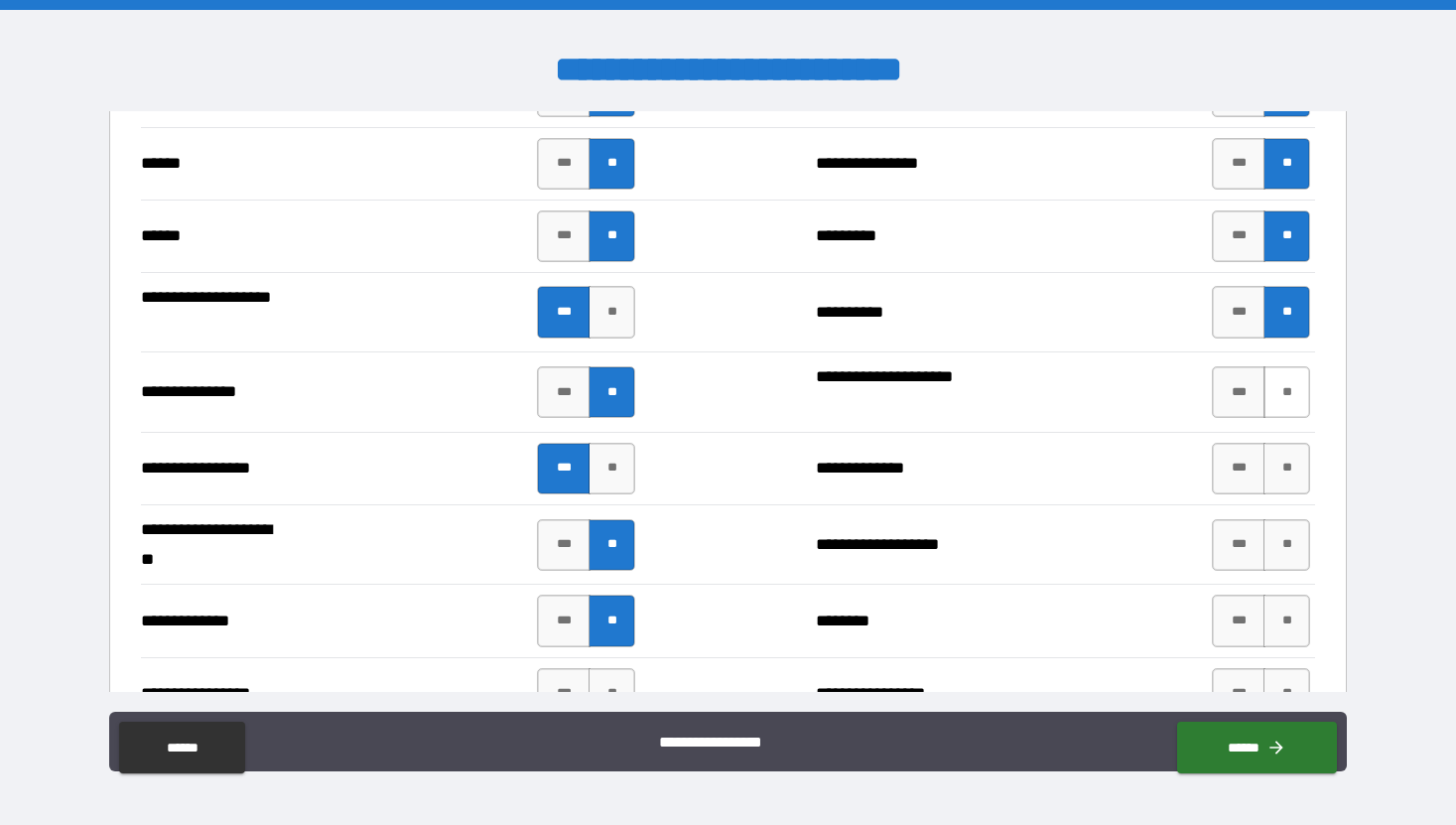 click on "**" at bounding box center (1286, 392) 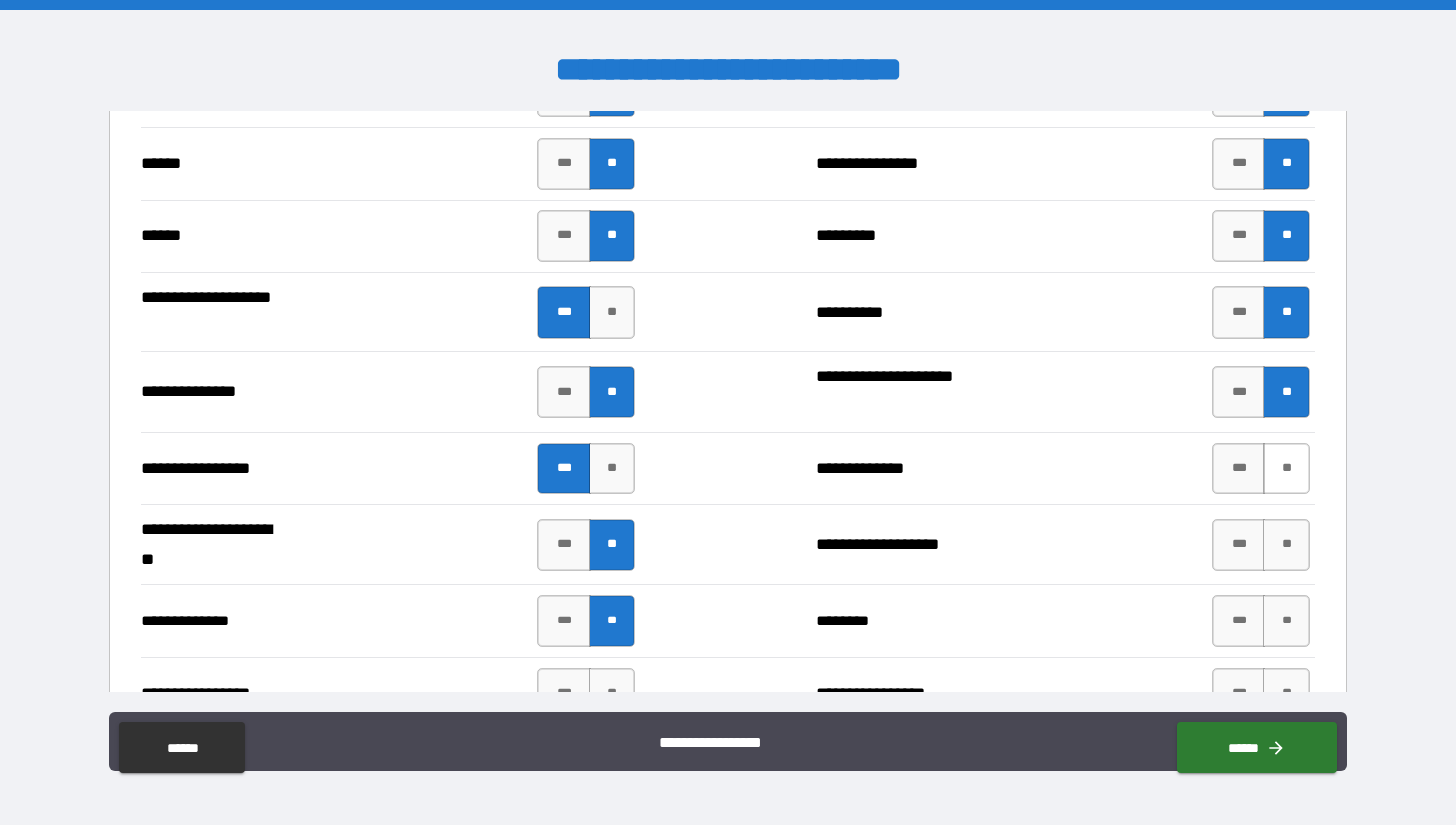 click on "**" at bounding box center [1286, 469] 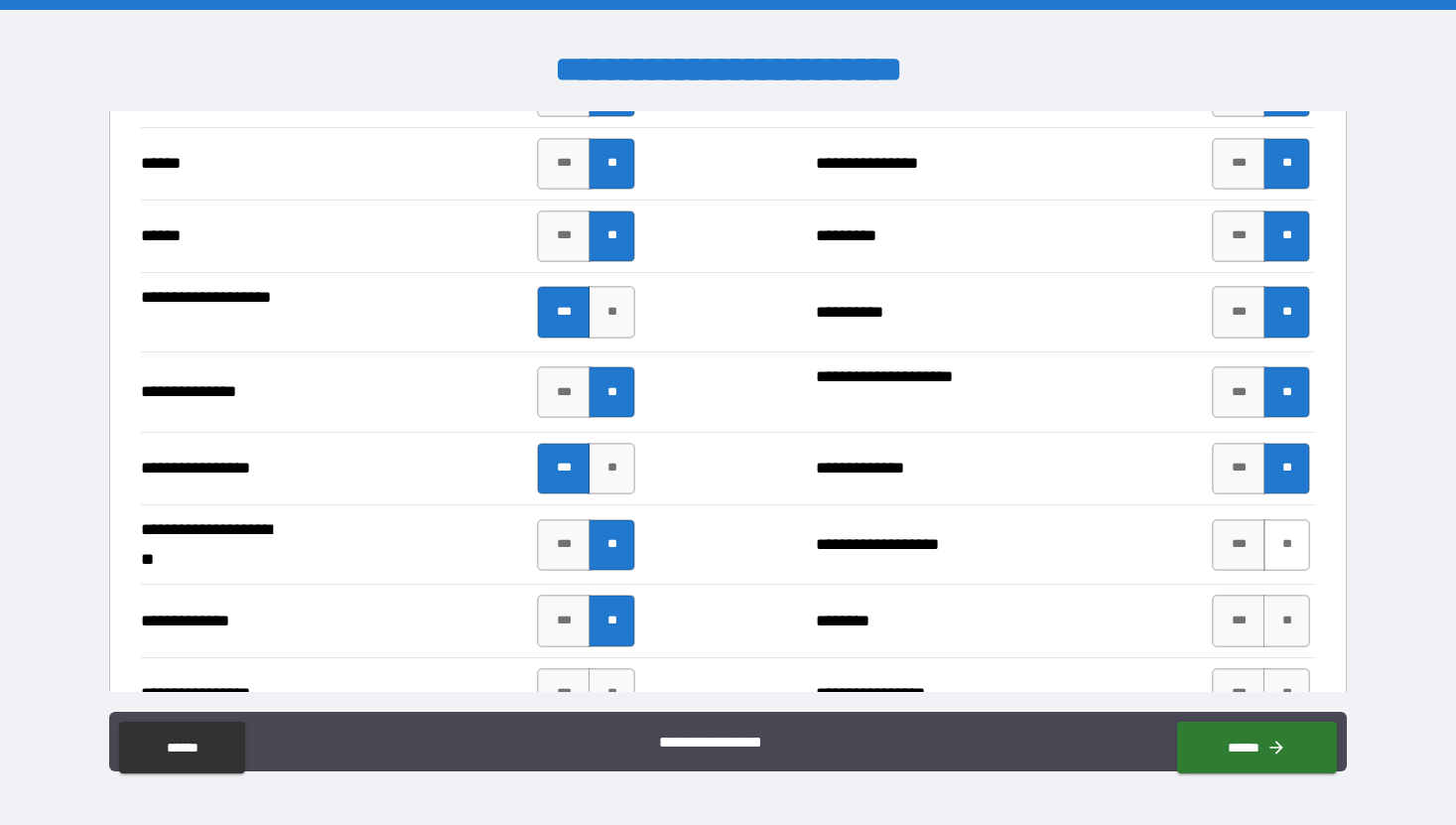 click on "**" at bounding box center [1286, 545] 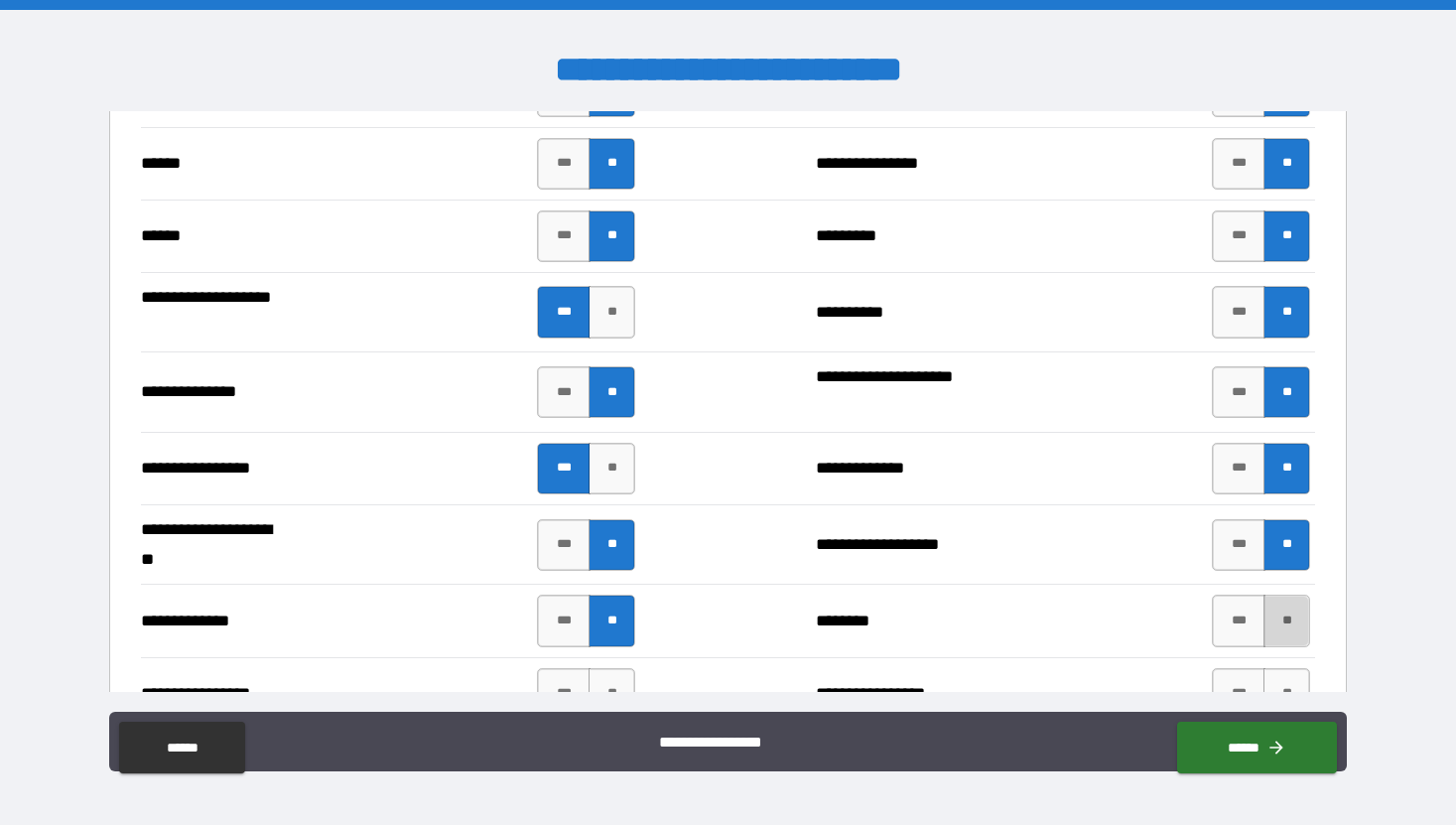 click on "**" at bounding box center [1286, 620] 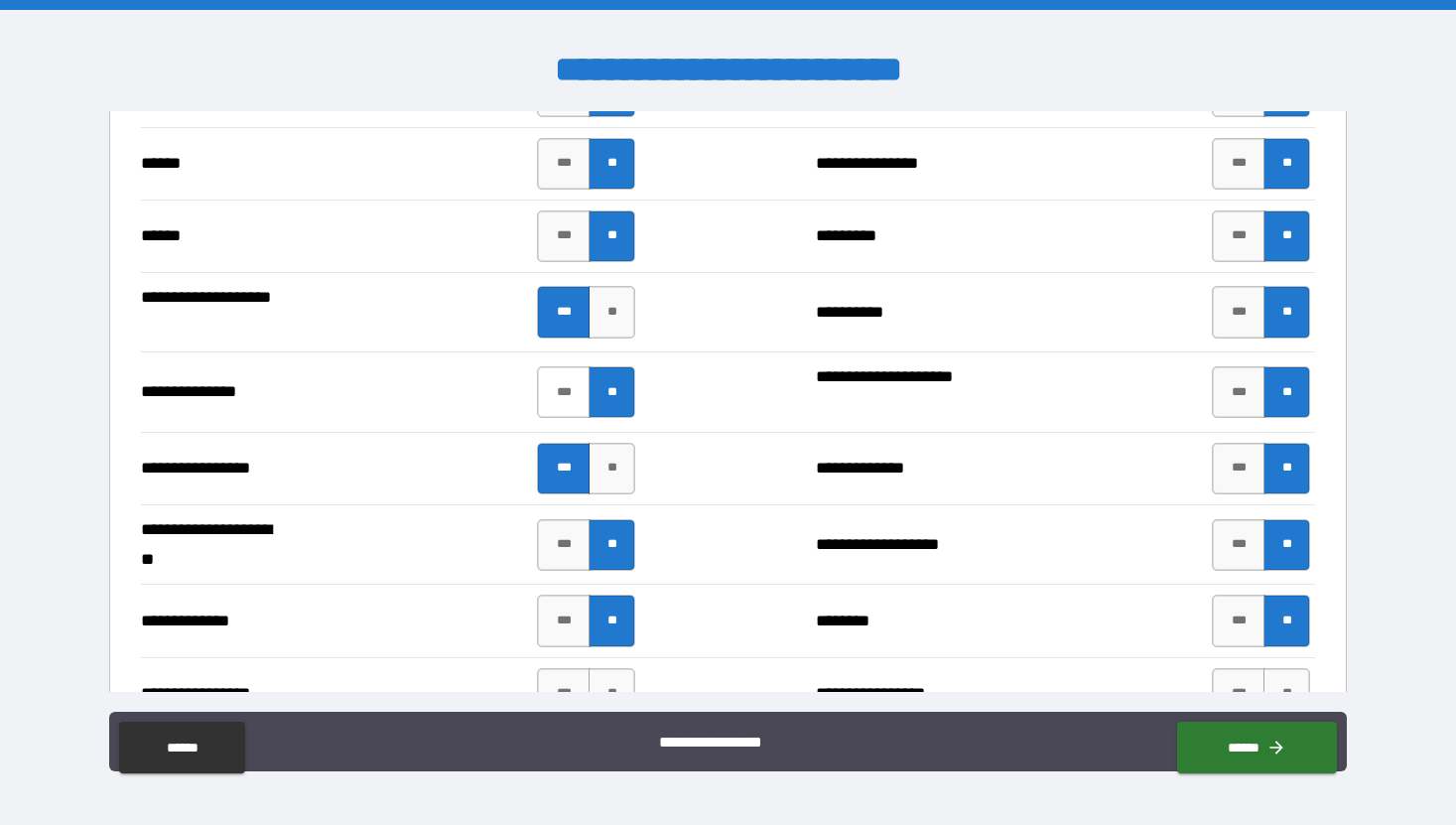 click on "***" at bounding box center [564, 392] 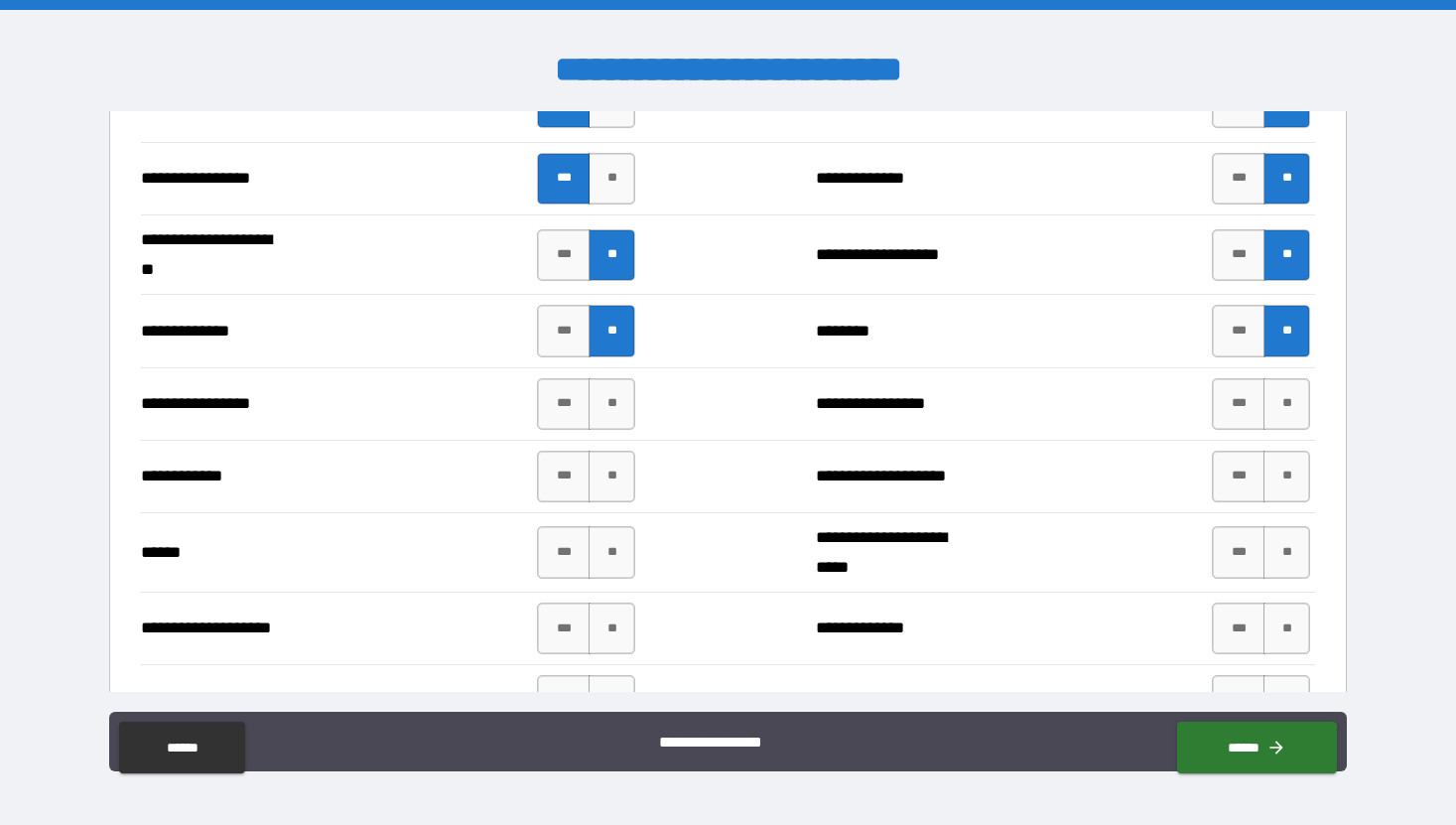 scroll, scrollTop: 3308, scrollLeft: 0, axis: vertical 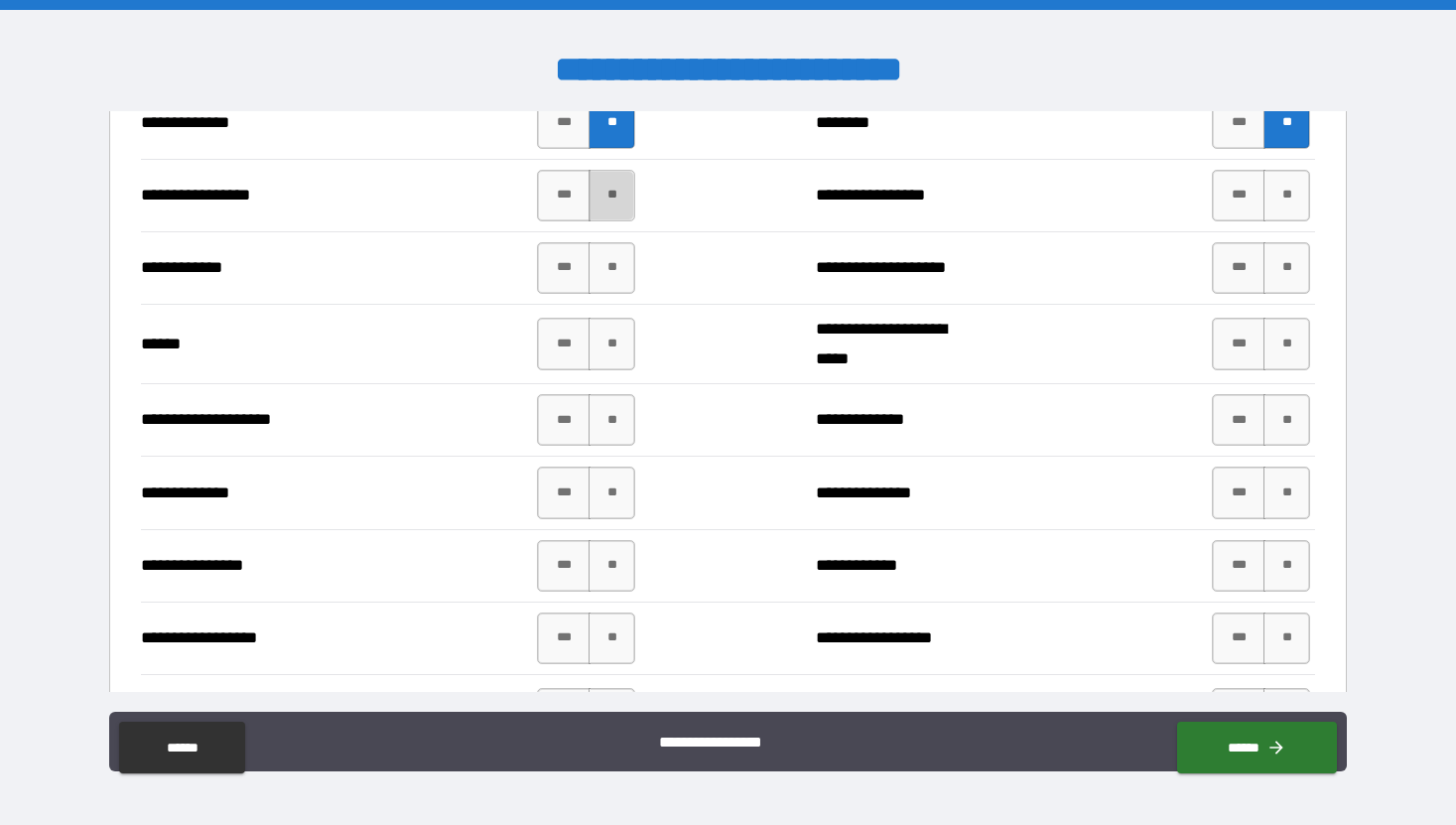 click on "**" at bounding box center (611, 196) 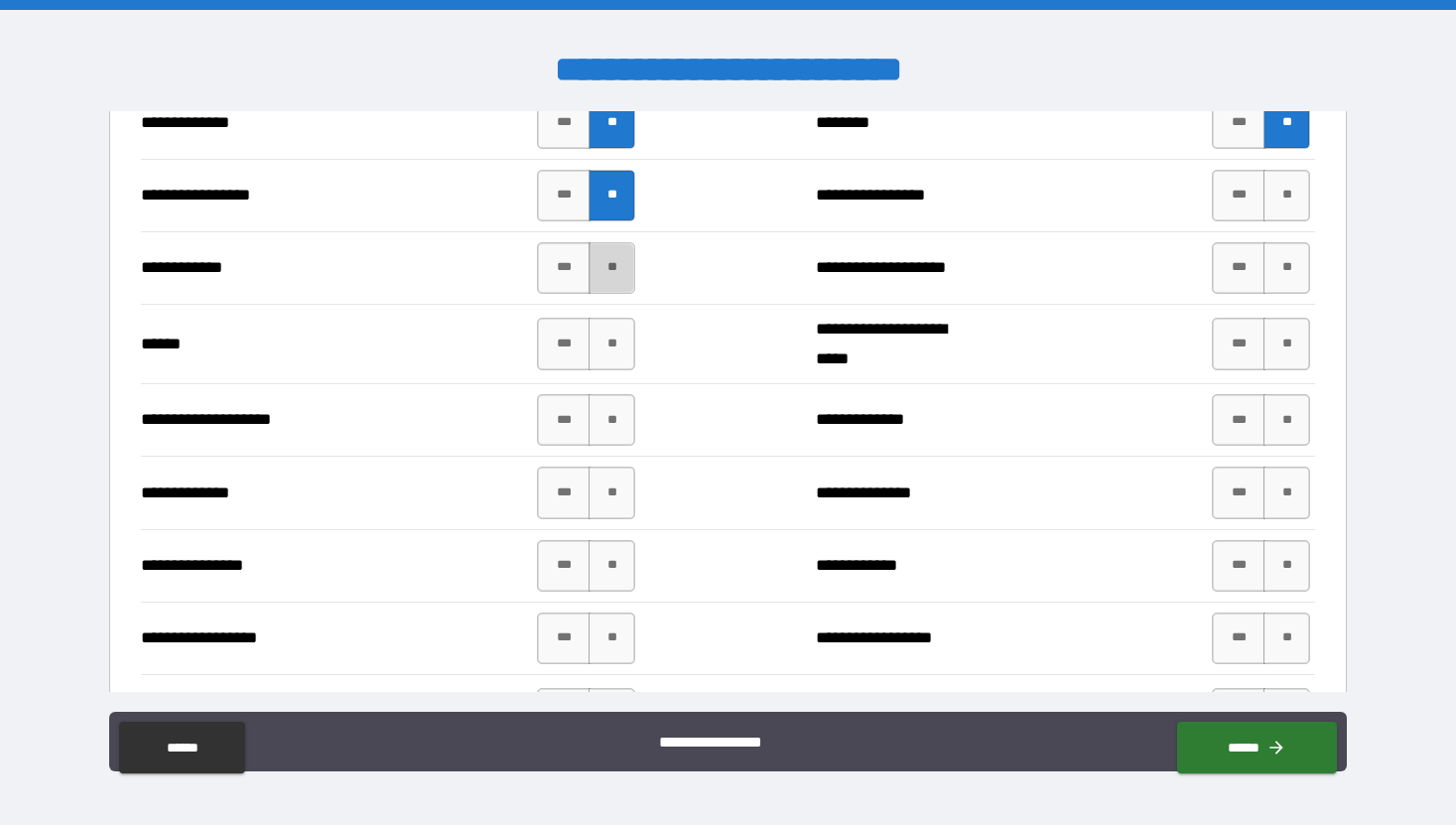 click on "**" at bounding box center [611, 268] 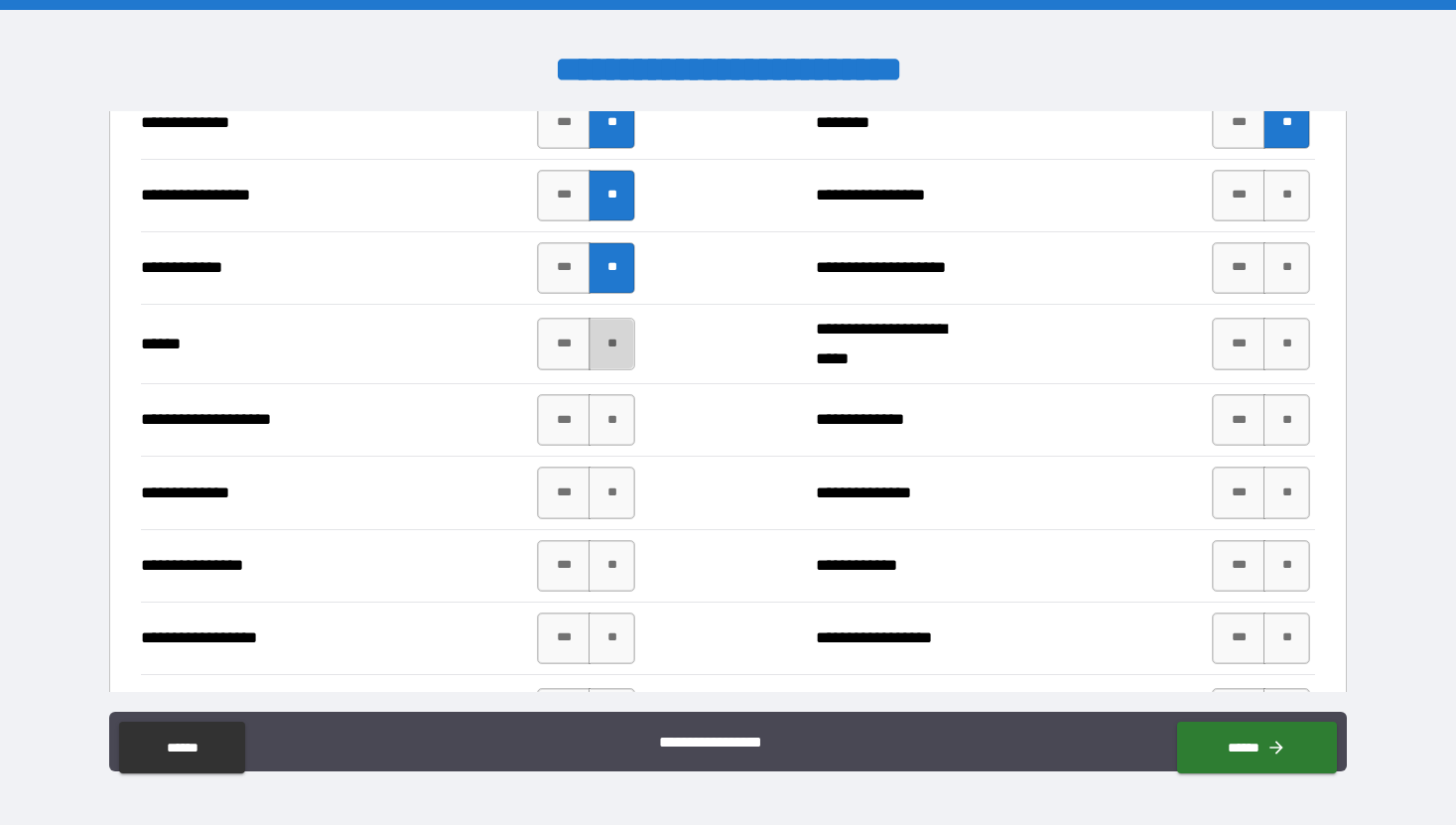 click on "**" at bounding box center (611, 344) 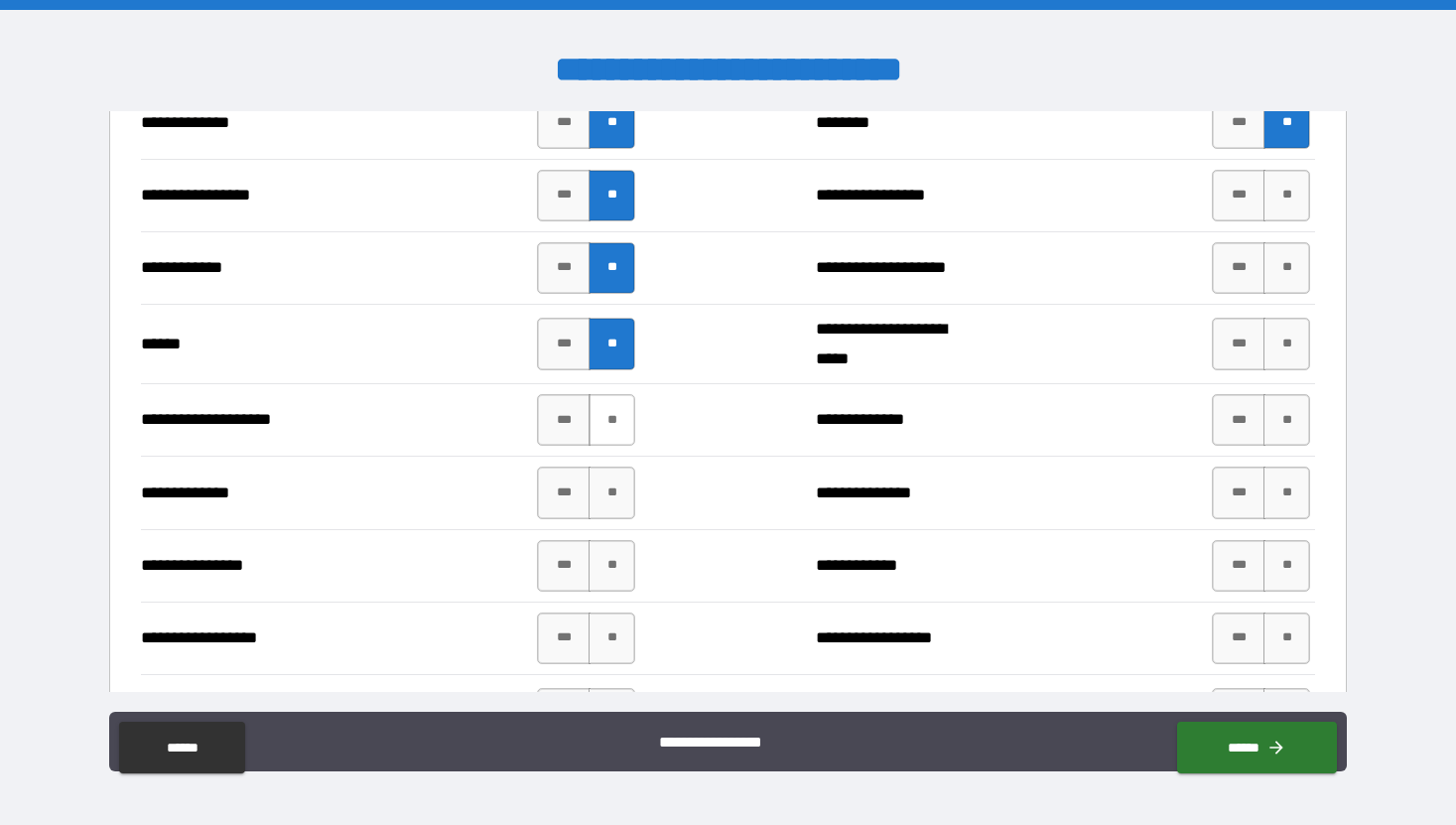 click on "**" at bounding box center (611, 420) 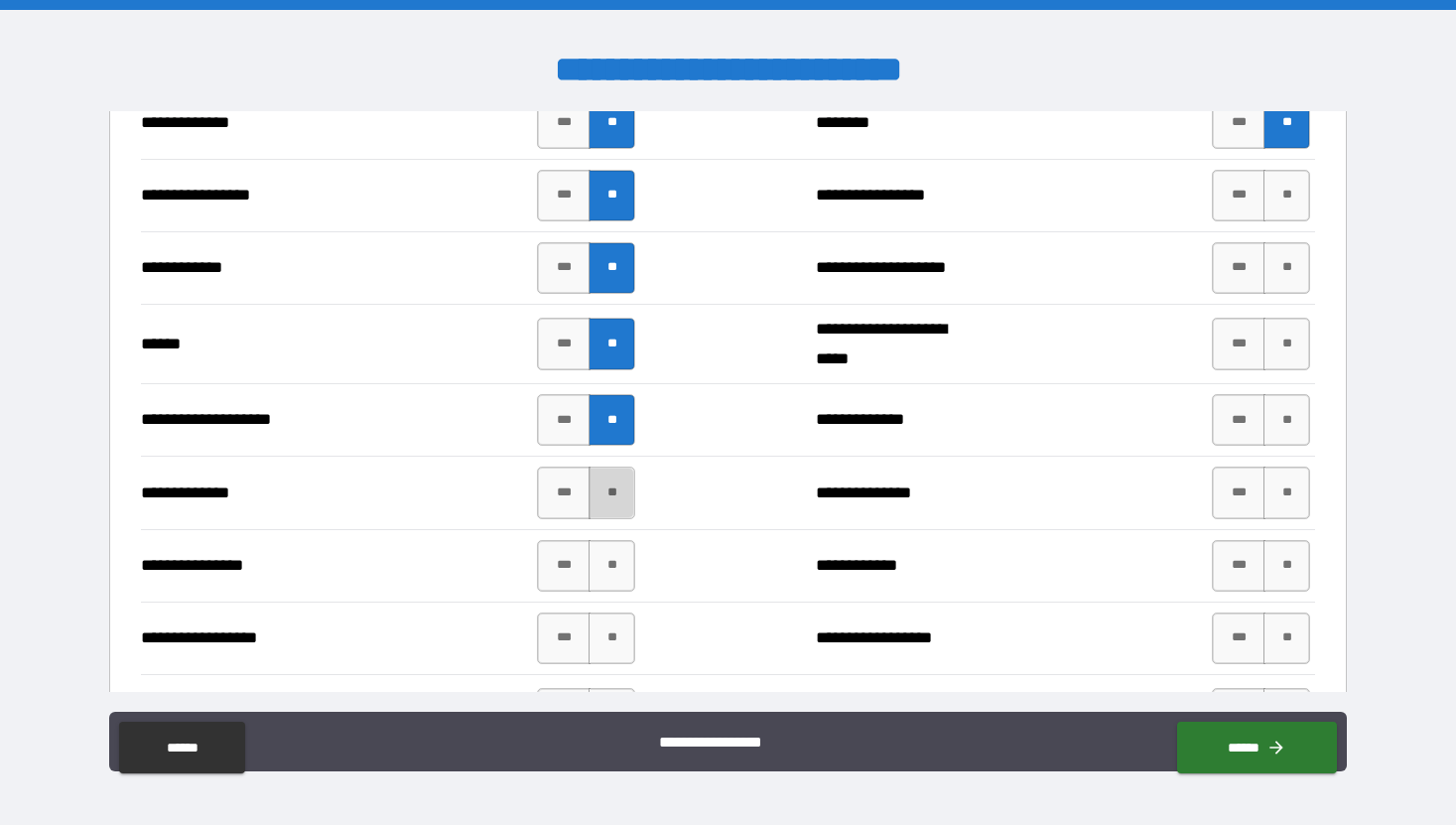 click on "**" at bounding box center [611, 492] 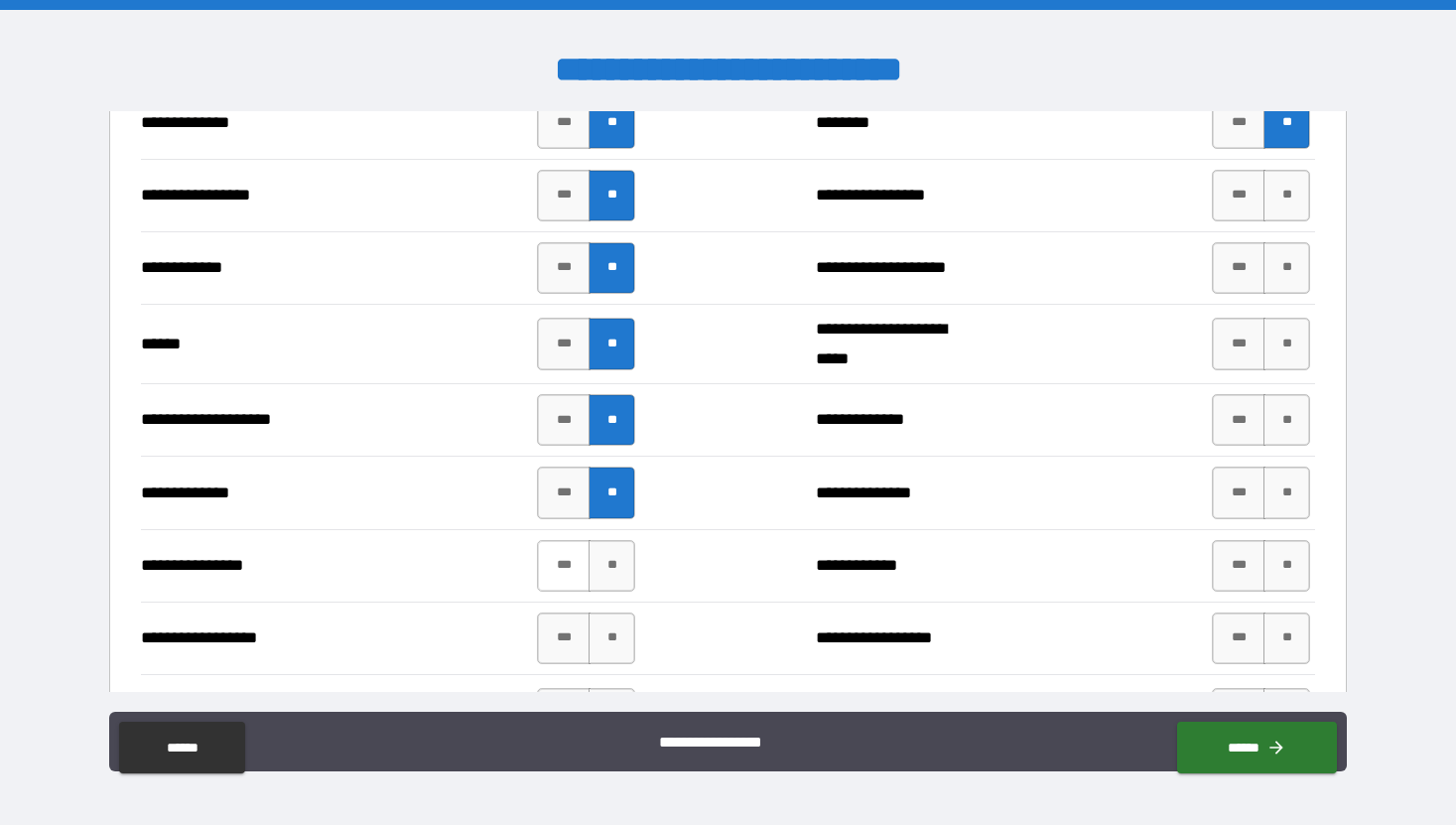 click on "***" at bounding box center [564, 566] 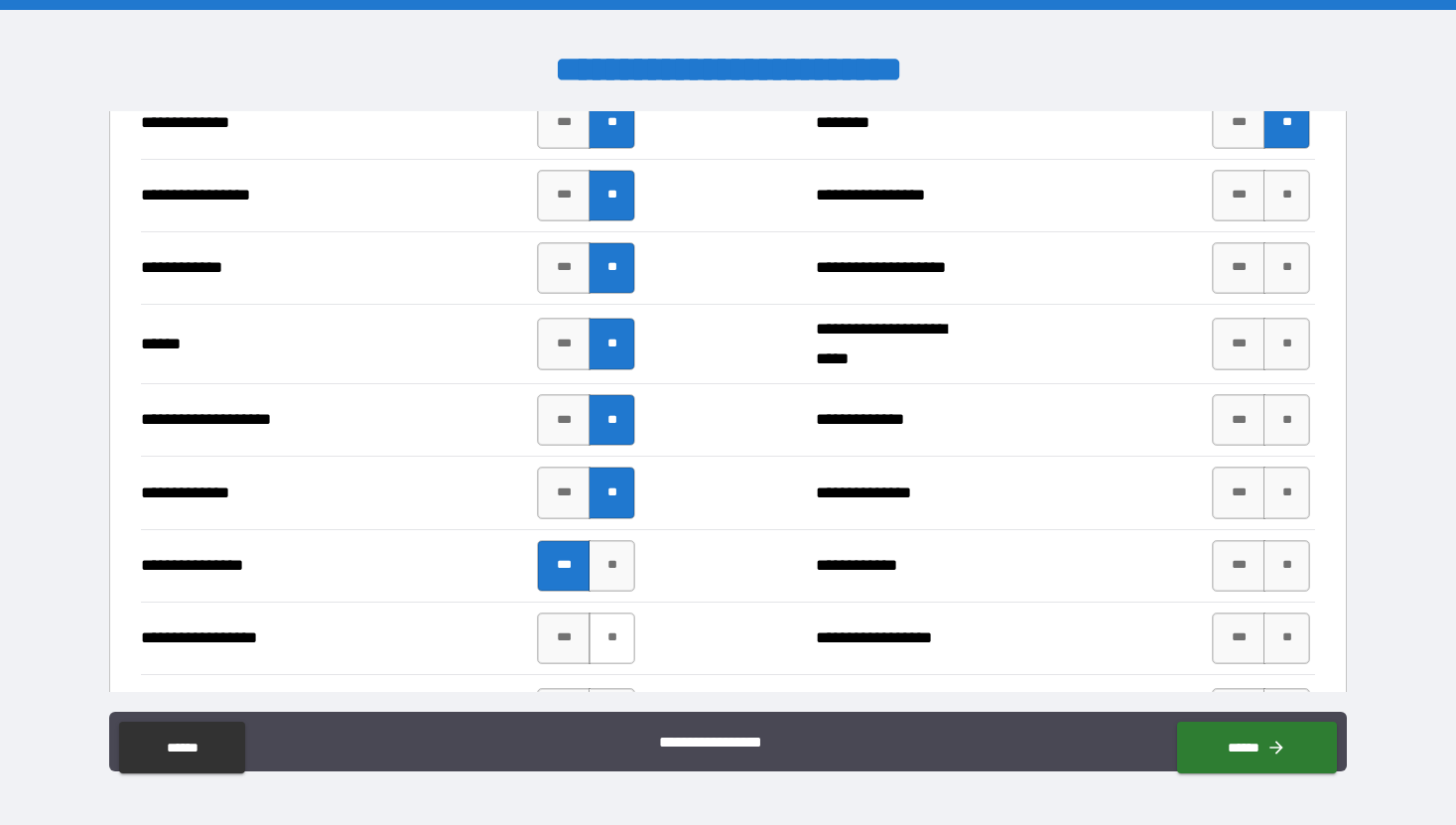 click on "**" at bounding box center (611, 638) 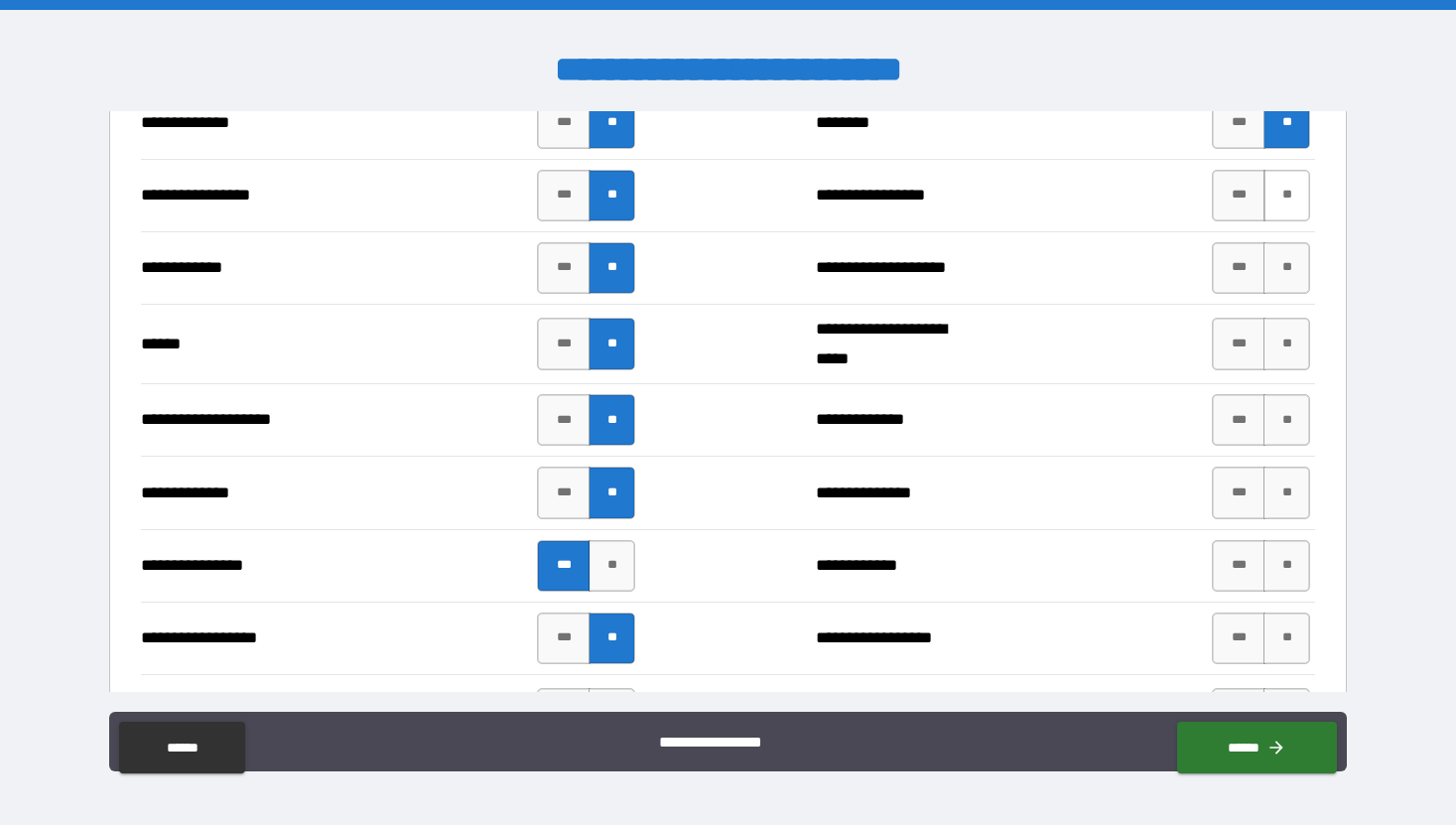 click on "**" at bounding box center [1286, 196] 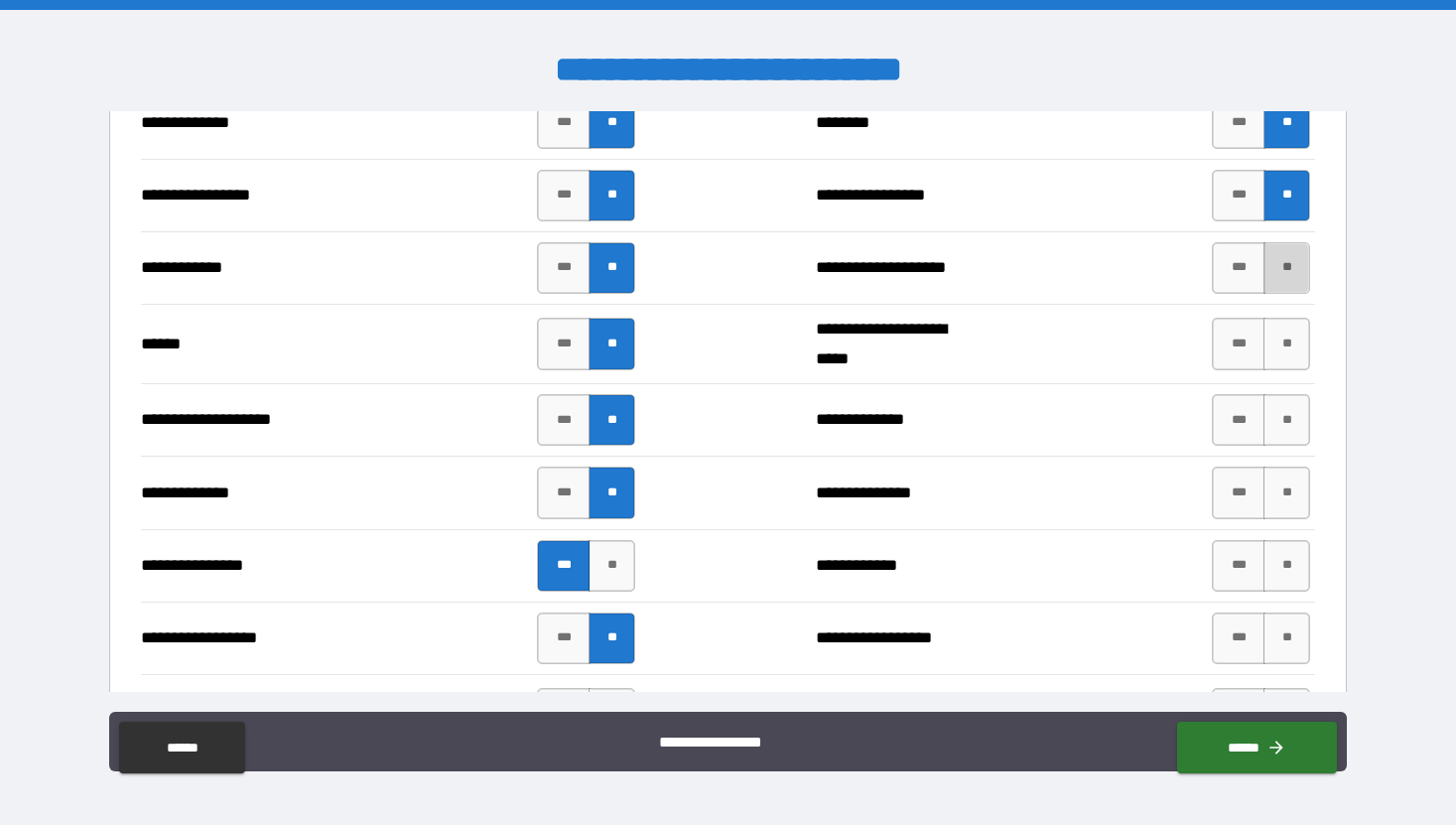 click on "**" at bounding box center (1286, 268) 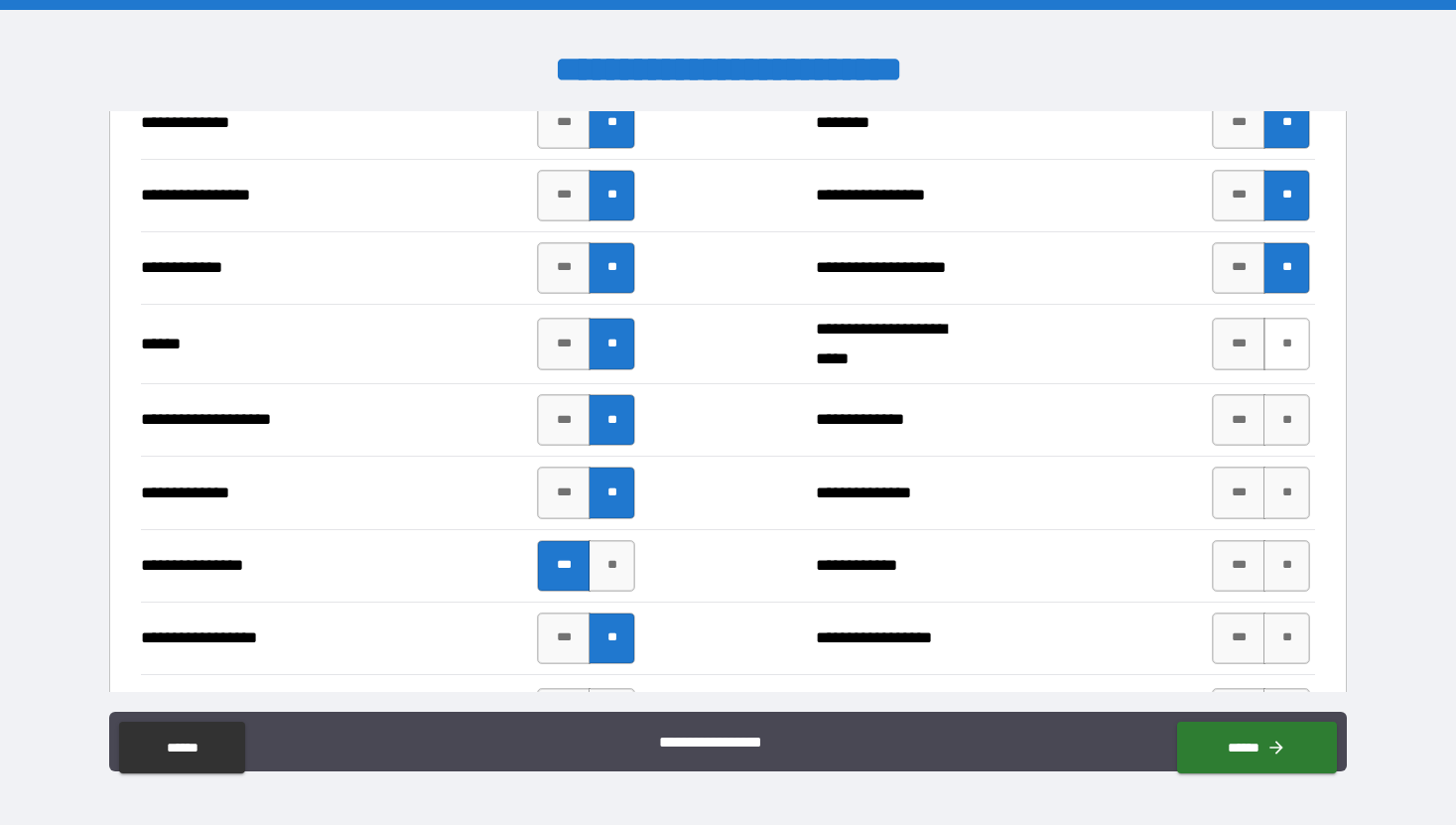click on "**" at bounding box center (1286, 344) 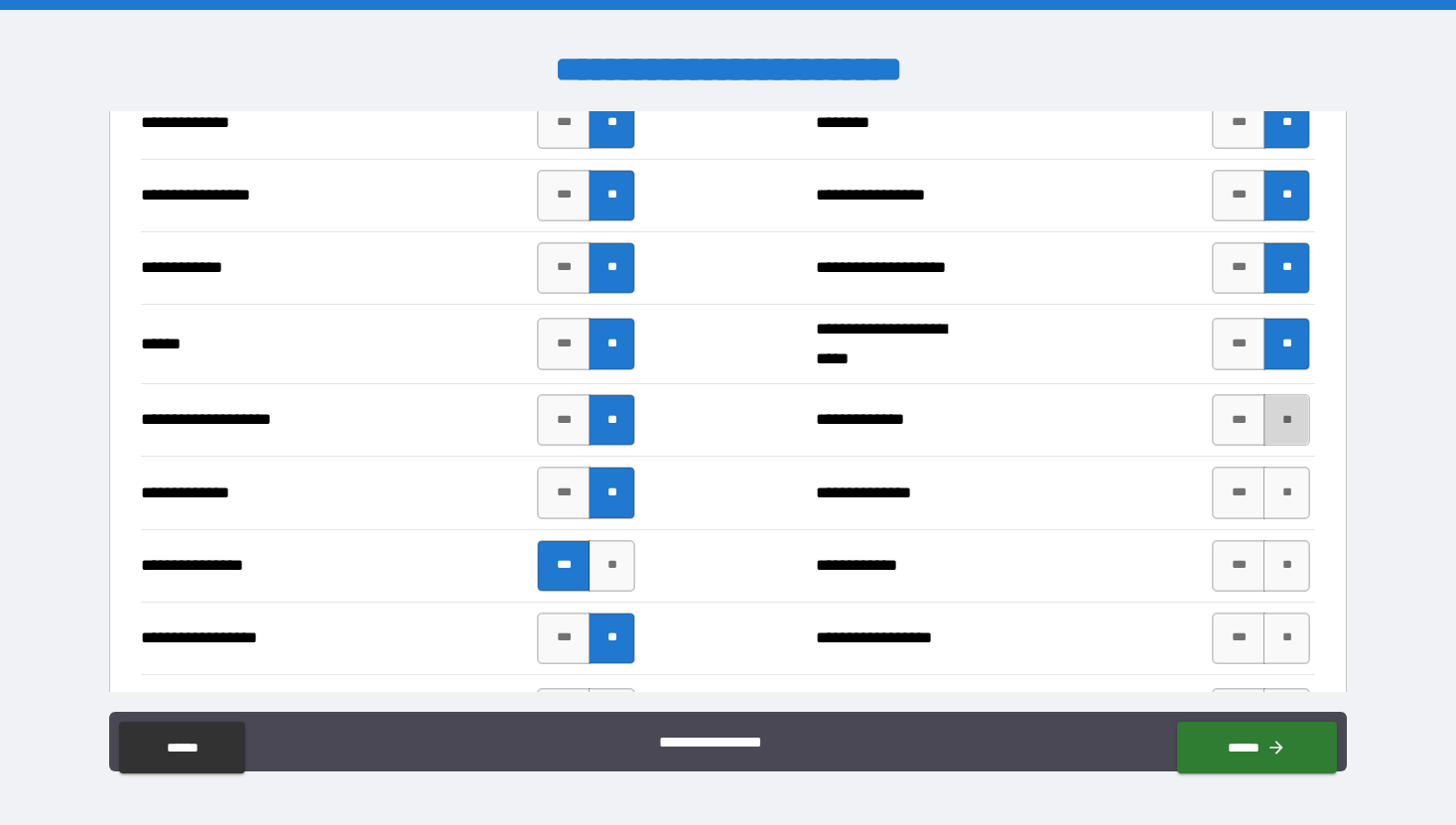 click on "**" at bounding box center (1286, 420) 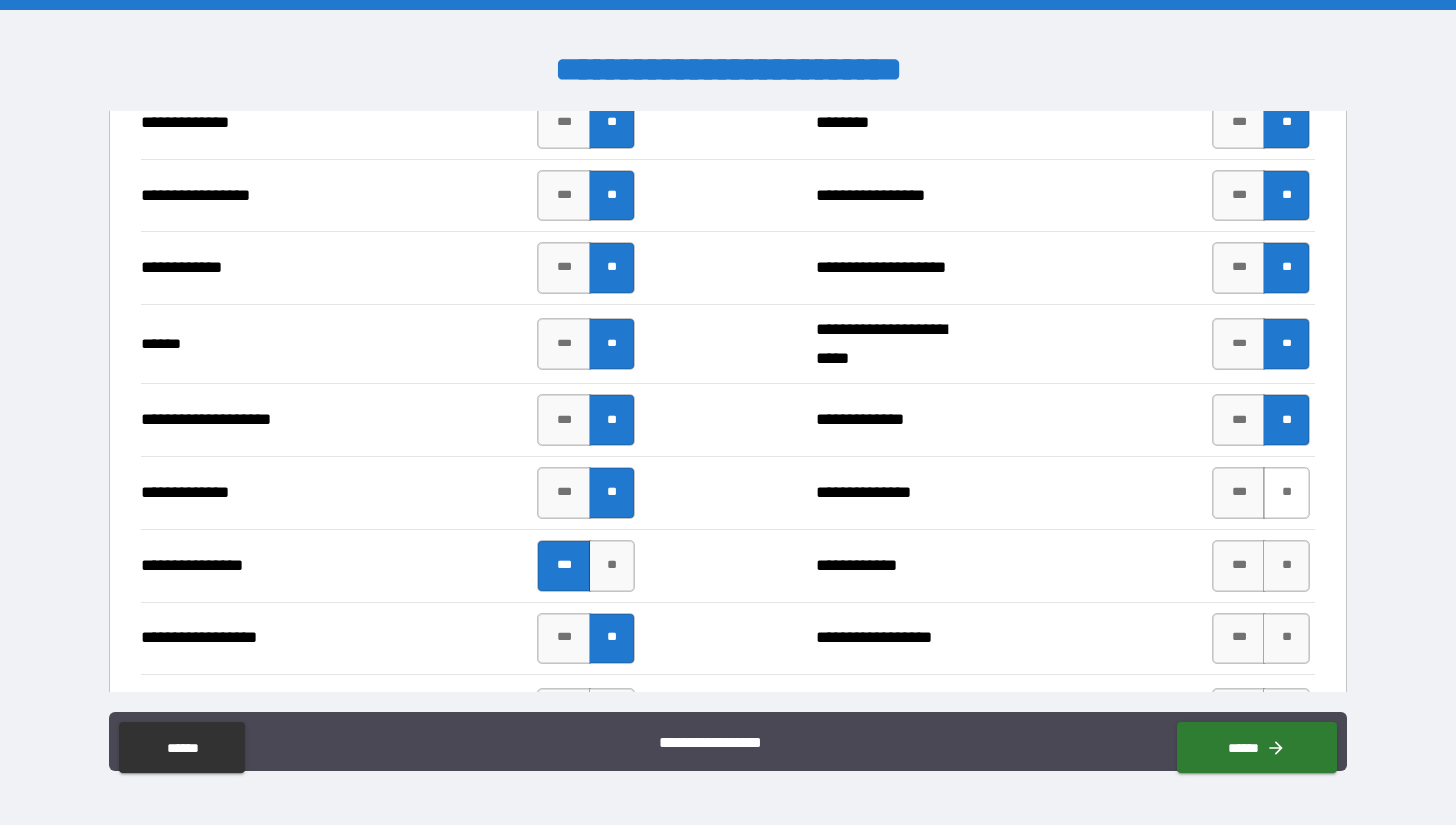 click on "**" at bounding box center (1286, 492) 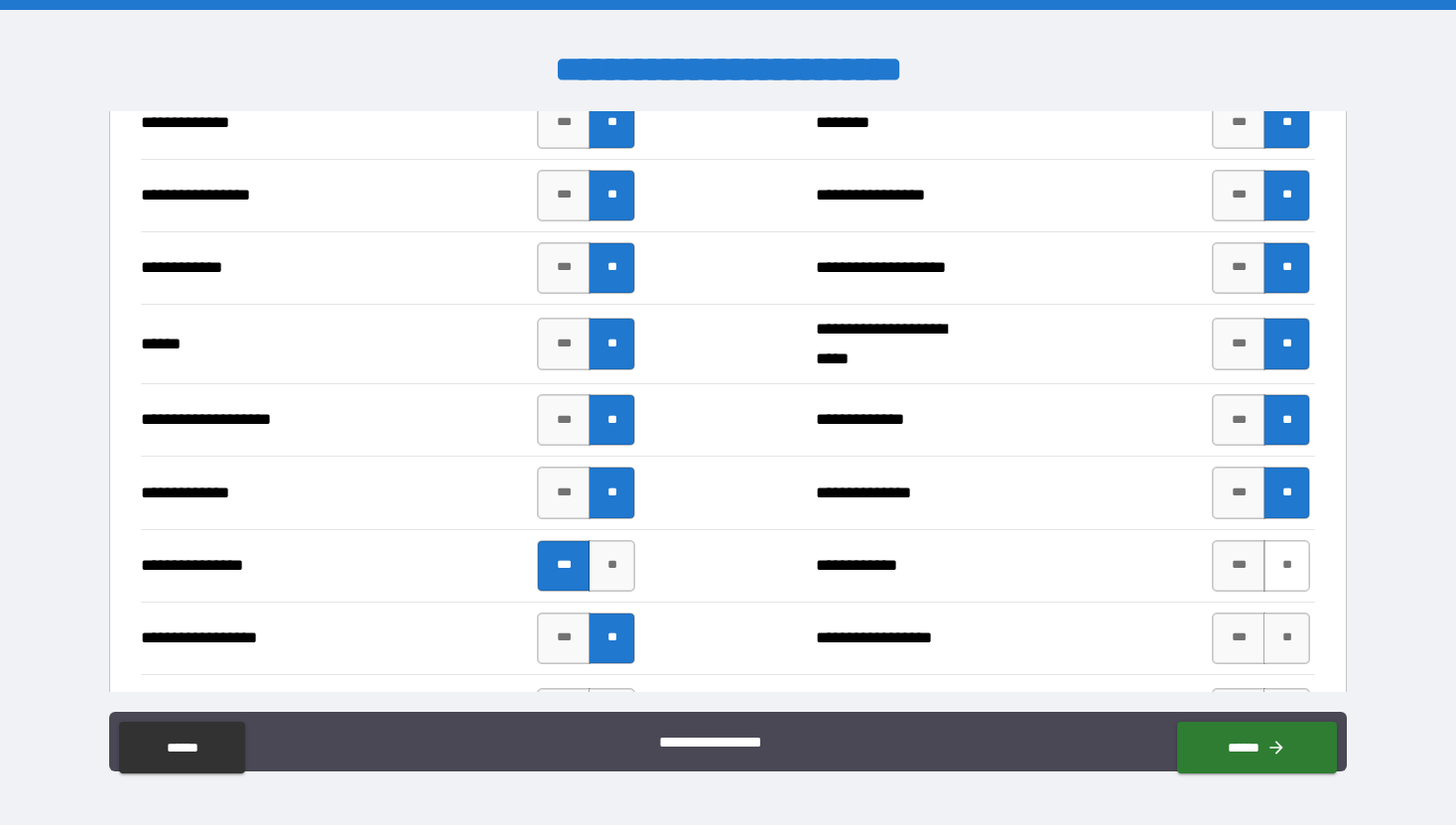 click on "**" at bounding box center (1286, 566) 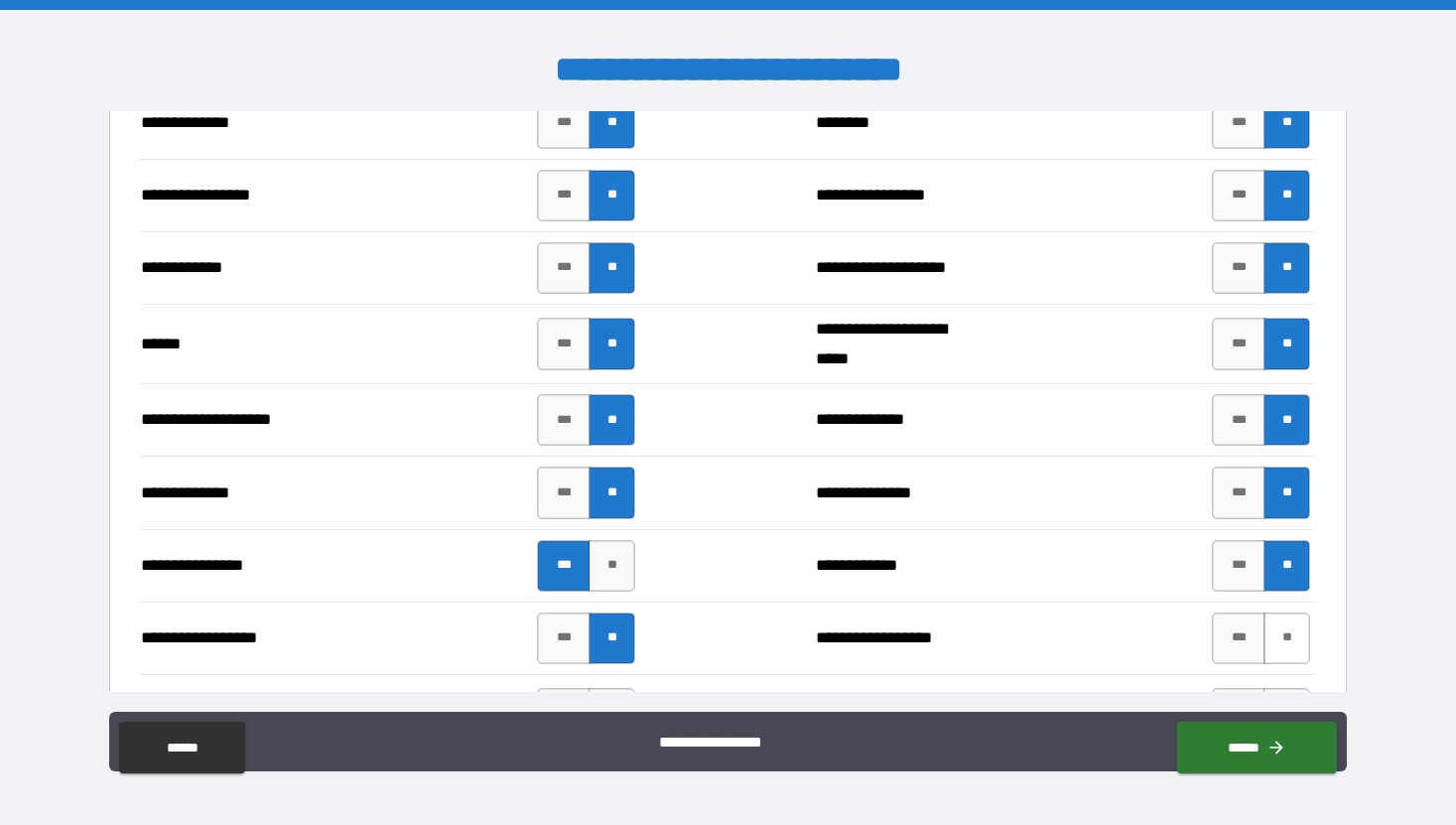 click on "**" at bounding box center [1286, 638] 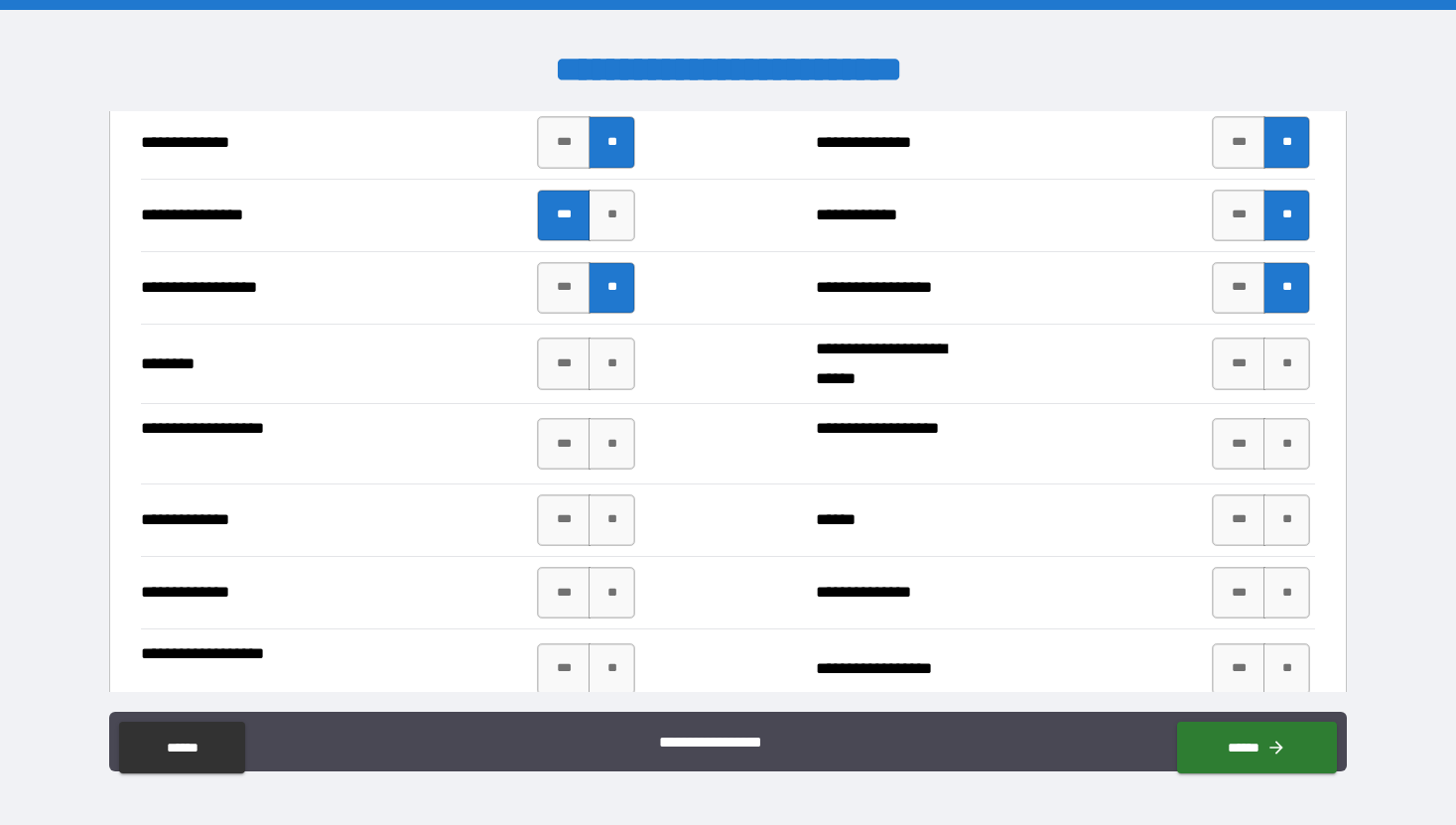 scroll, scrollTop: 3781, scrollLeft: 0, axis: vertical 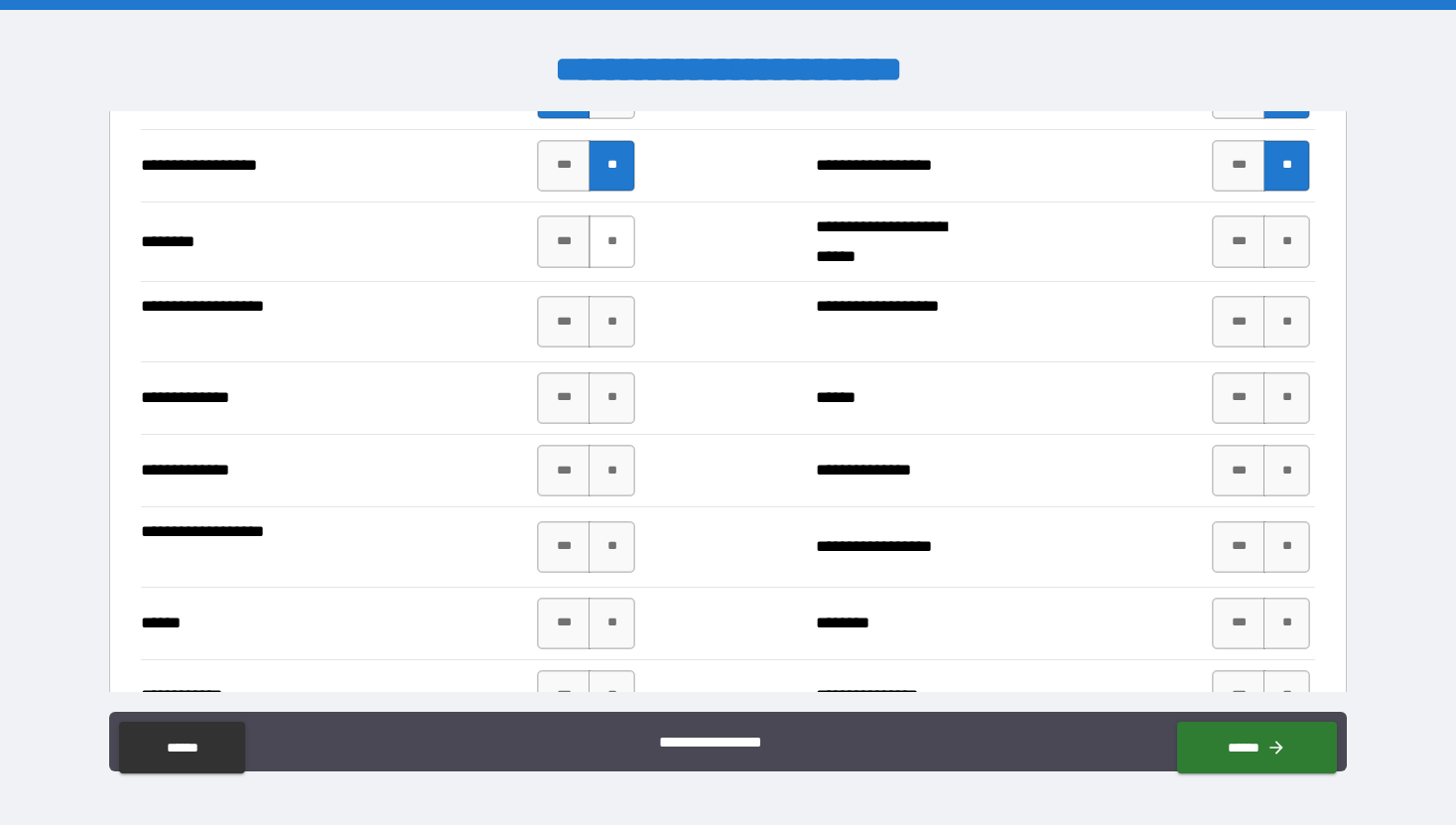 click on "**" at bounding box center (611, 241) 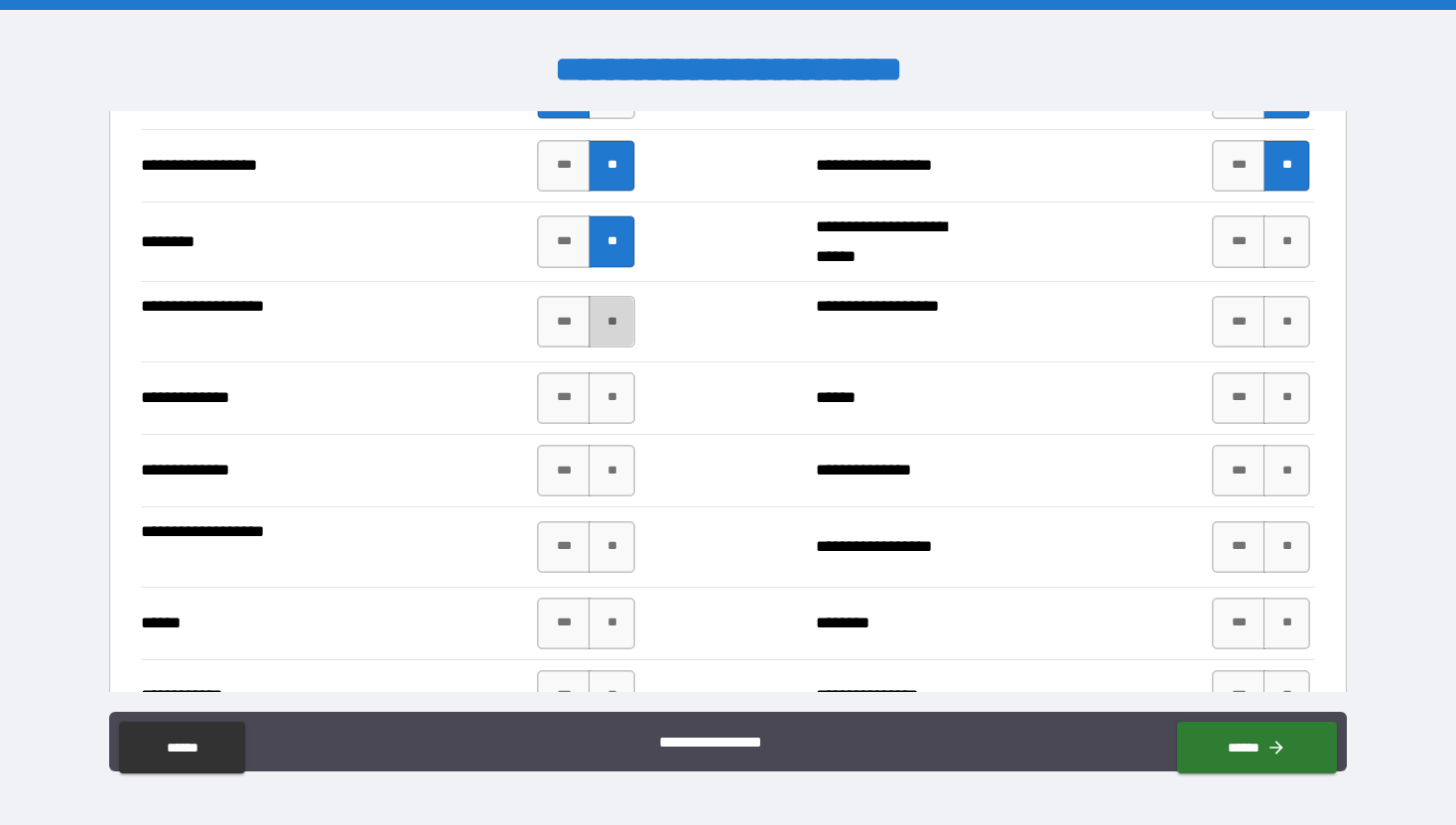 click on "**" at bounding box center [611, 322] 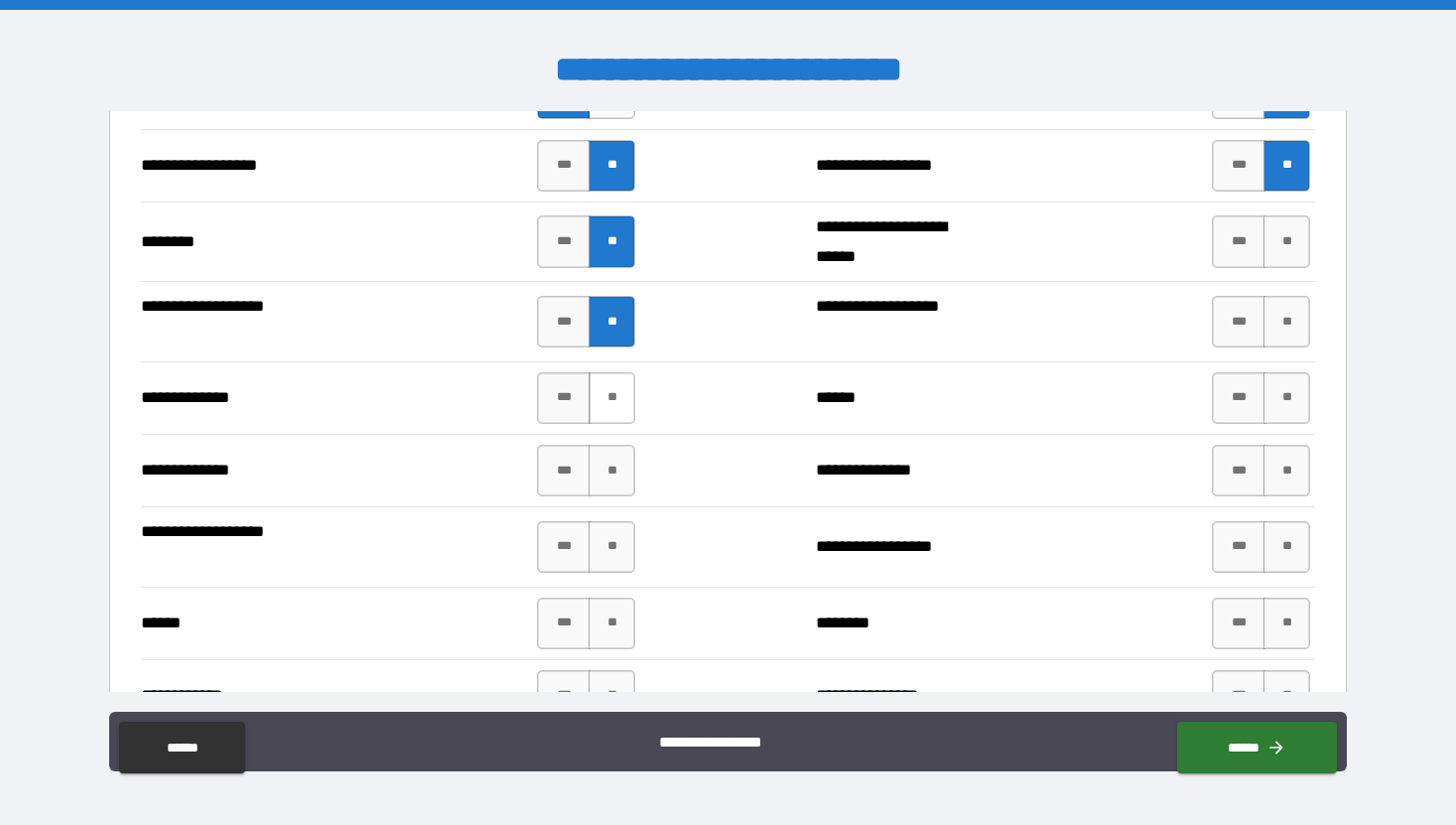 click on "**" at bounding box center (611, 398) 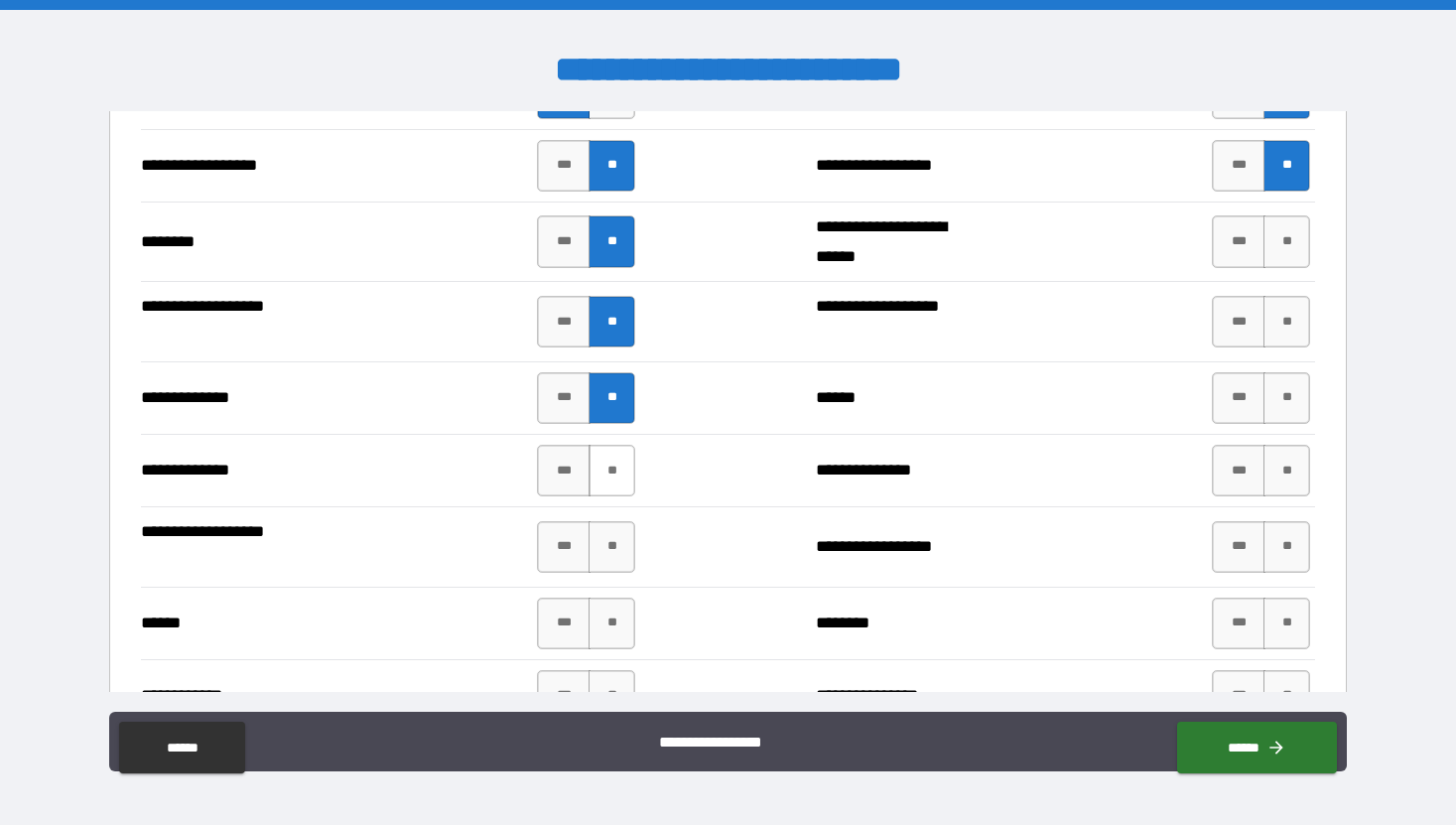 click on "**" at bounding box center (611, 471) 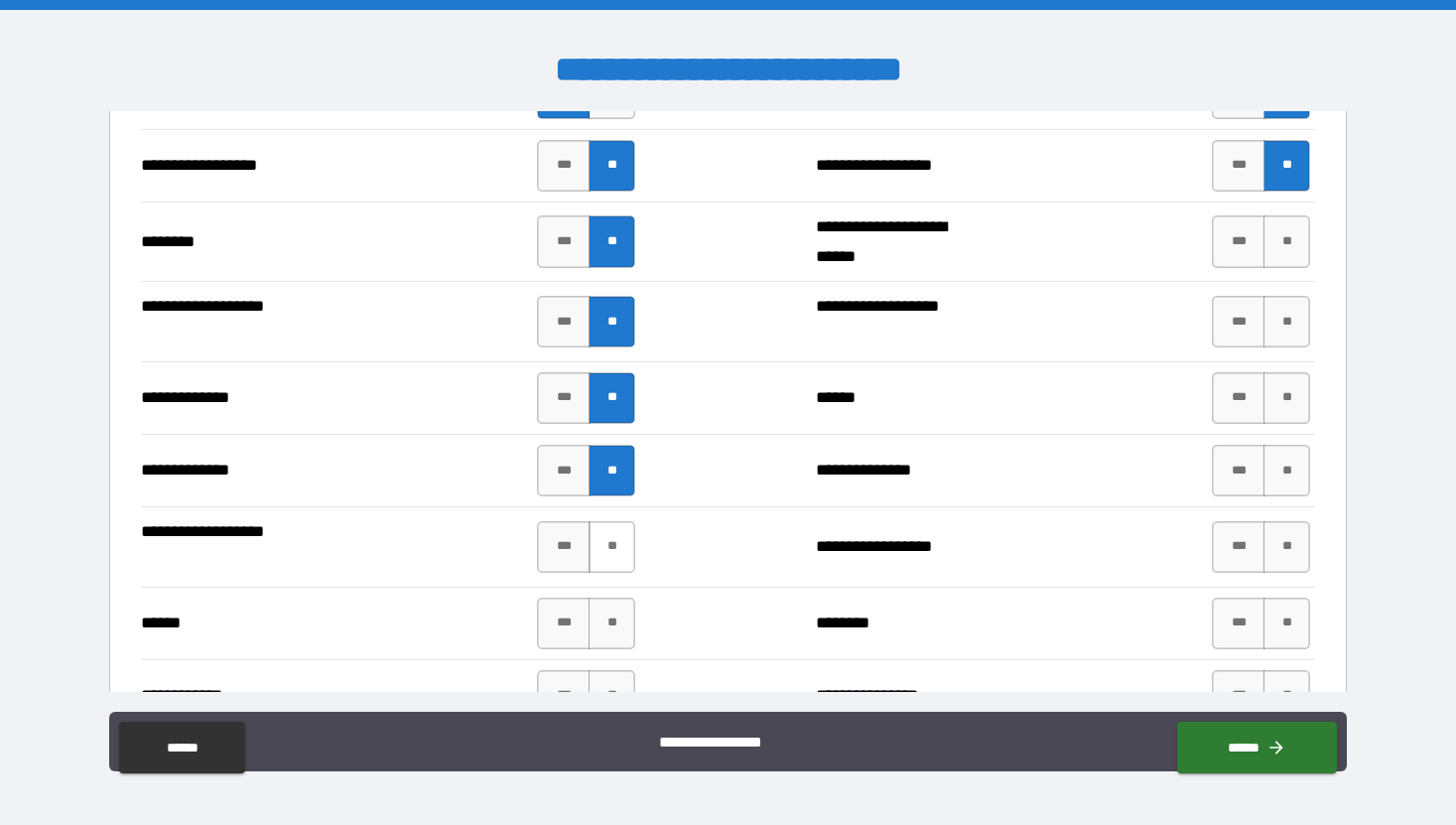 click on "**" at bounding box center [611, 547] 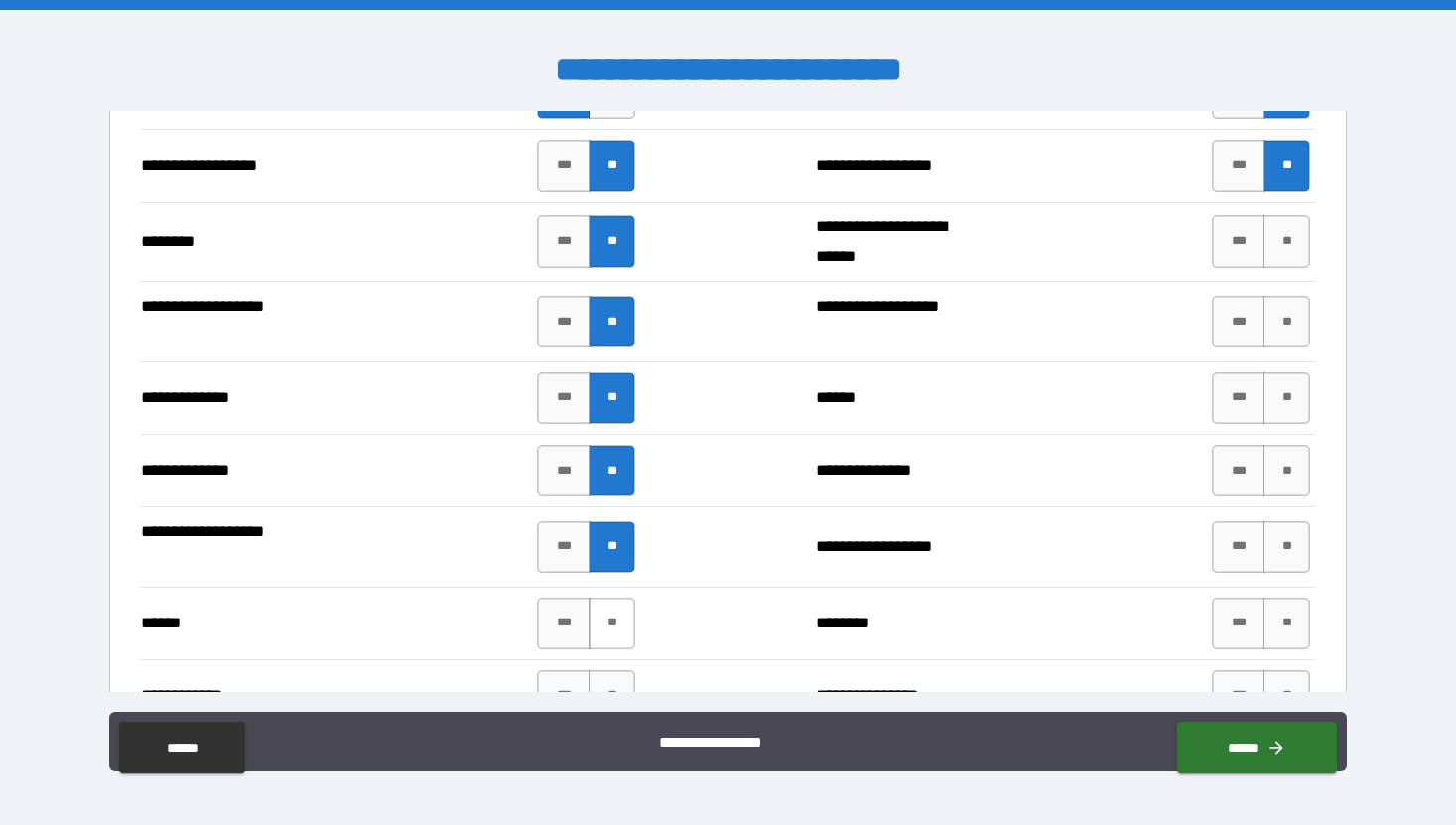 click on "**" at bounding box center [611, 623] 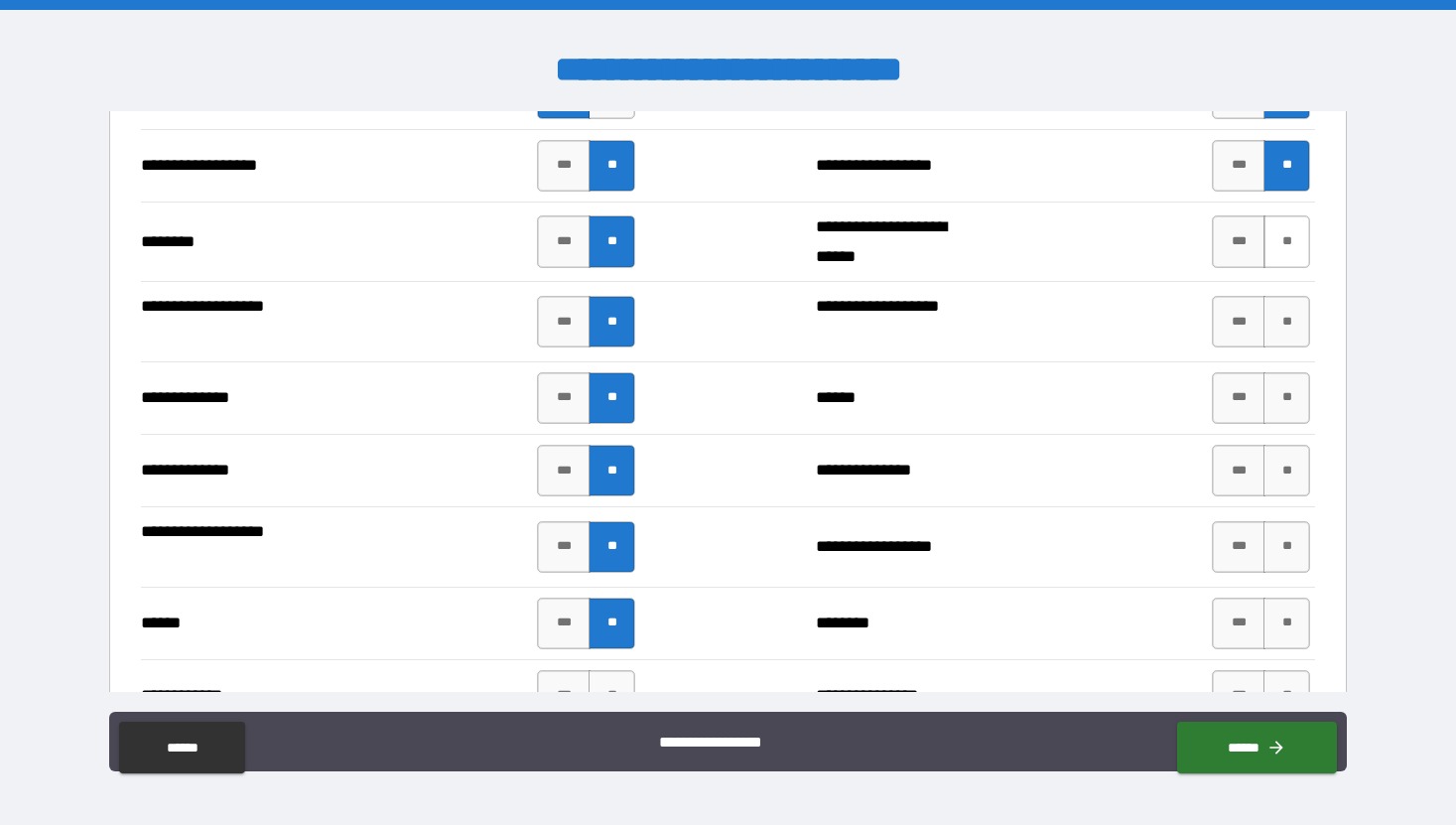 click on "**" at bounding box center [1286, 241] 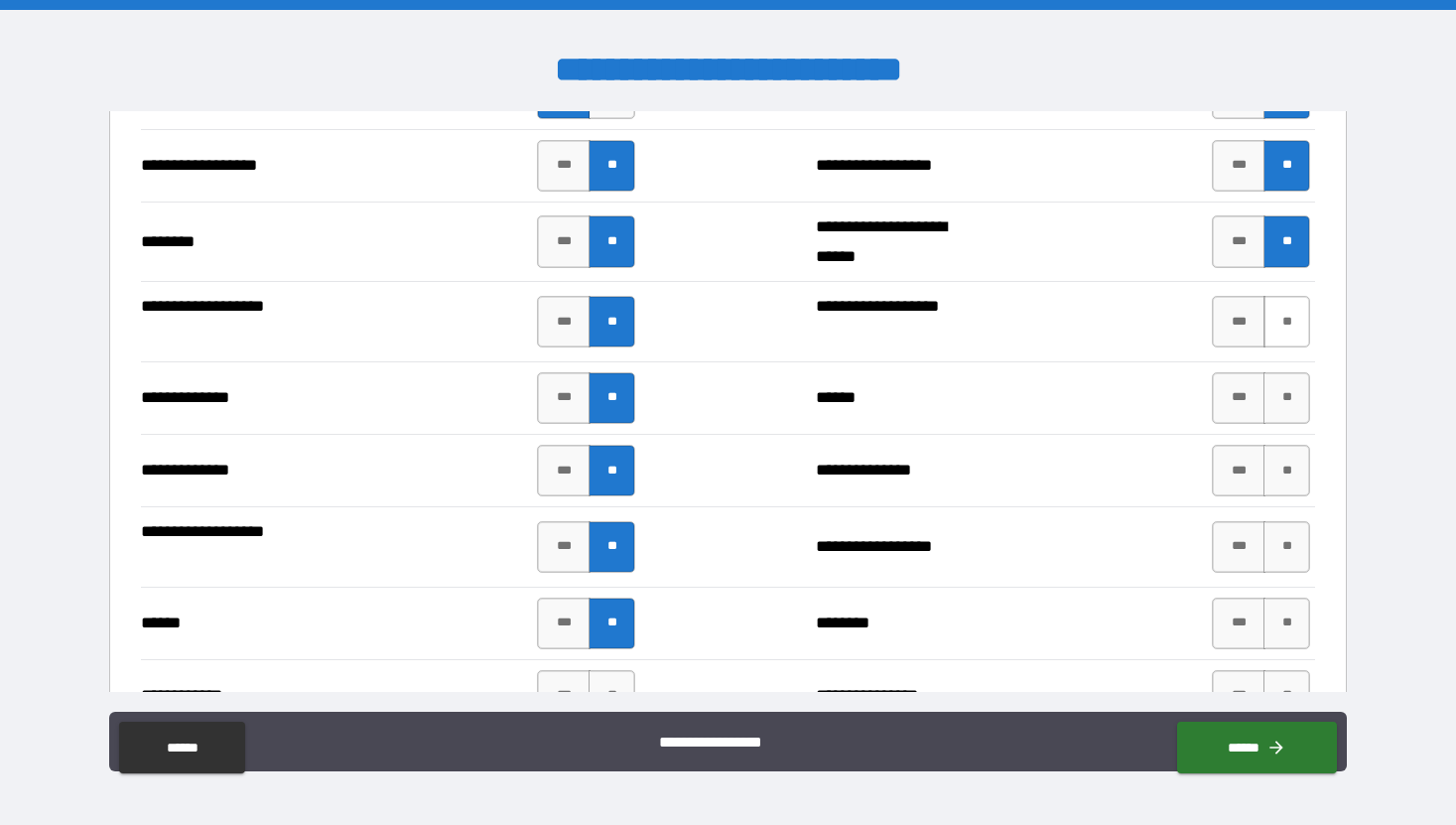 click on "**" at bounding box center (1286, 322) 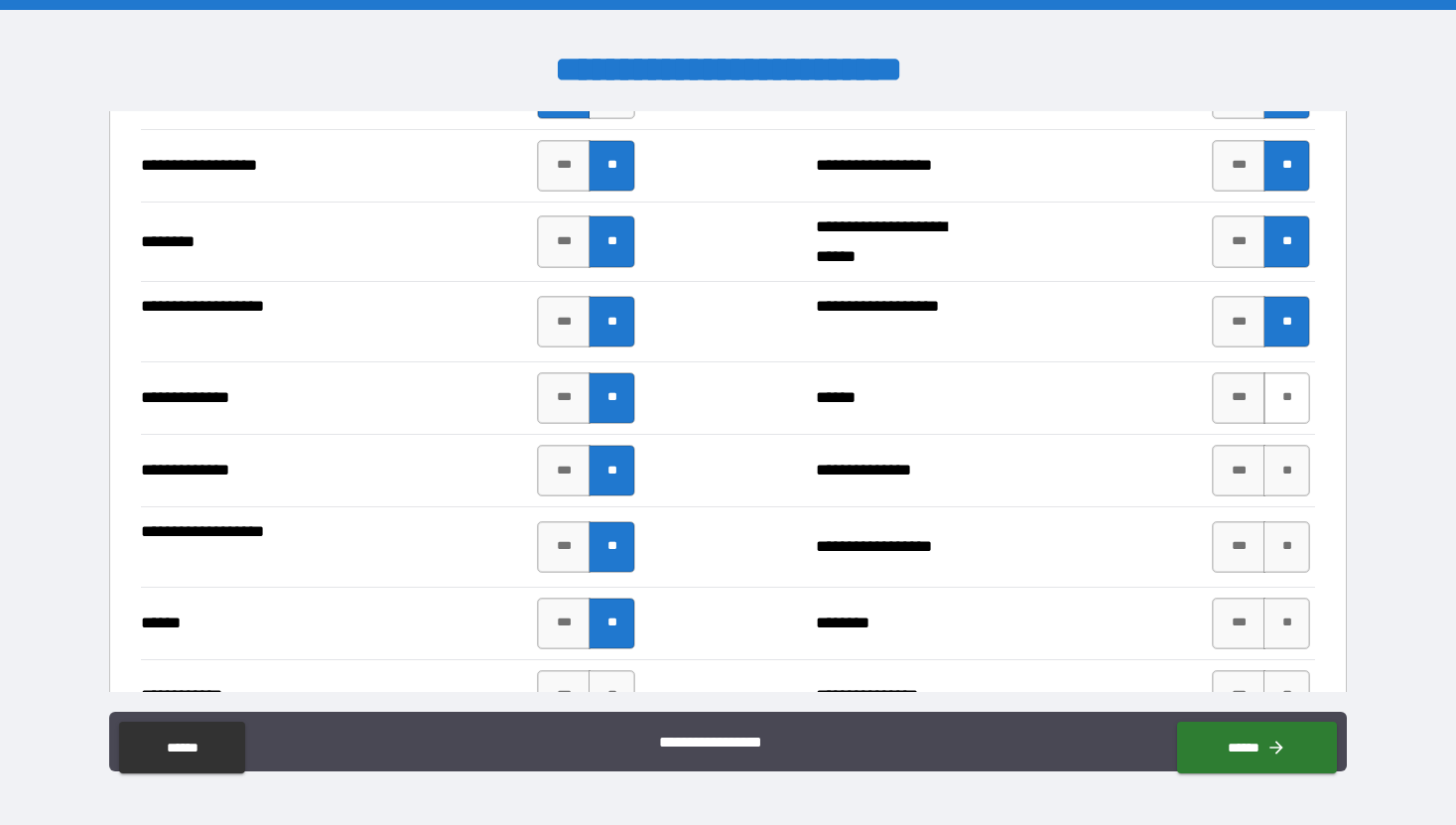 click on "**" at bounding box center [1286, 398] 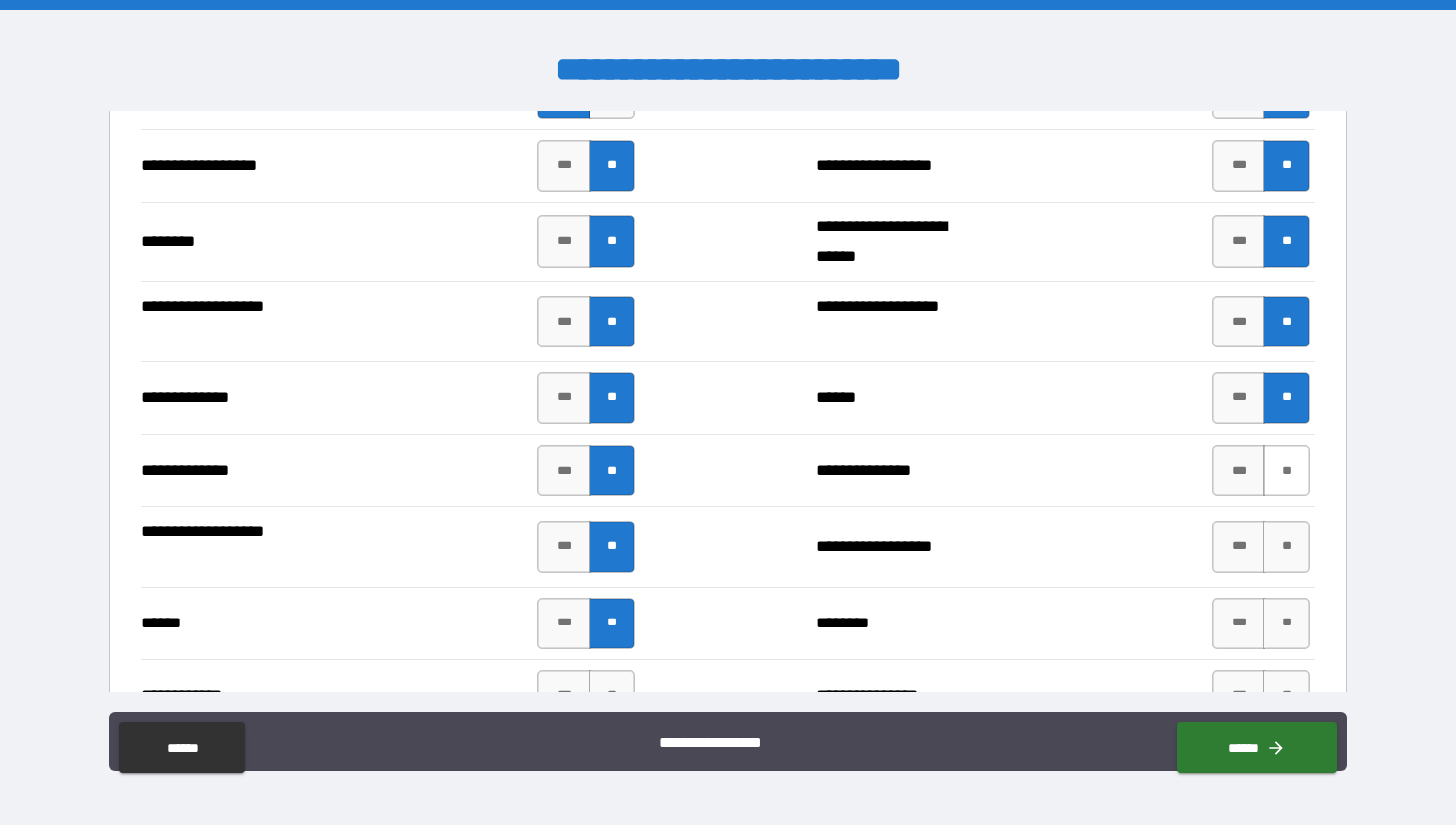 click on "**" at bounding box center (1286, 471) 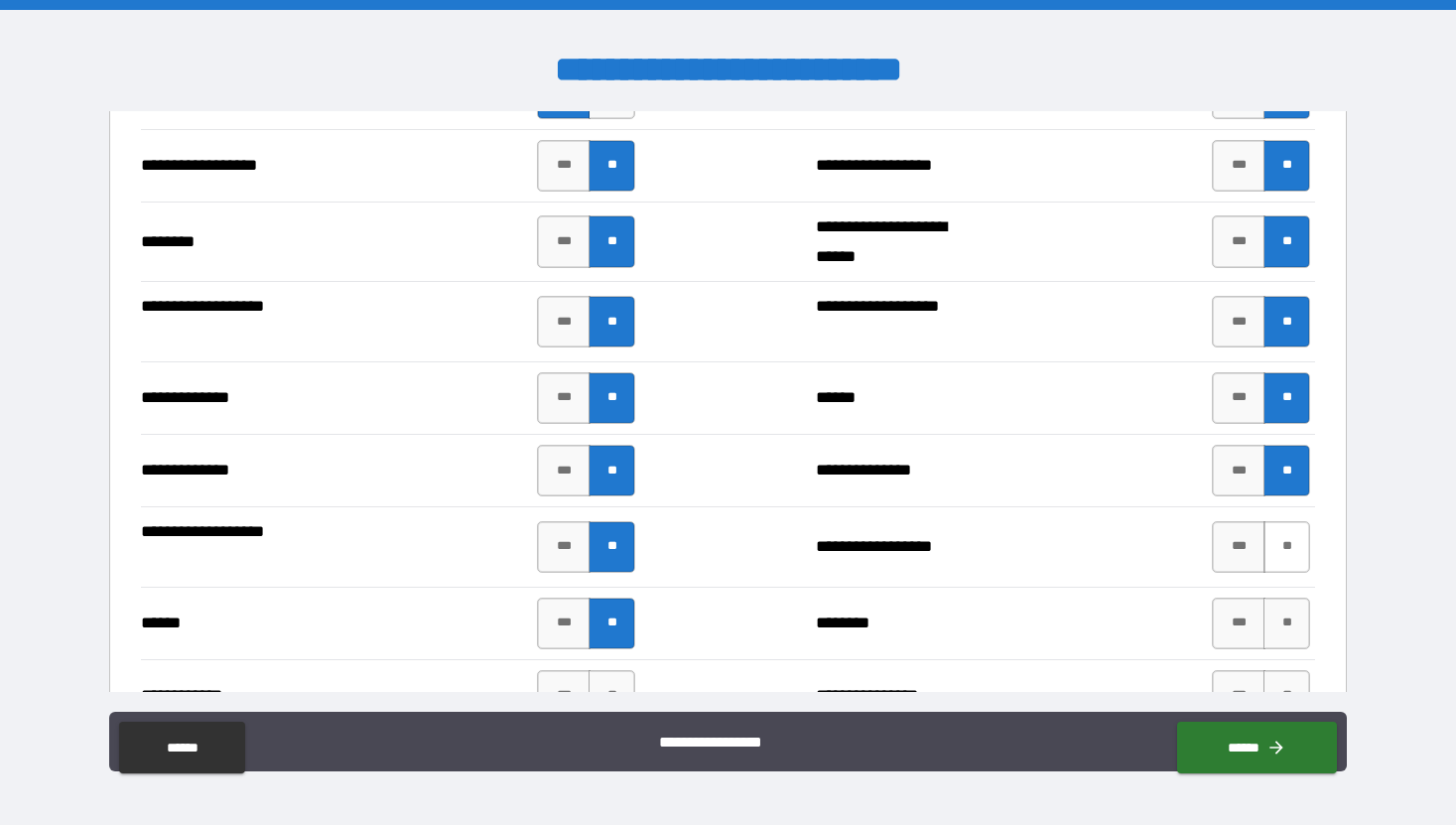 click on "**" at bounding box center (1286, 547) 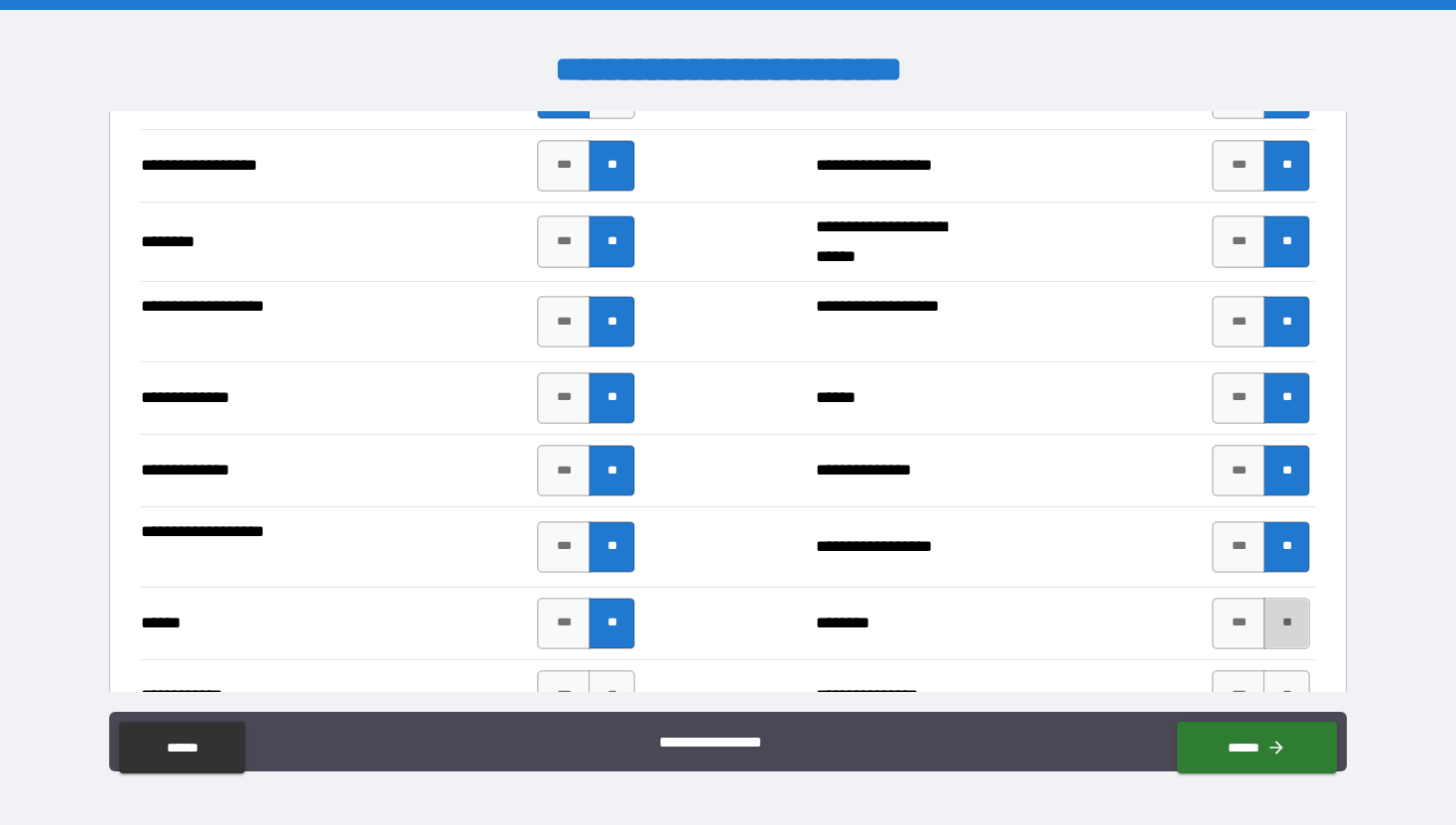 click on "**" at bounding box center [1286, 623] 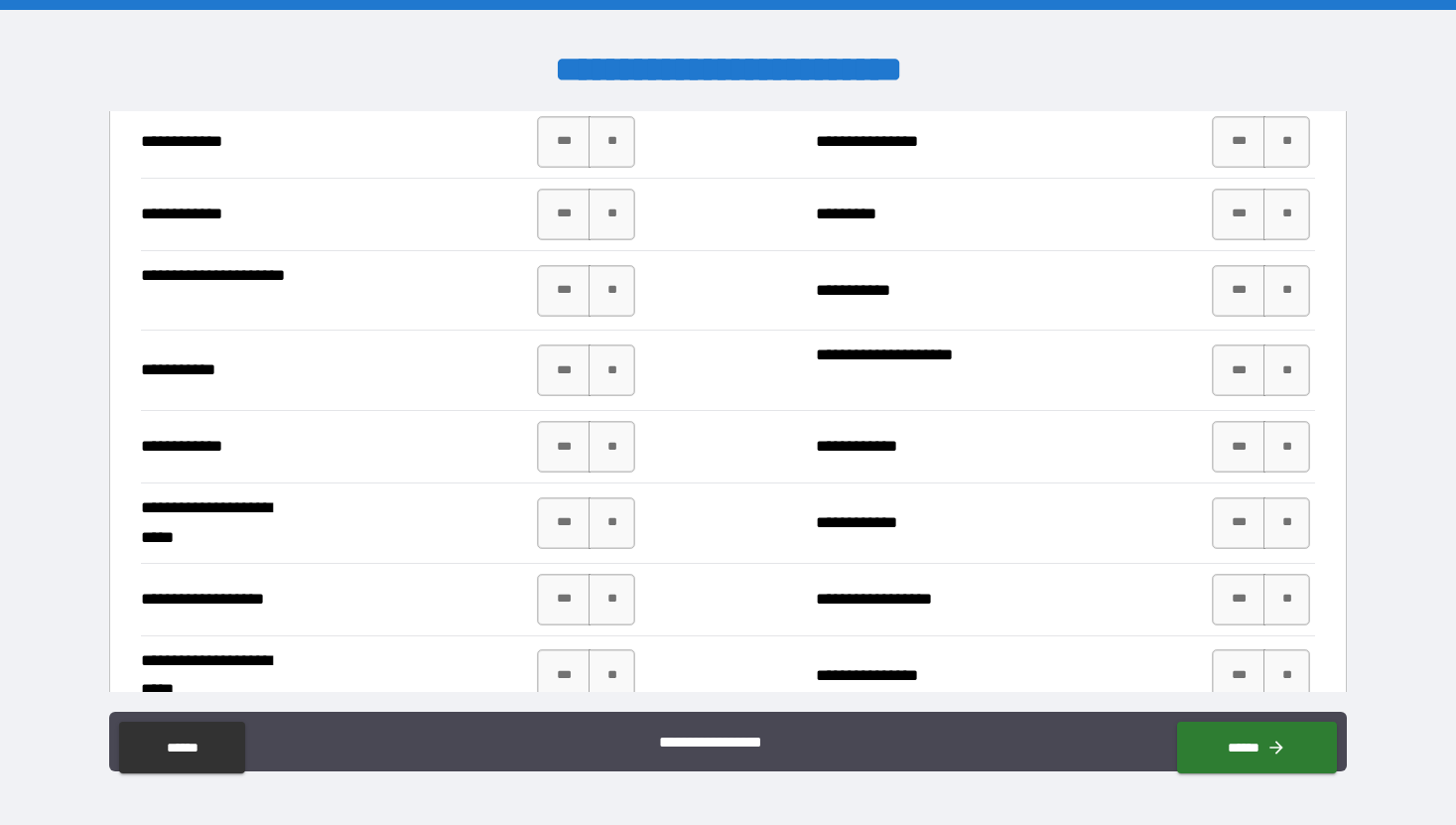 scroll, scrollTop: 4294, scrollLeft: 0, axis: vertical 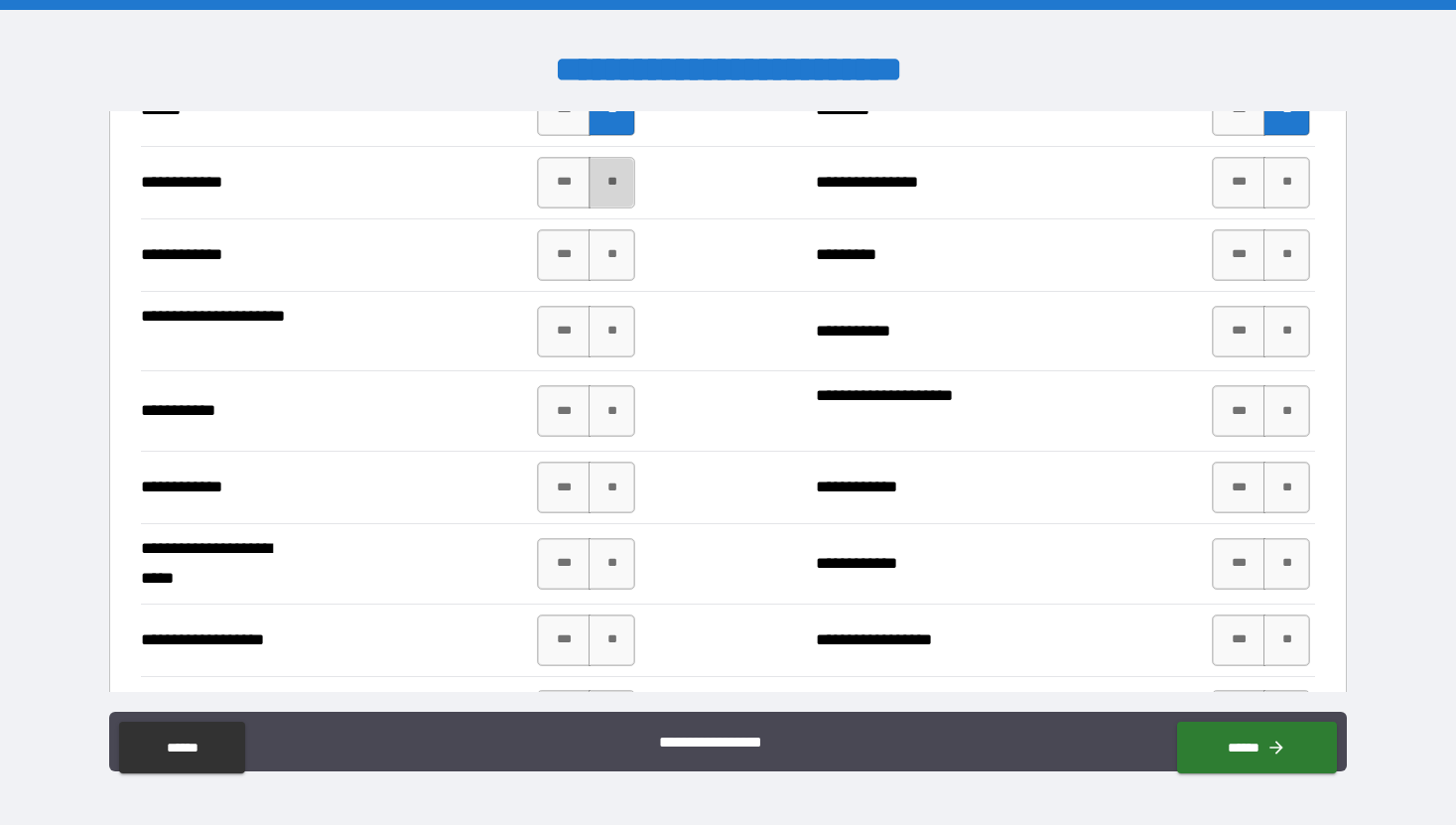 click on "**" at bounding box center [611, 183] 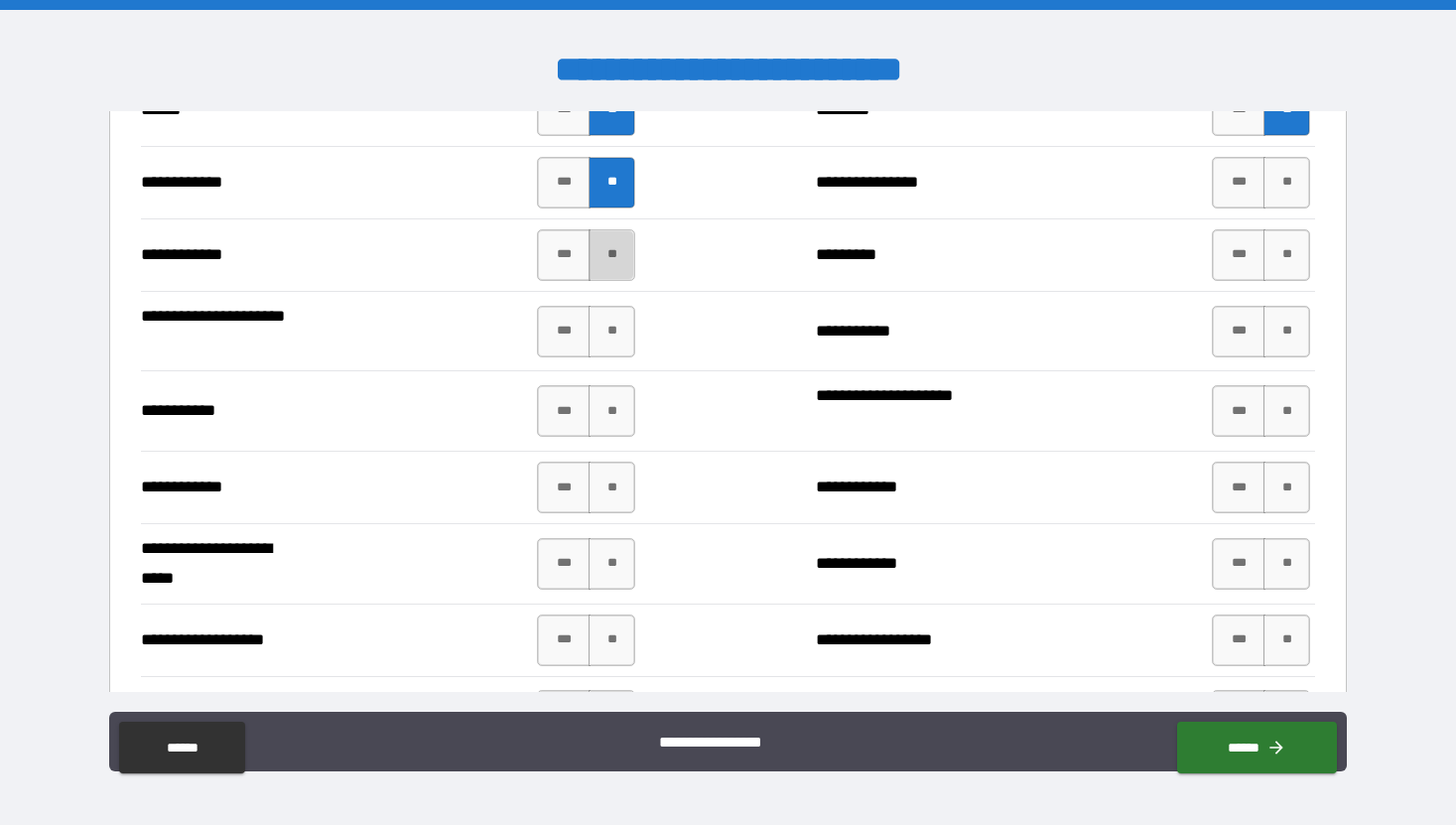 click on "**" at bounding box center (611, 255) 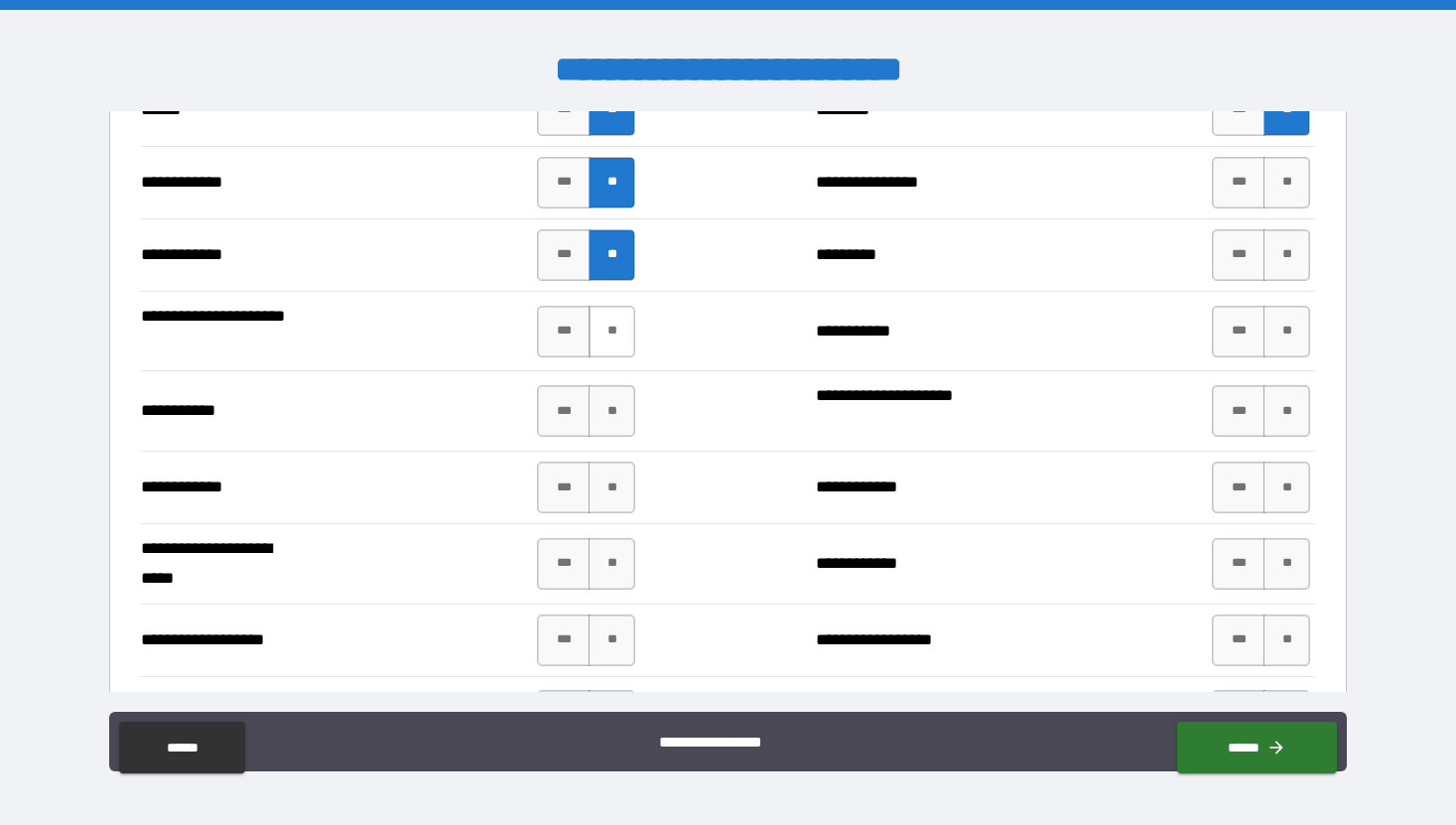 click on "**" at bounding box center [611, 332] 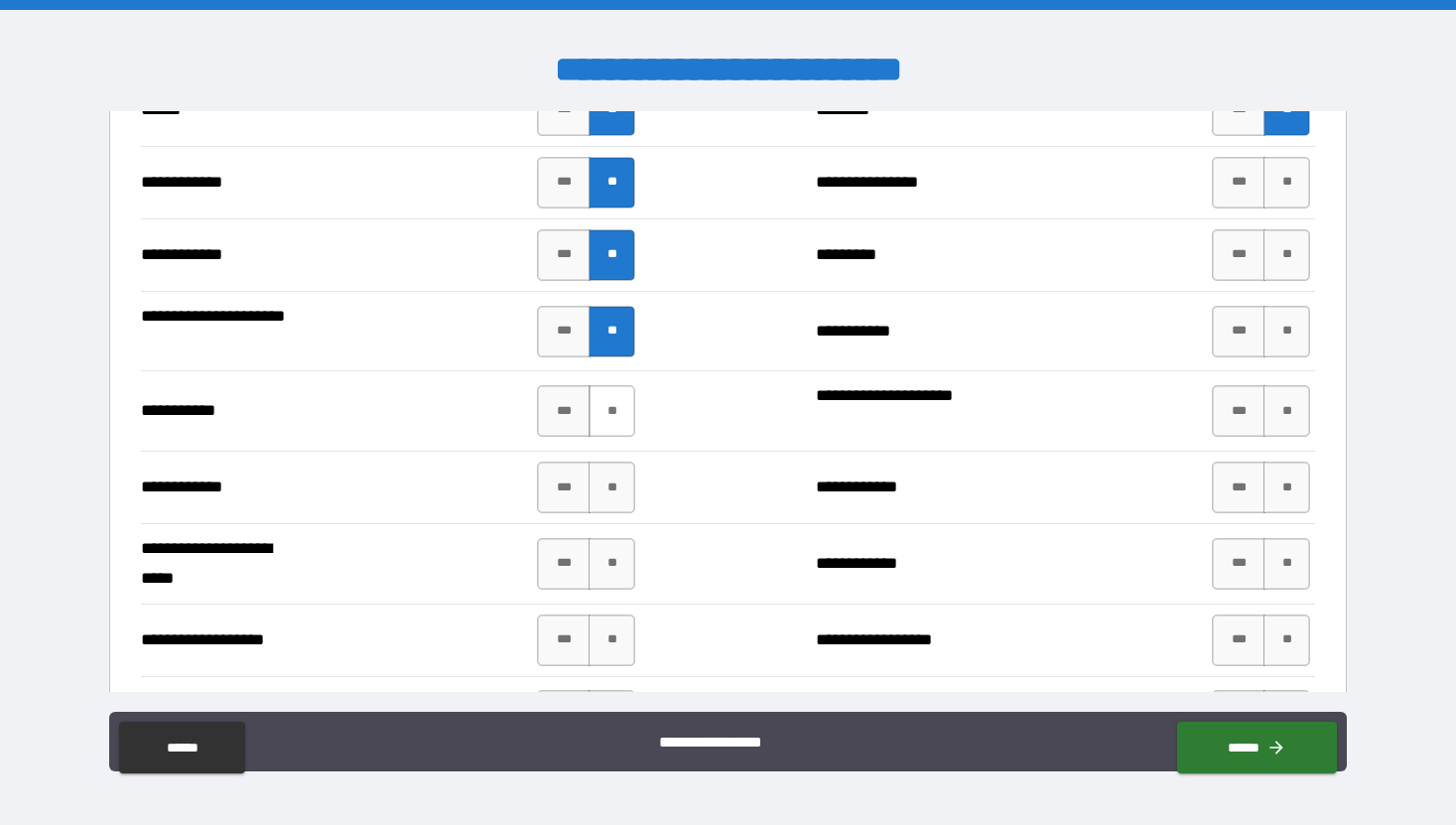 click on "**" at bounding box center [611, 411] 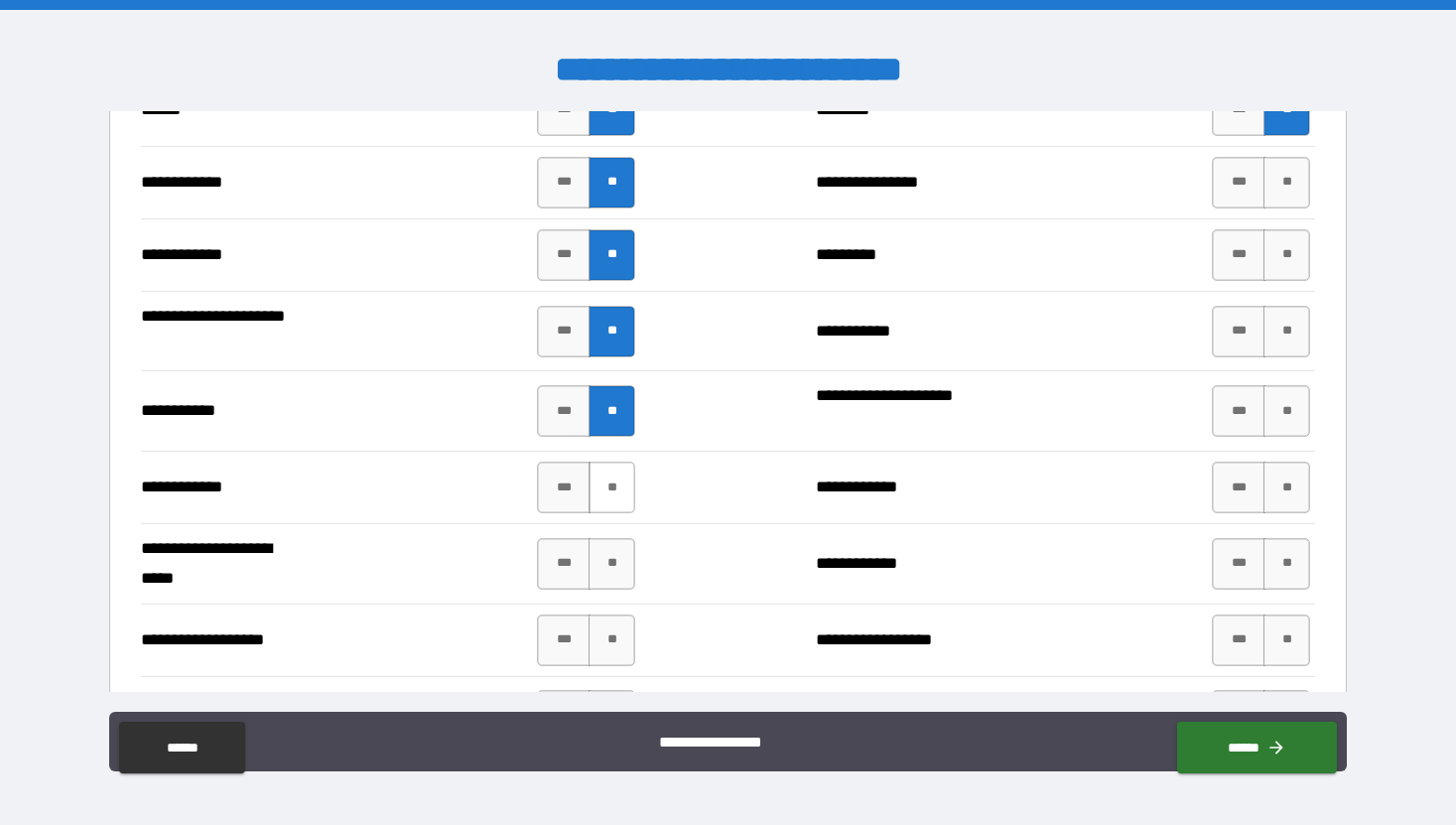 click on "**" at bounding box center (611, 487) 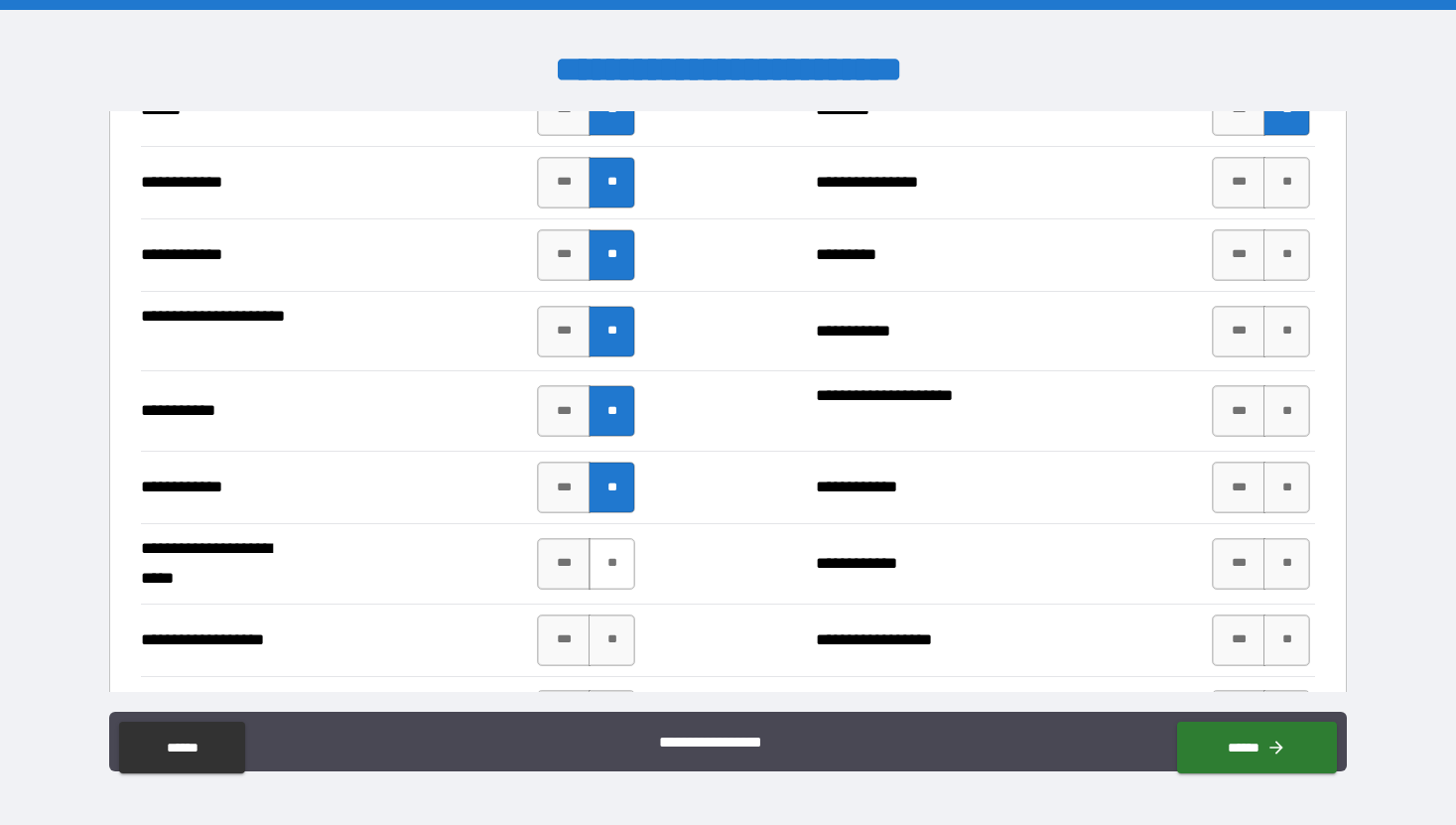 click on "**" at bounding box center (611, 564) 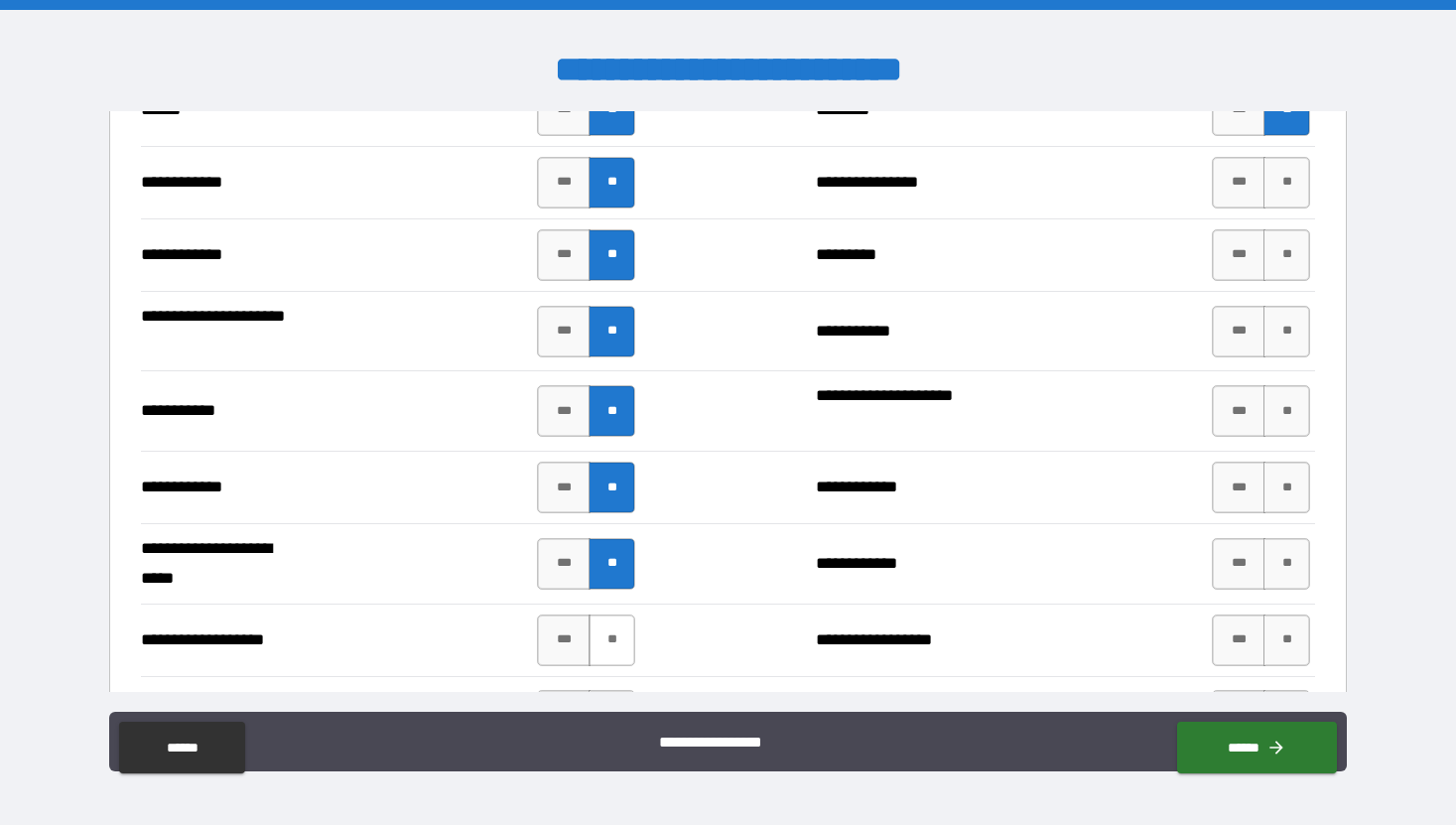 click on "**" at bounding box center (611, 640) 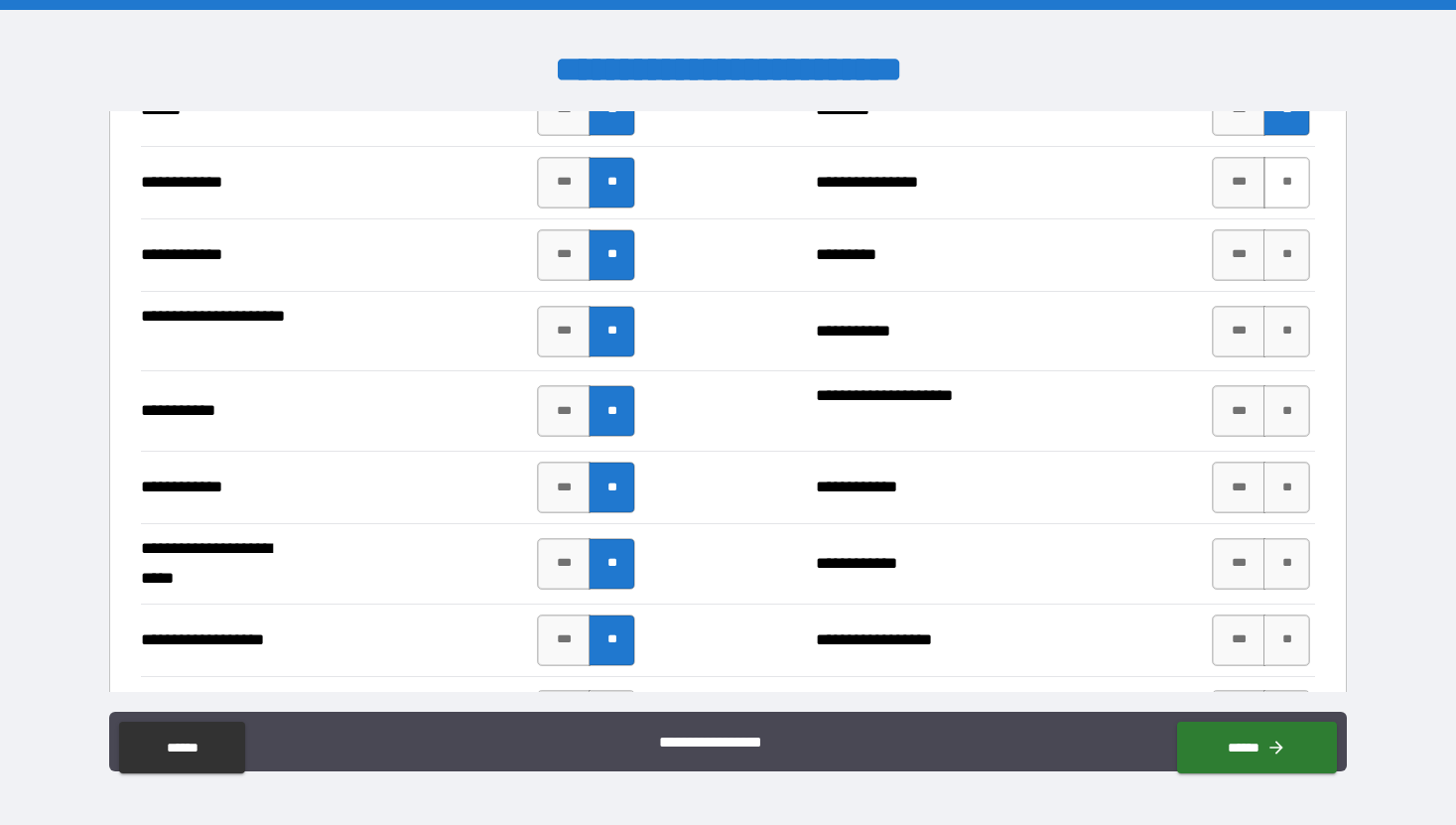 click on "**" at bounding box center (1286, 183) 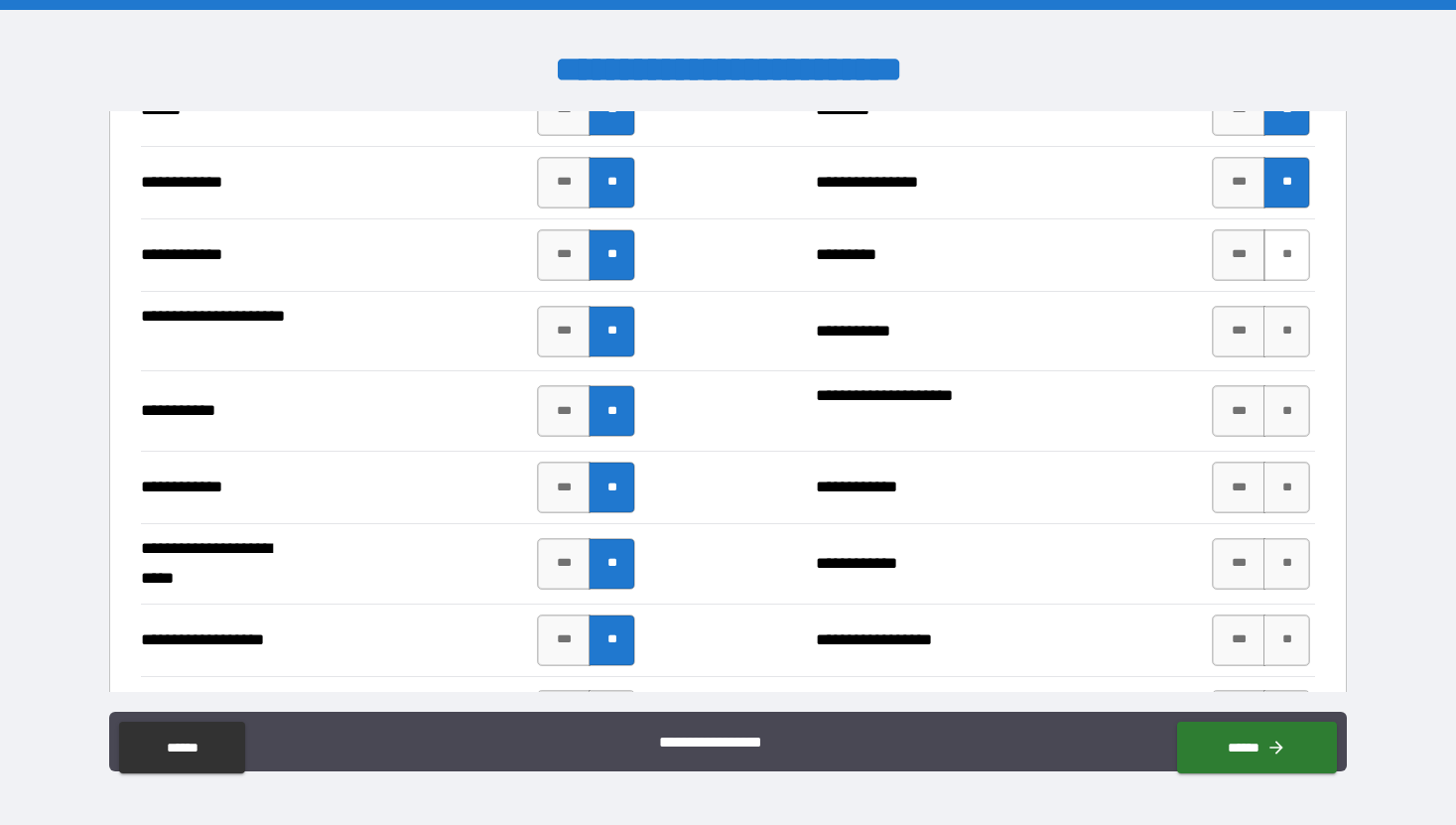 click on "**" at bounding box center [1286, 255] 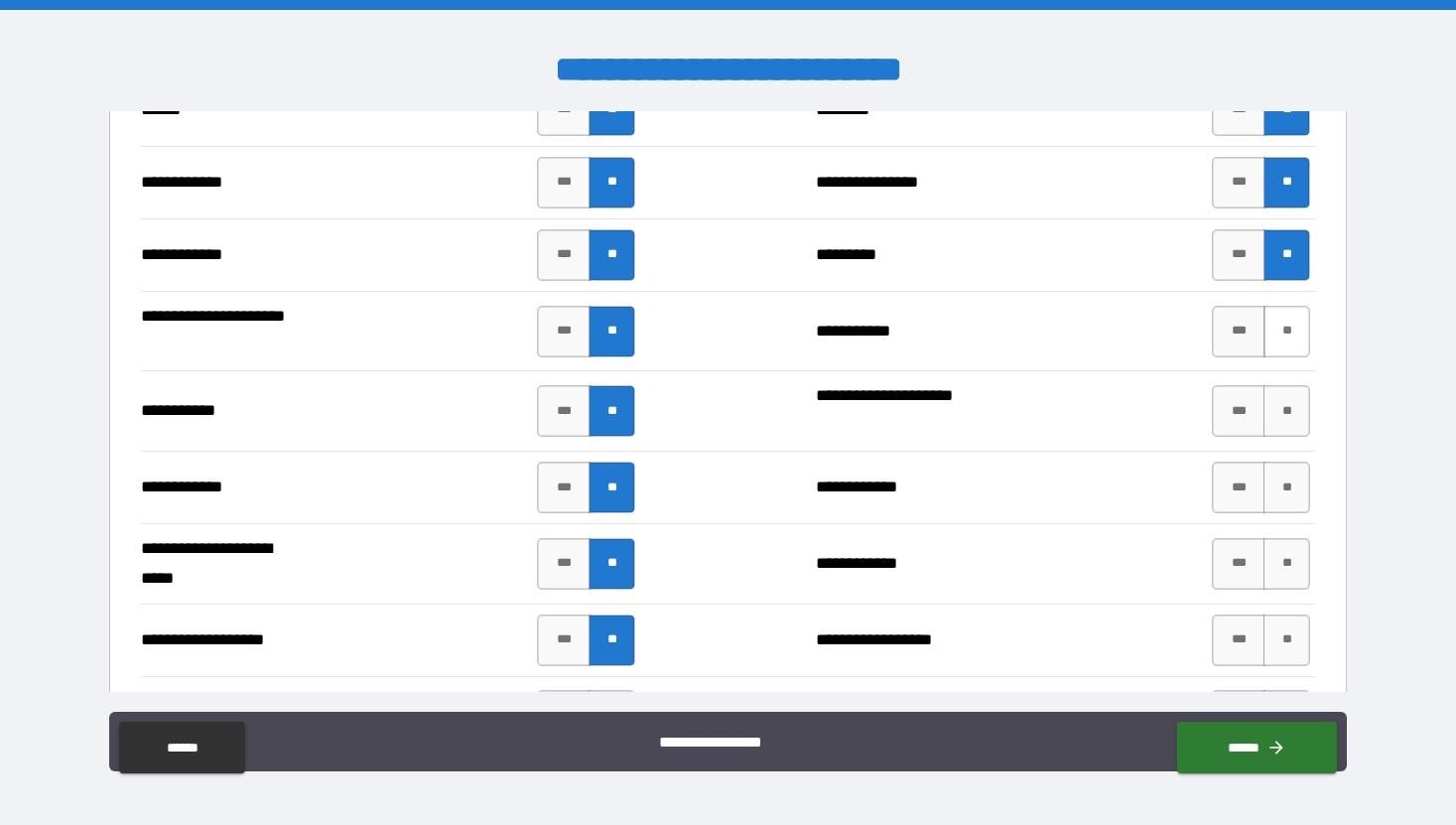 click on "**" at bounding box center (1286, 332) 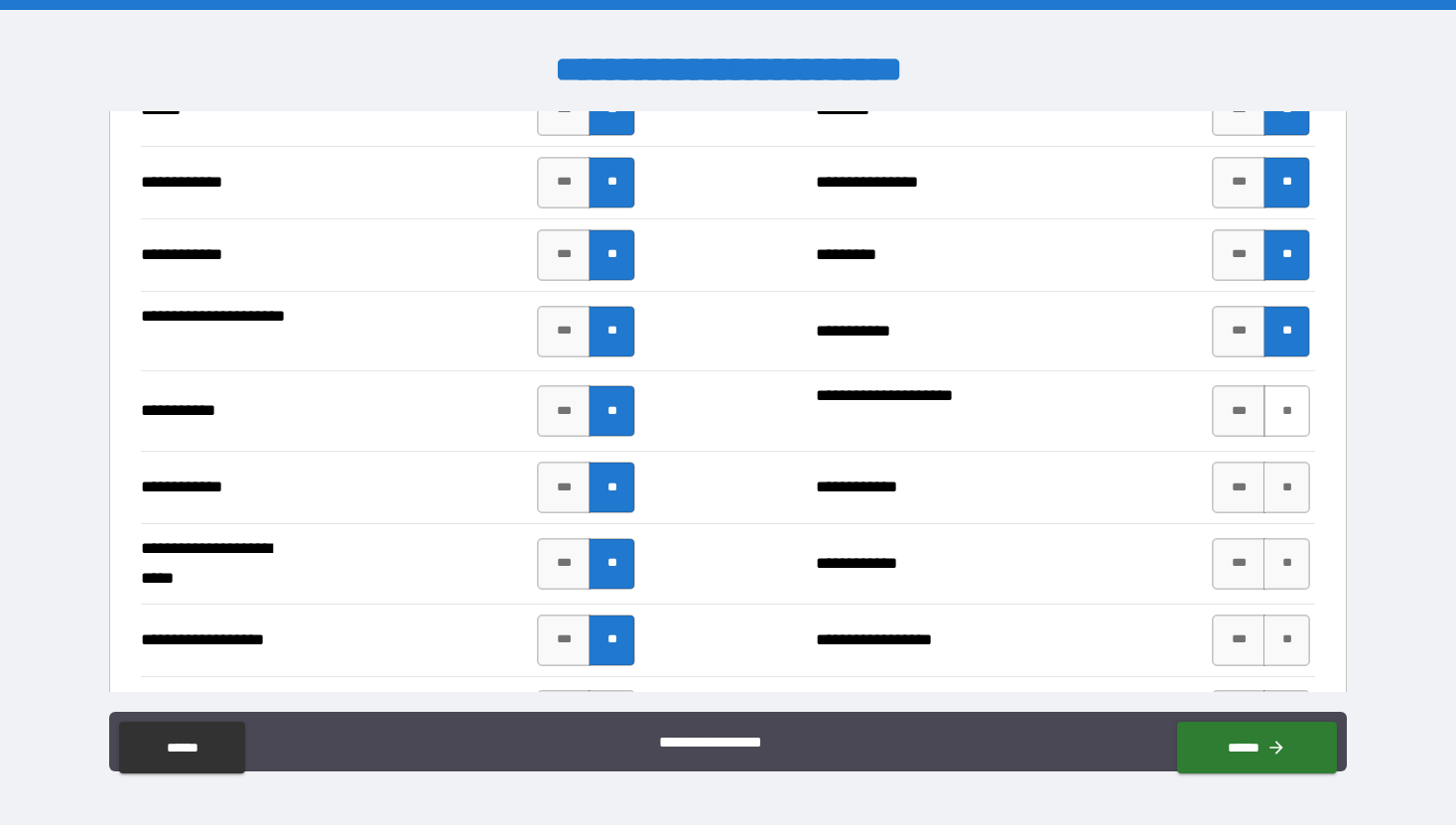 click on "**" at bounding box center [1286, 411] 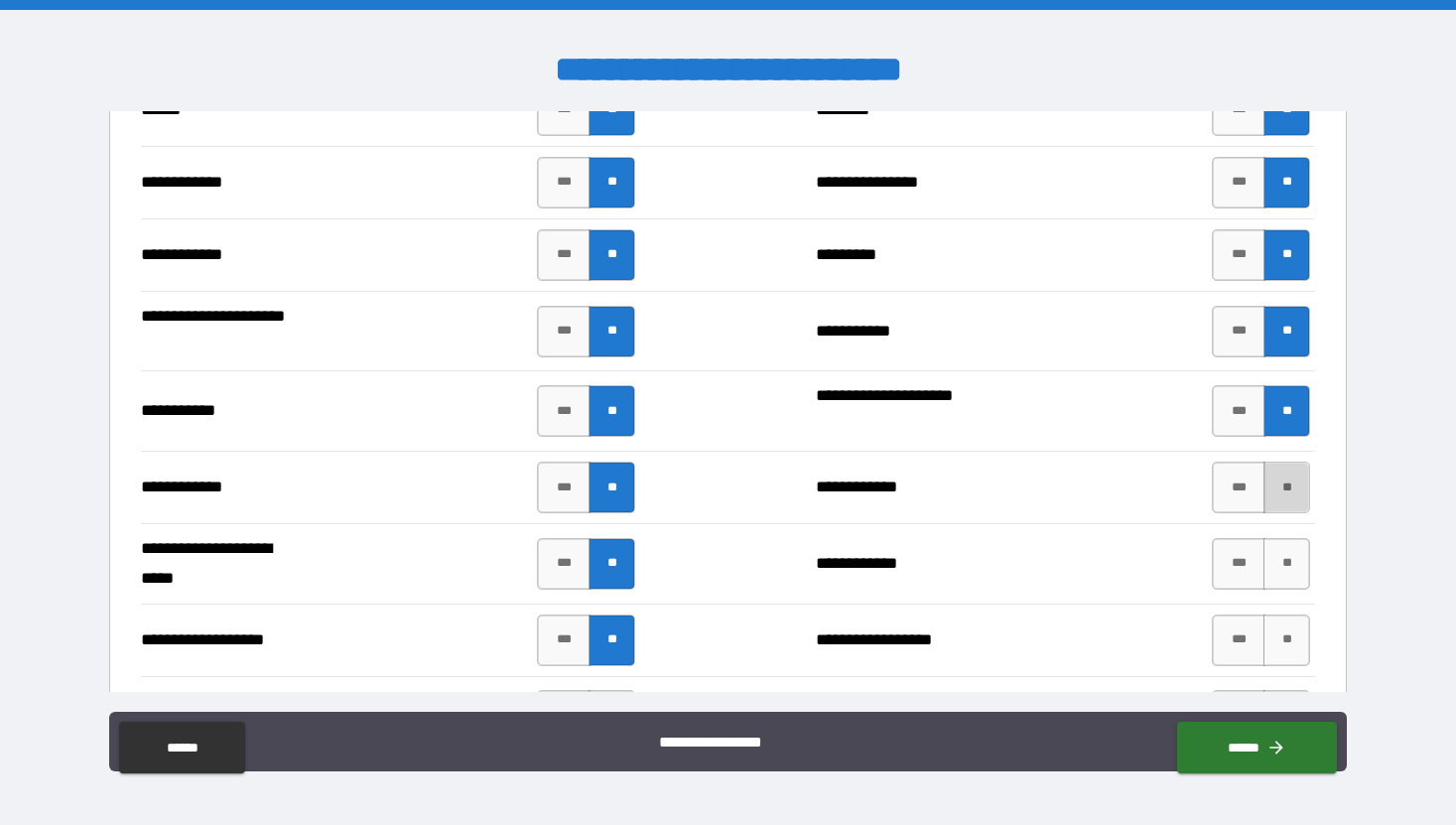 click on "**" at bounding box center [1286, 487] 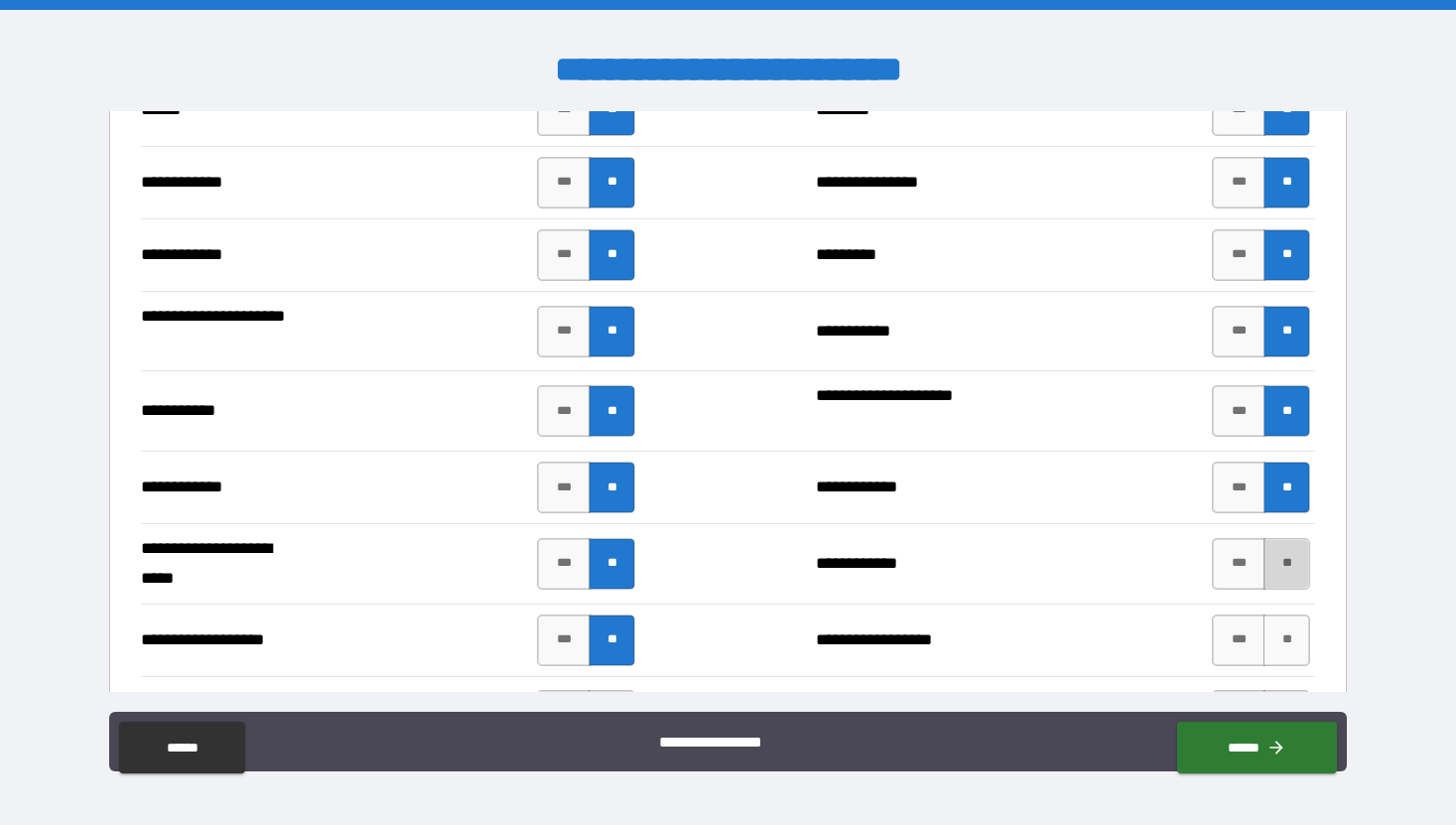 click on "**" at bounding box center (1286, 564) 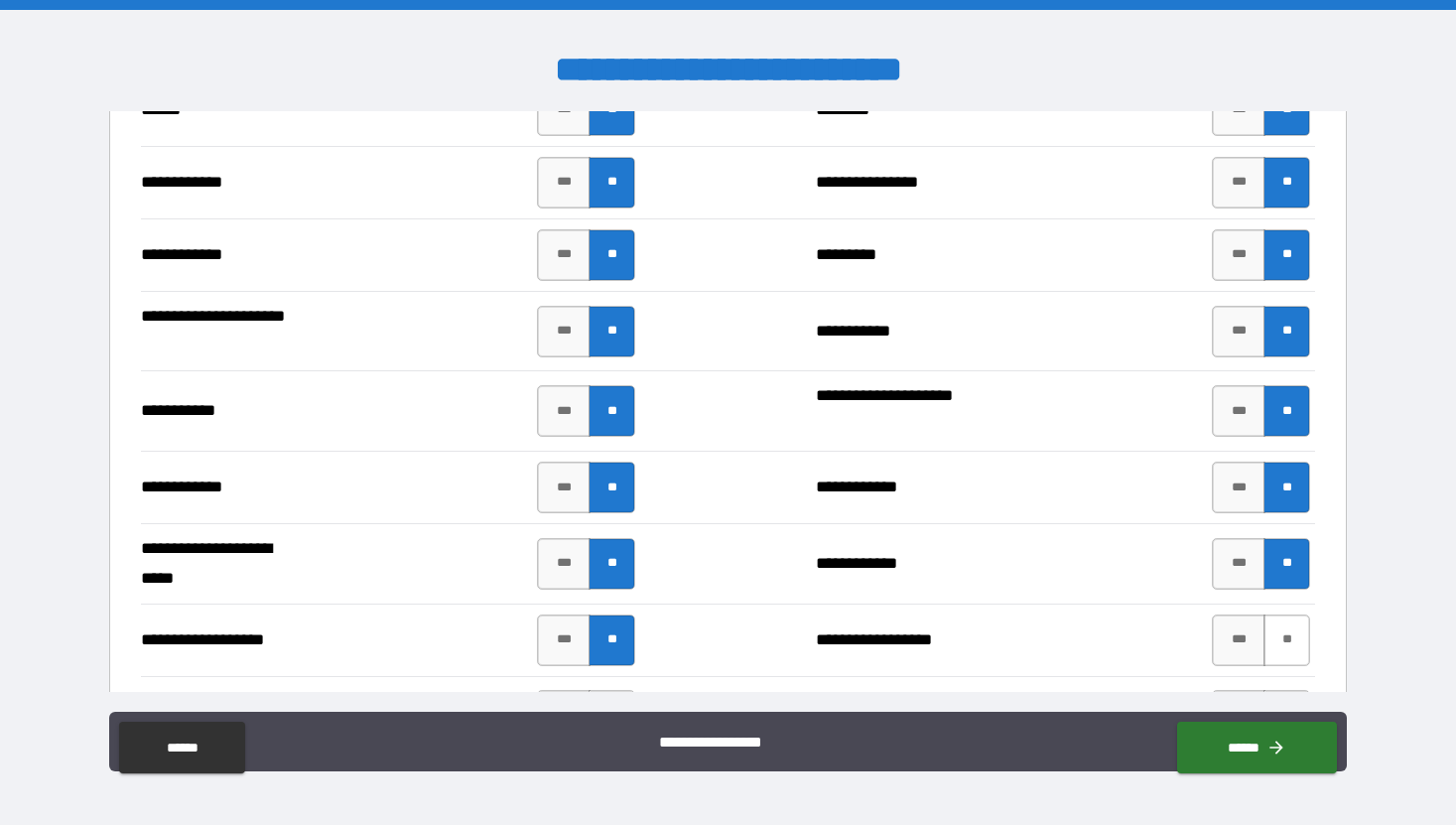 click on "**" at bounding box center (1286, 640) 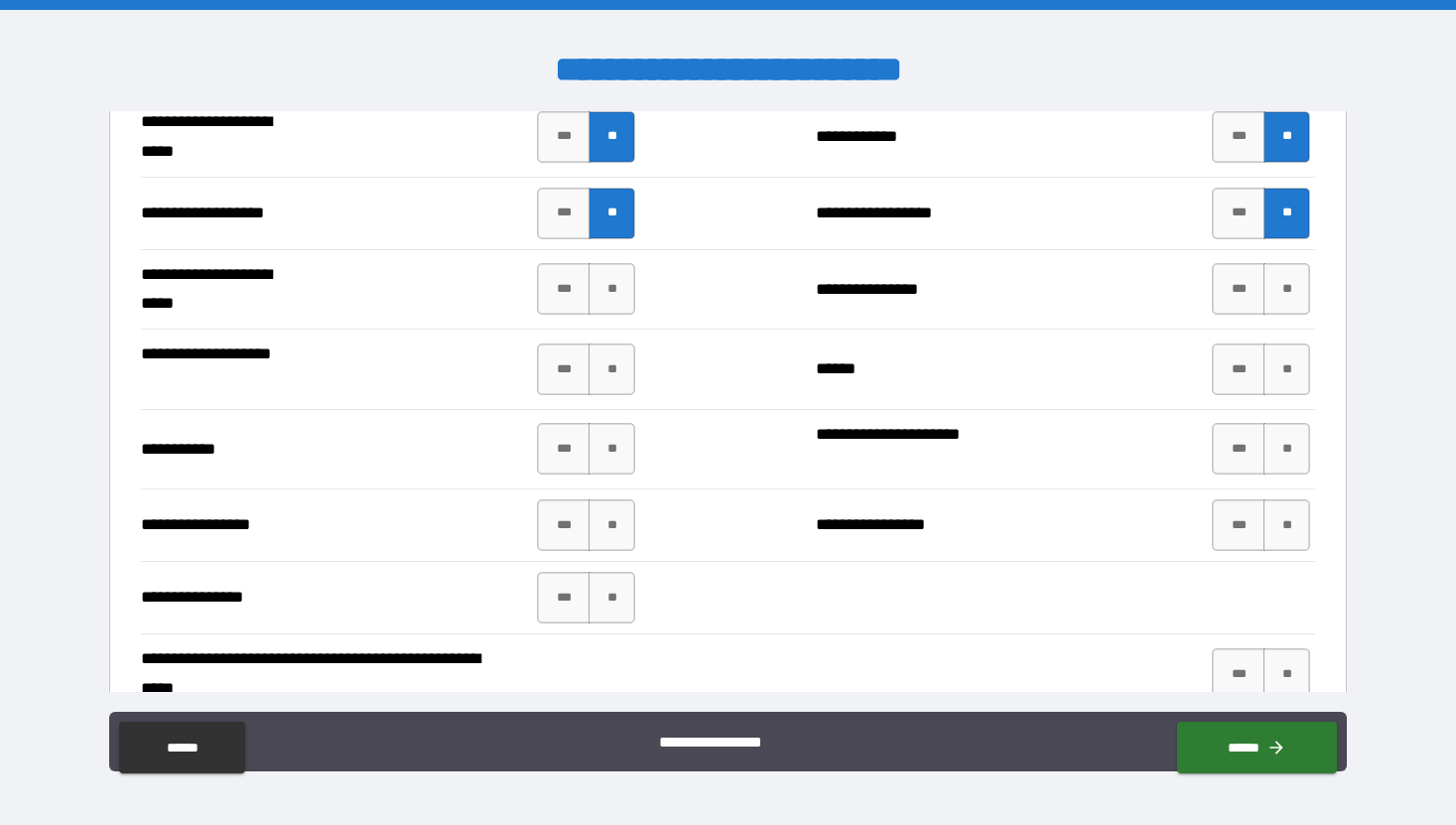 scroll, scrollTop: 4726, scrollLeft: 0, axis: vertical 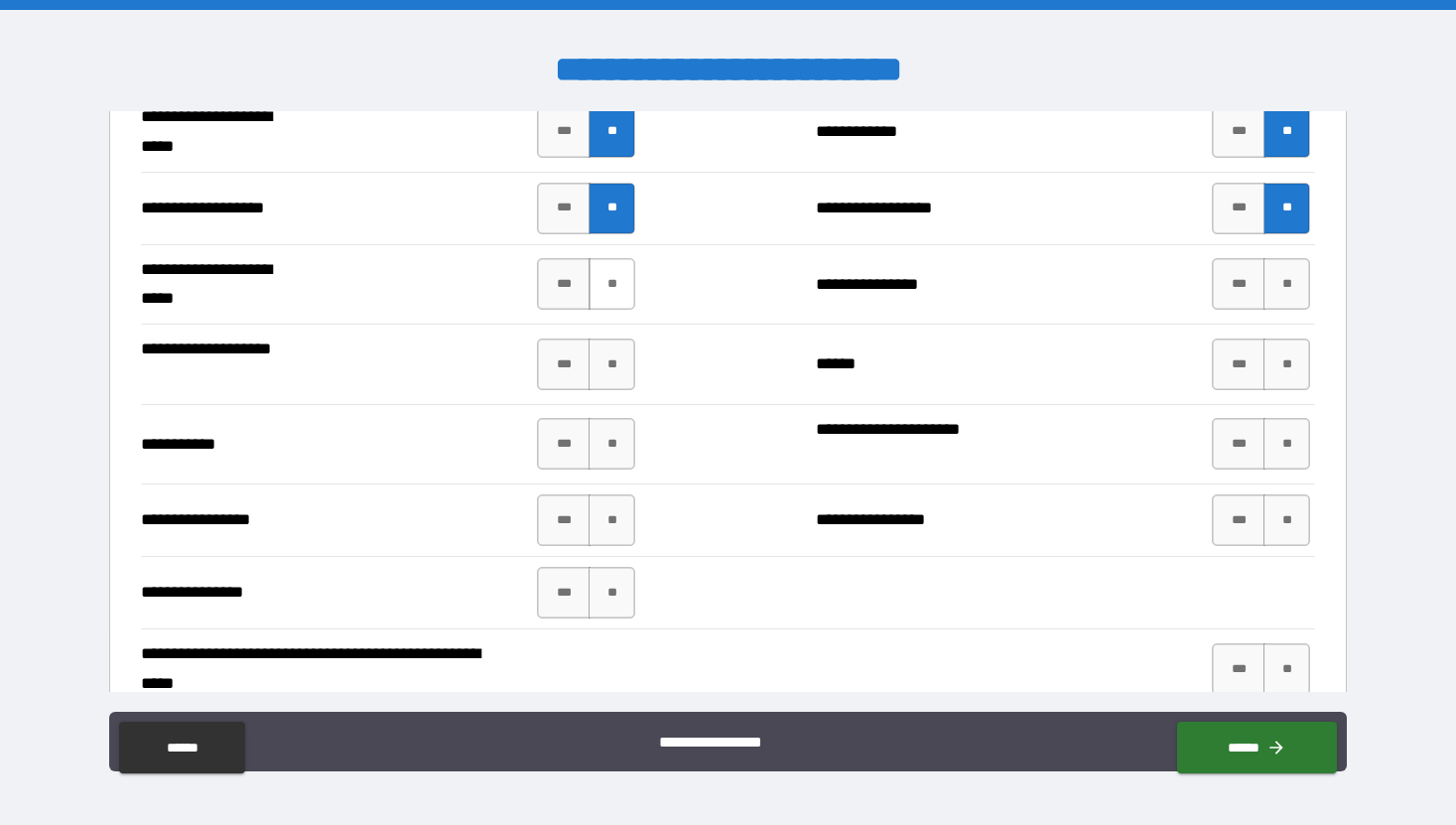 click on "**" at bounding box center [611, 284] 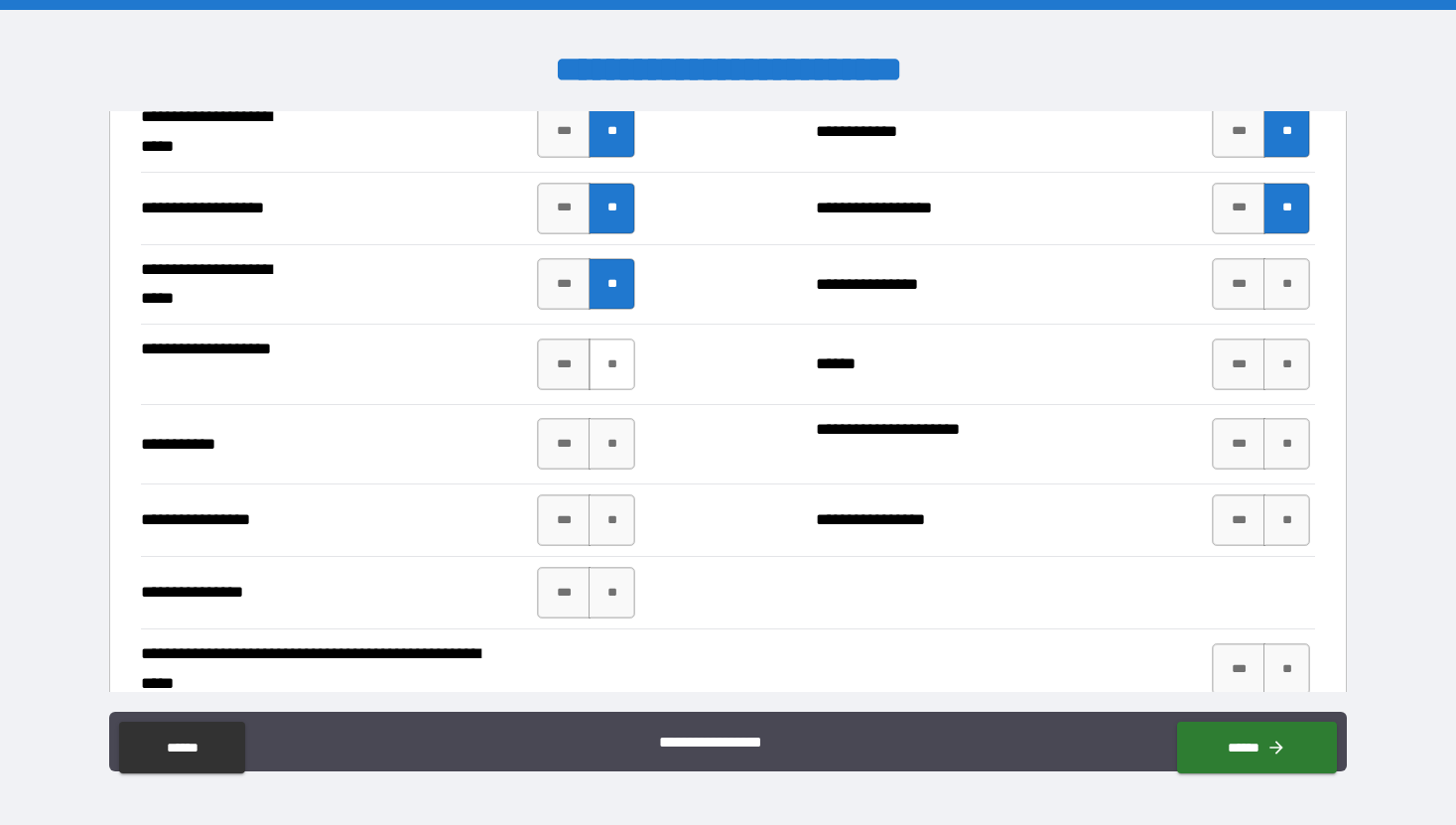 click on "**" at bounding box center [611, 364] 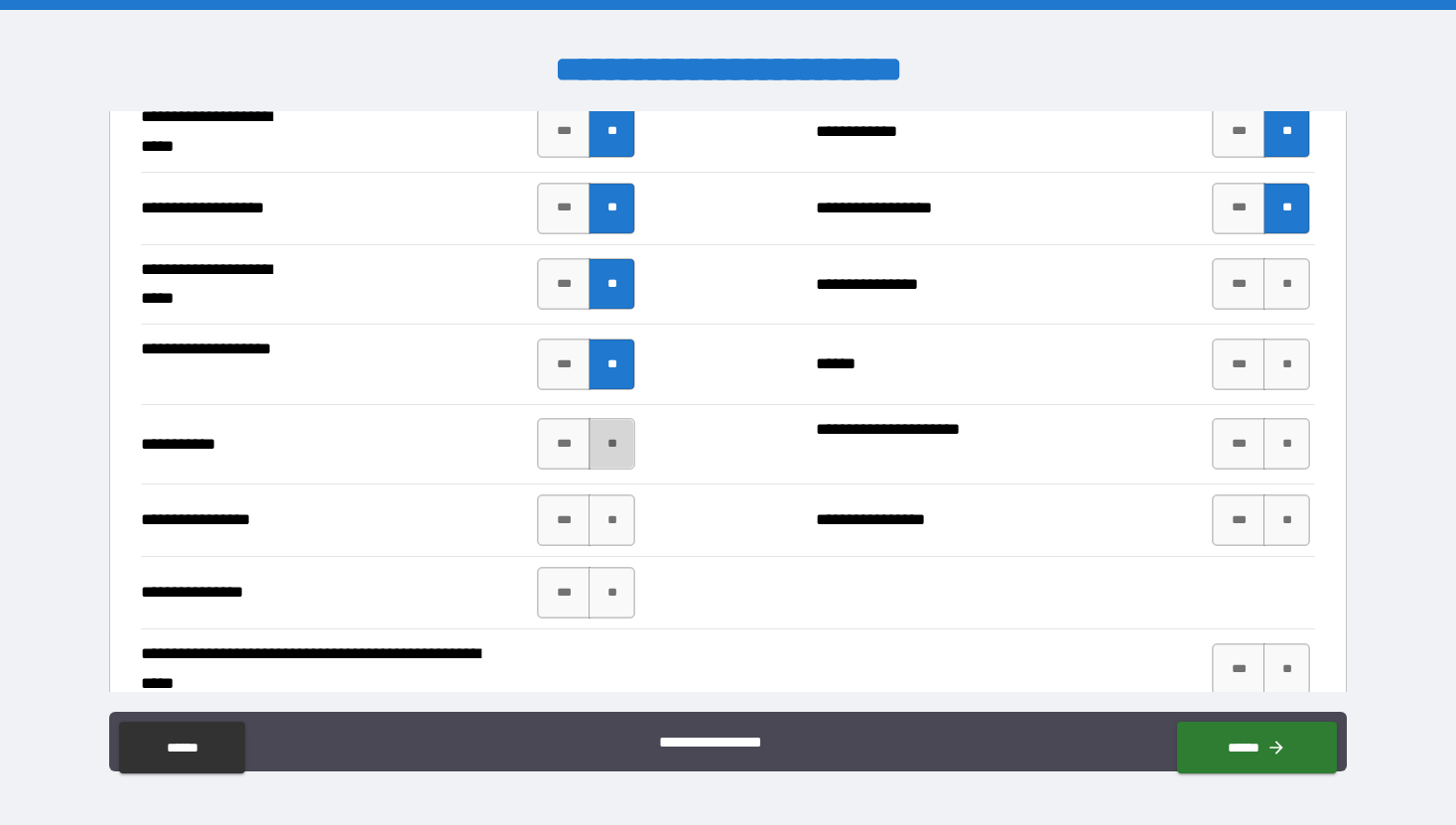 click on "**" at bounding box center [611, 444] 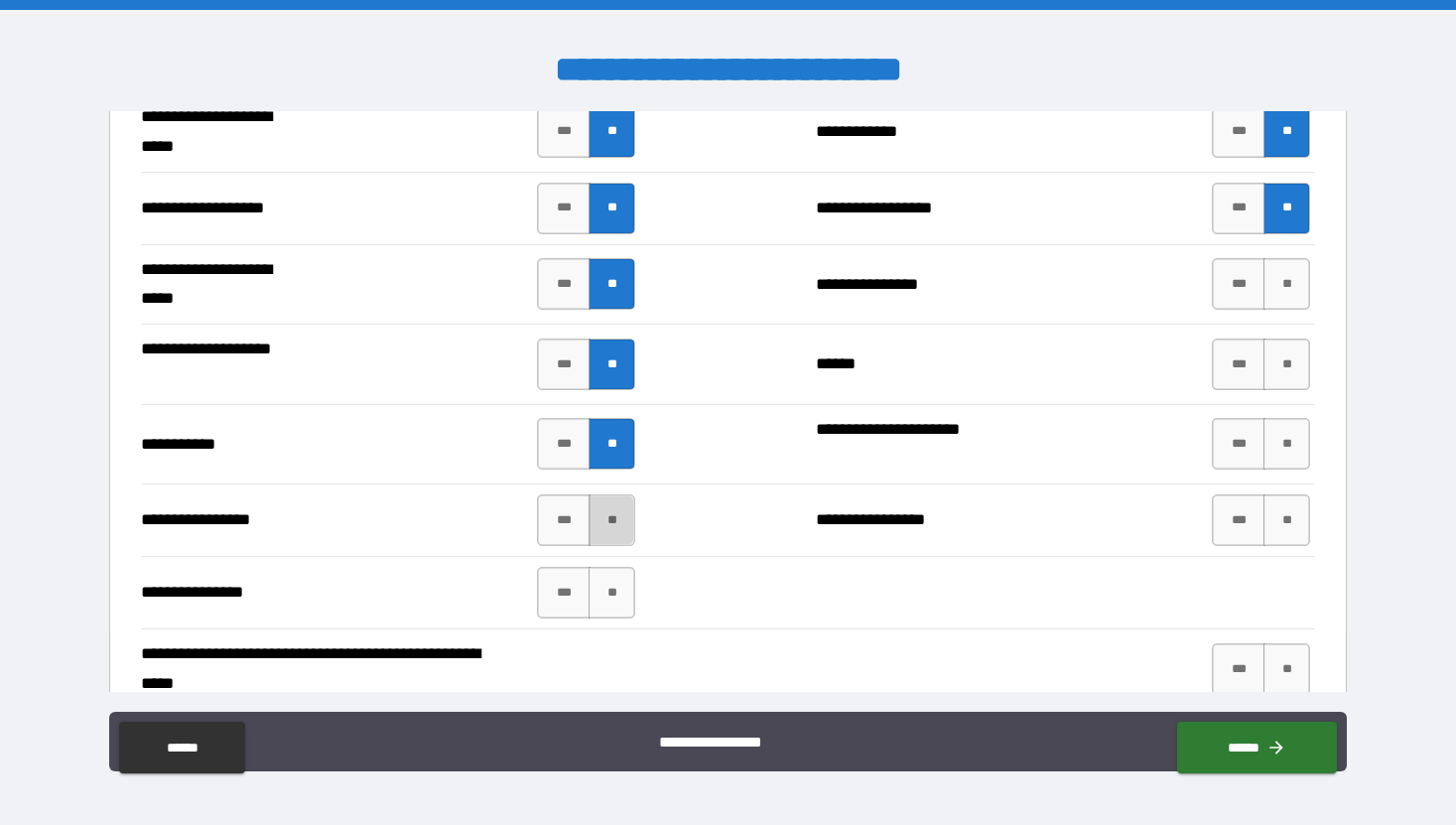 click on "**" at bounding box center [611, 520] 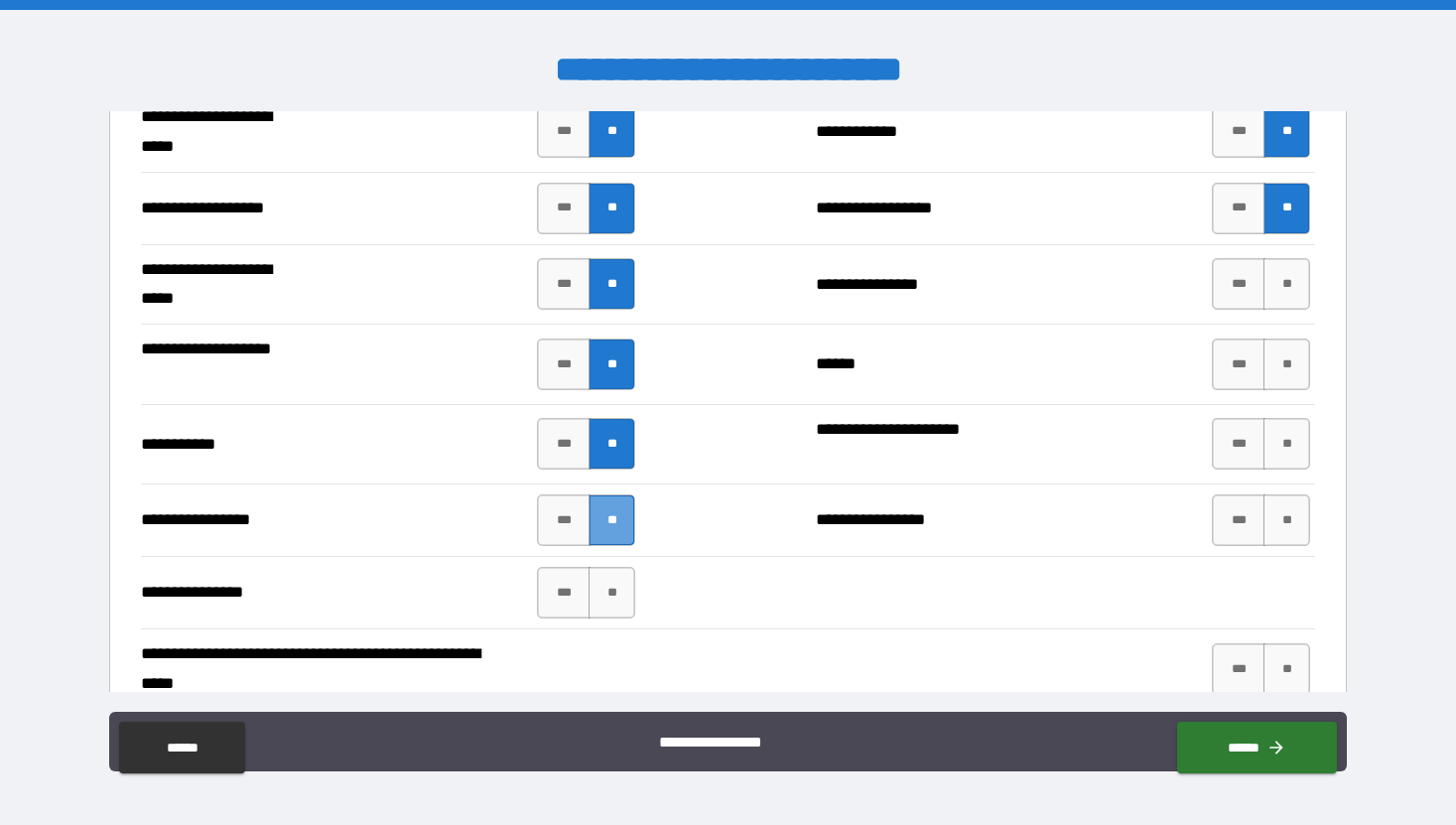 click on "**" at bounding box center [611, 520] 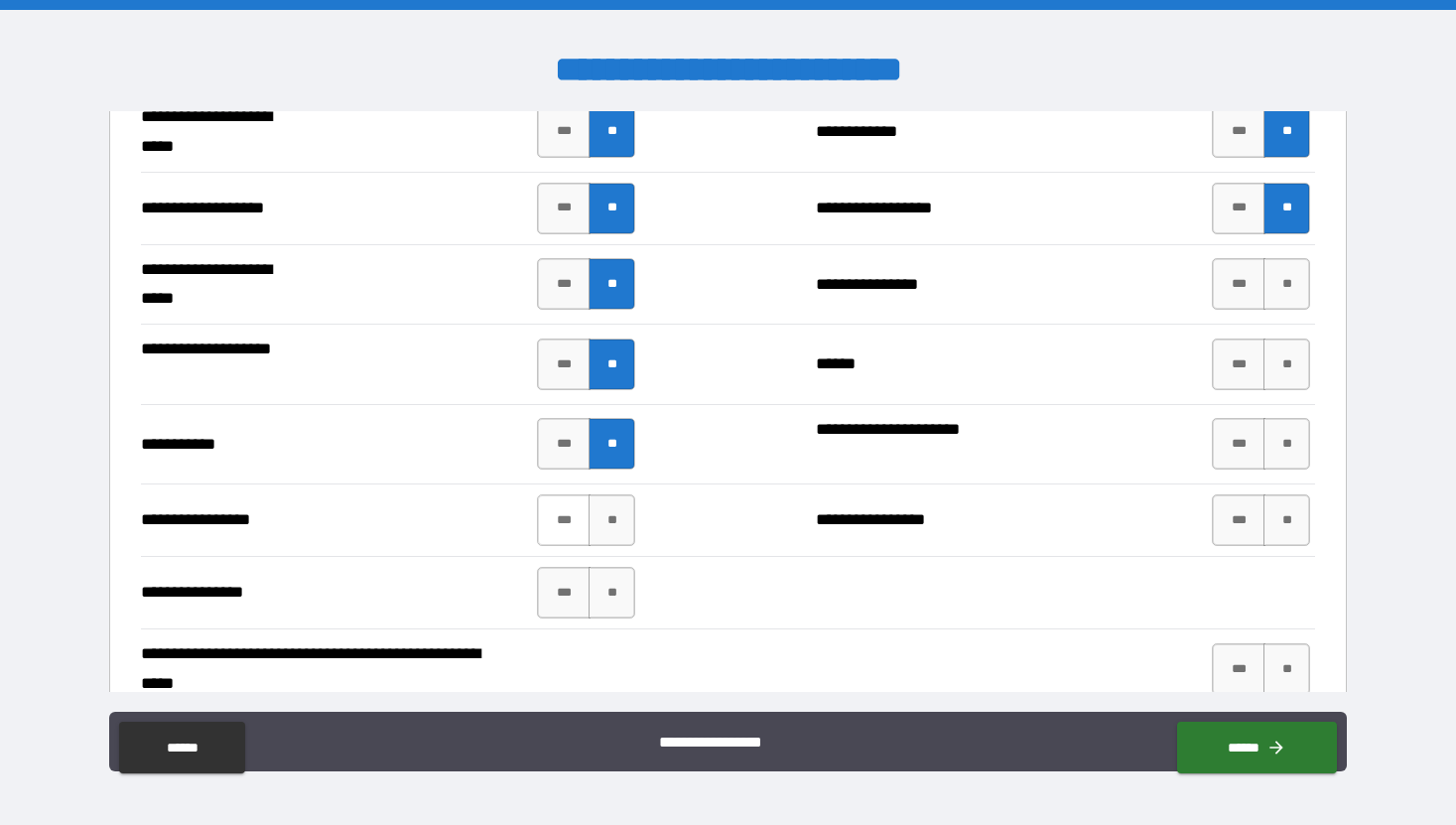 click on "***" at bounding box center [564, 520] 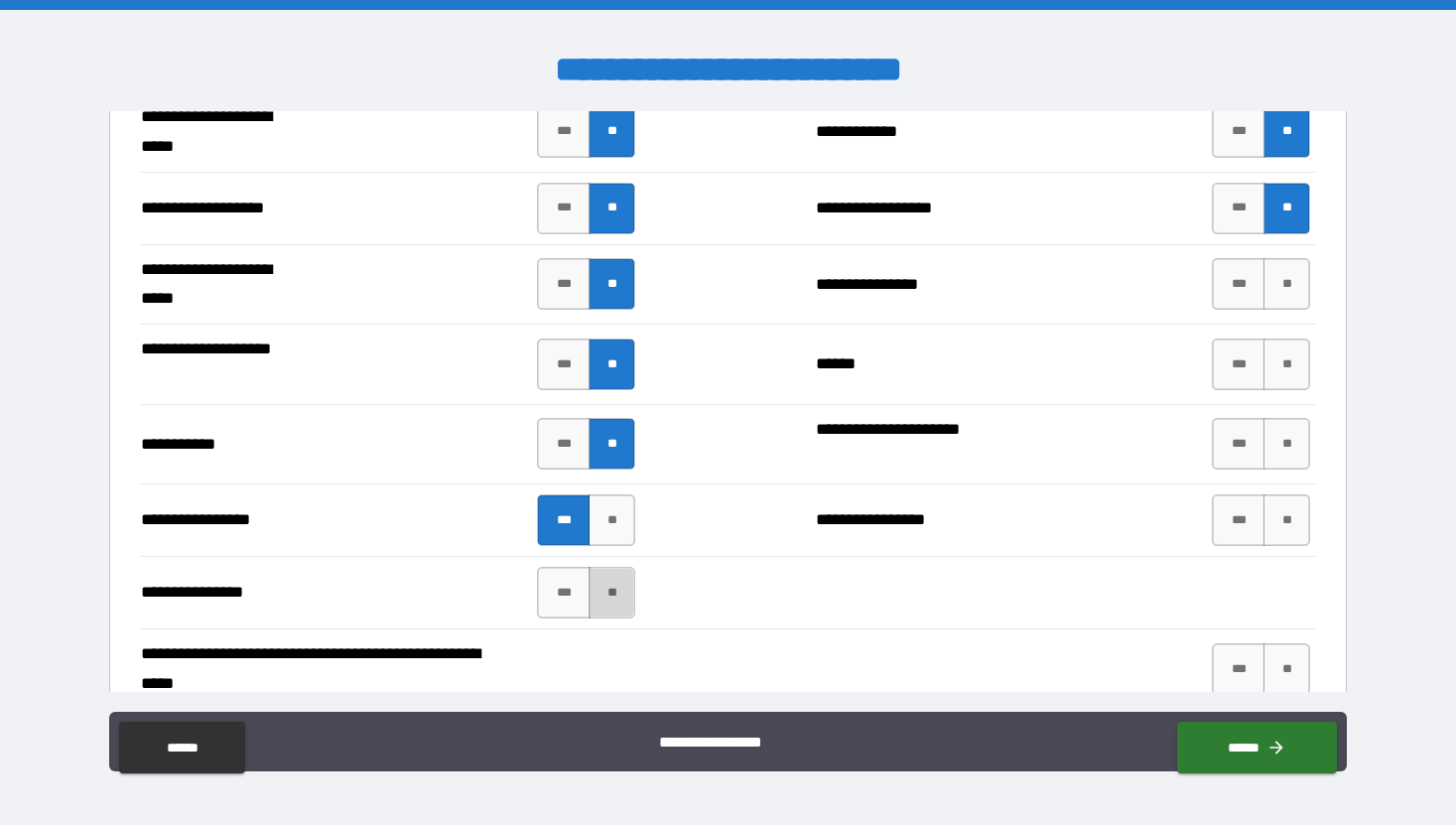 click on "**" at bounding box center (611, 593) 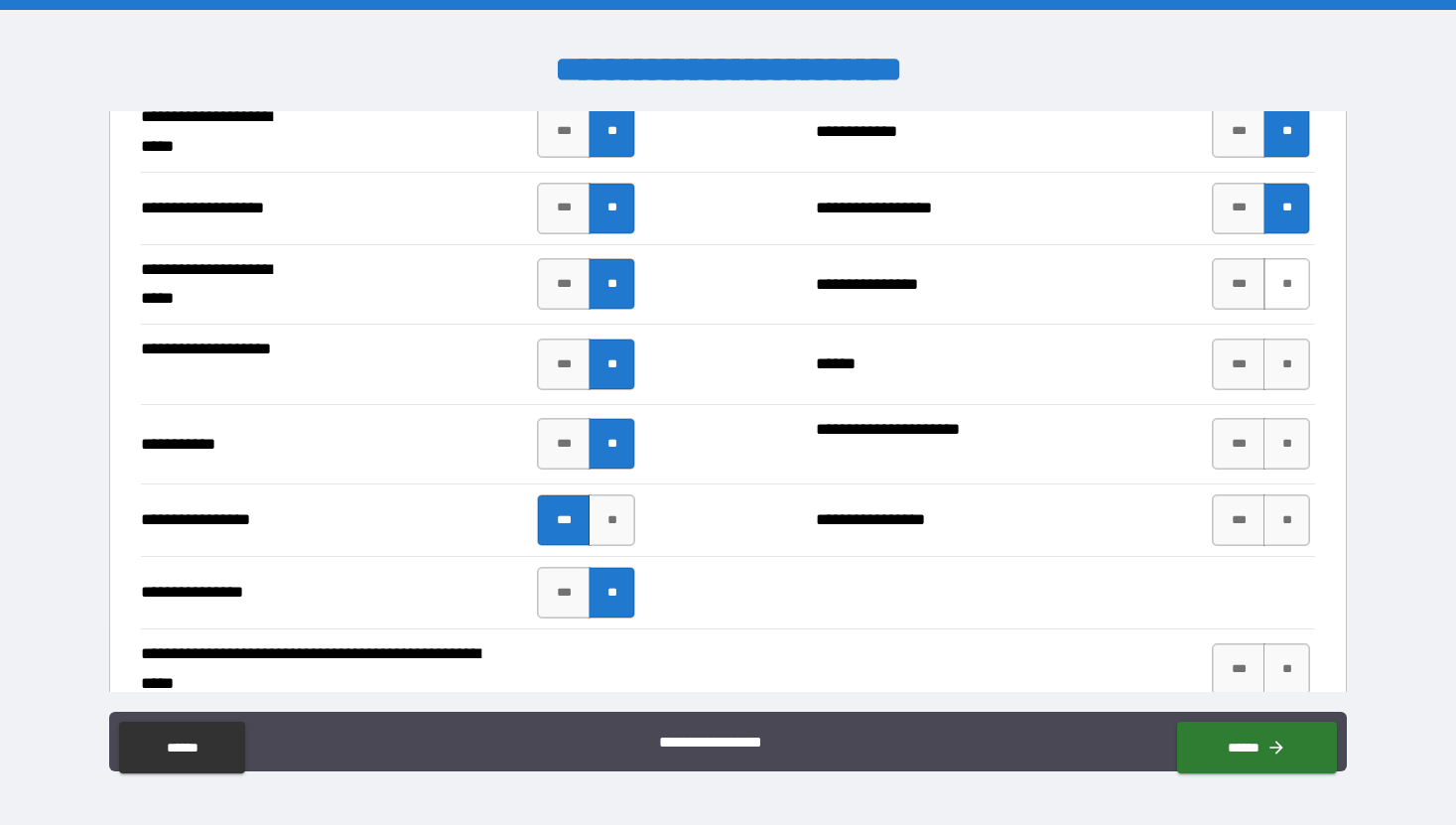 click on "**" at bounding box center (1286, 284) 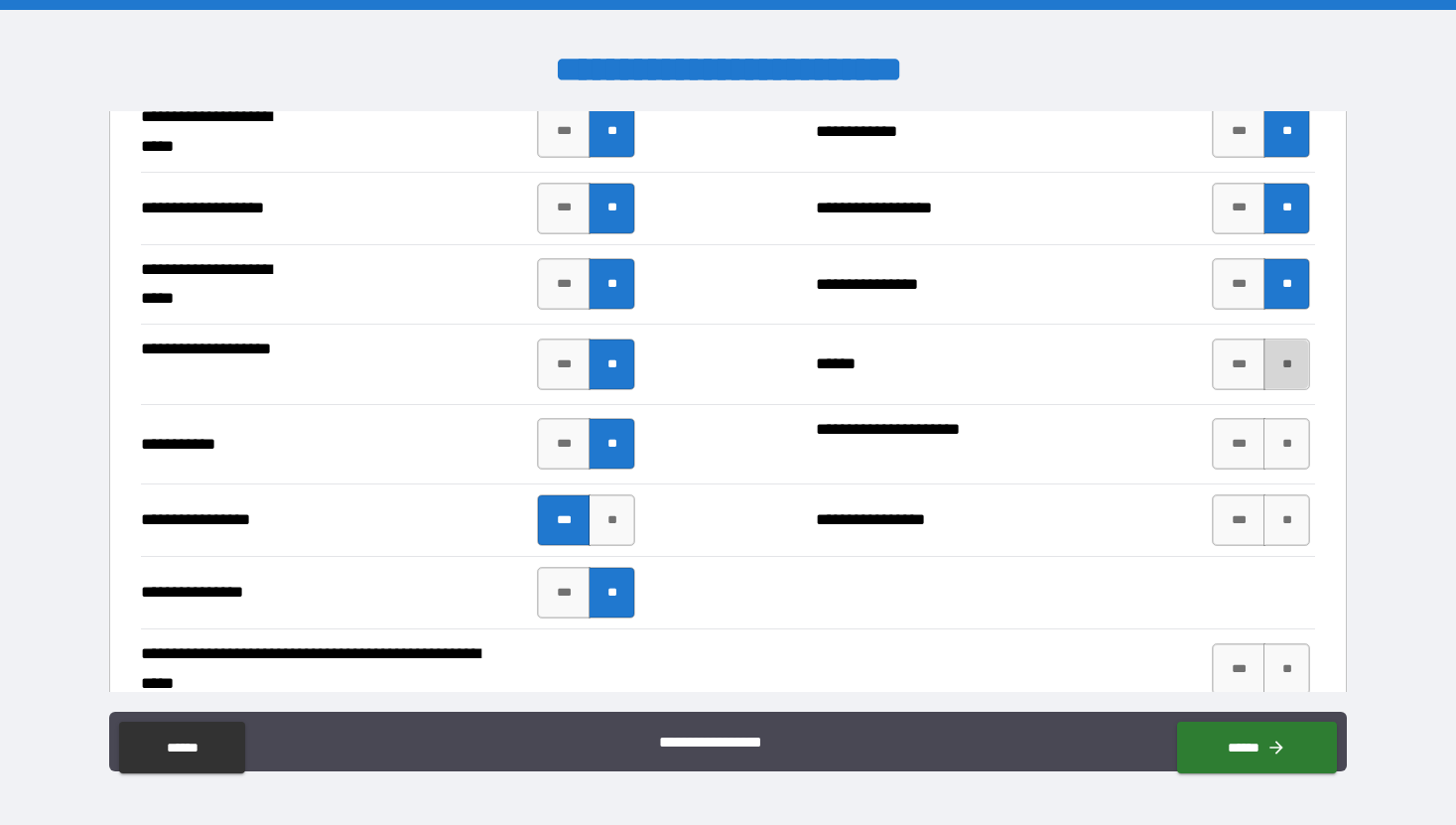 click on "**" at bounding box center [1286, 364] 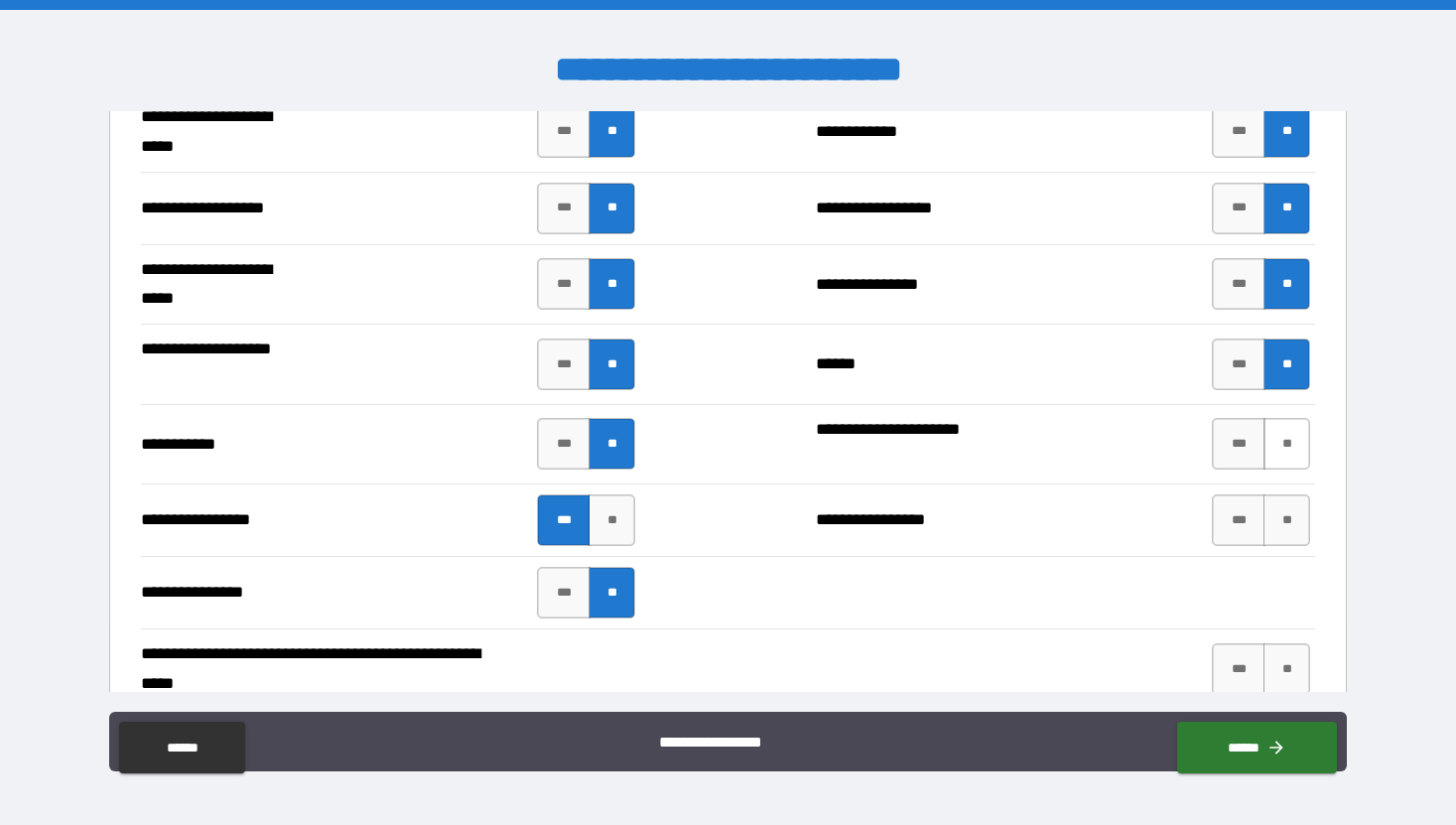 click on "**" at bounding box center (1286, 444) 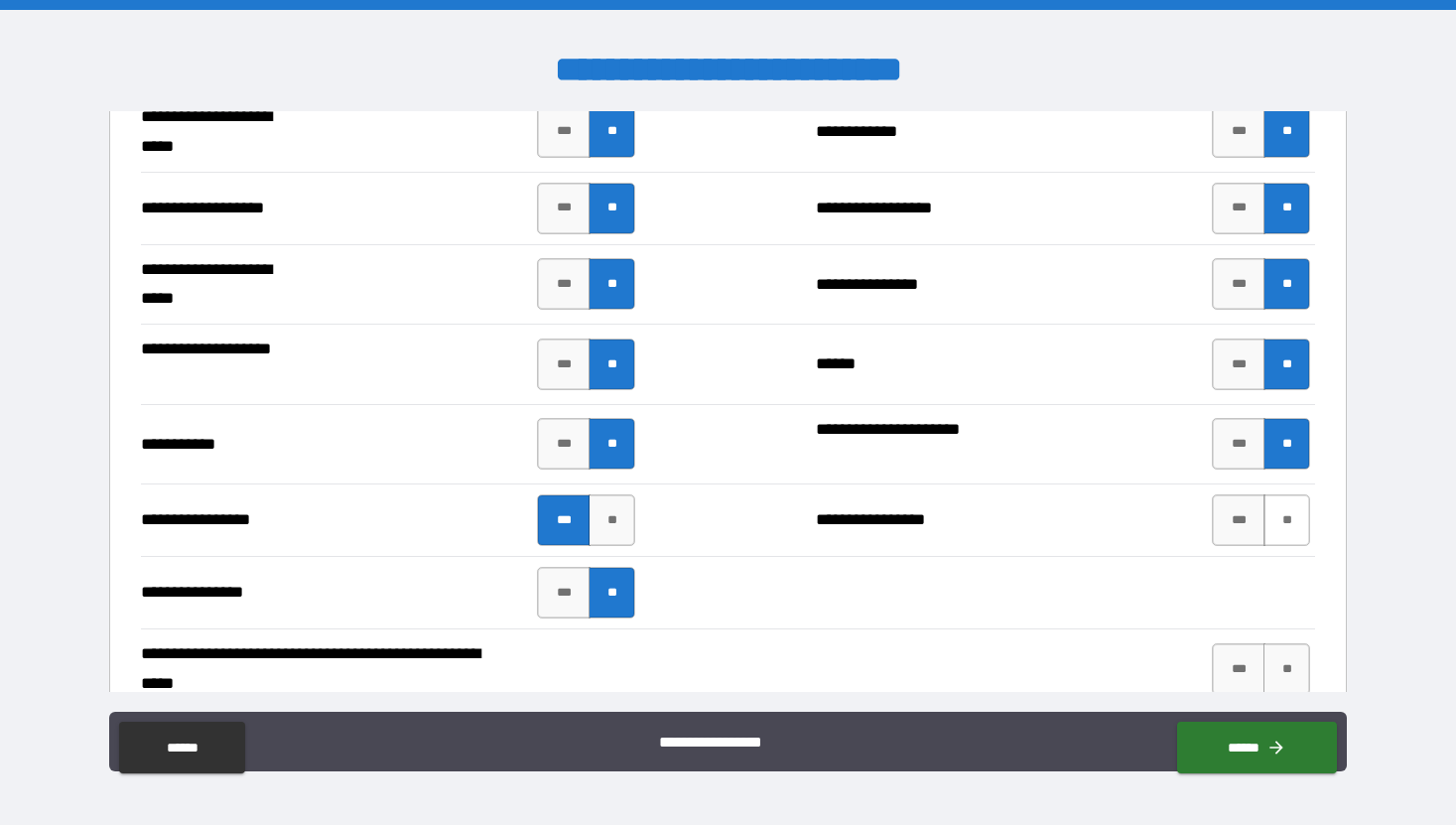 click on "**" at bounding box center [1286, 520] 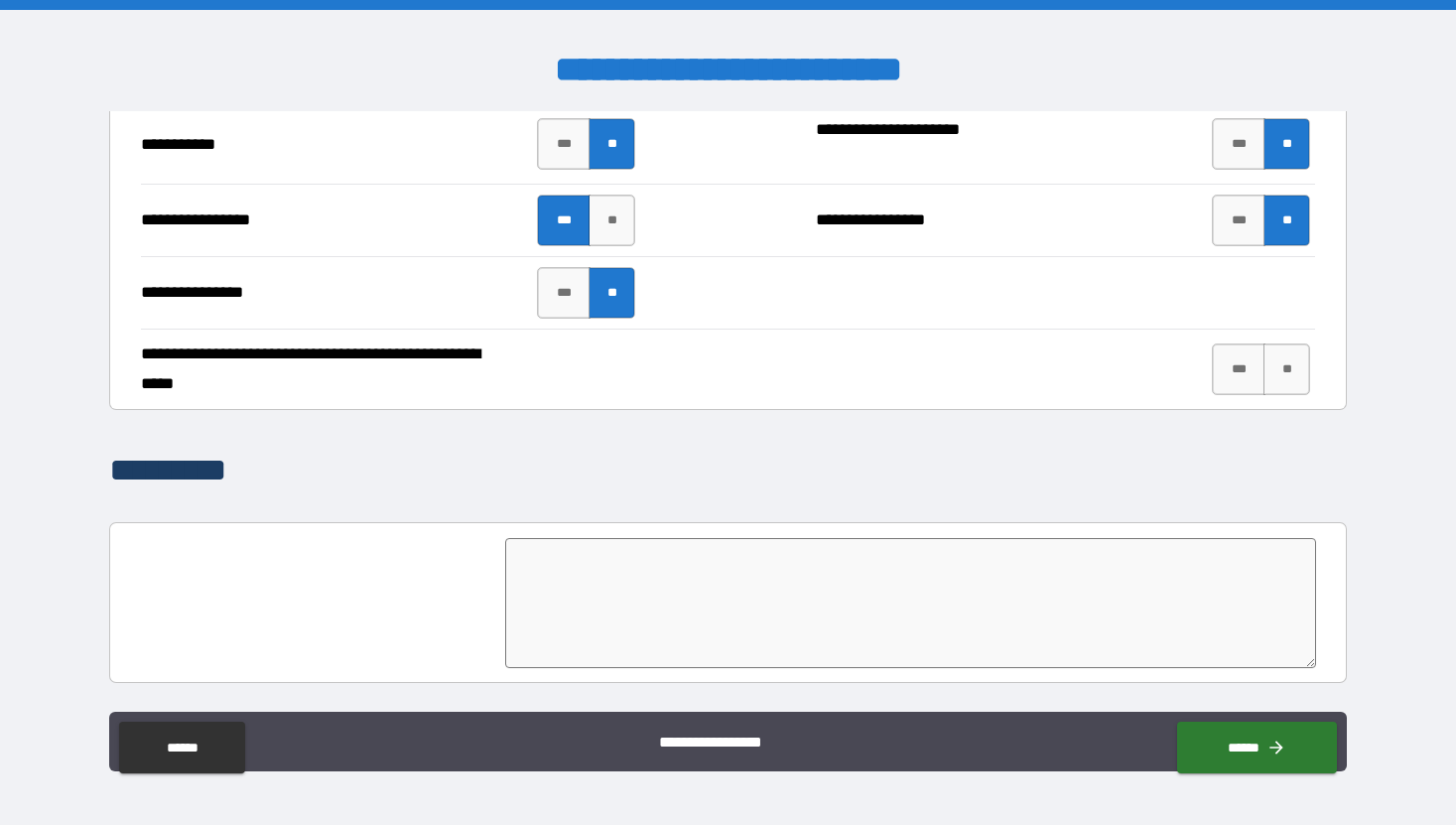scroll, scrollTop: 5030, scrollLeft: 0, axis: vertical 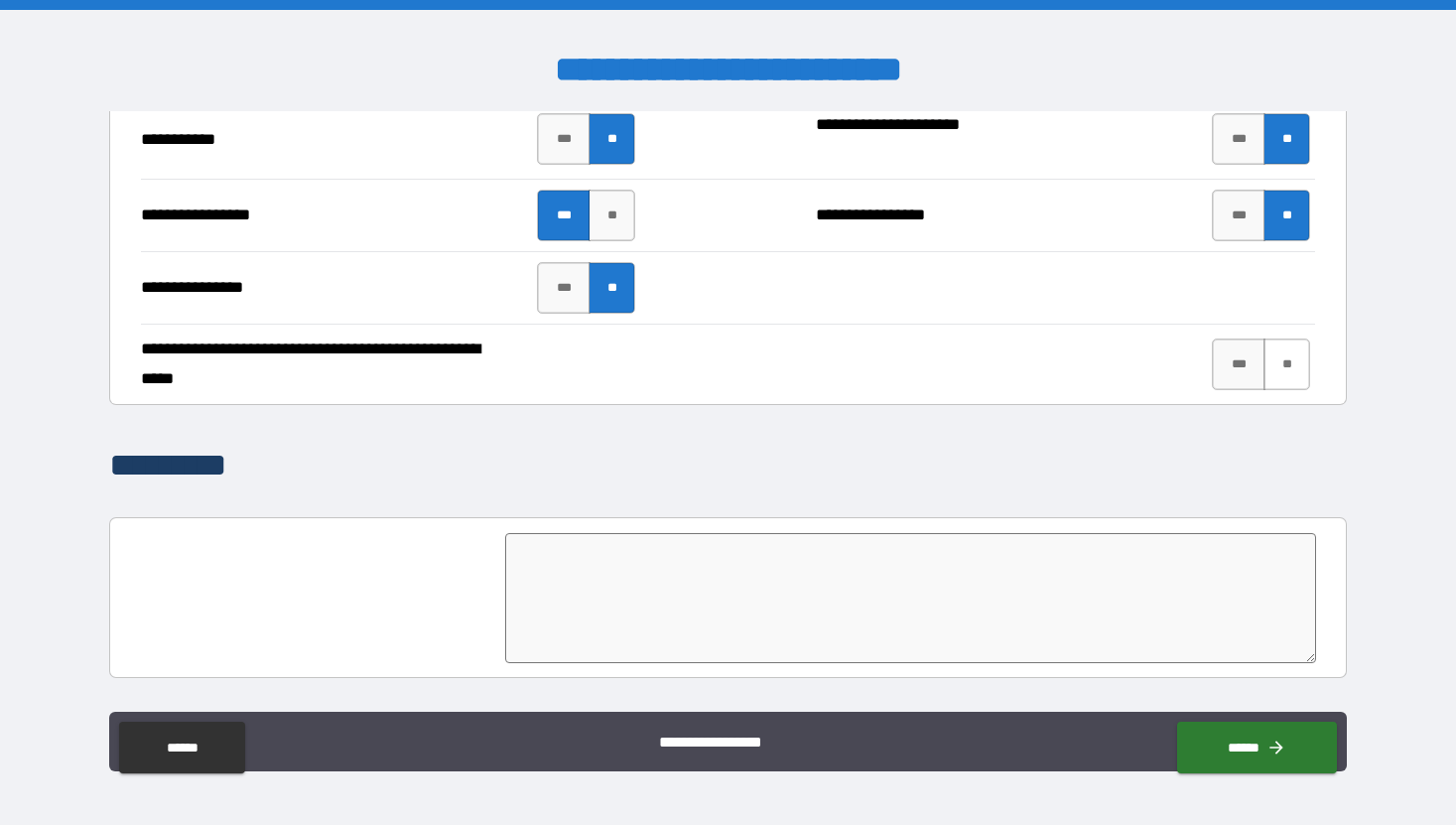 click on "**" at bounding box center [1286, 364] 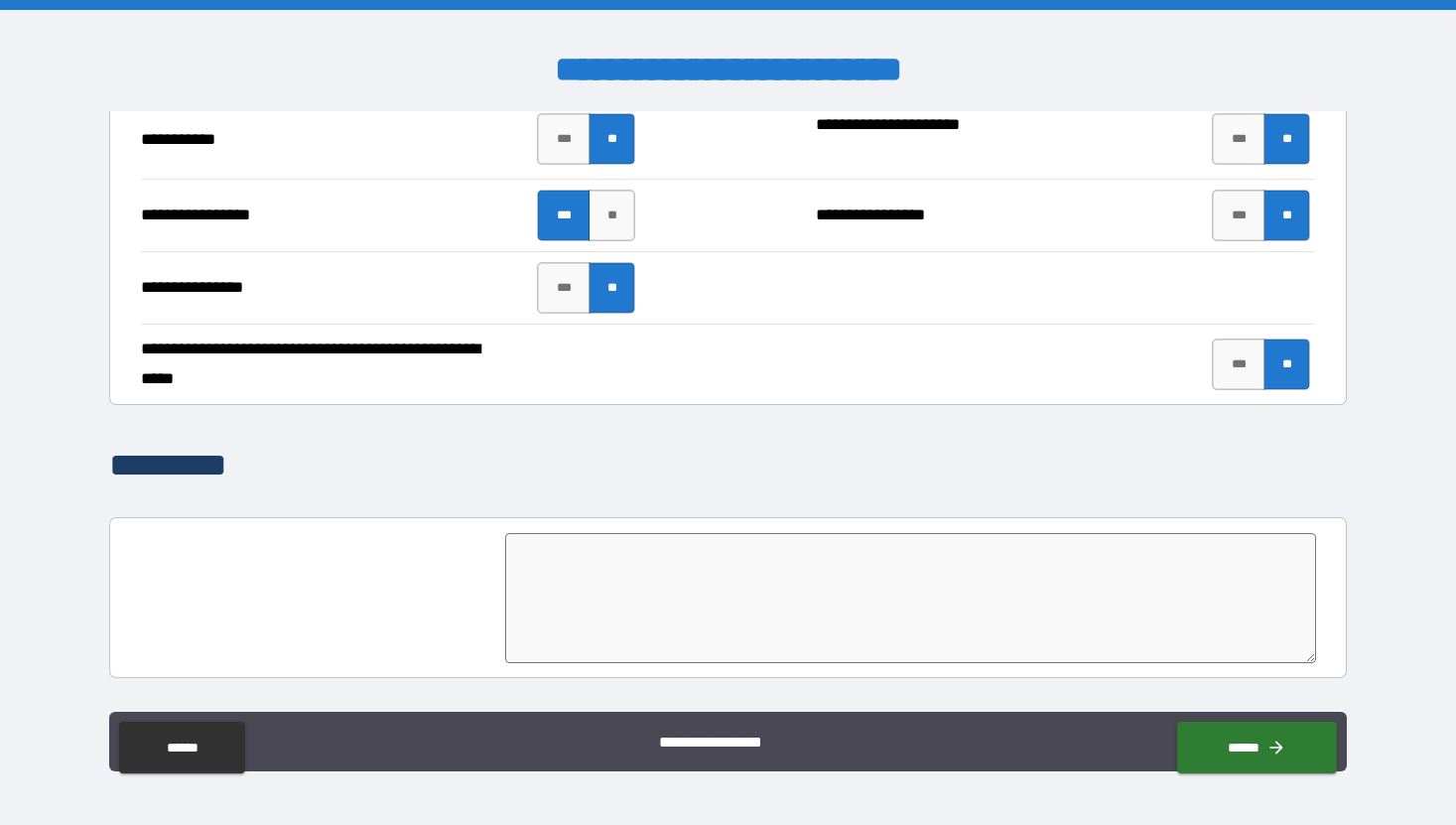click at bounding box center (910, 598) 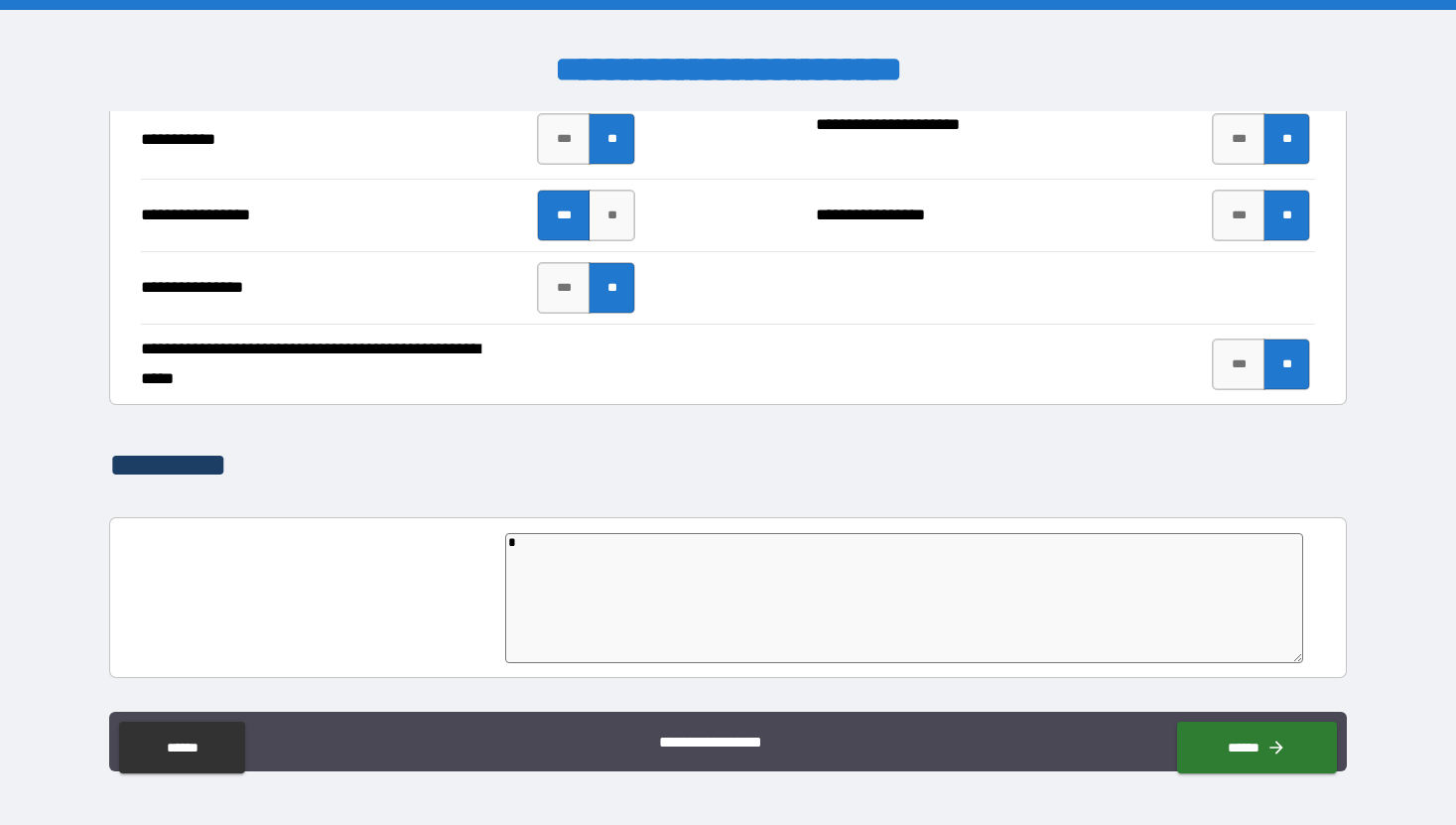type on "**" 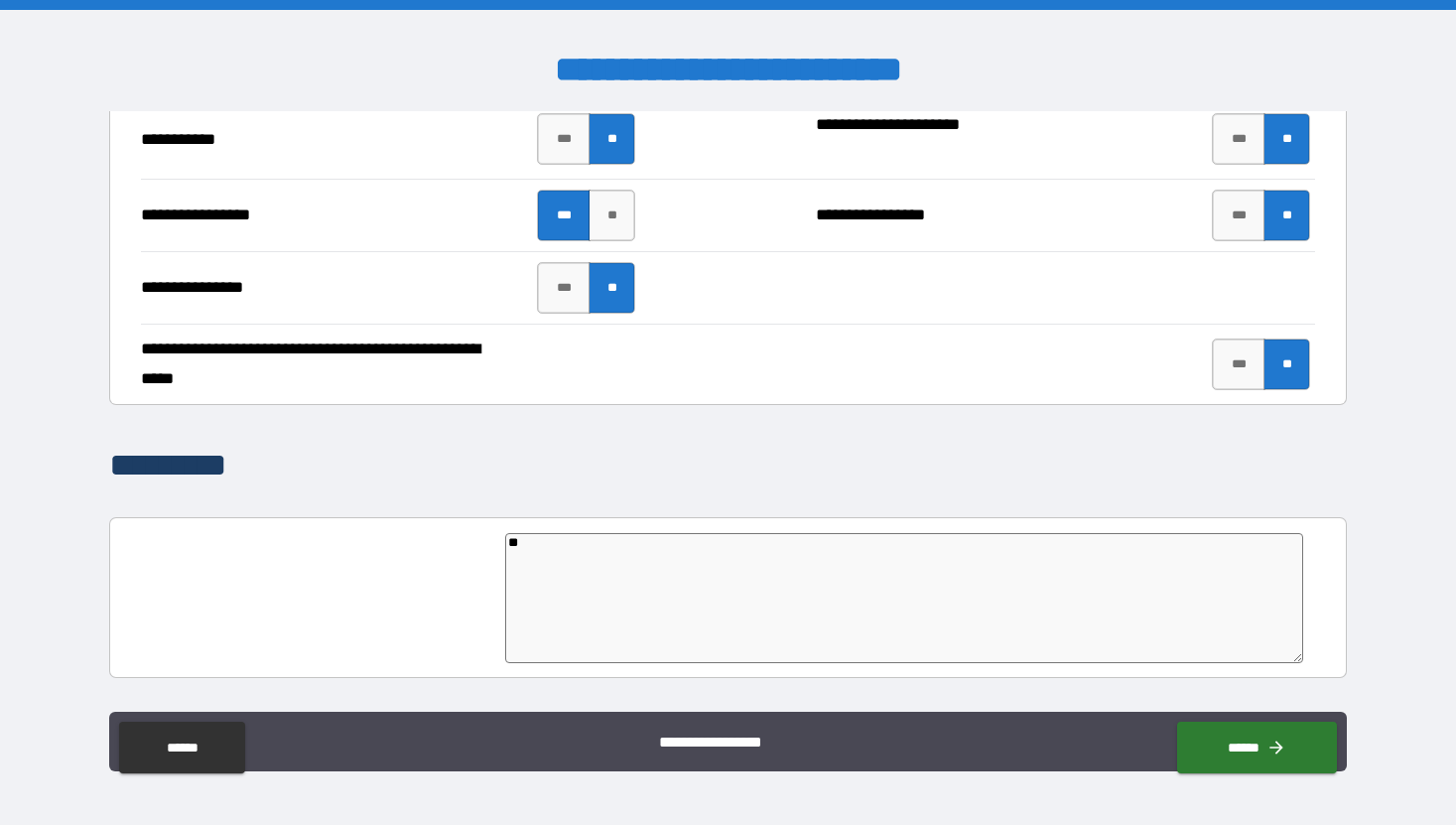 type on "***" 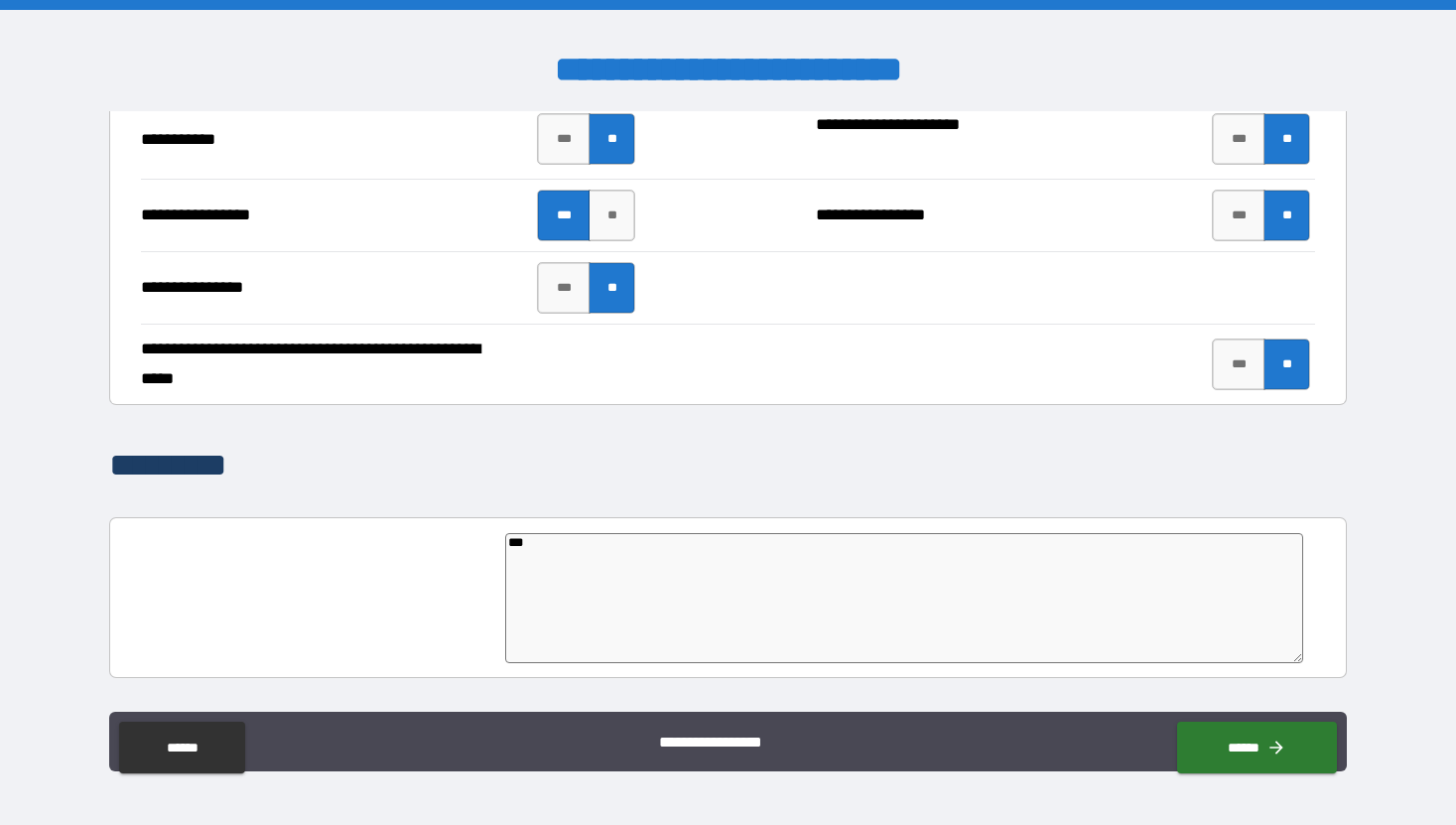 type on "****" 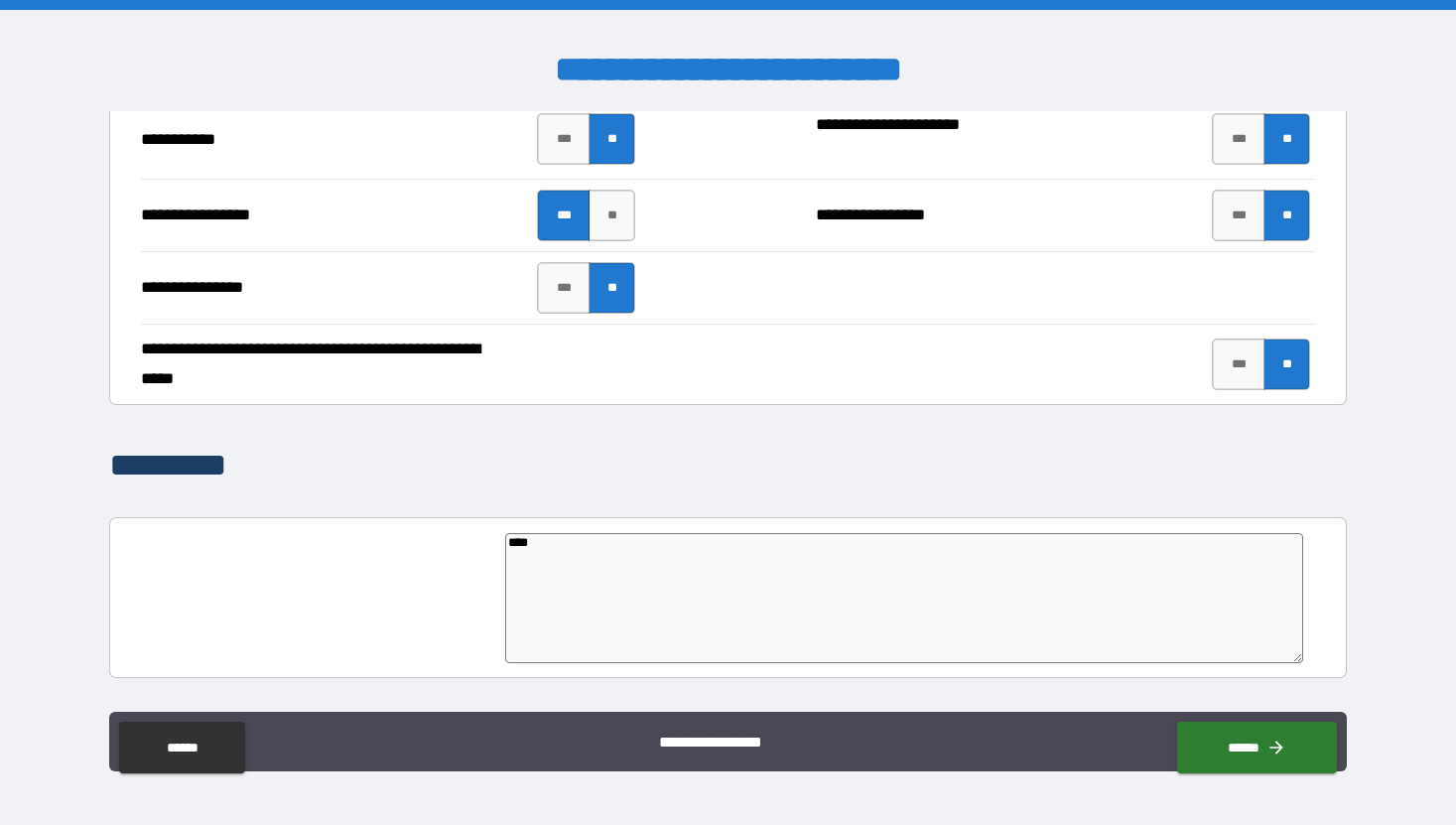 type on "*****" 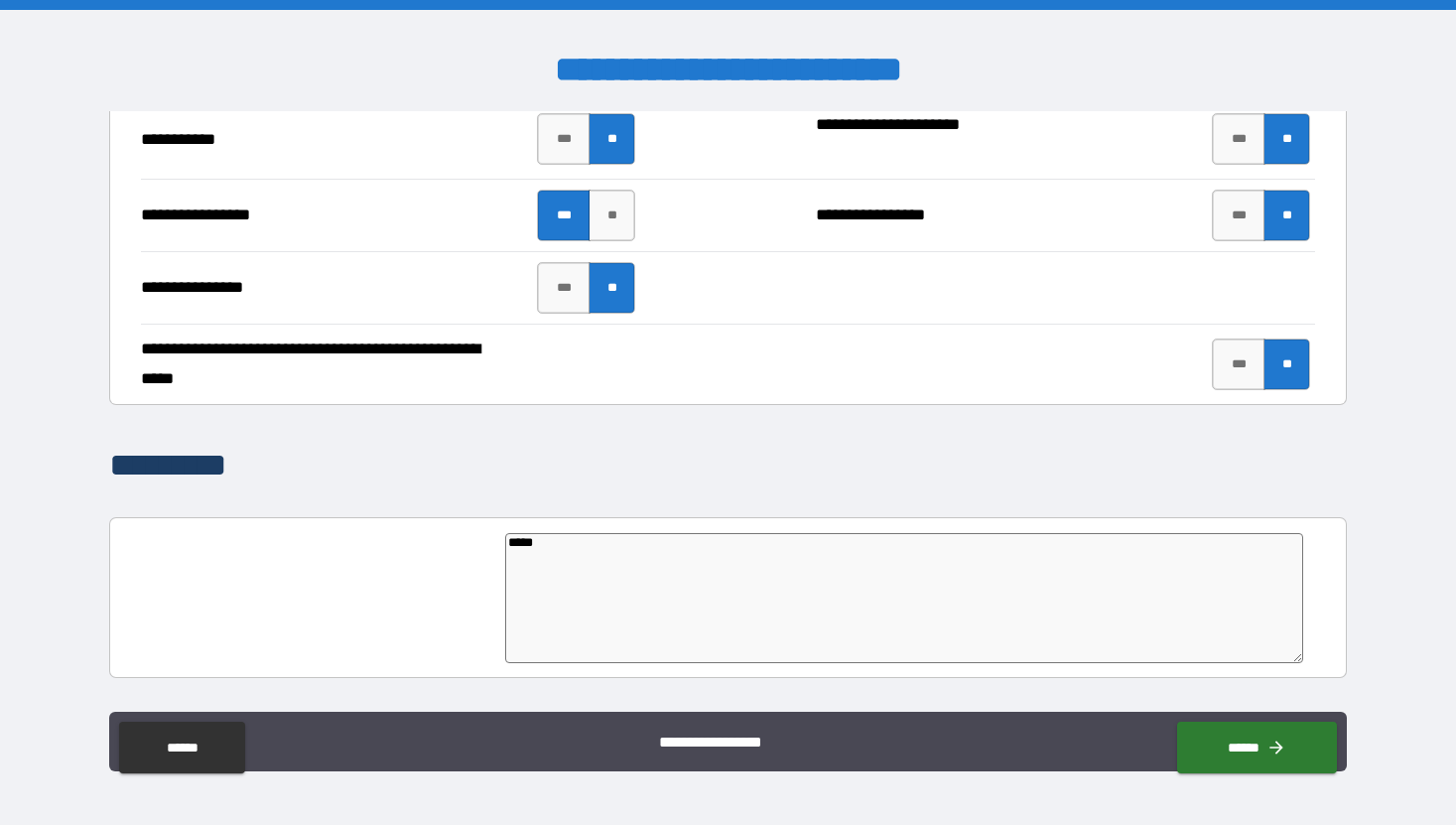 type on "******" 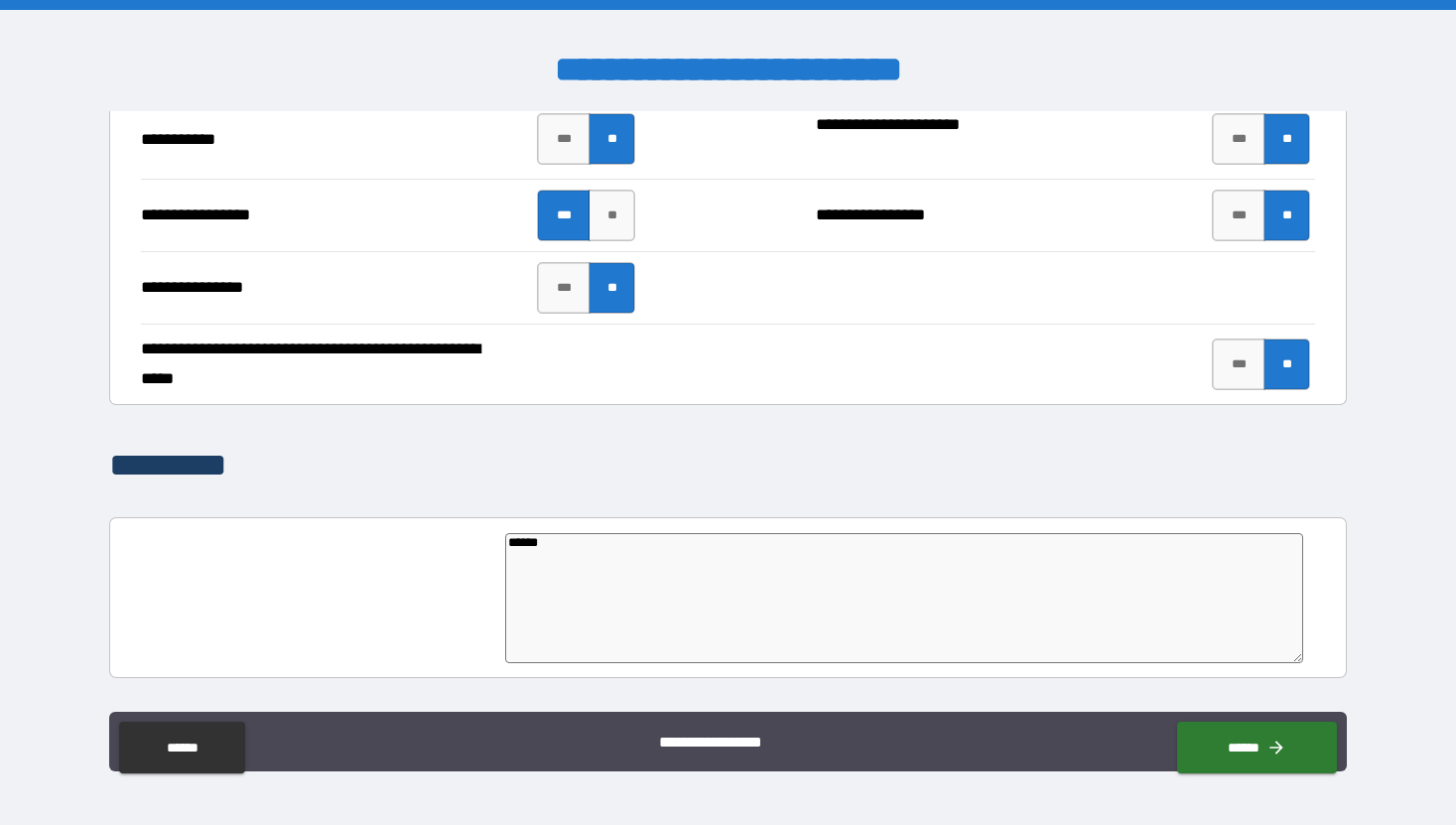 type on "*" 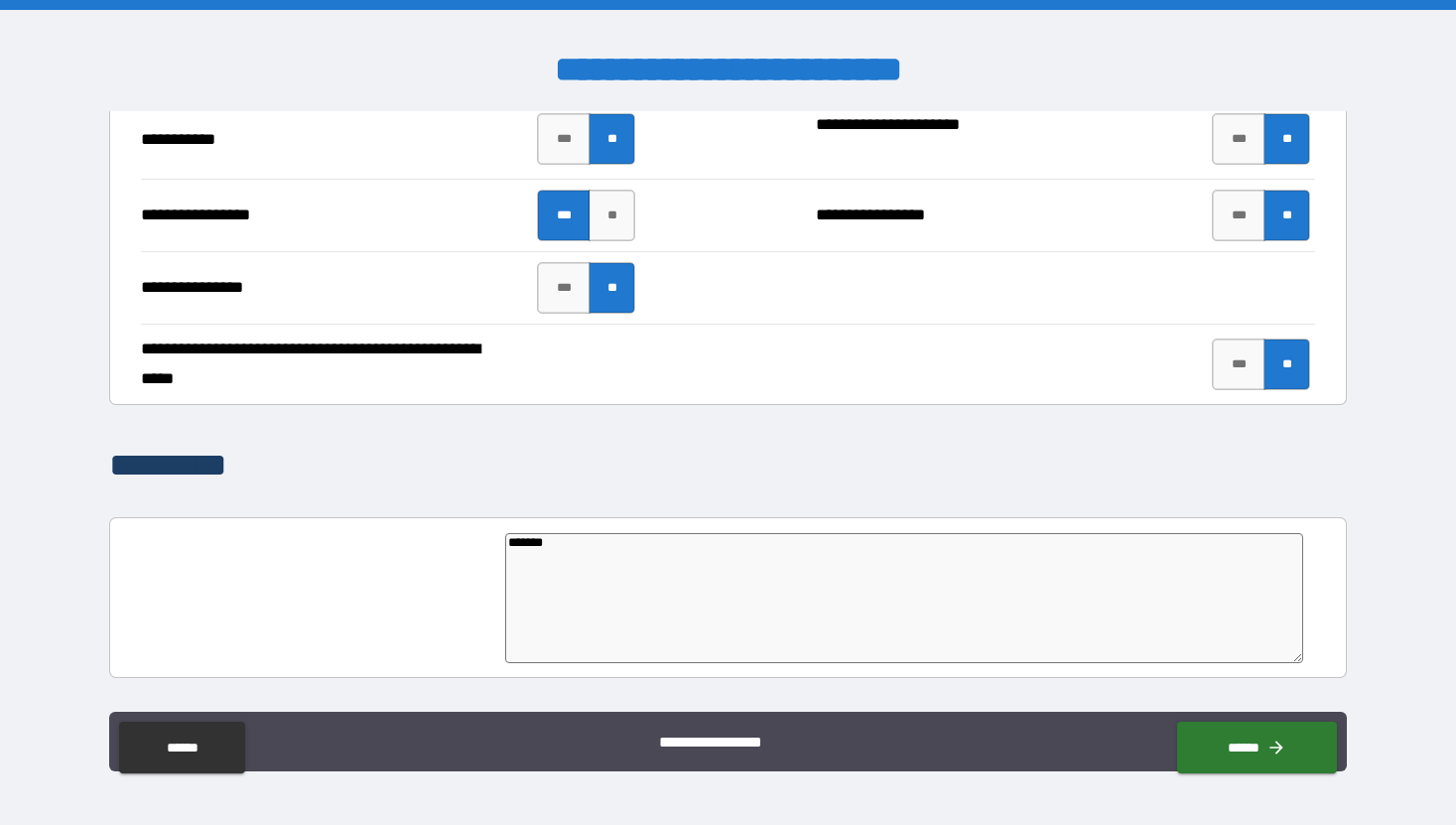 type on "*" 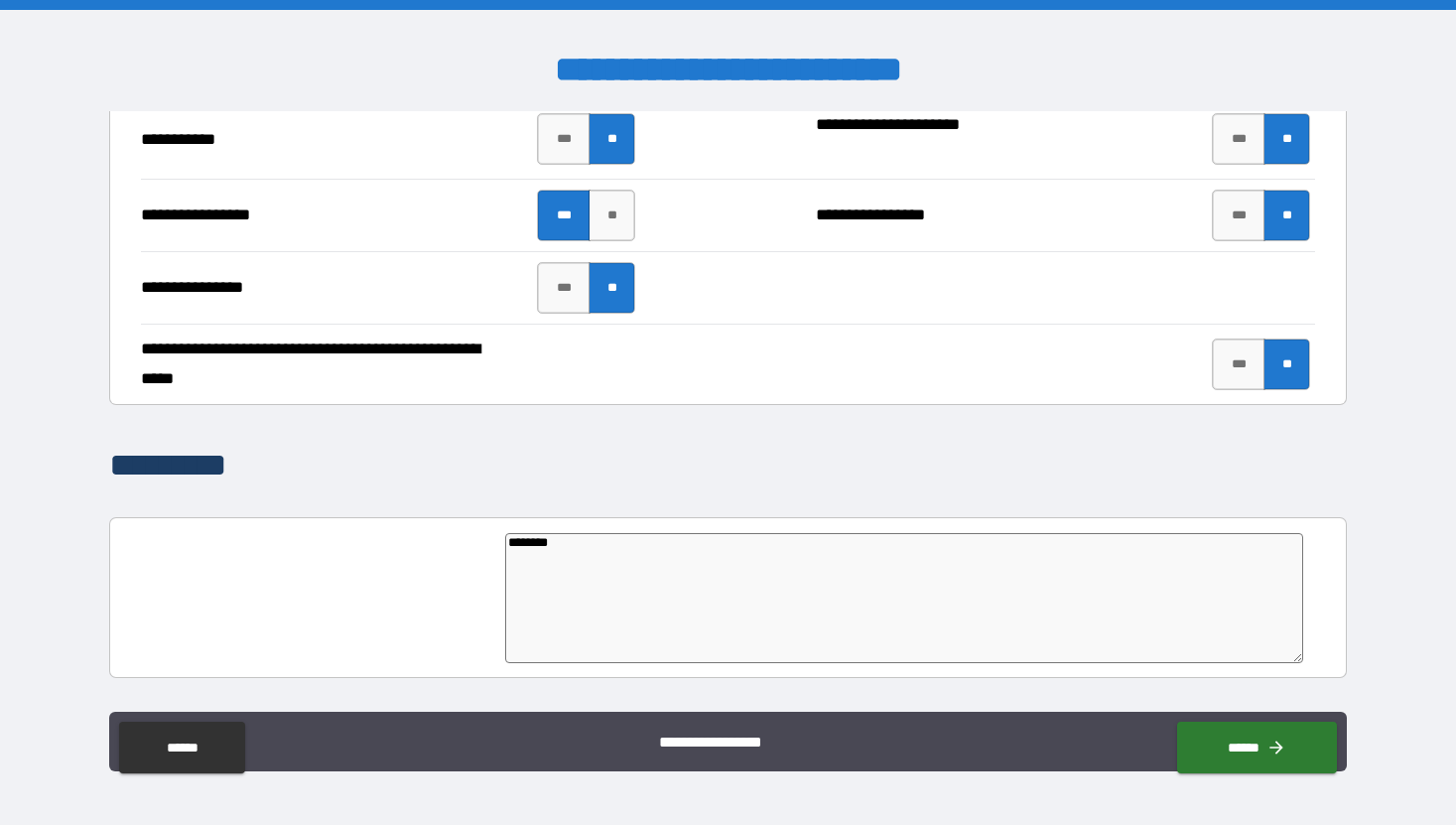 type on "*********" 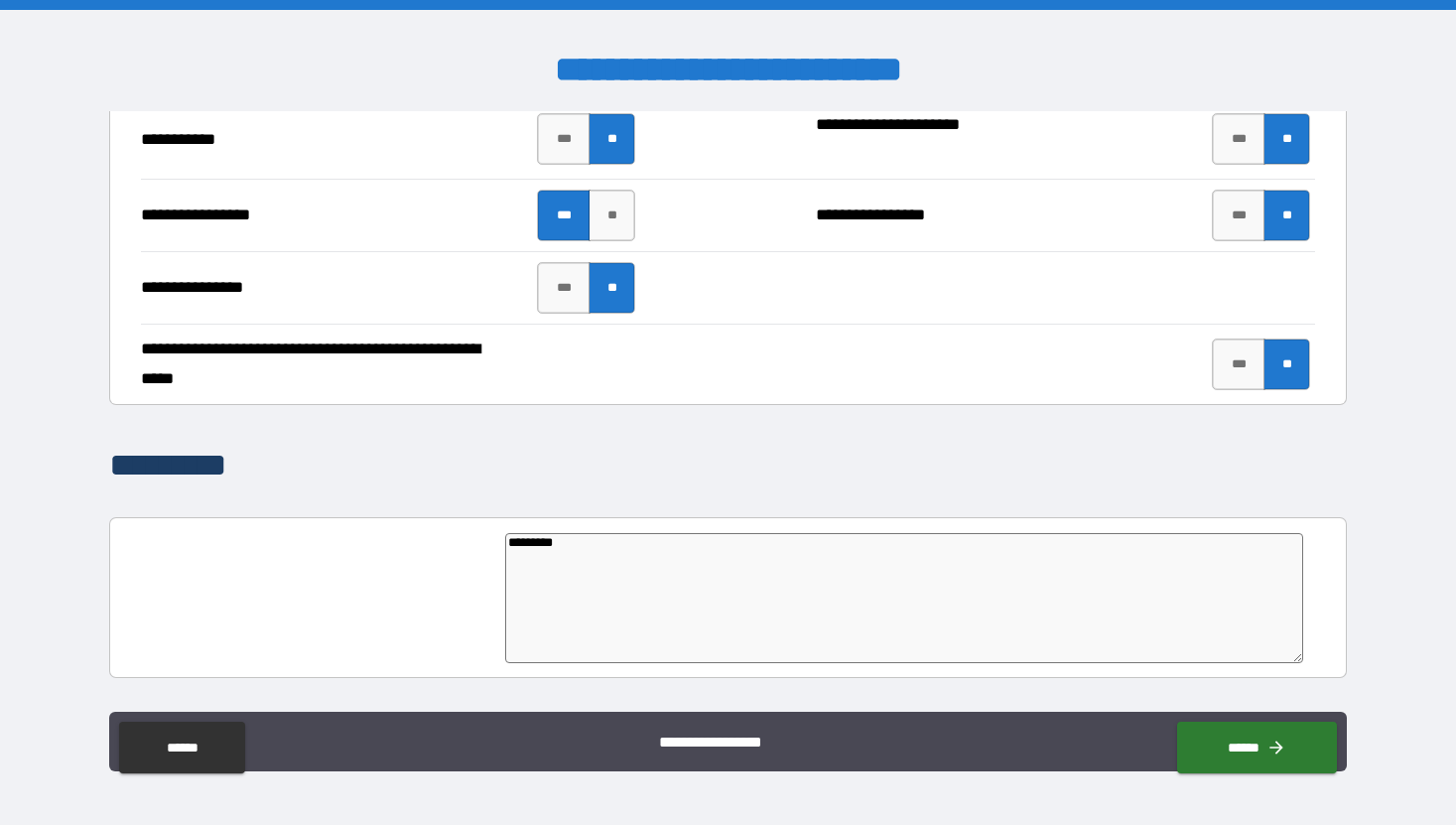 type on "**********" 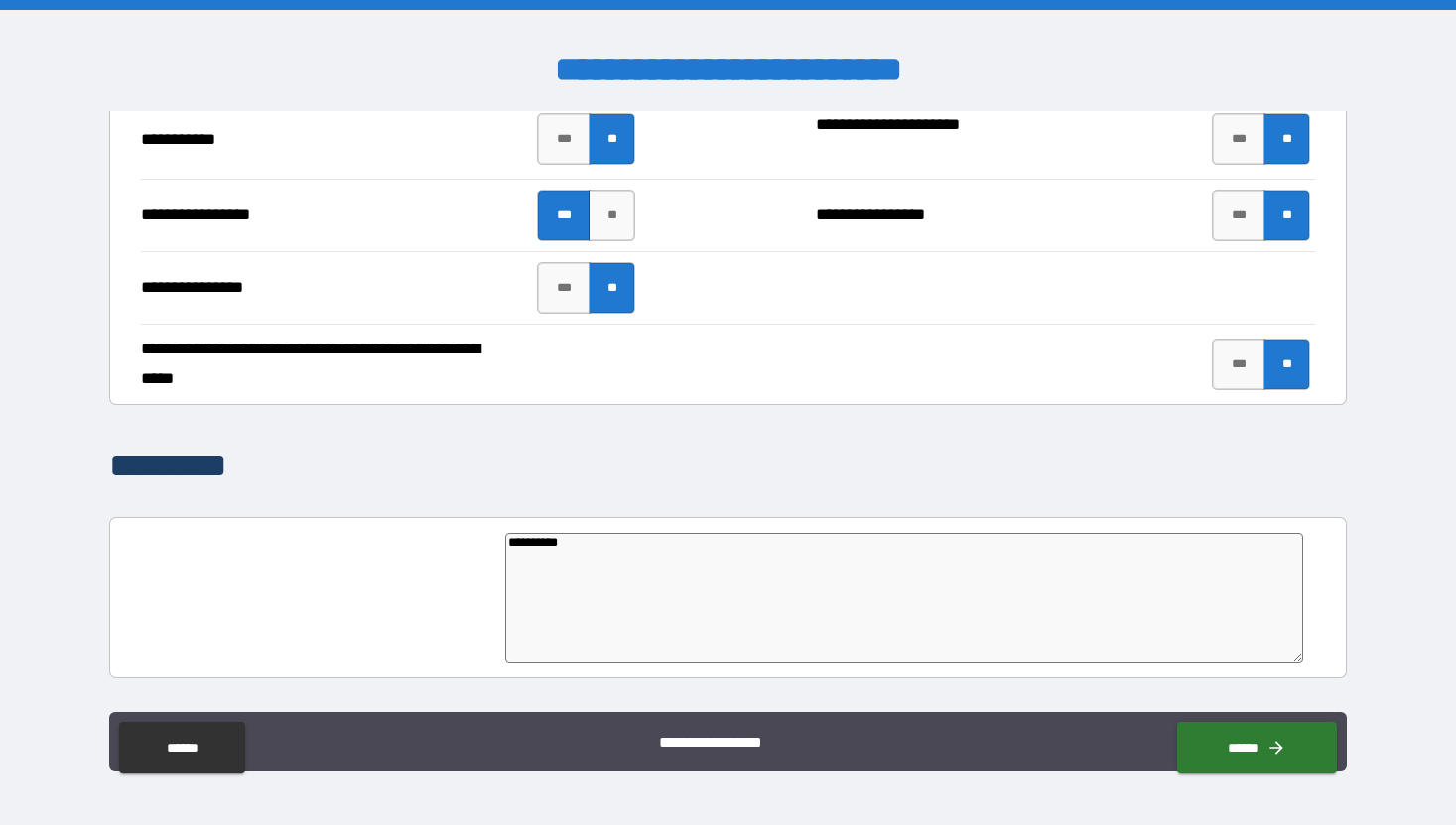 type on "*" 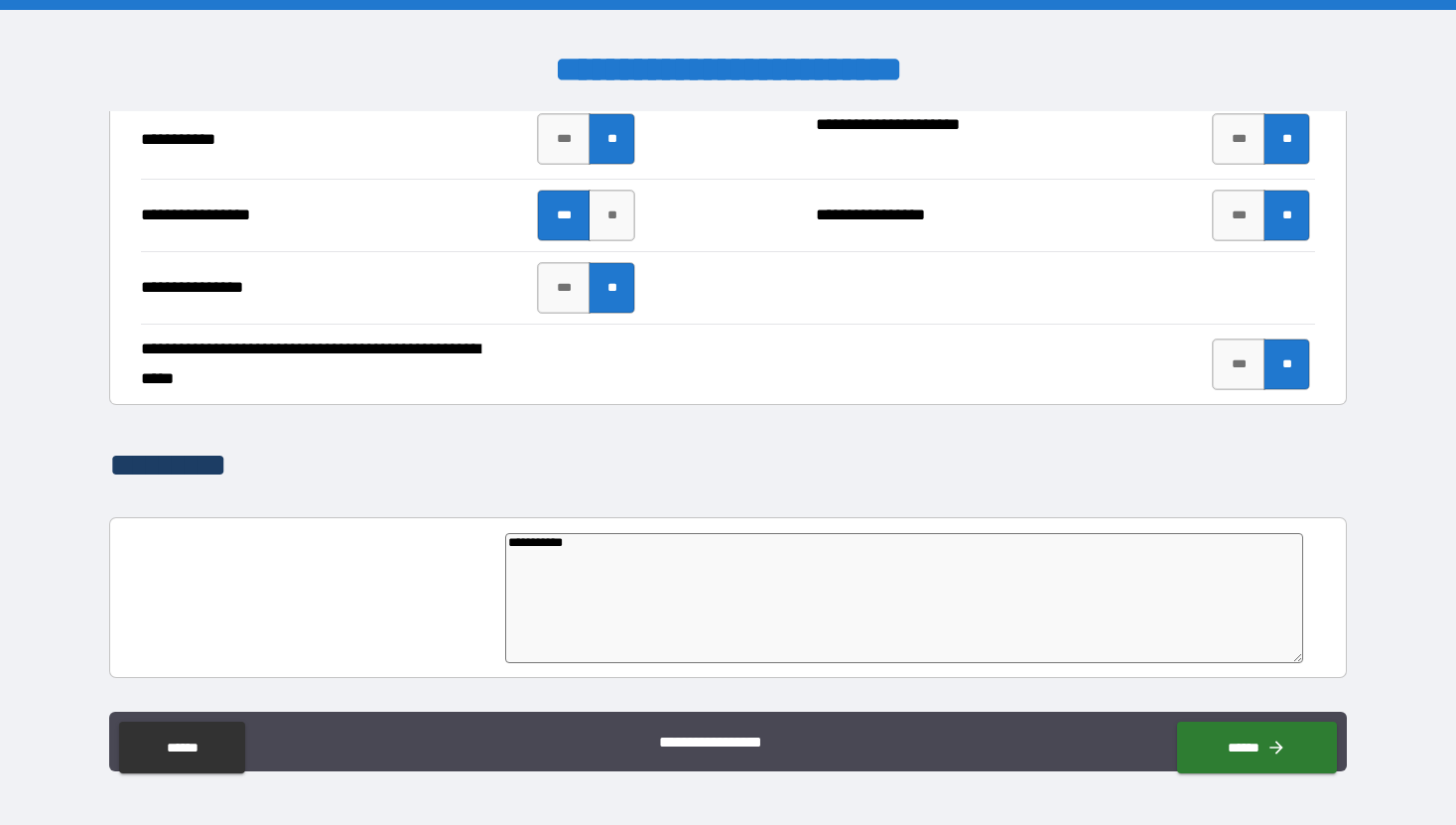 type on "**********" 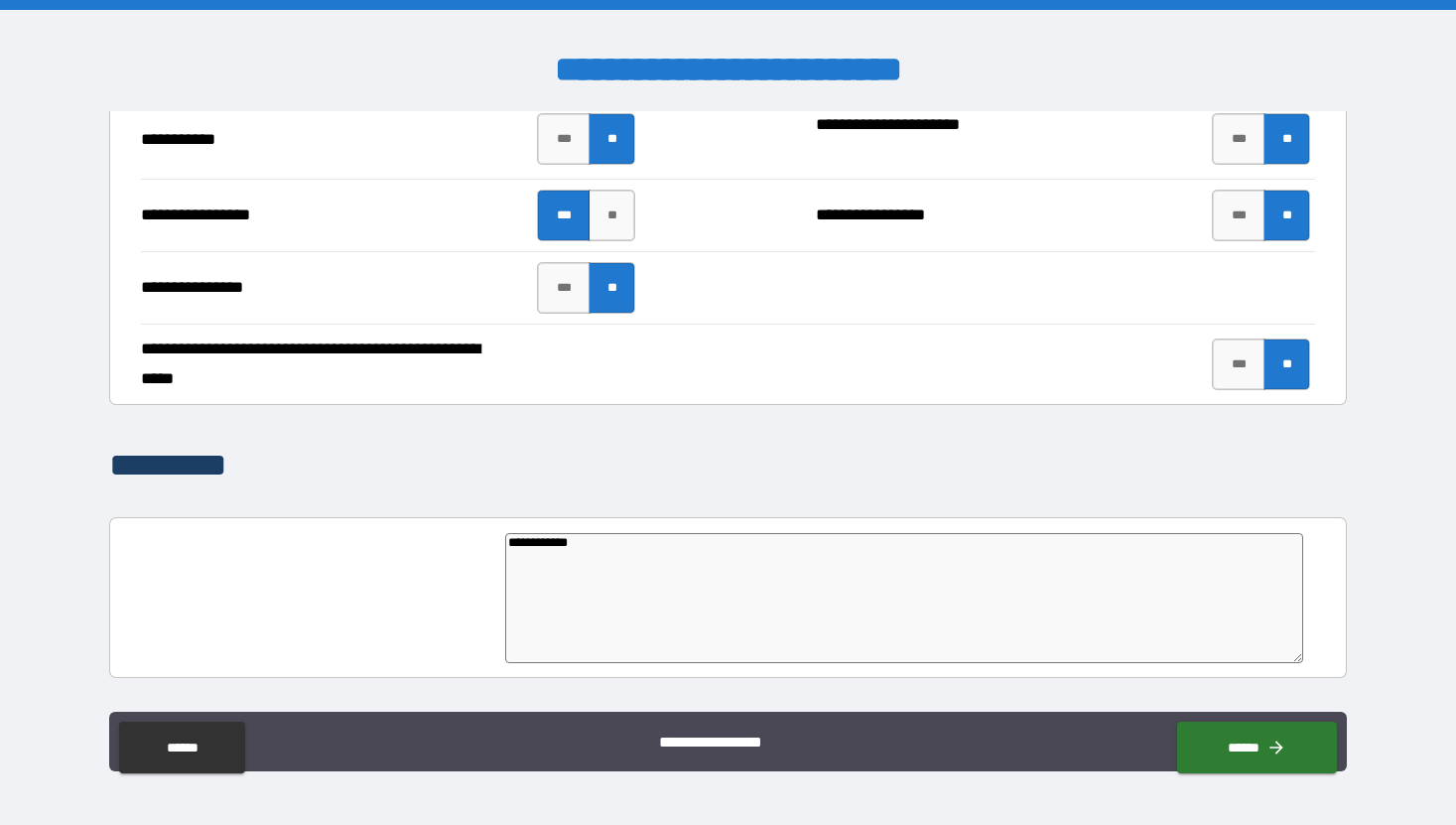 type on "*" 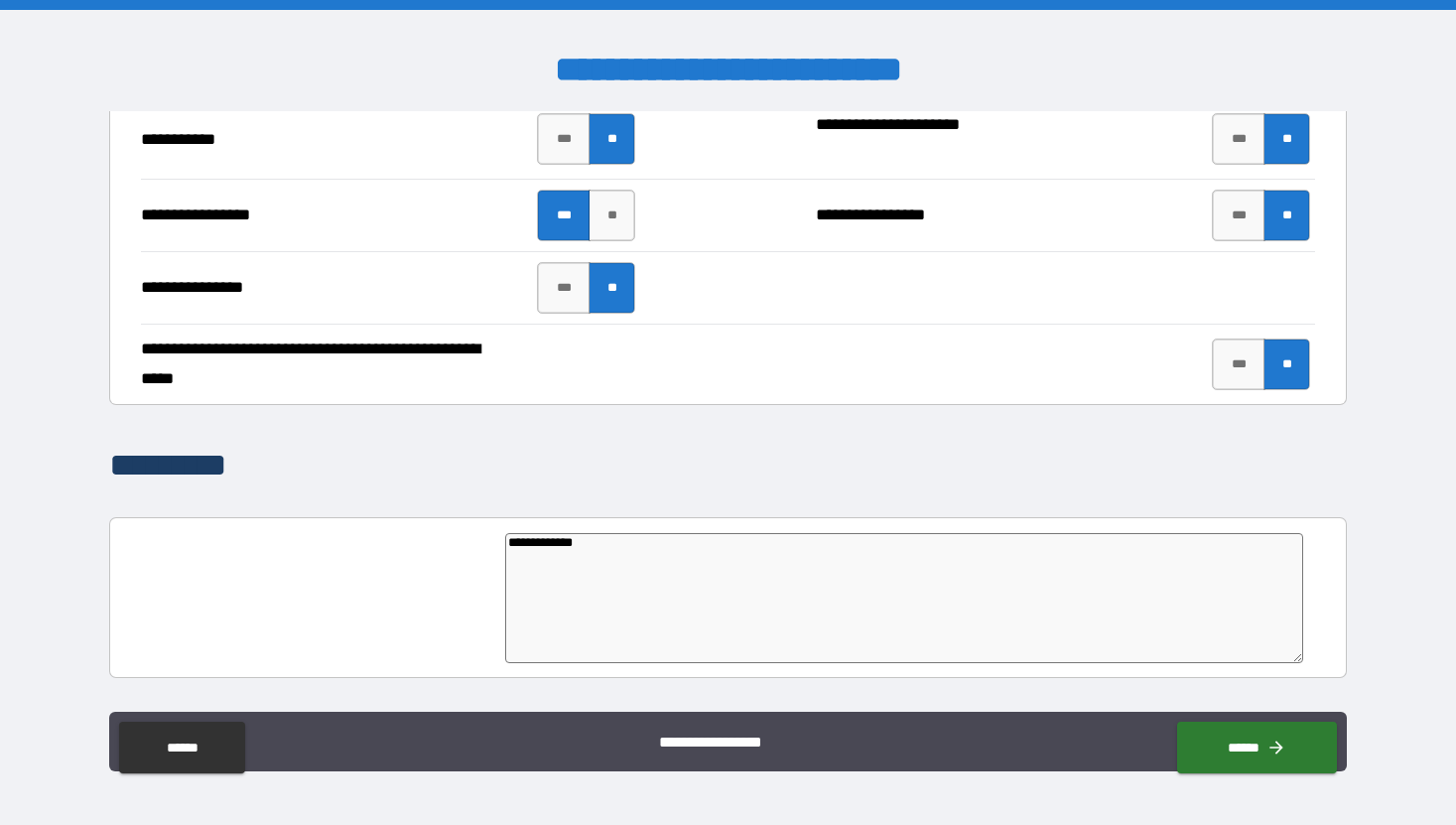 type on "*" 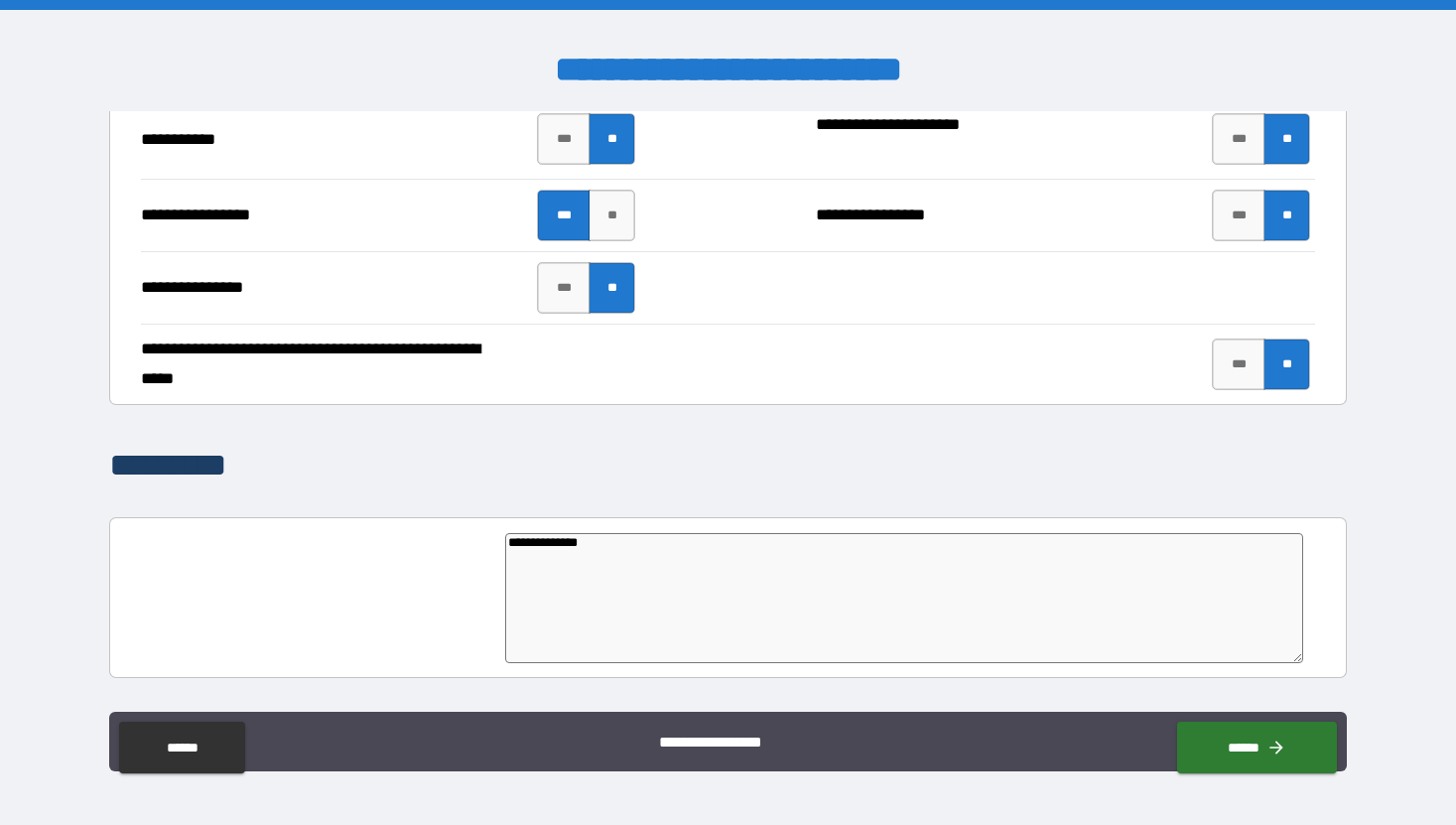 type on "**********" 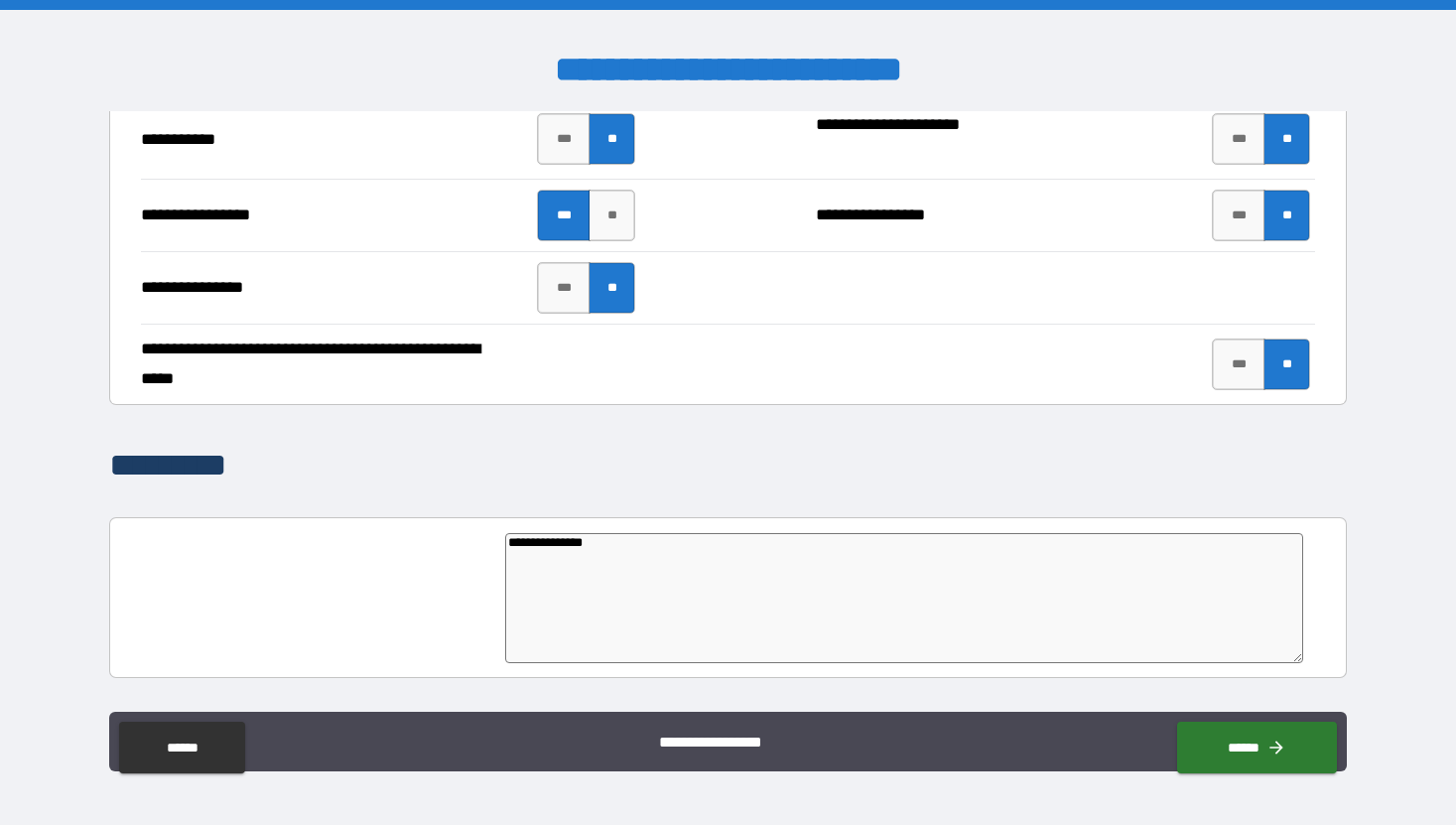type on "*" 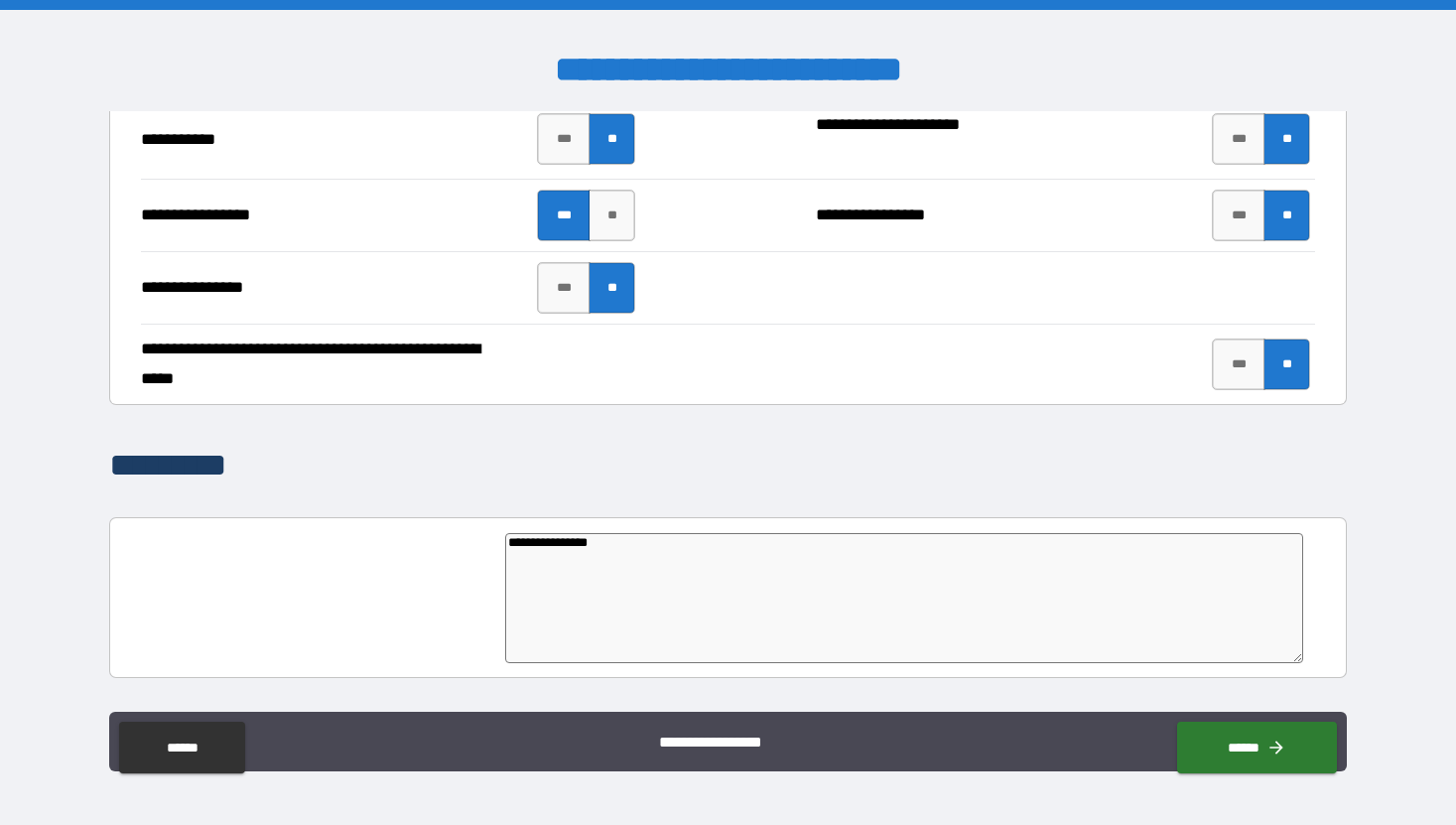 type on "*" 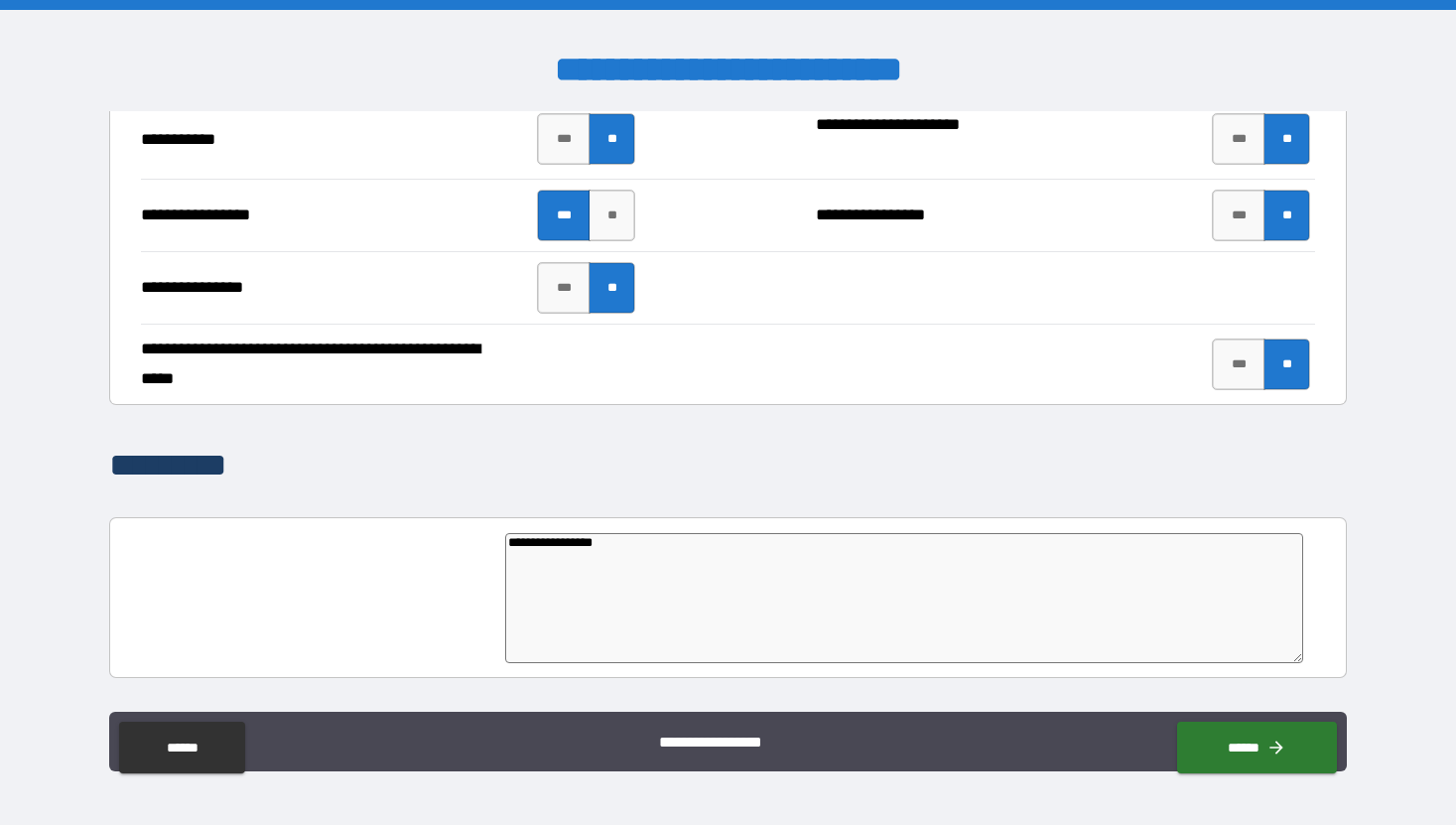 type on "*" 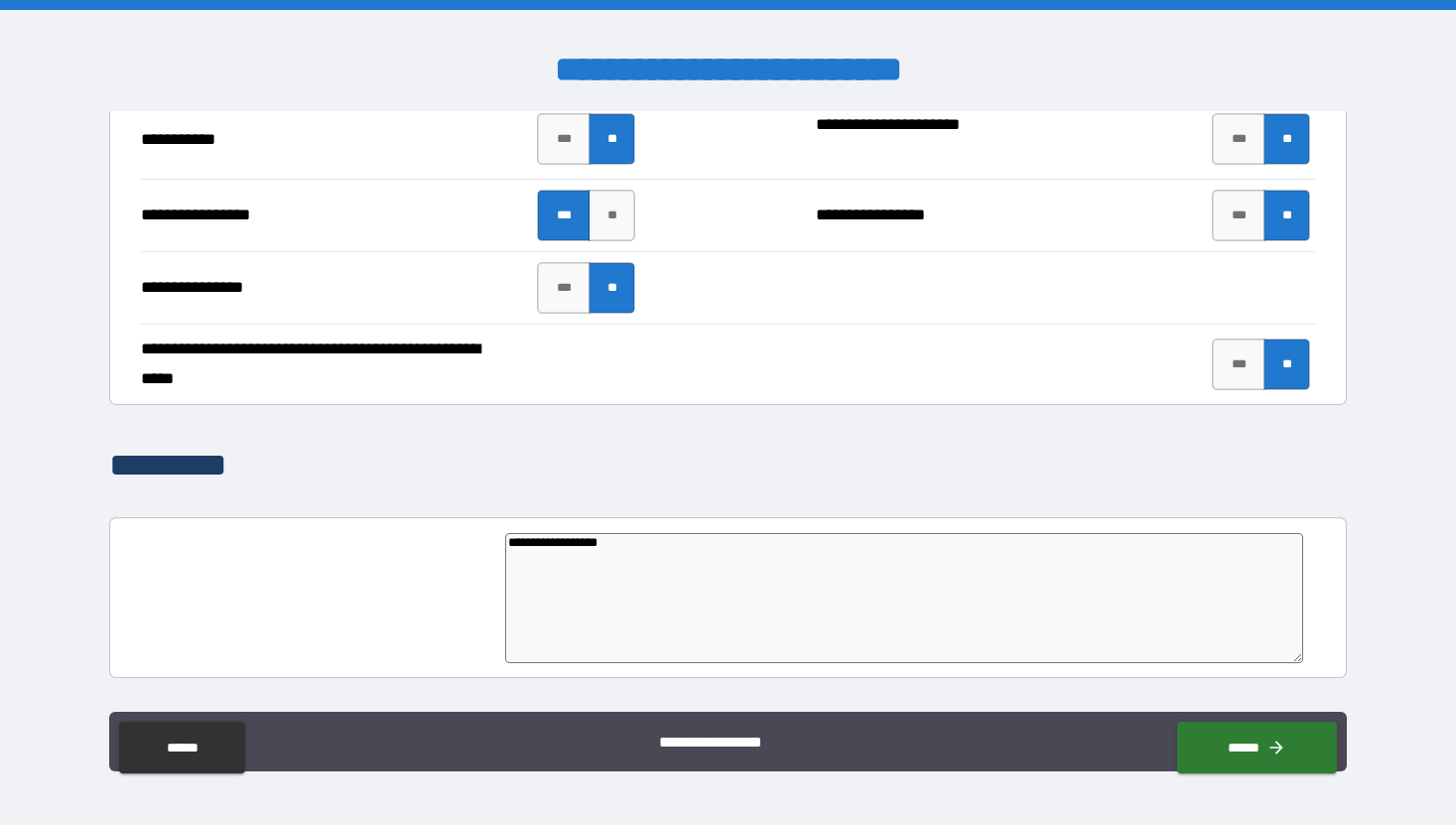 type on "**********" 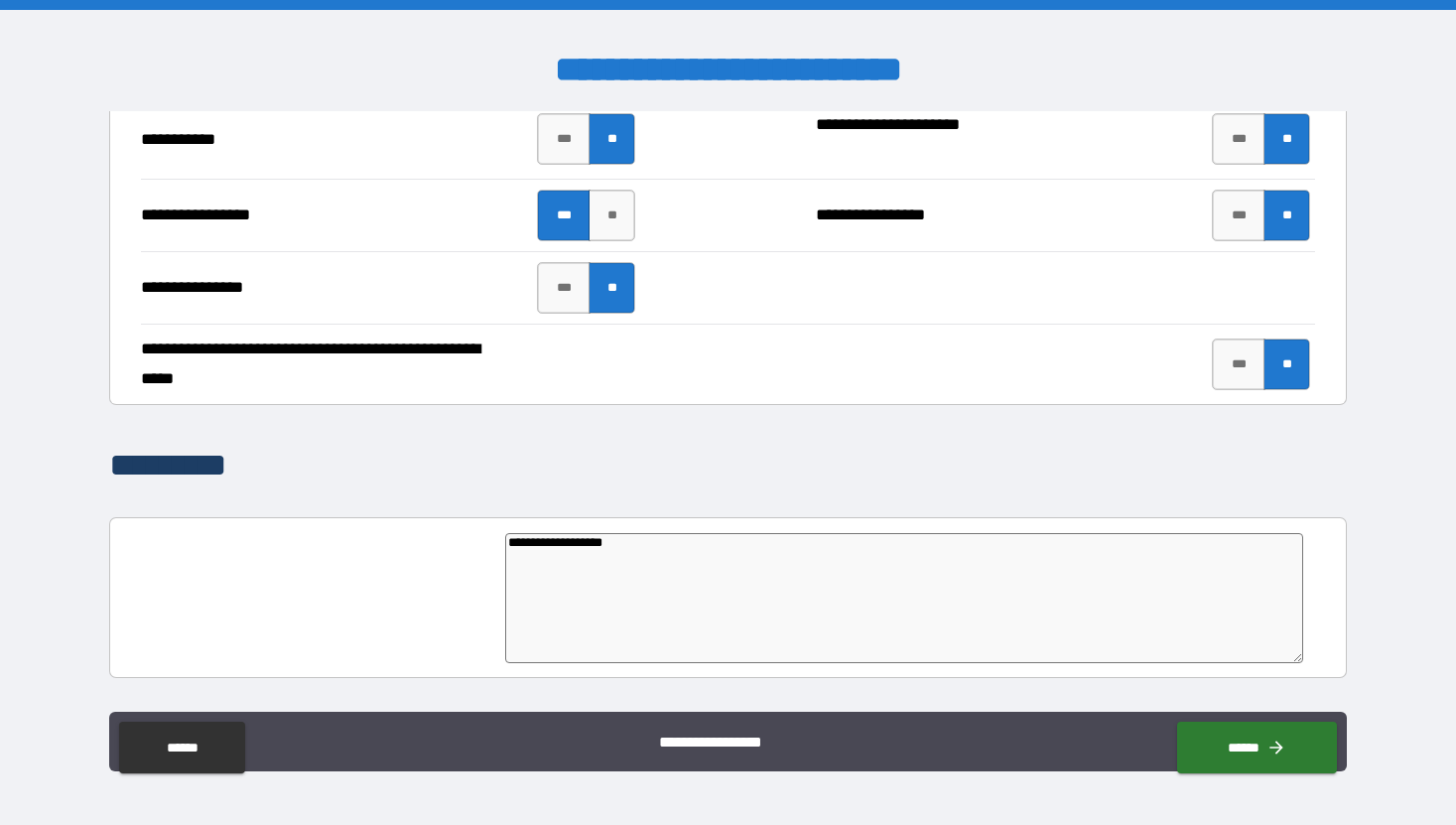 type on "*" 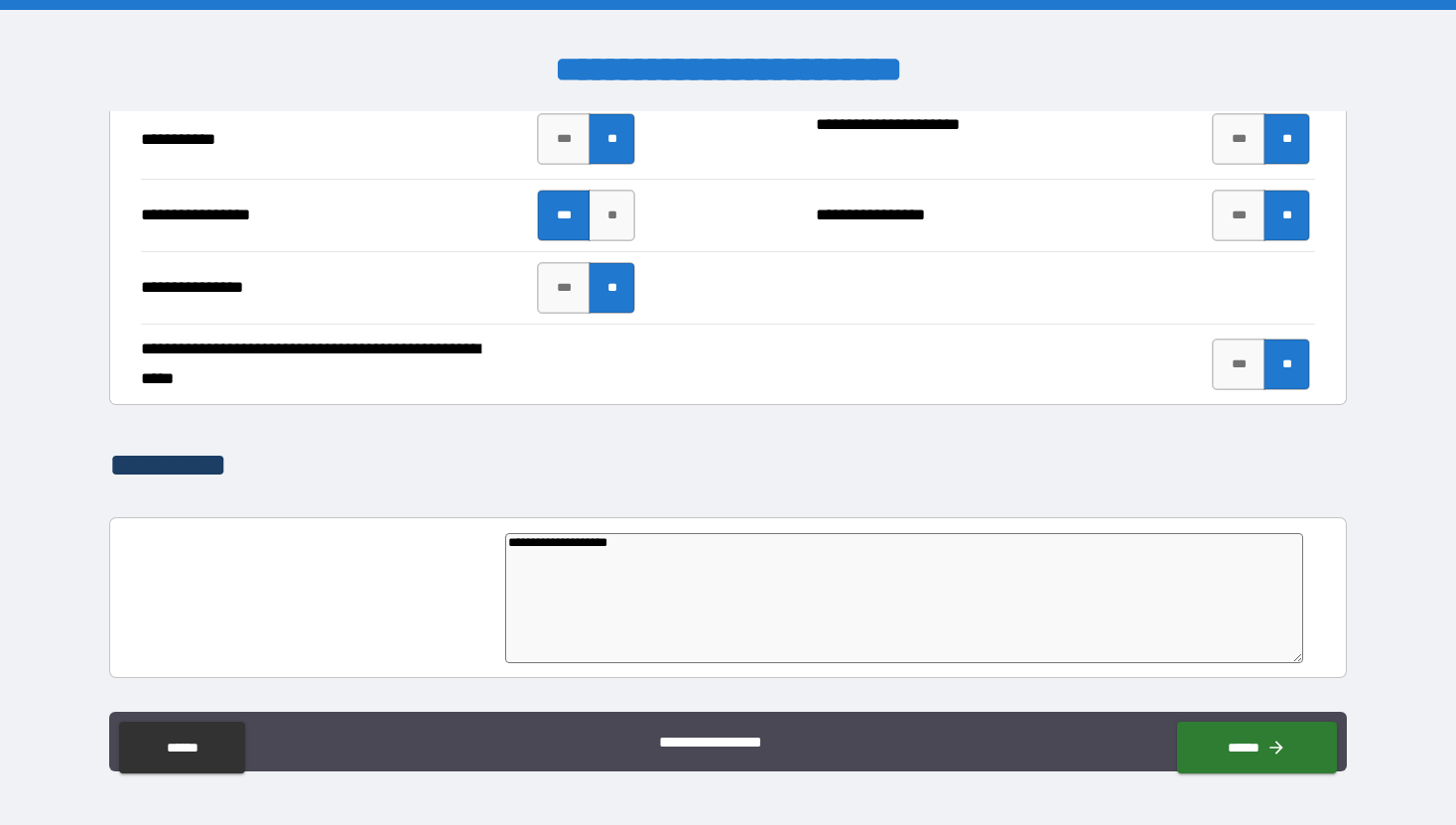 type on "**********" 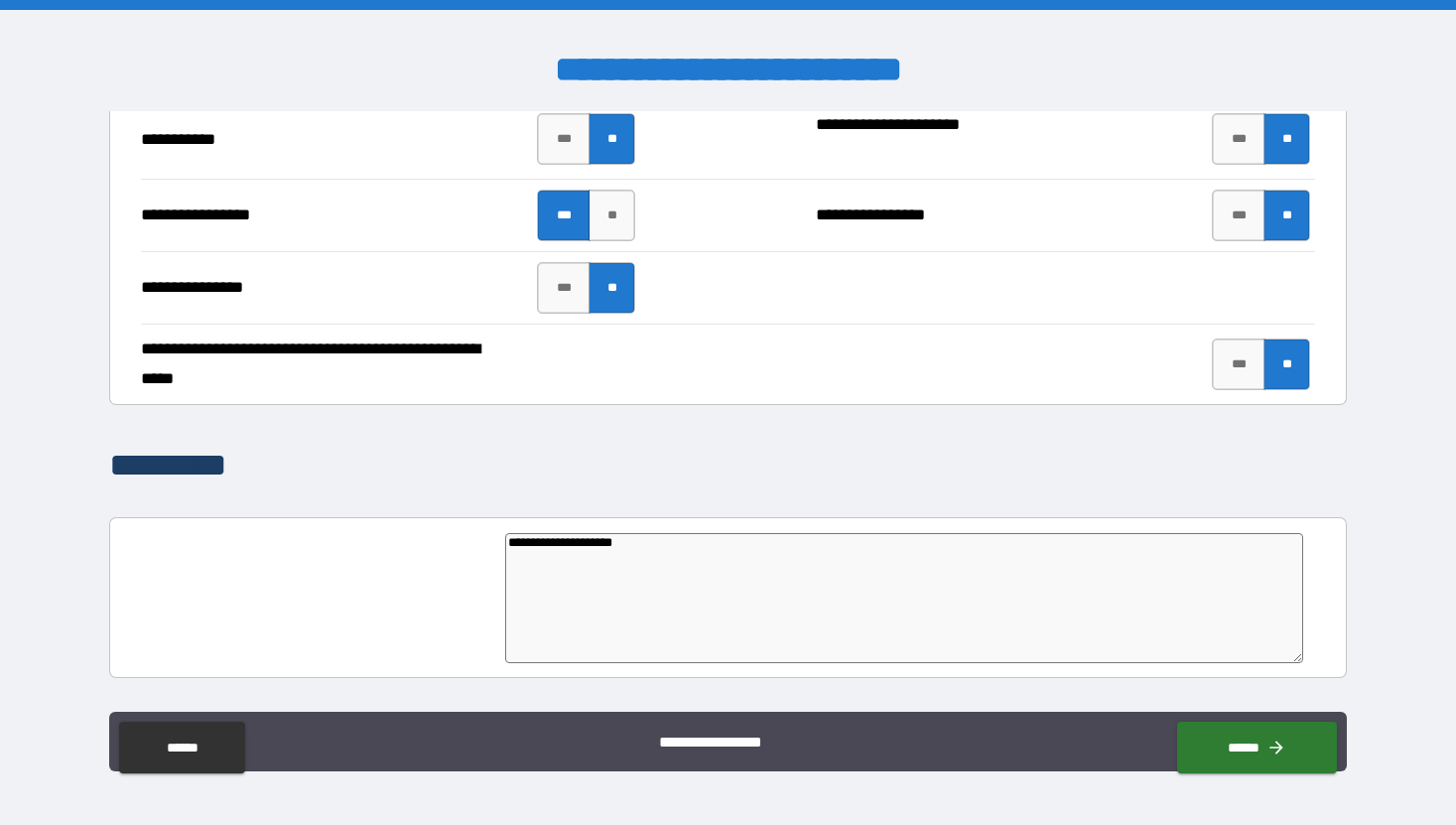 type on "**********" 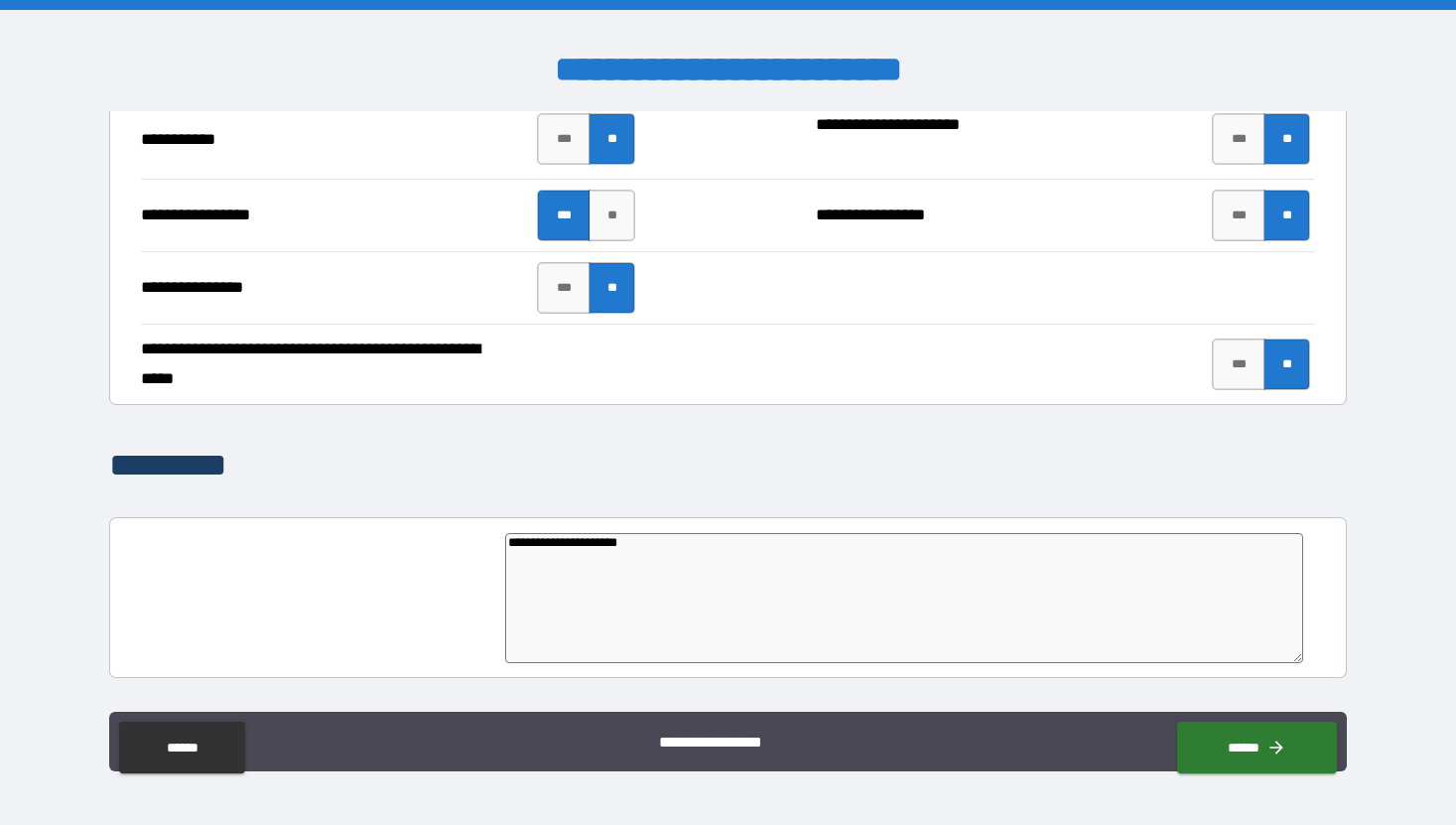 type on "**********" 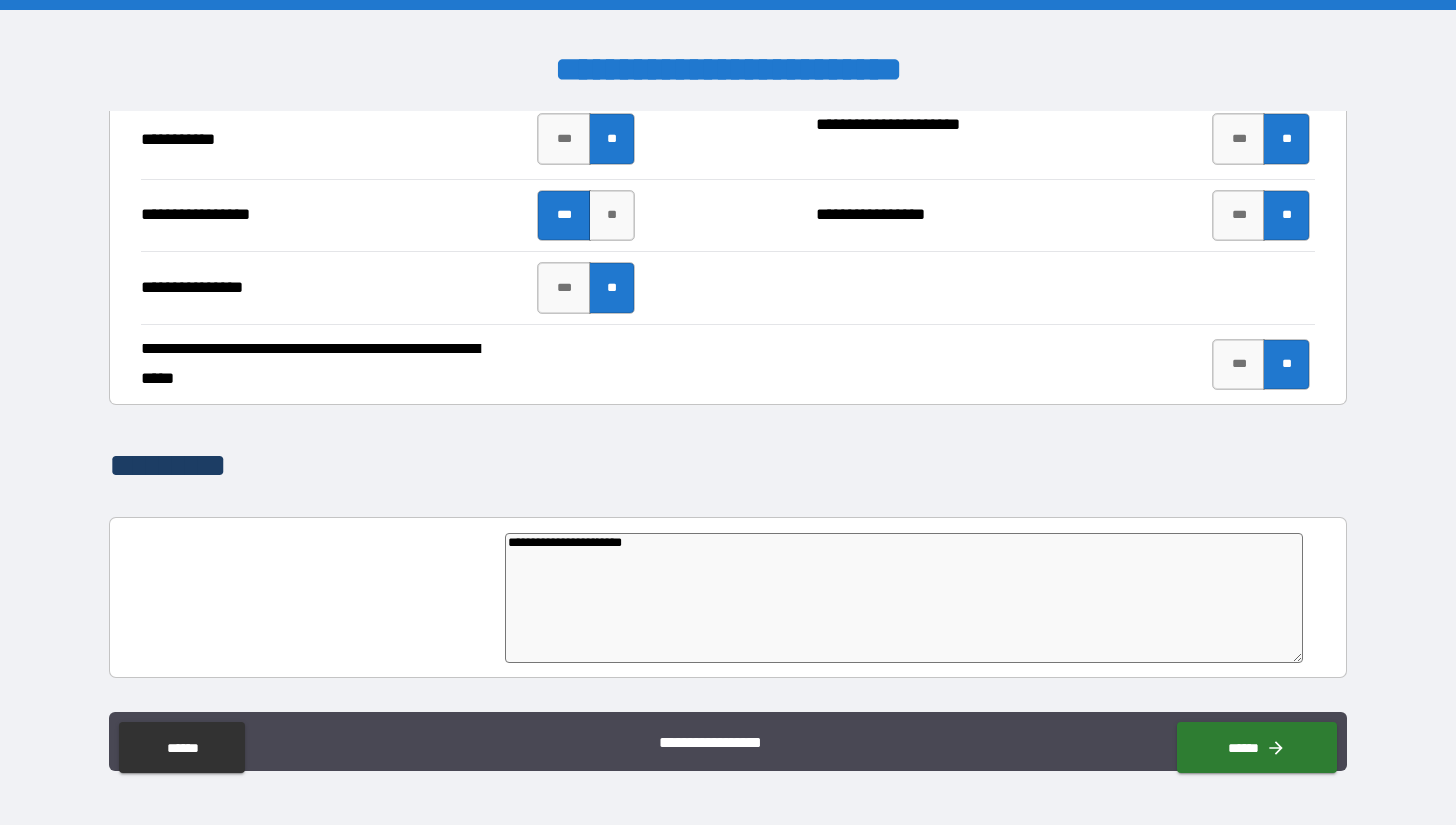 type on "**********" 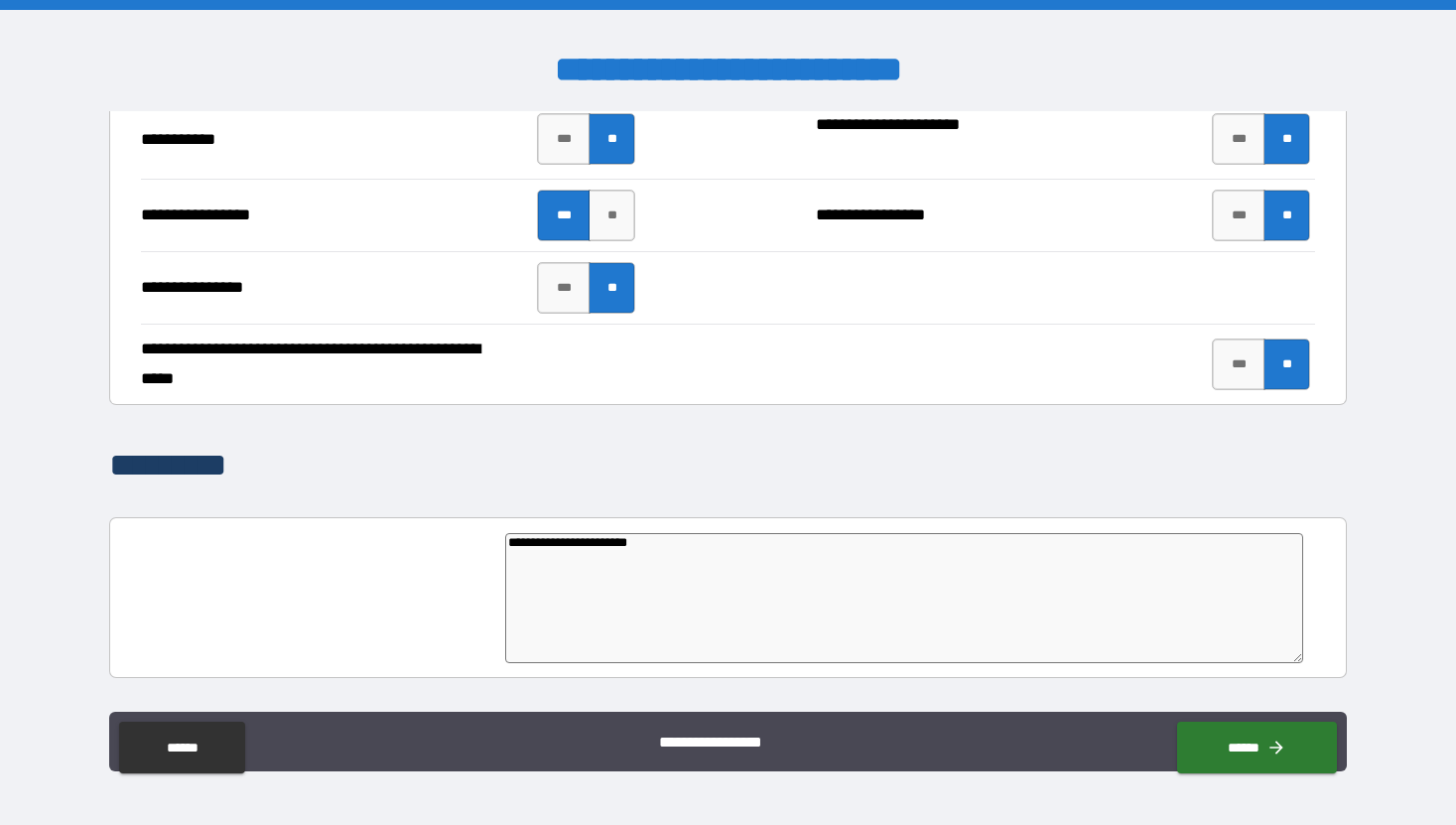 type on "*" 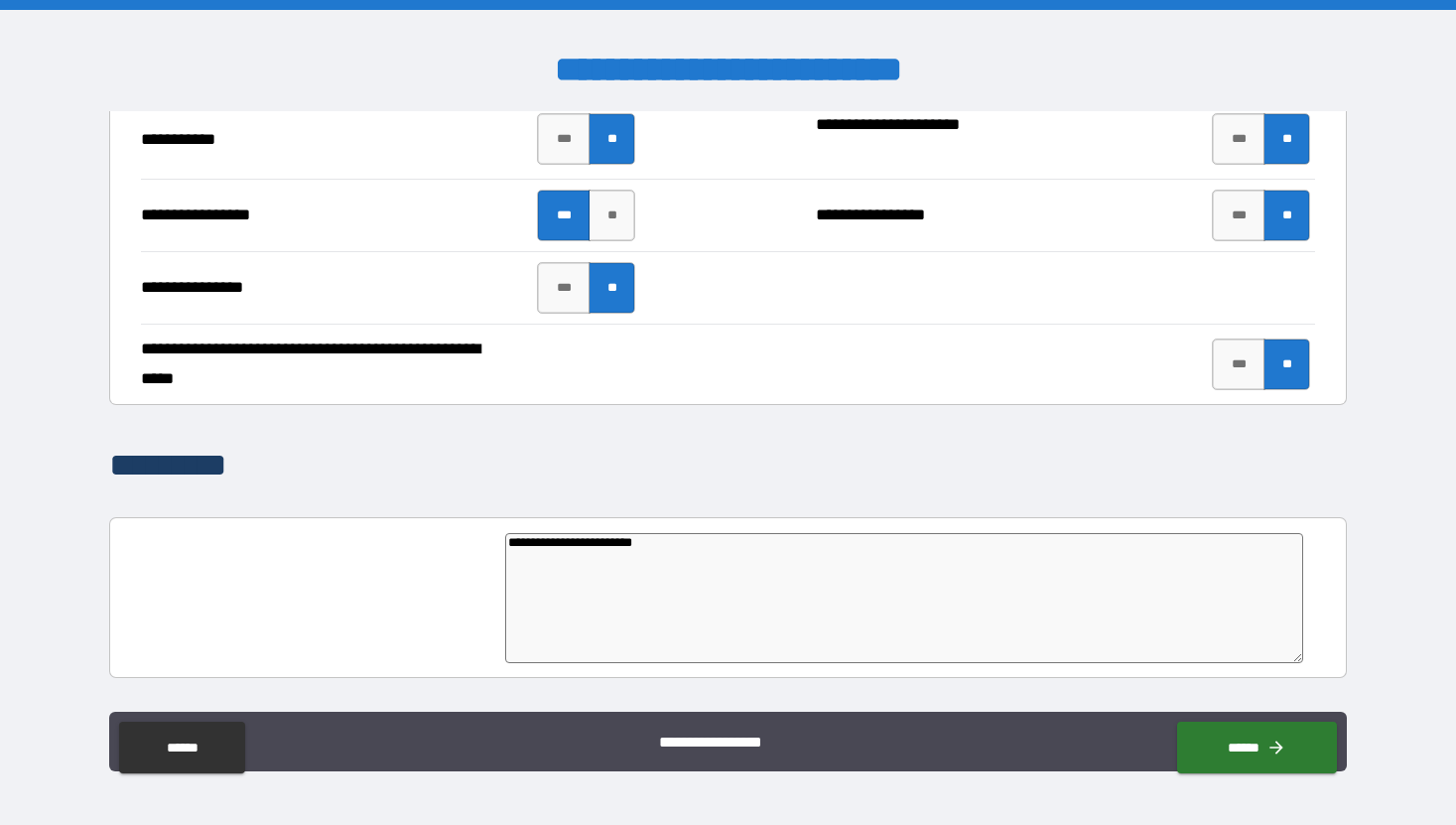type on "**********" 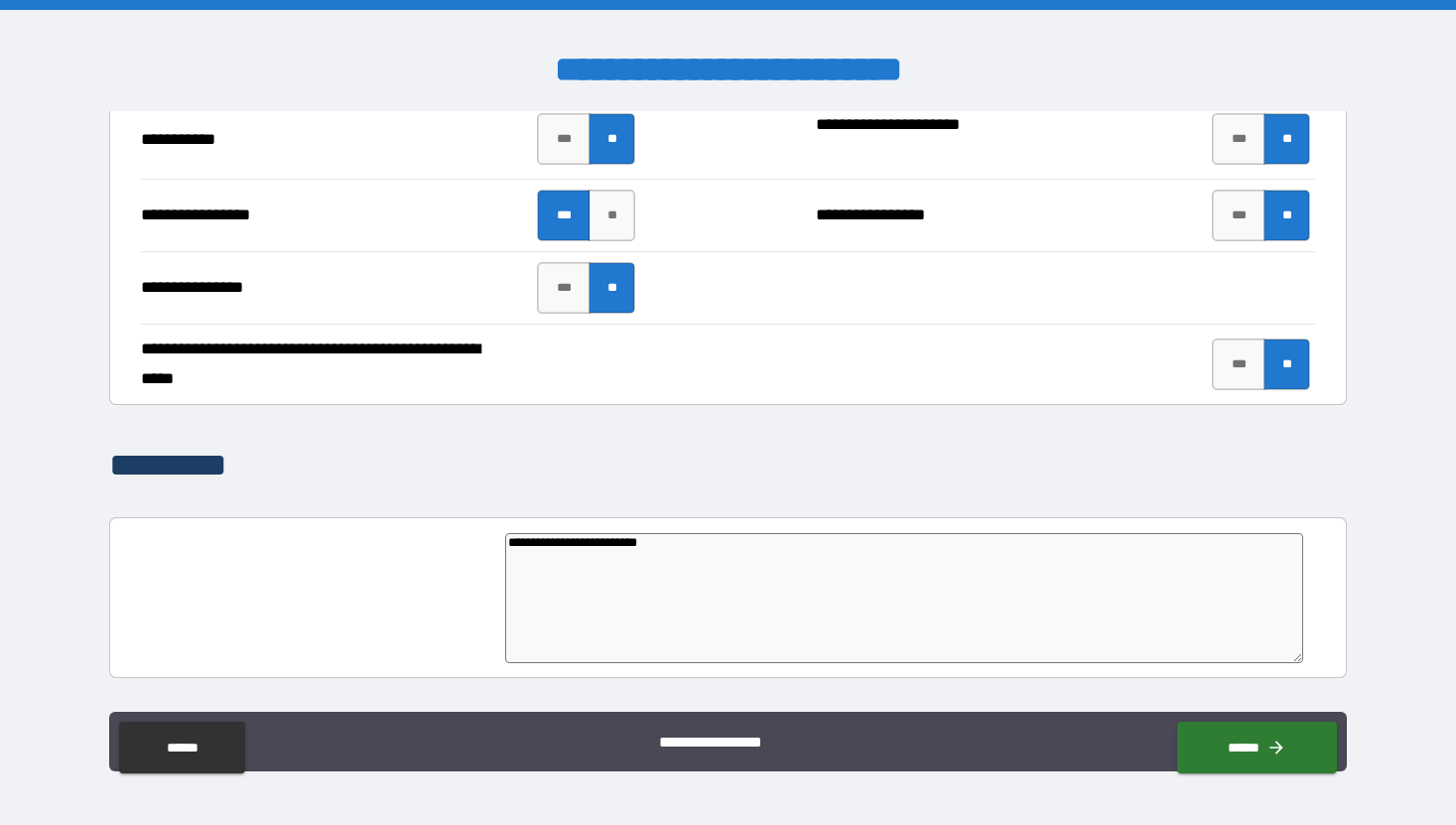 type on "**********" 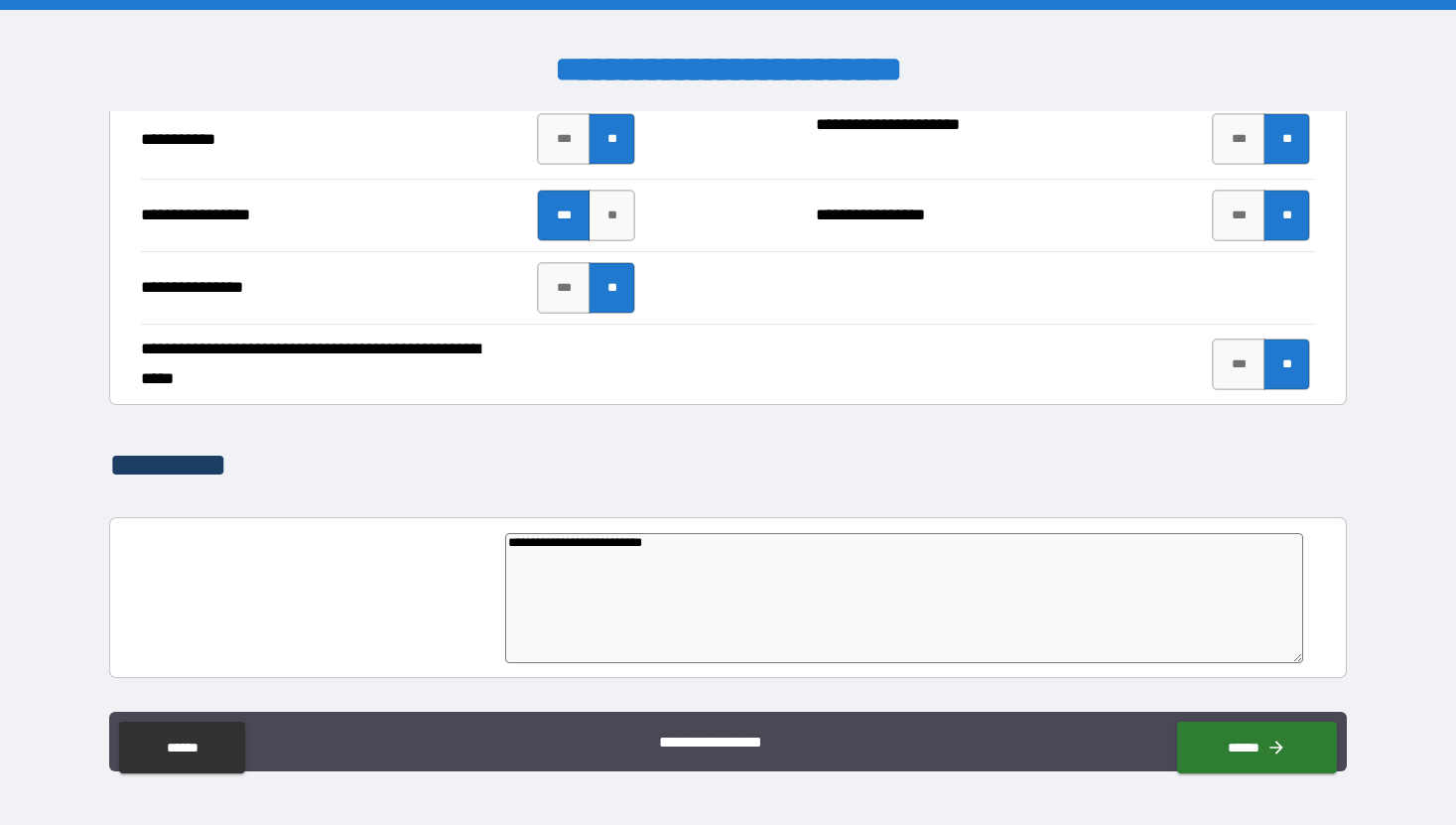 type on "*" 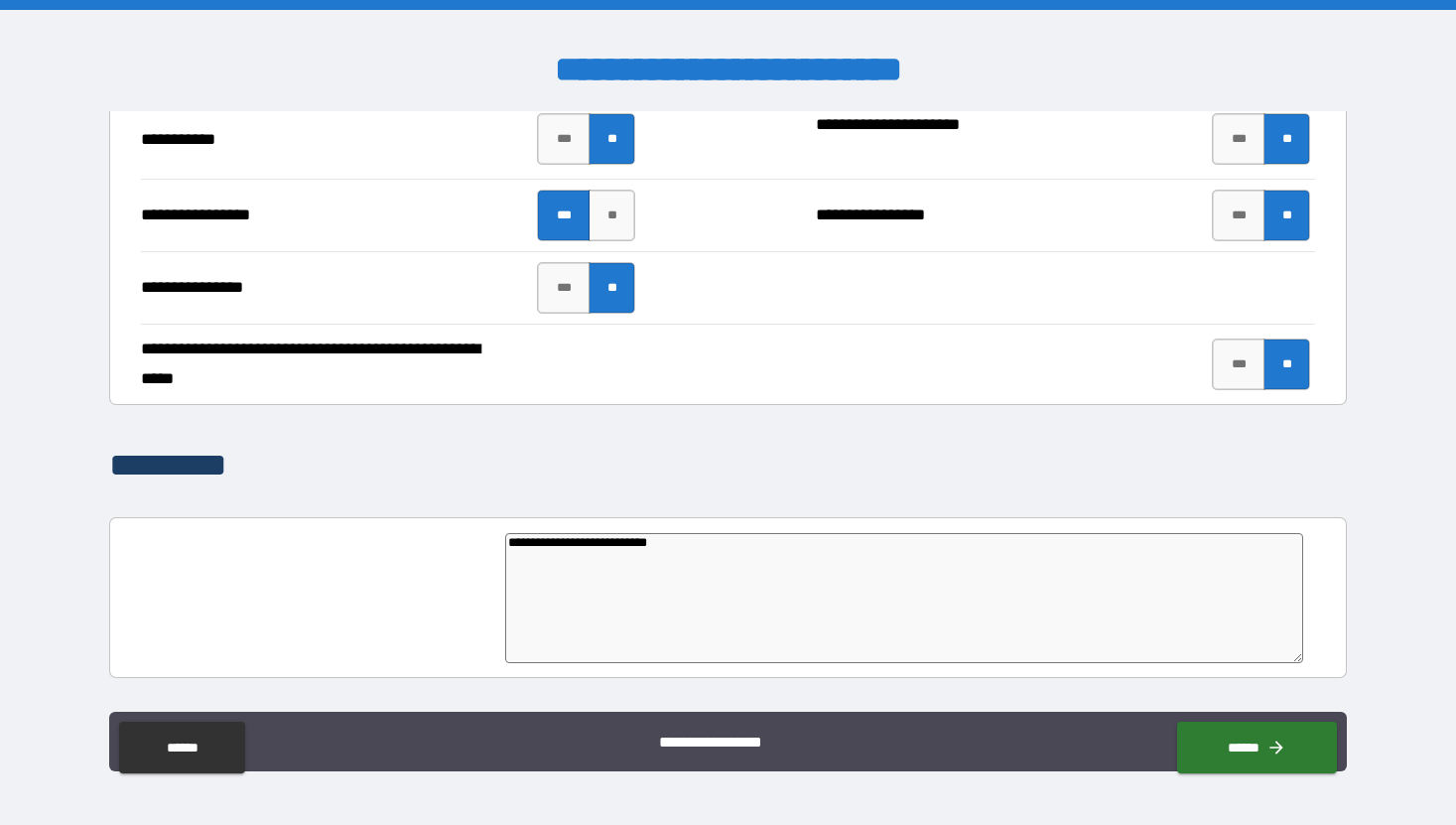 type on "*" 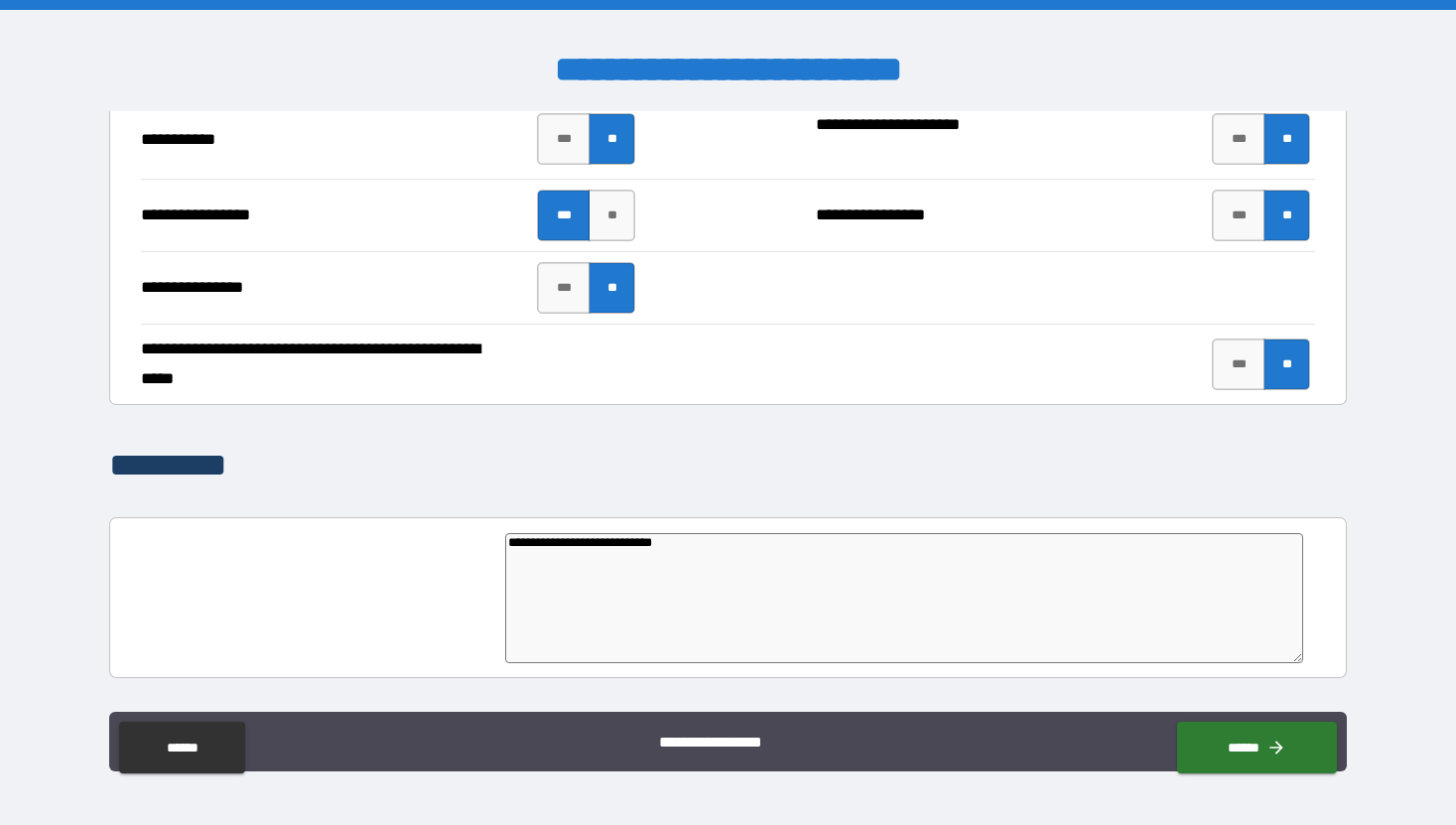 type on "*" 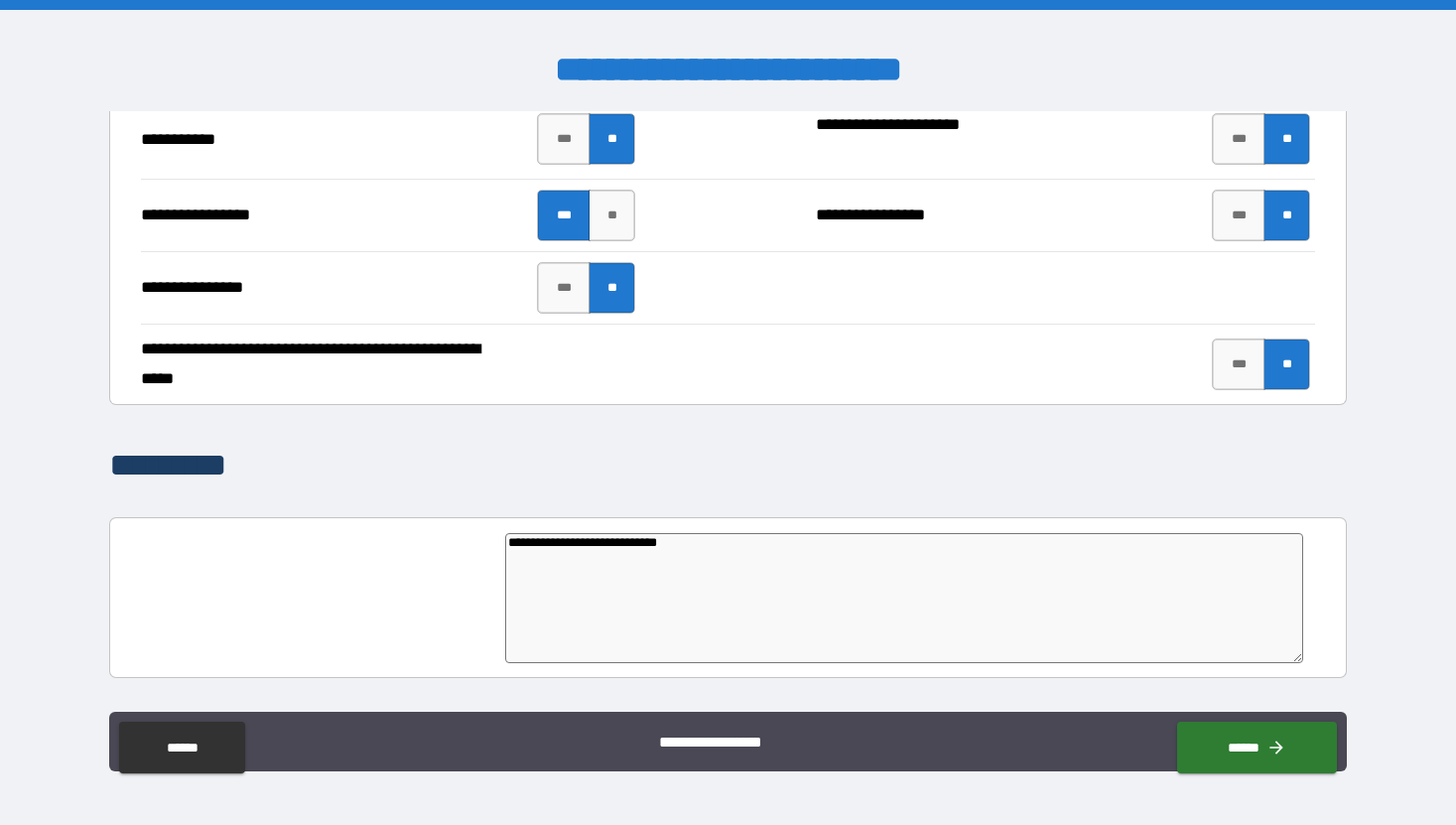type on "*" 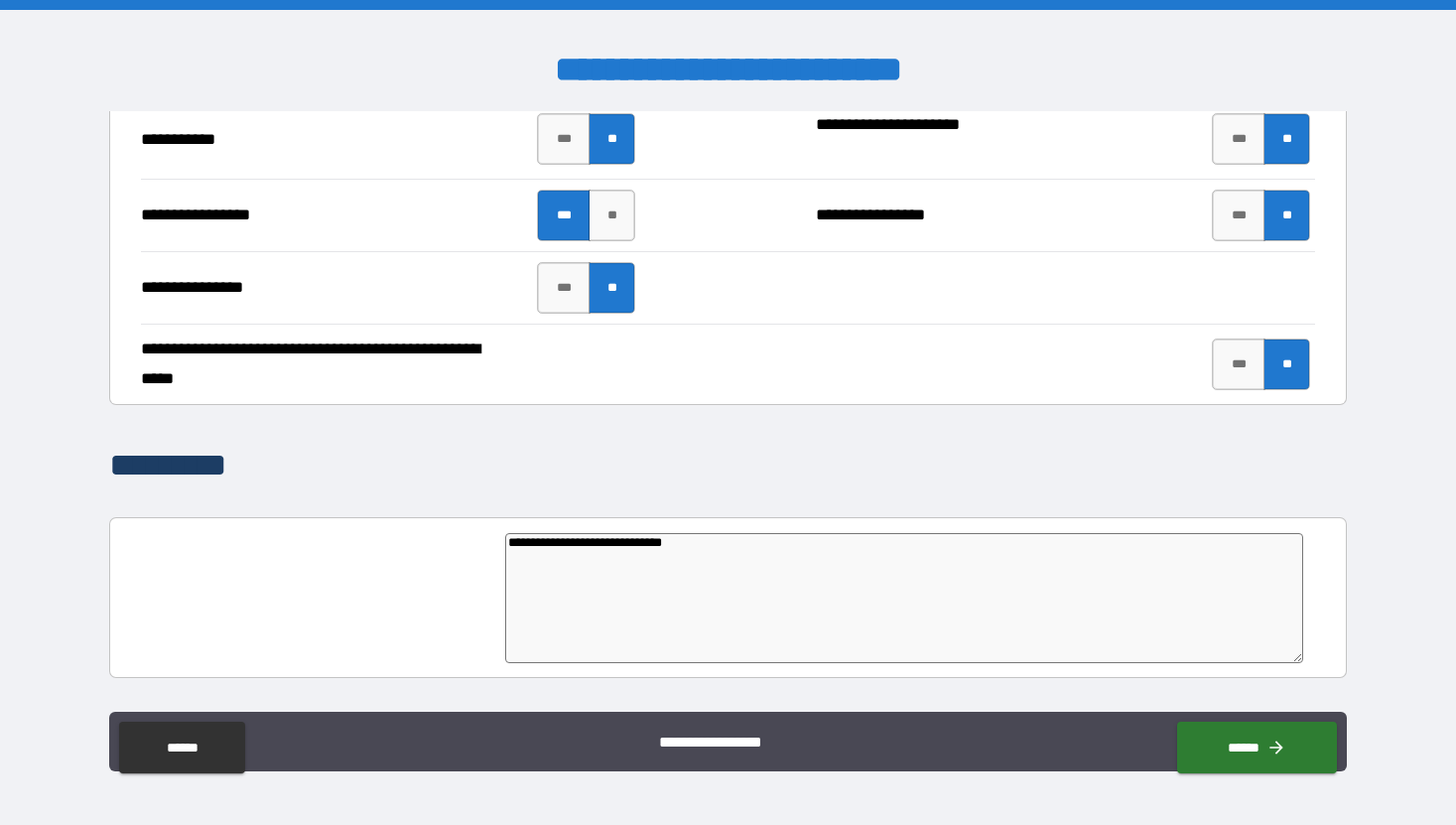 type on "**********" 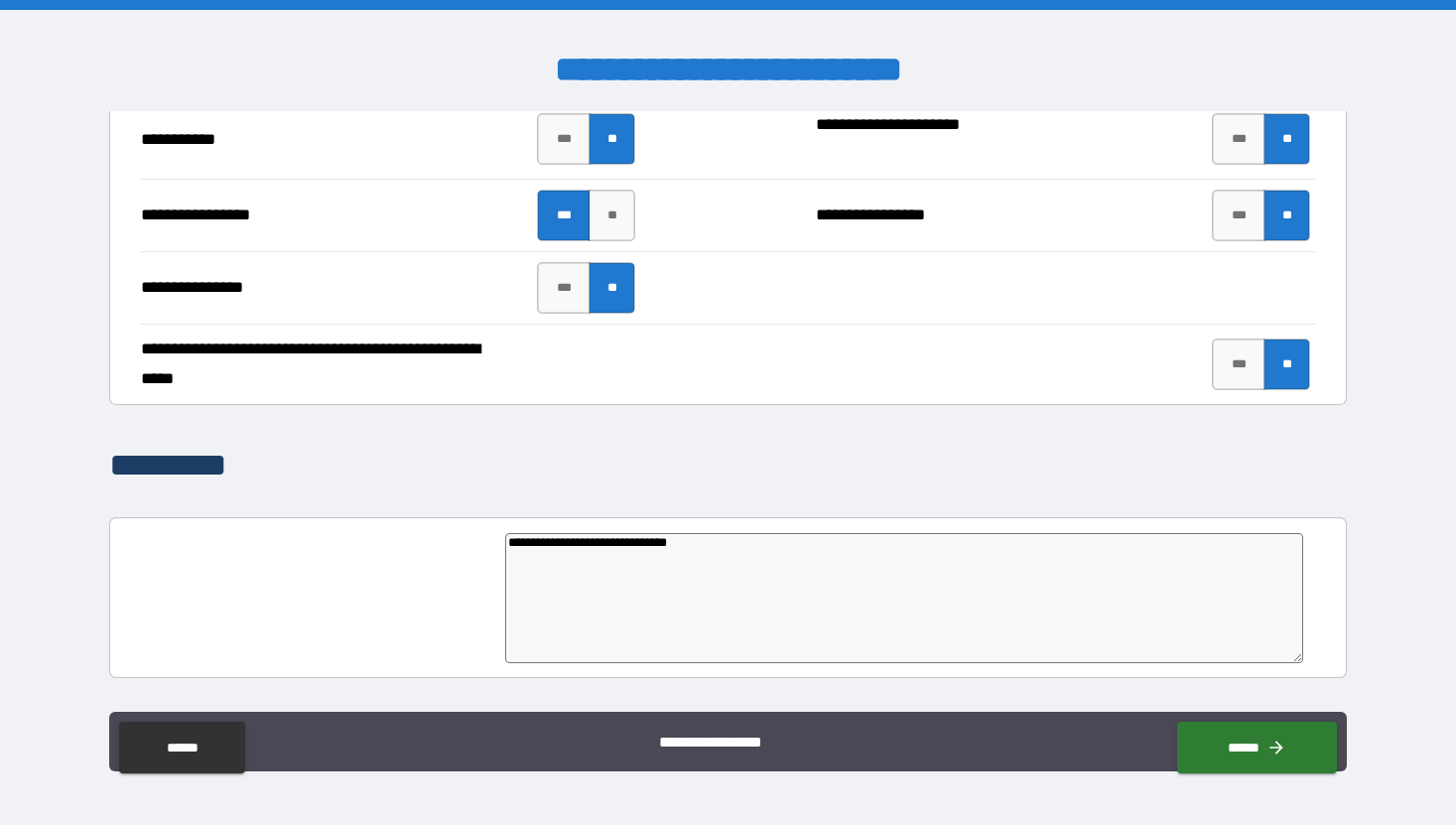 type on "**********" 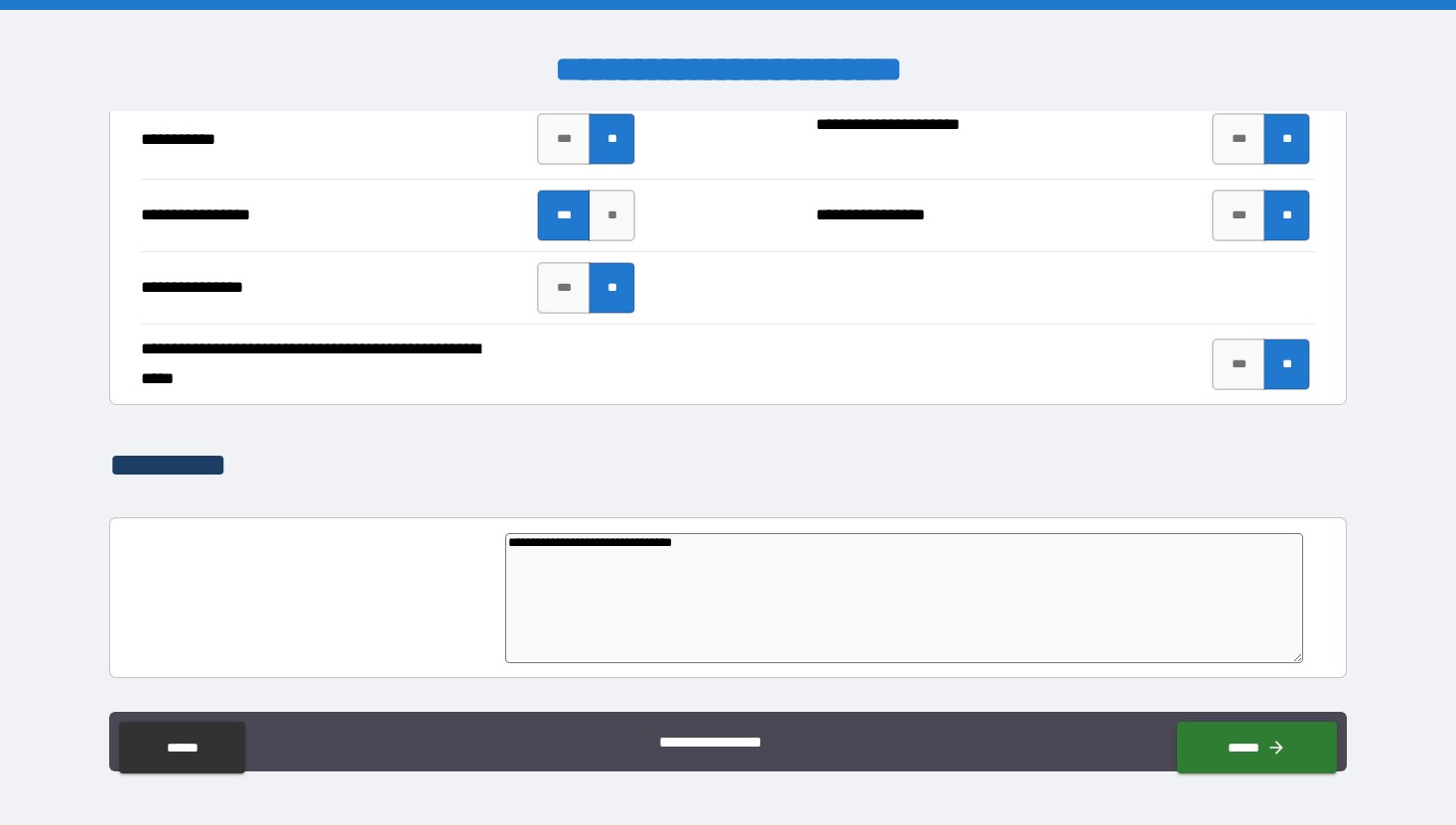 type on "**********" 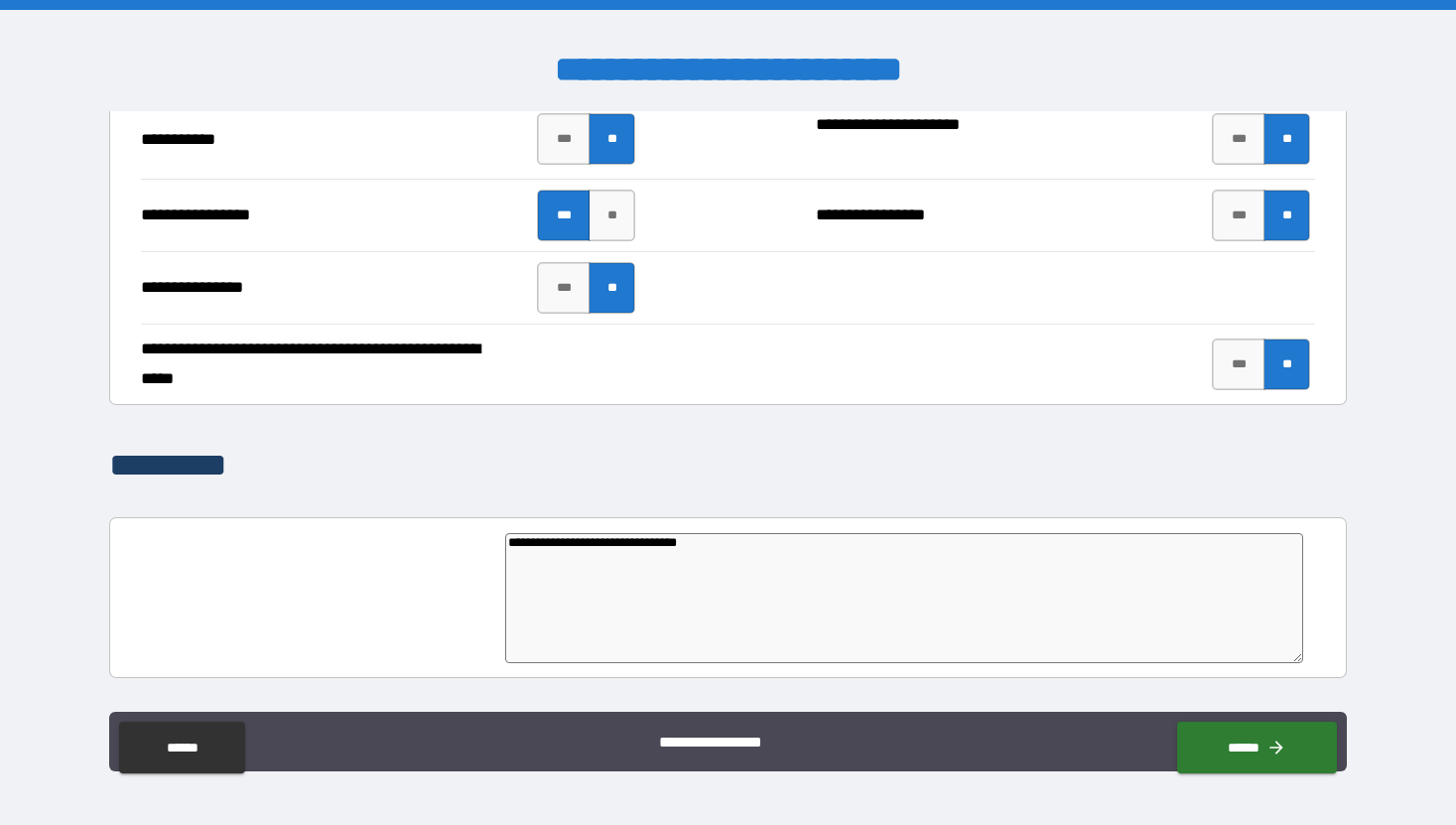 type on "**********" 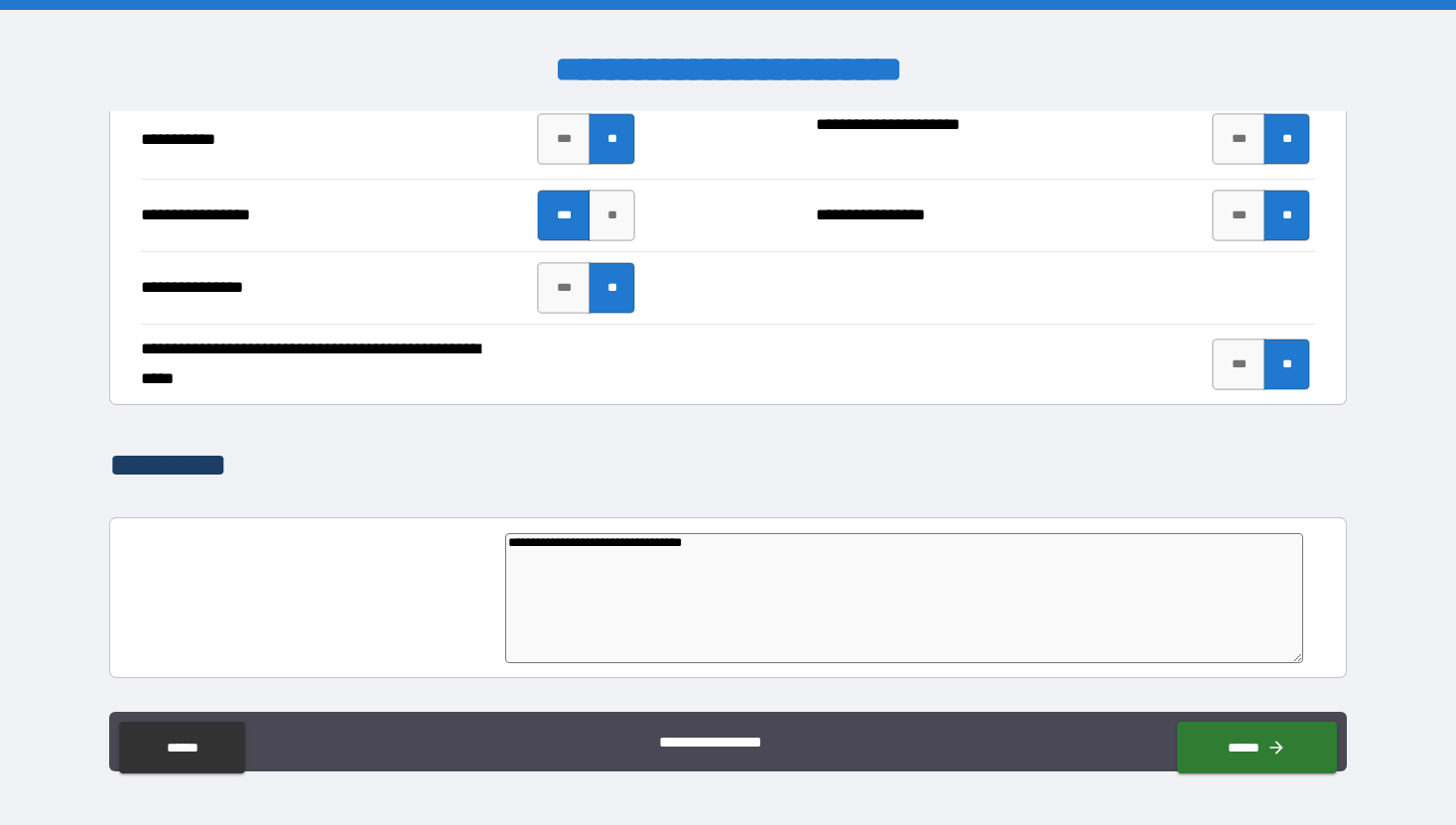 type on "**********" 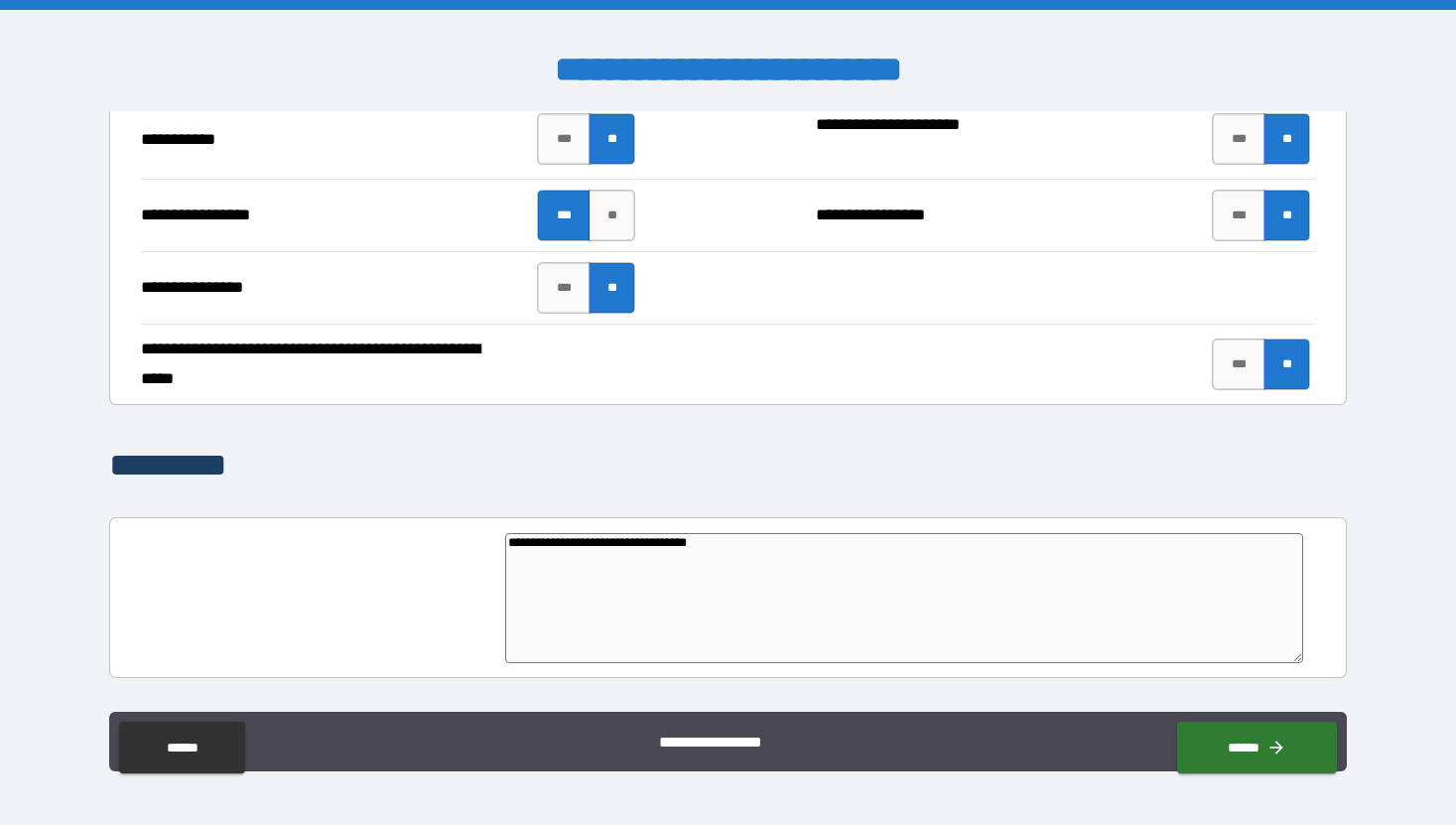 type on "*" 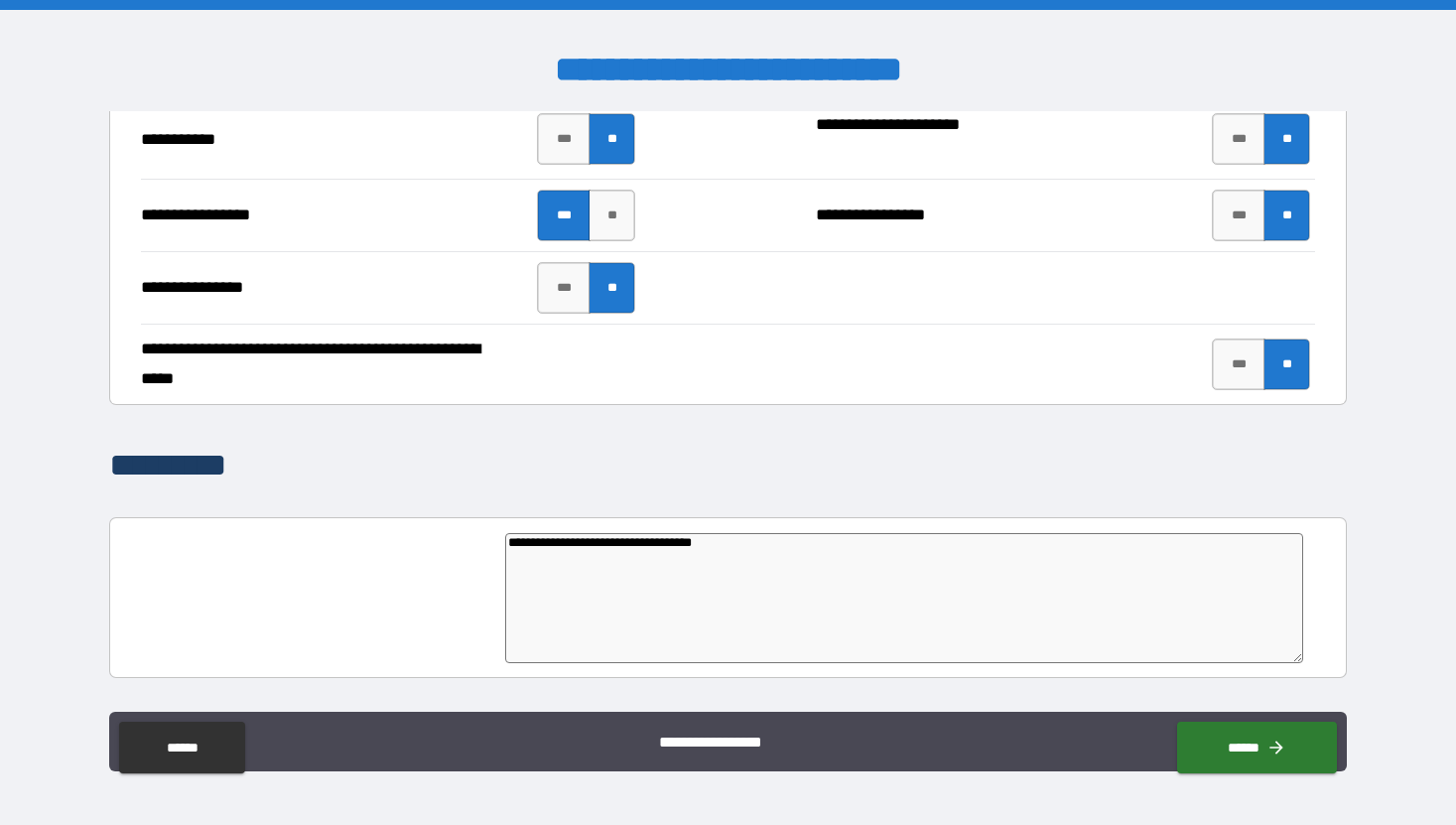 type on "*" 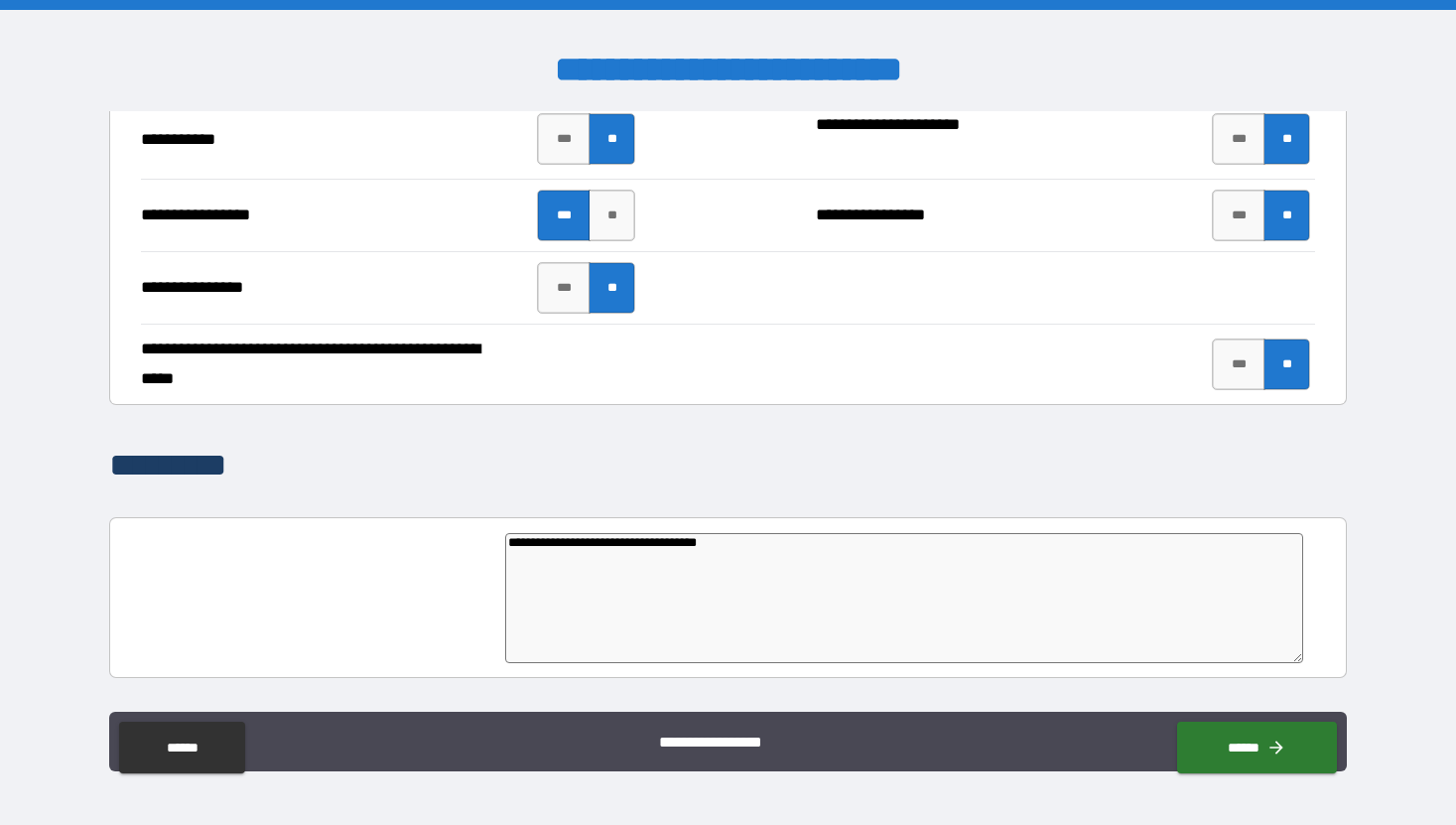 type on "**********" 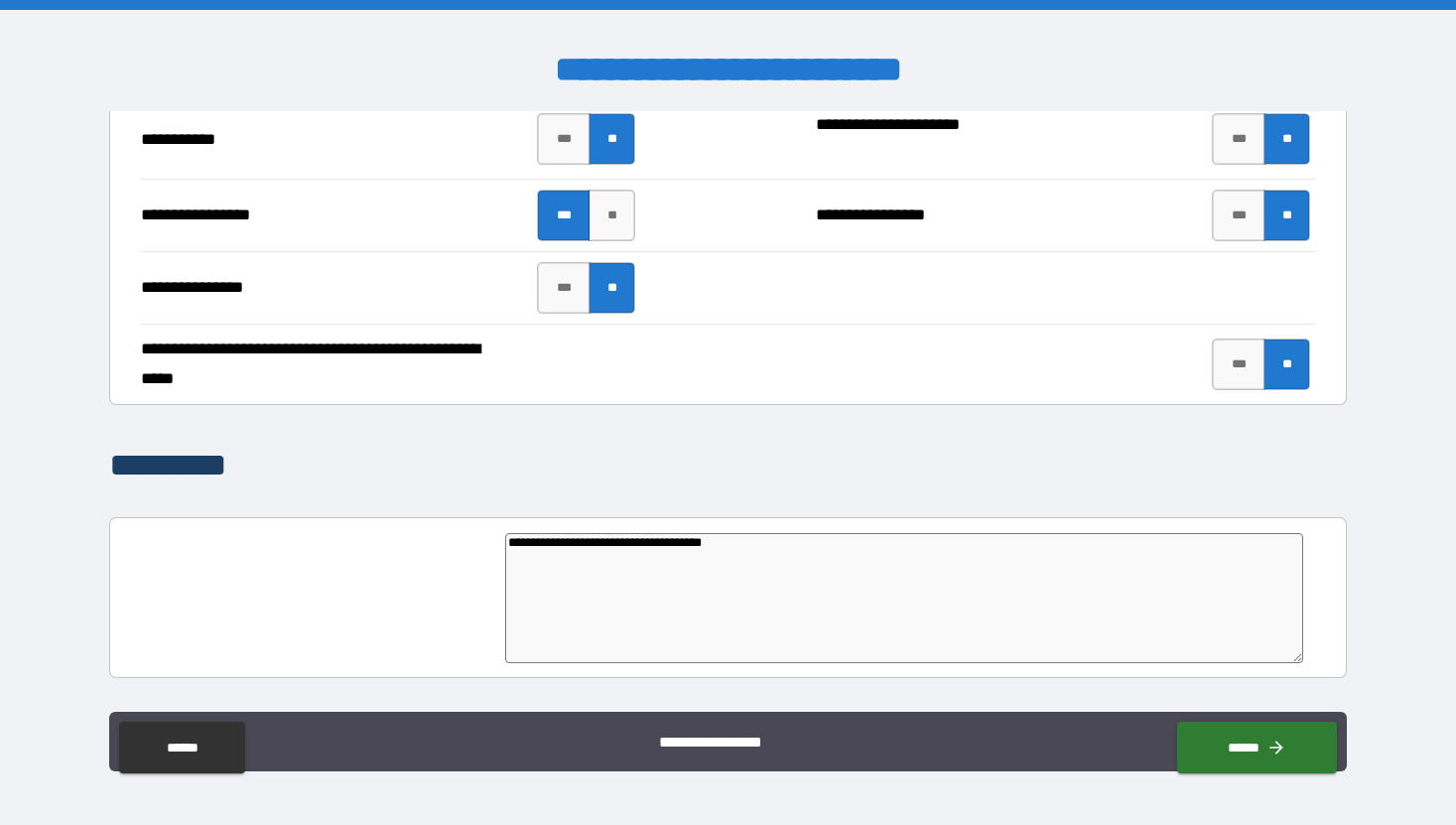 type on "**********" 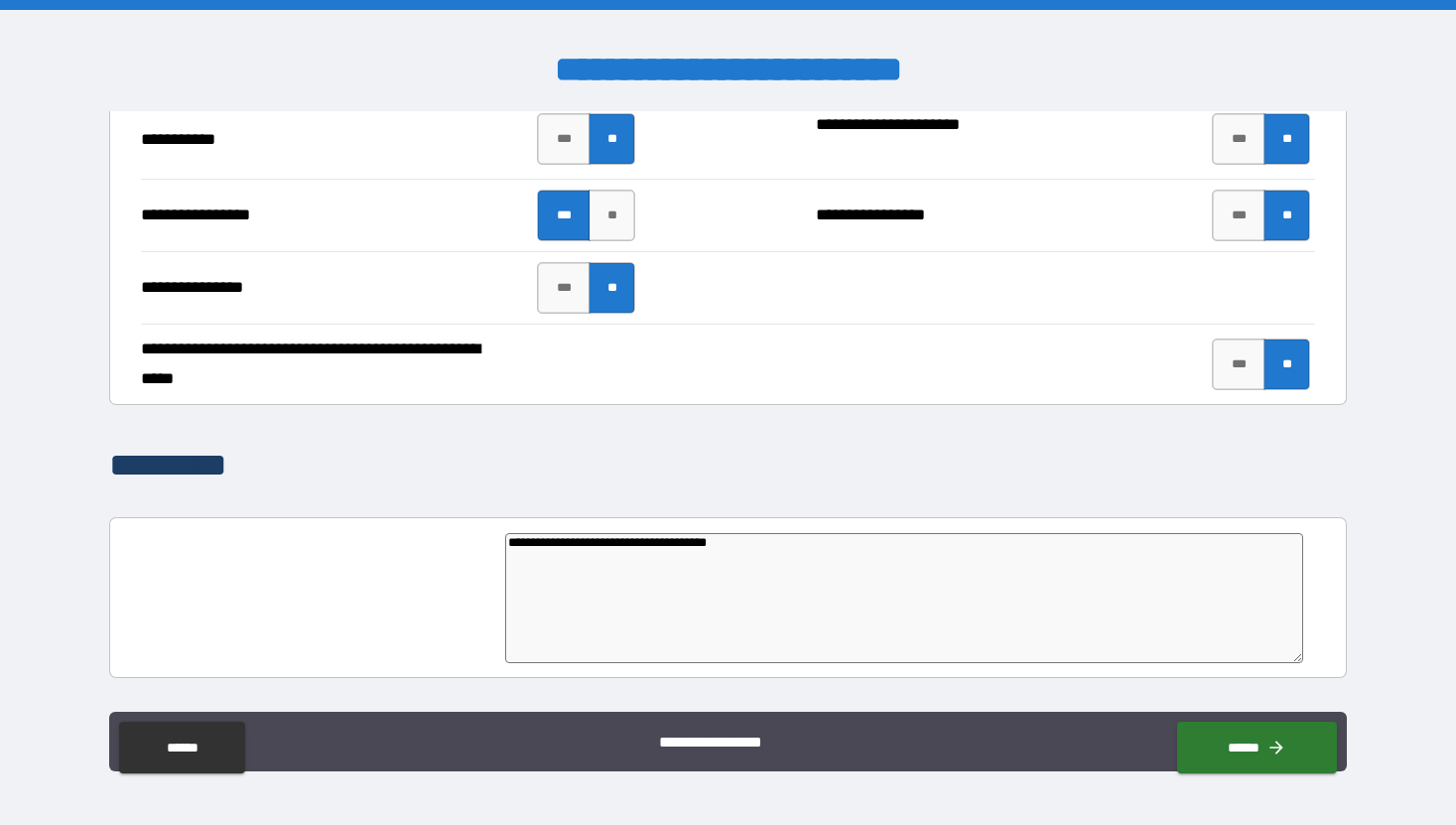 type on "*" 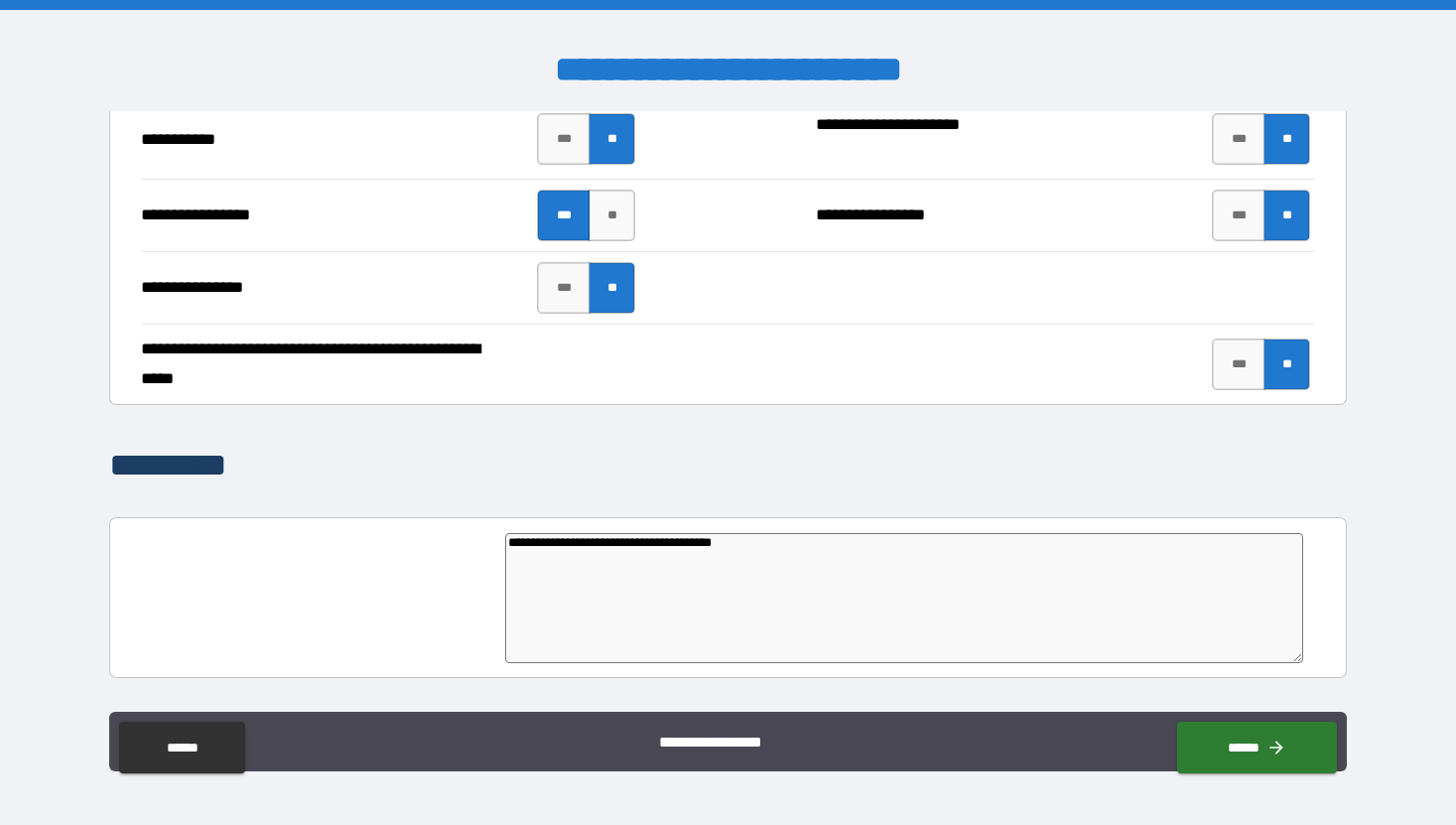 type on "*" 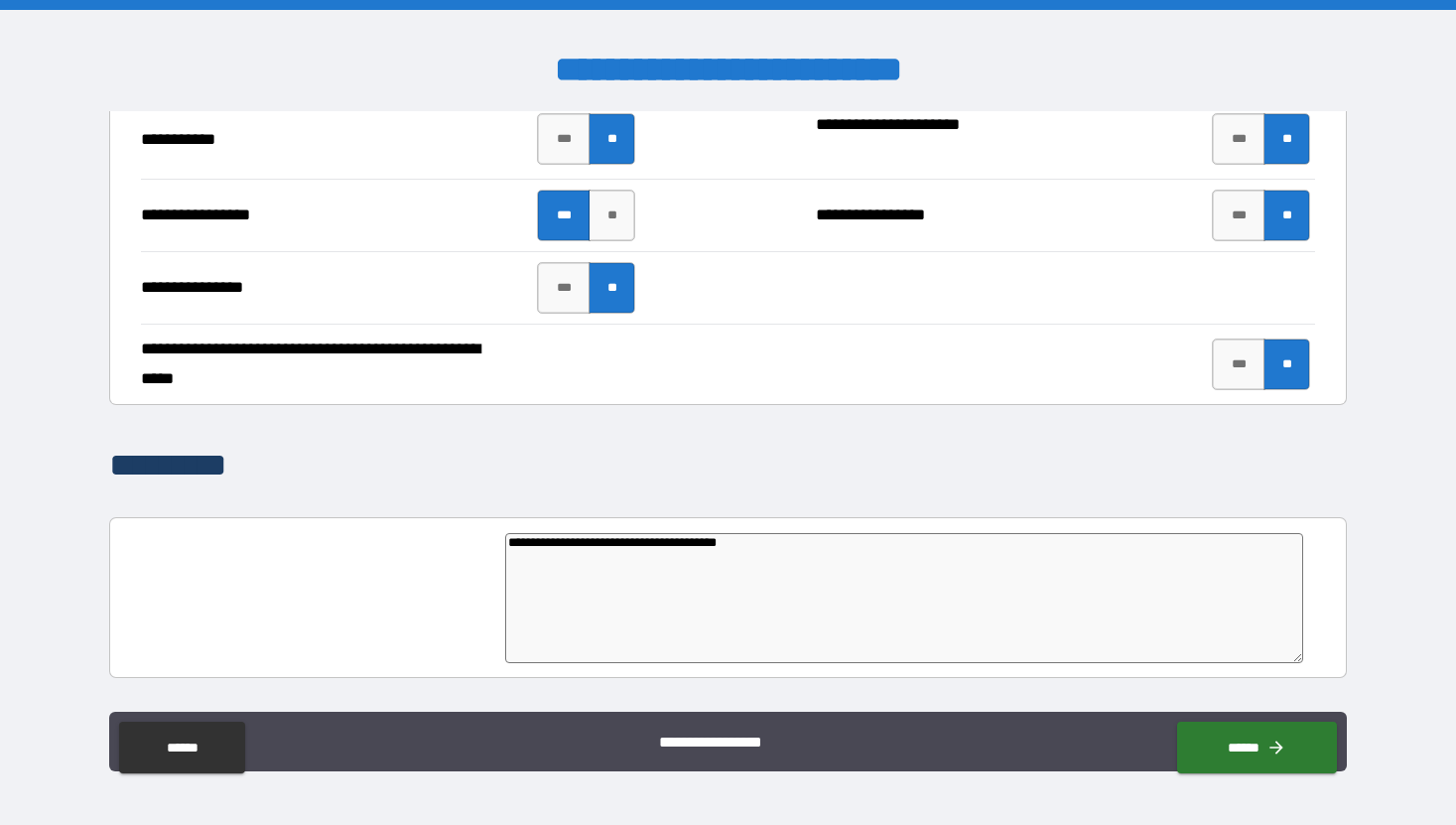 type on "*" 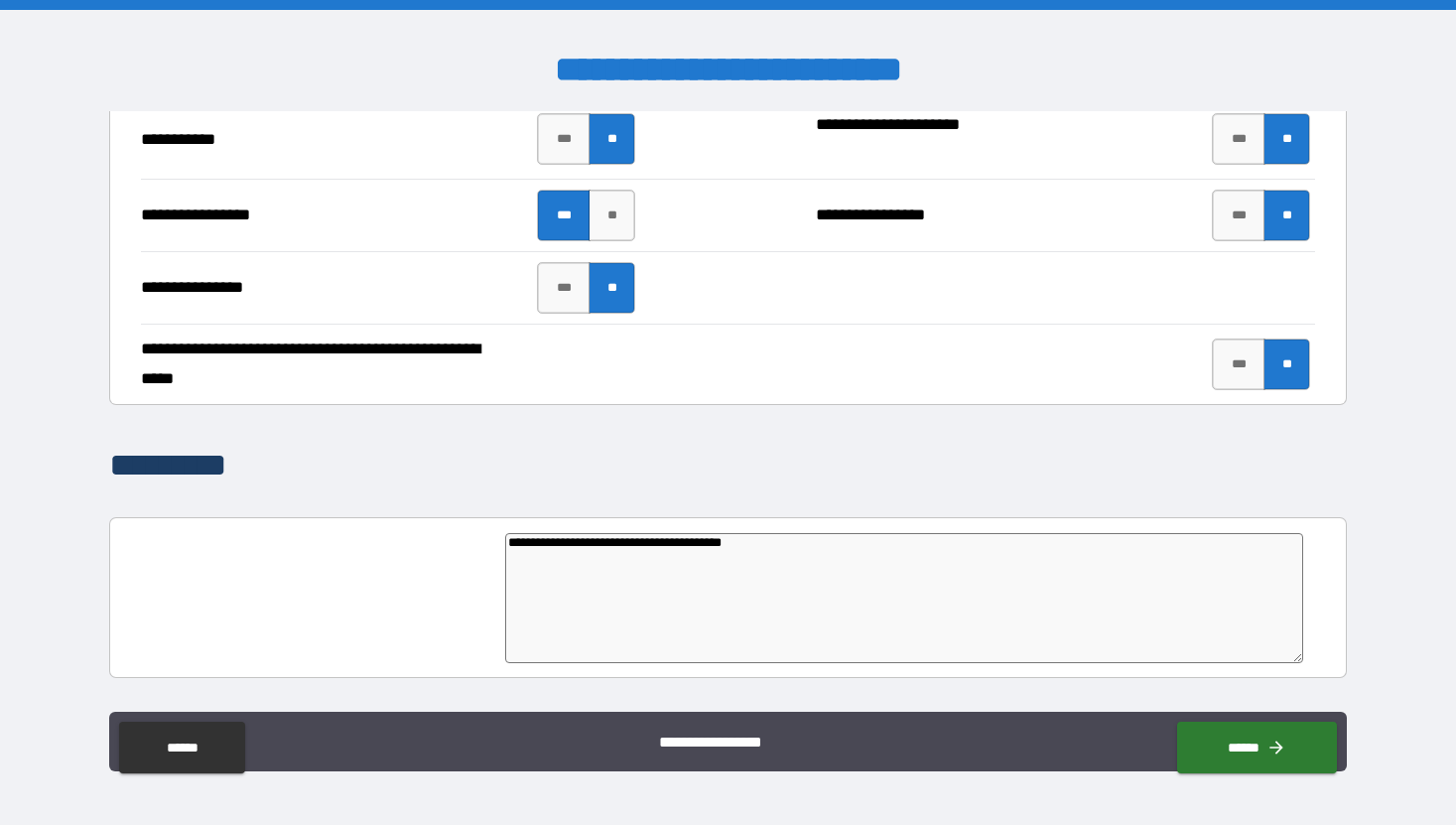 type on "*" 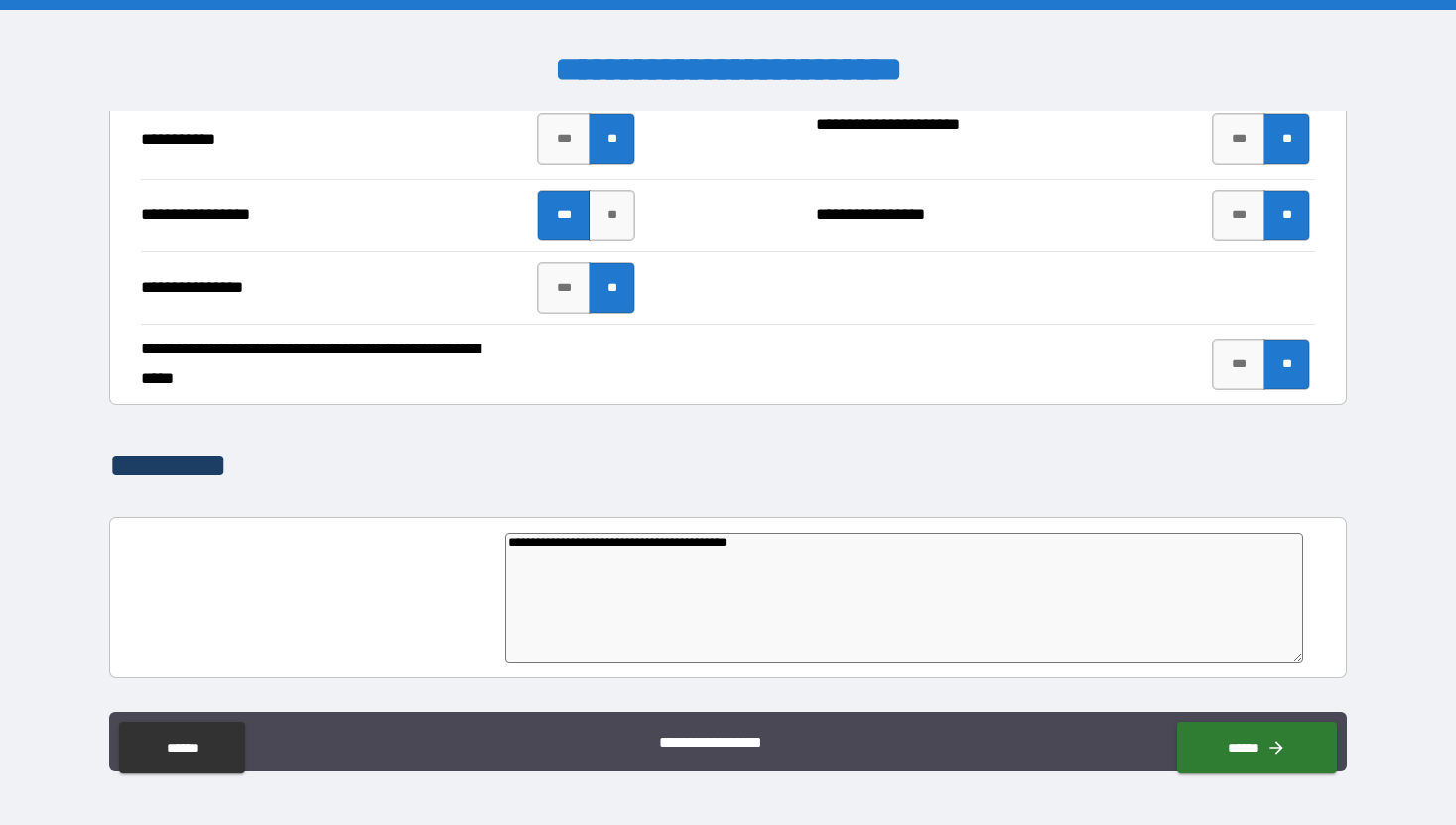 type on "*" 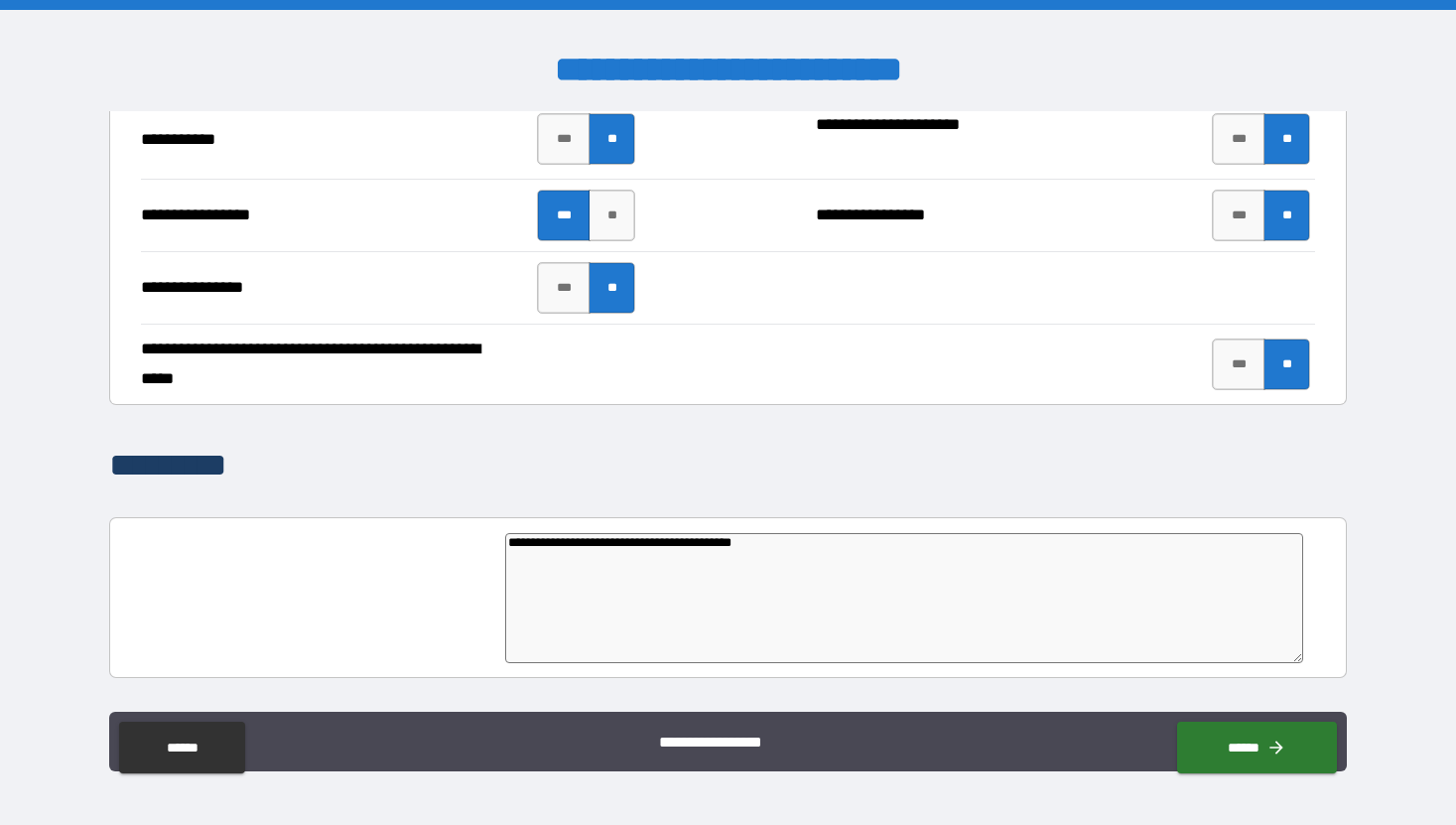 type on "**********" 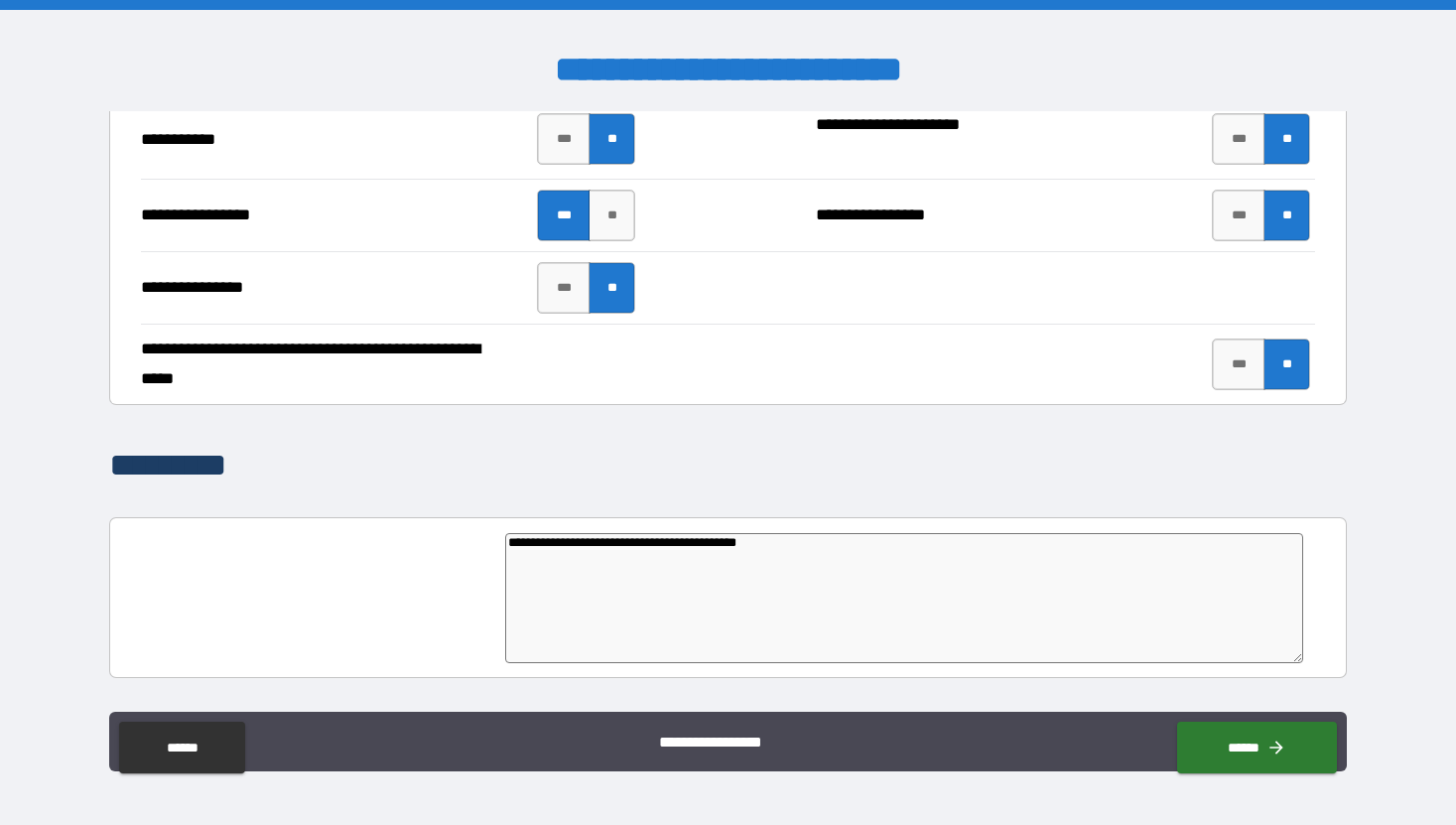 type on "*" 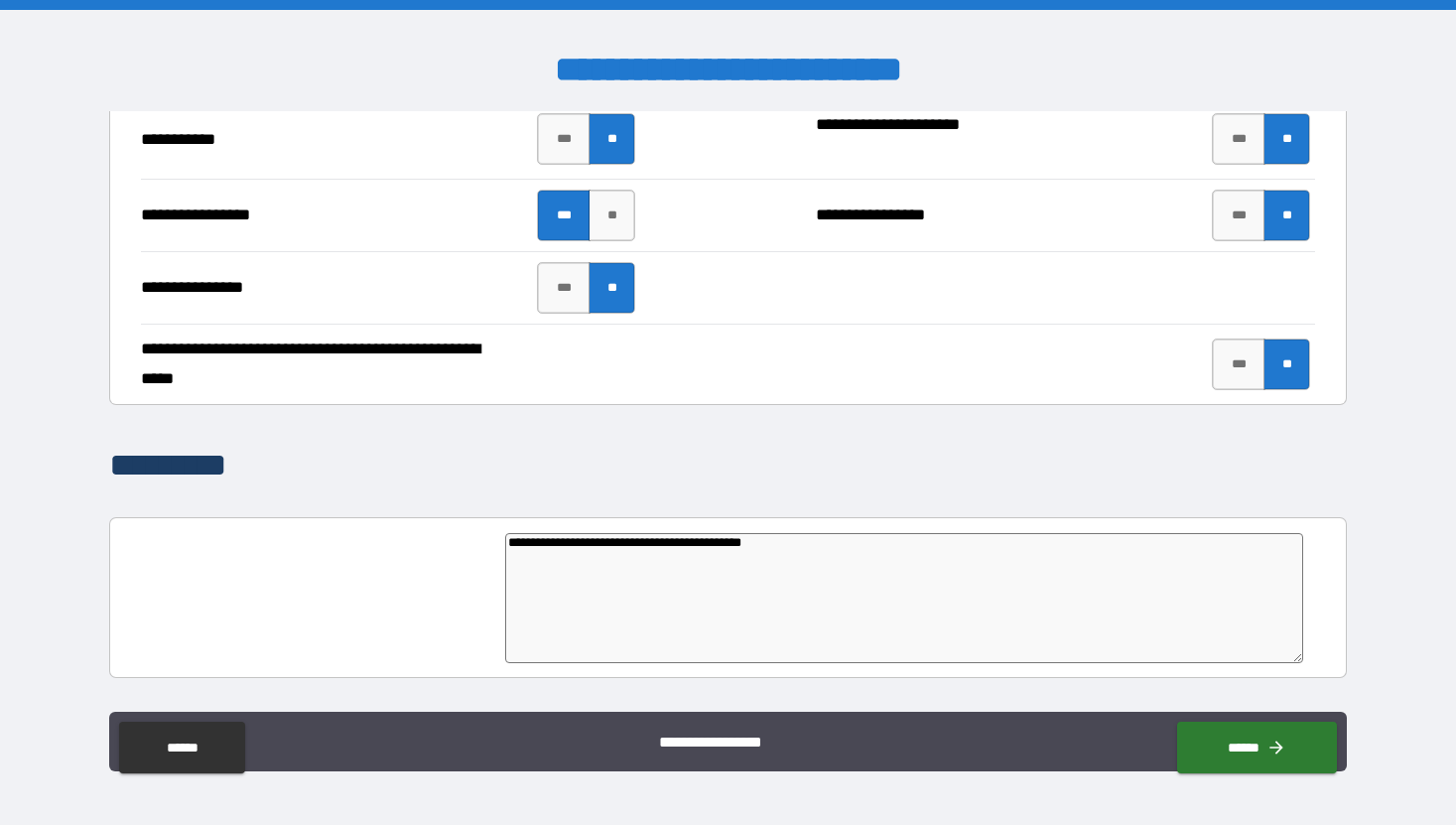 type on "**********" 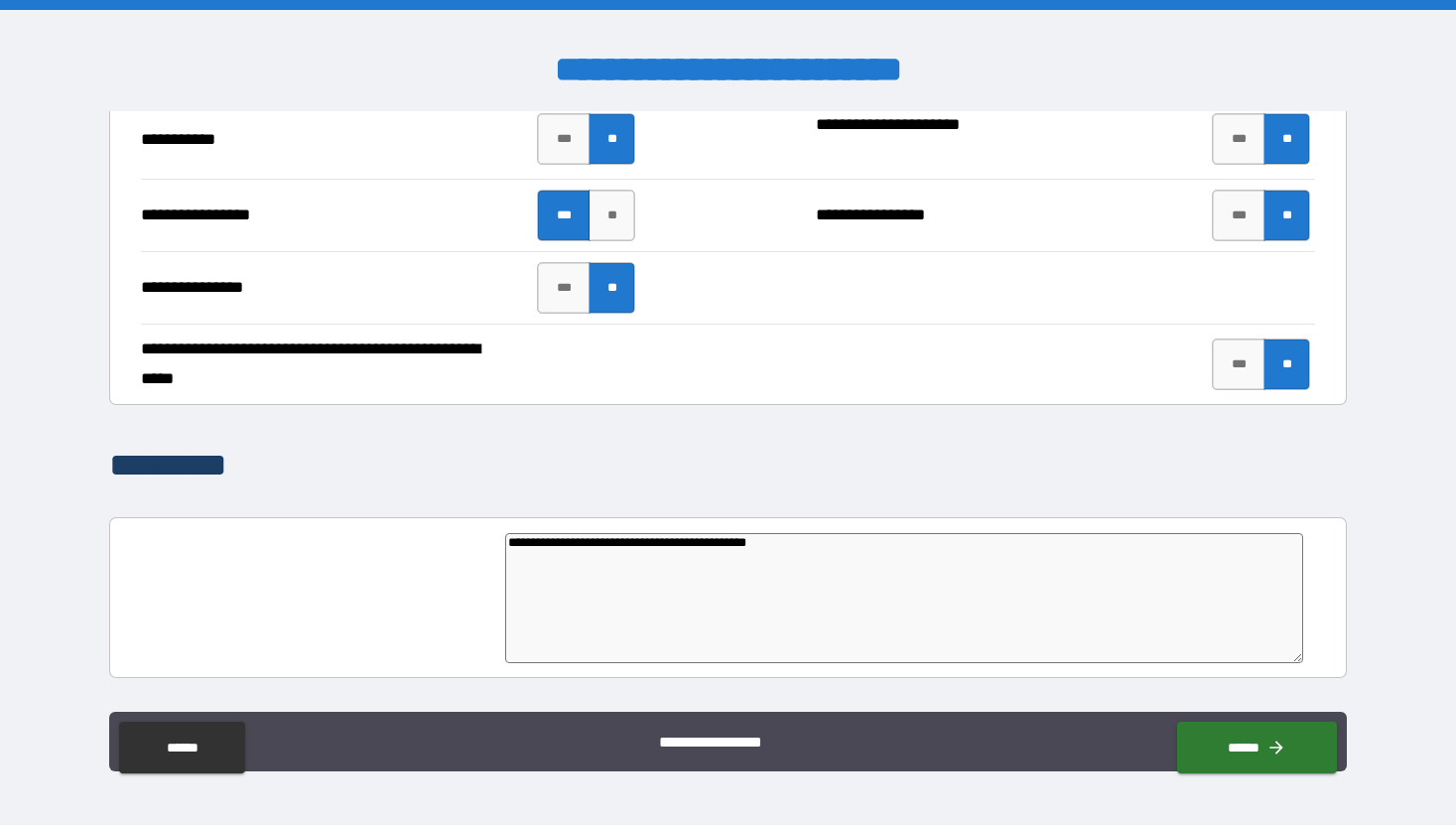 type on "**********" 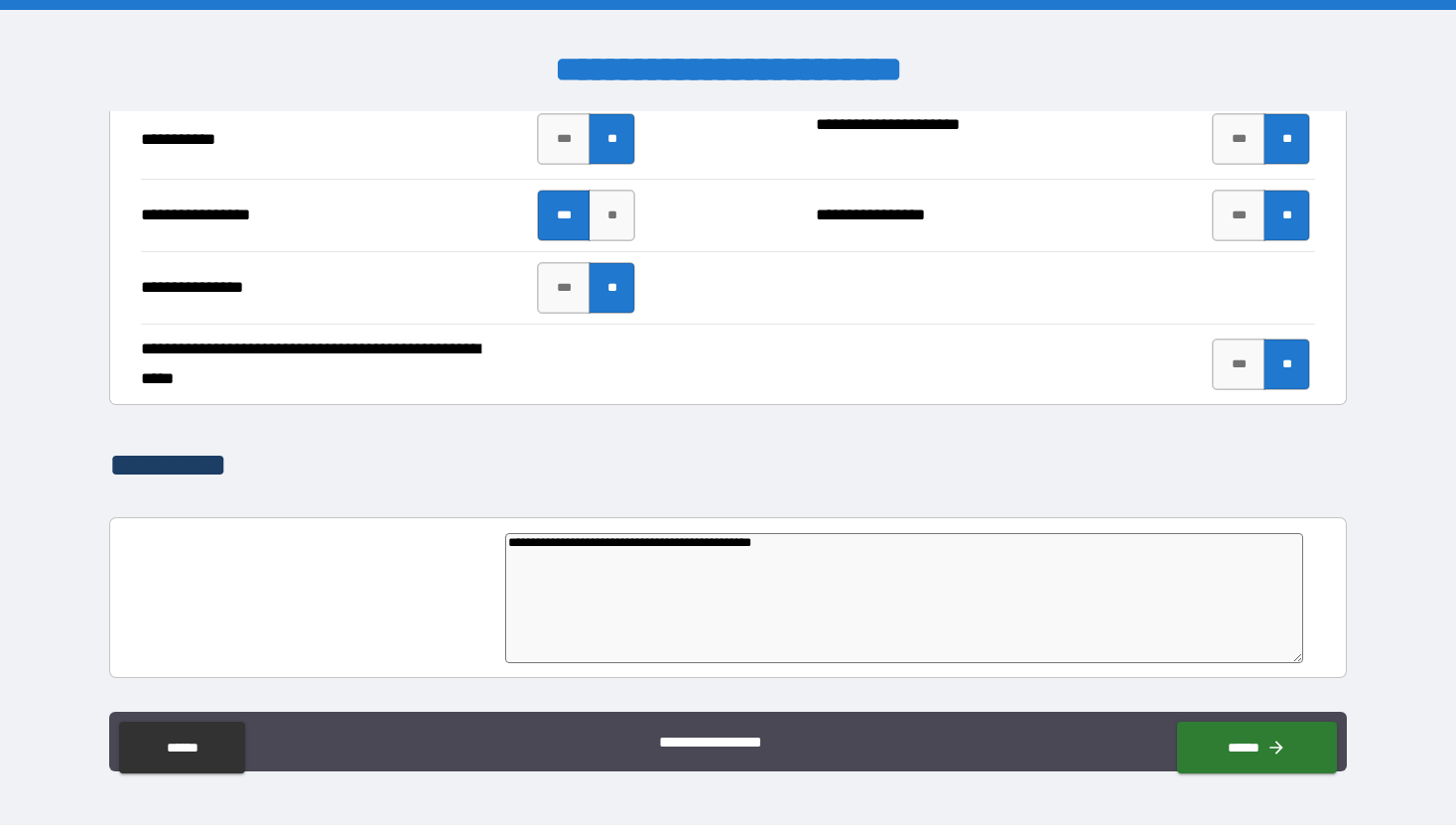 type on "*" 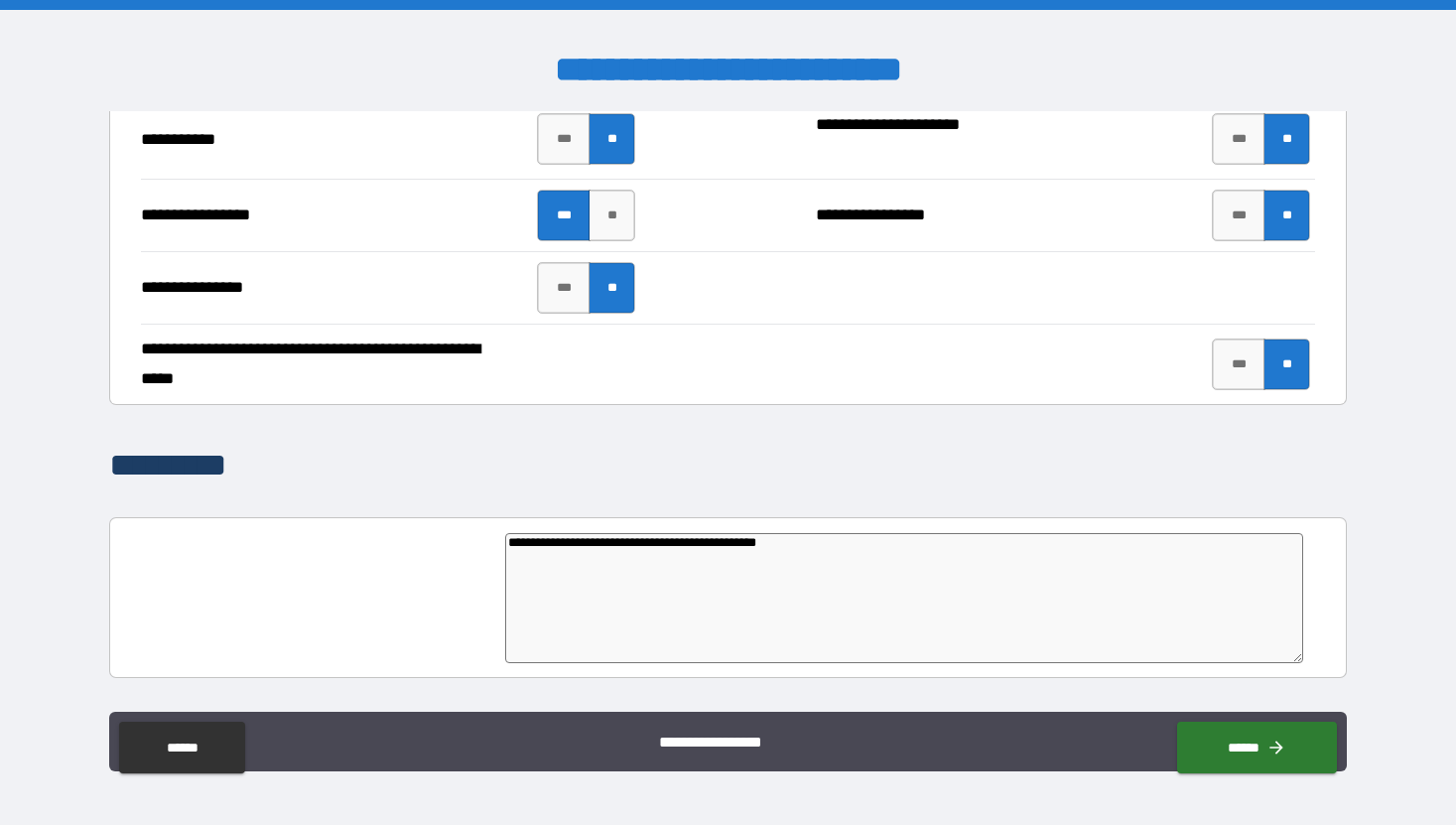 type on "*" 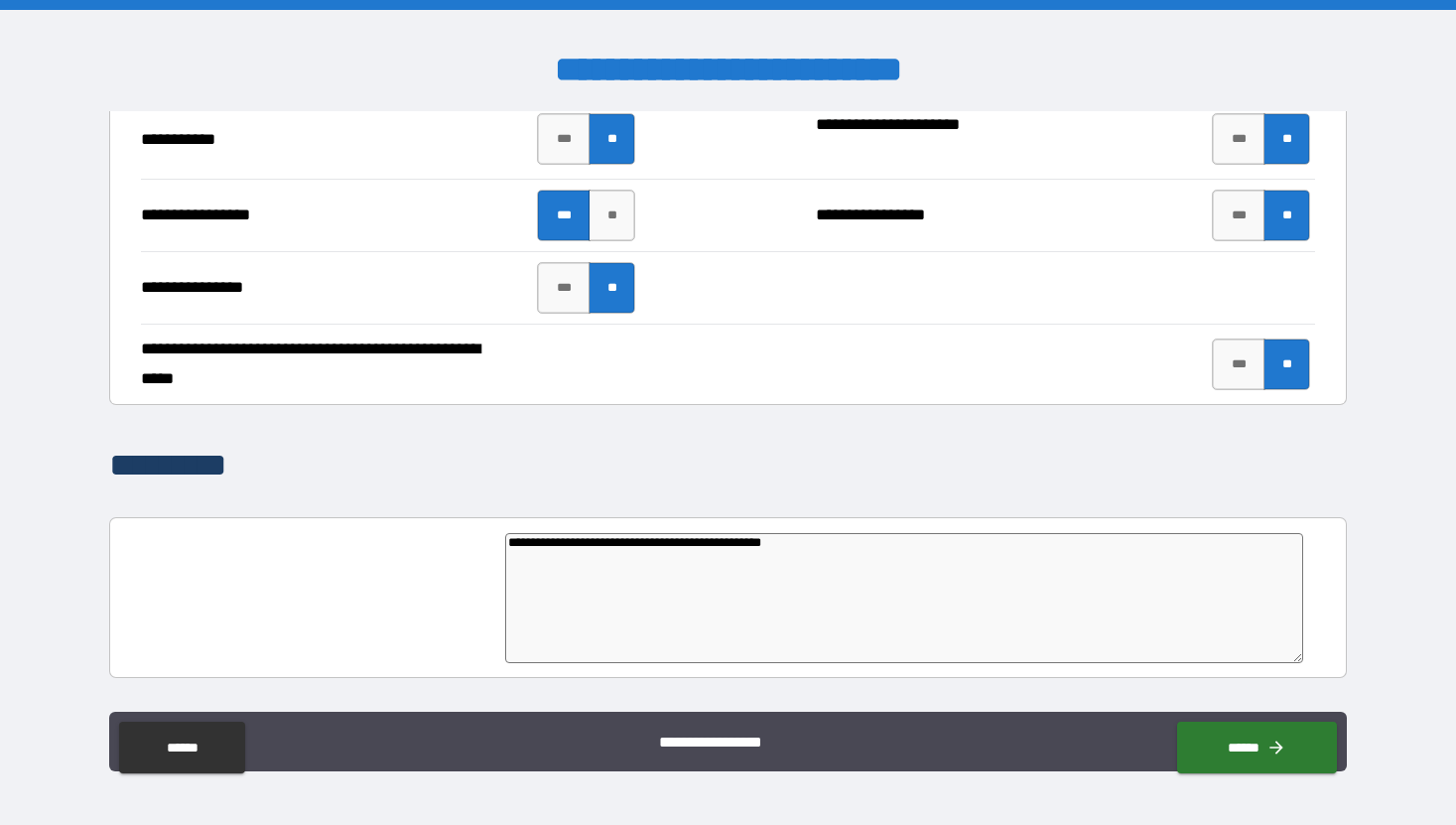 type on "*" 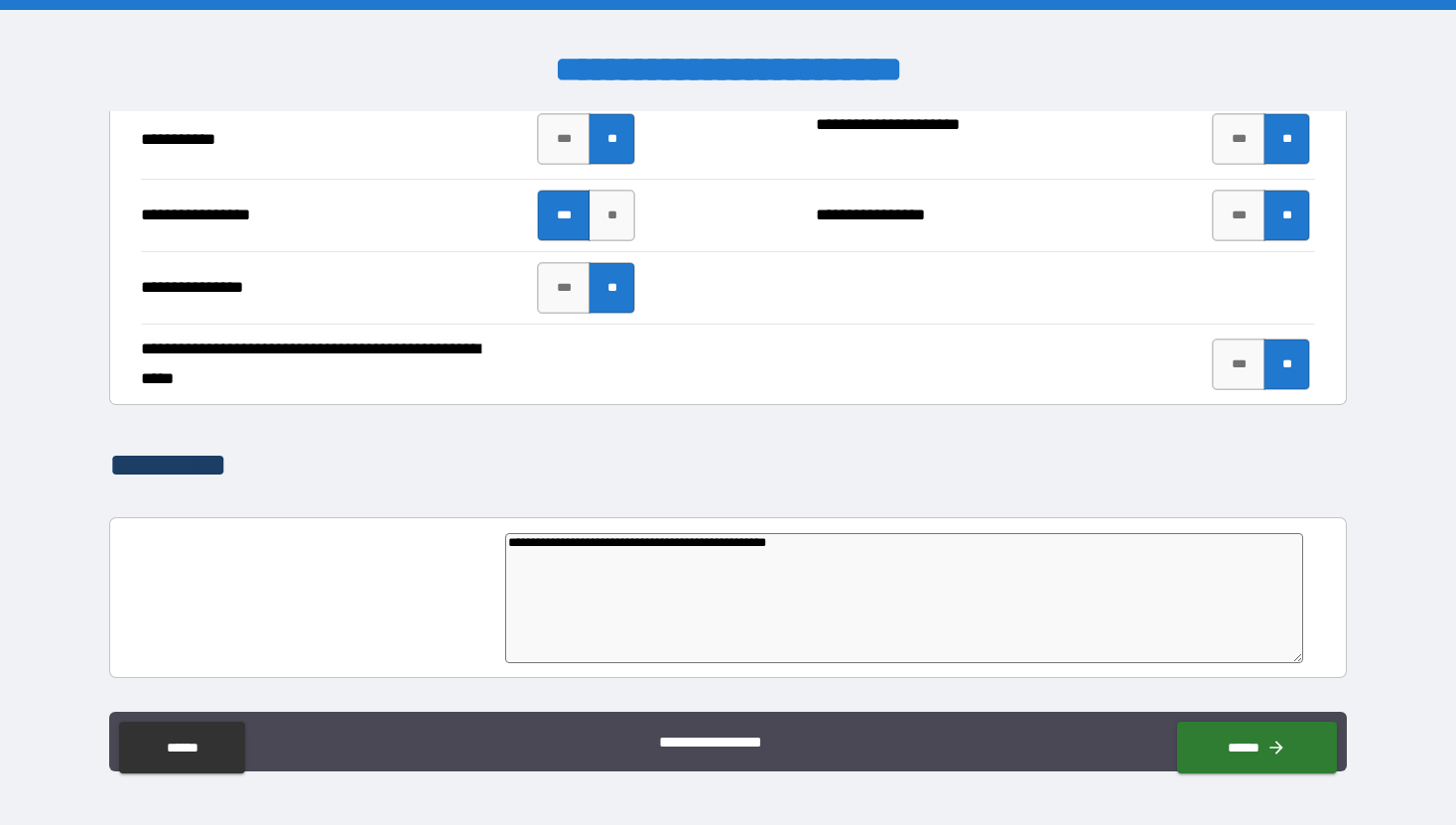 type on "*" 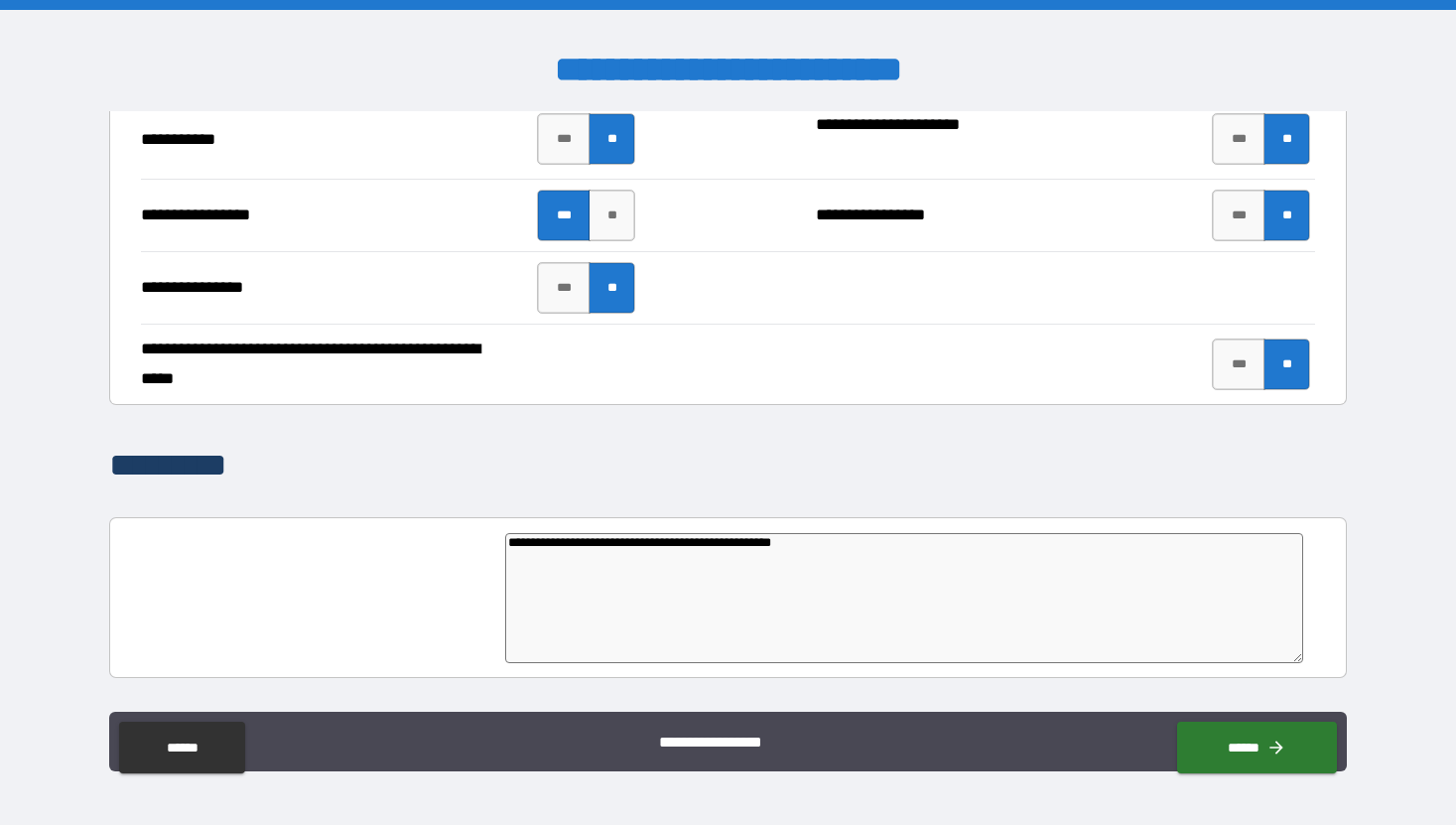 type on "*" 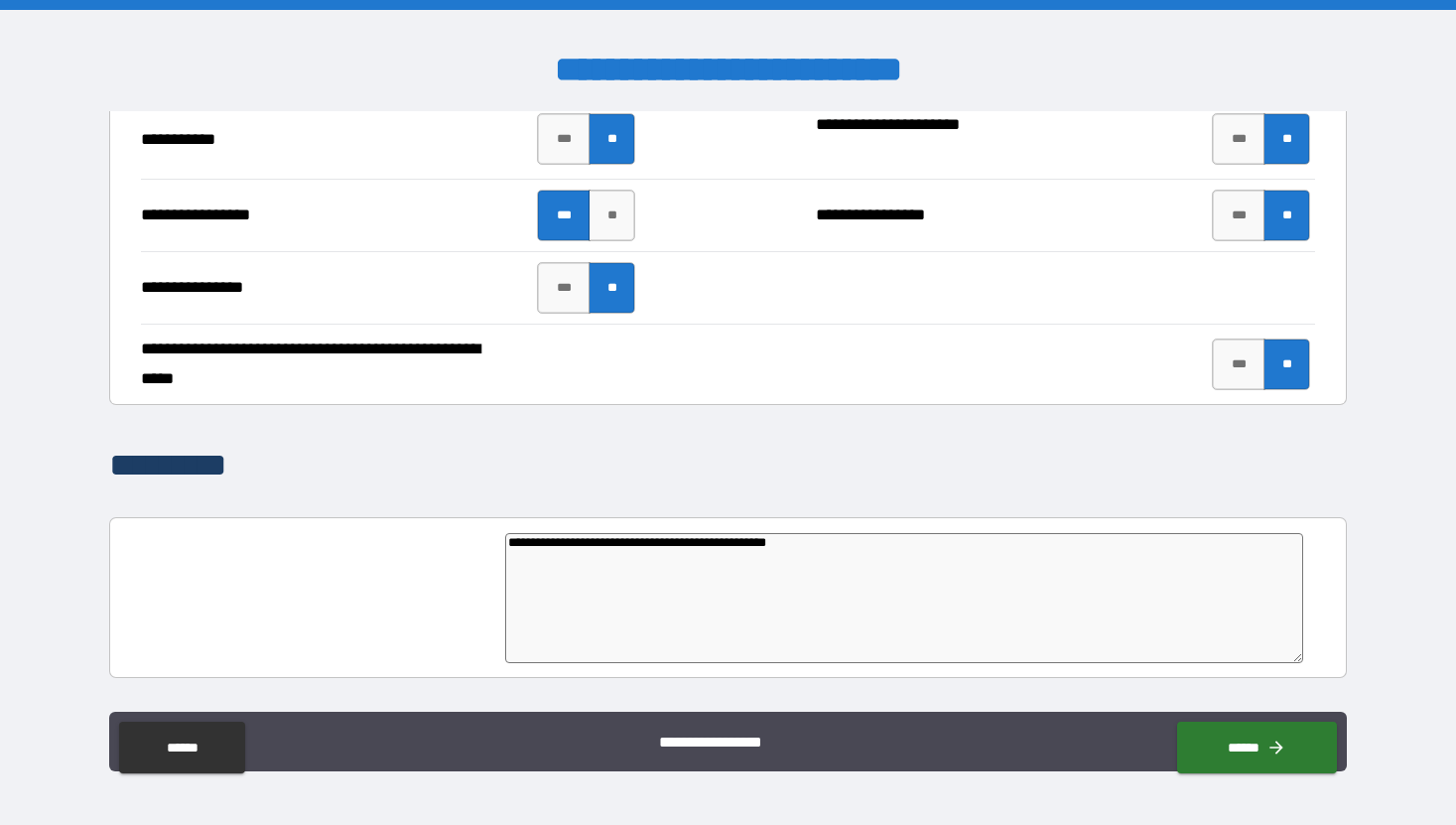 type on "*" 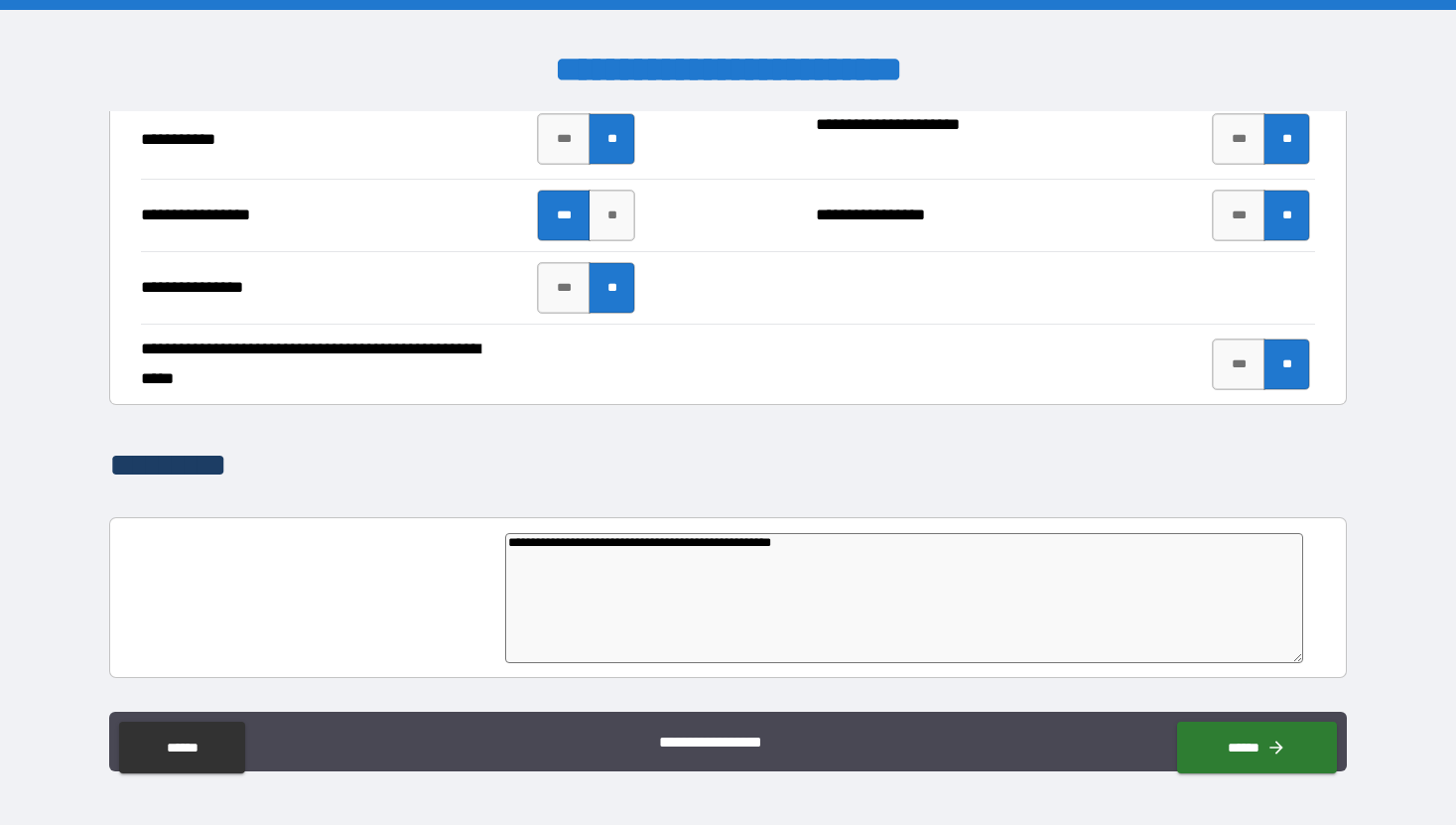 type on "**********" 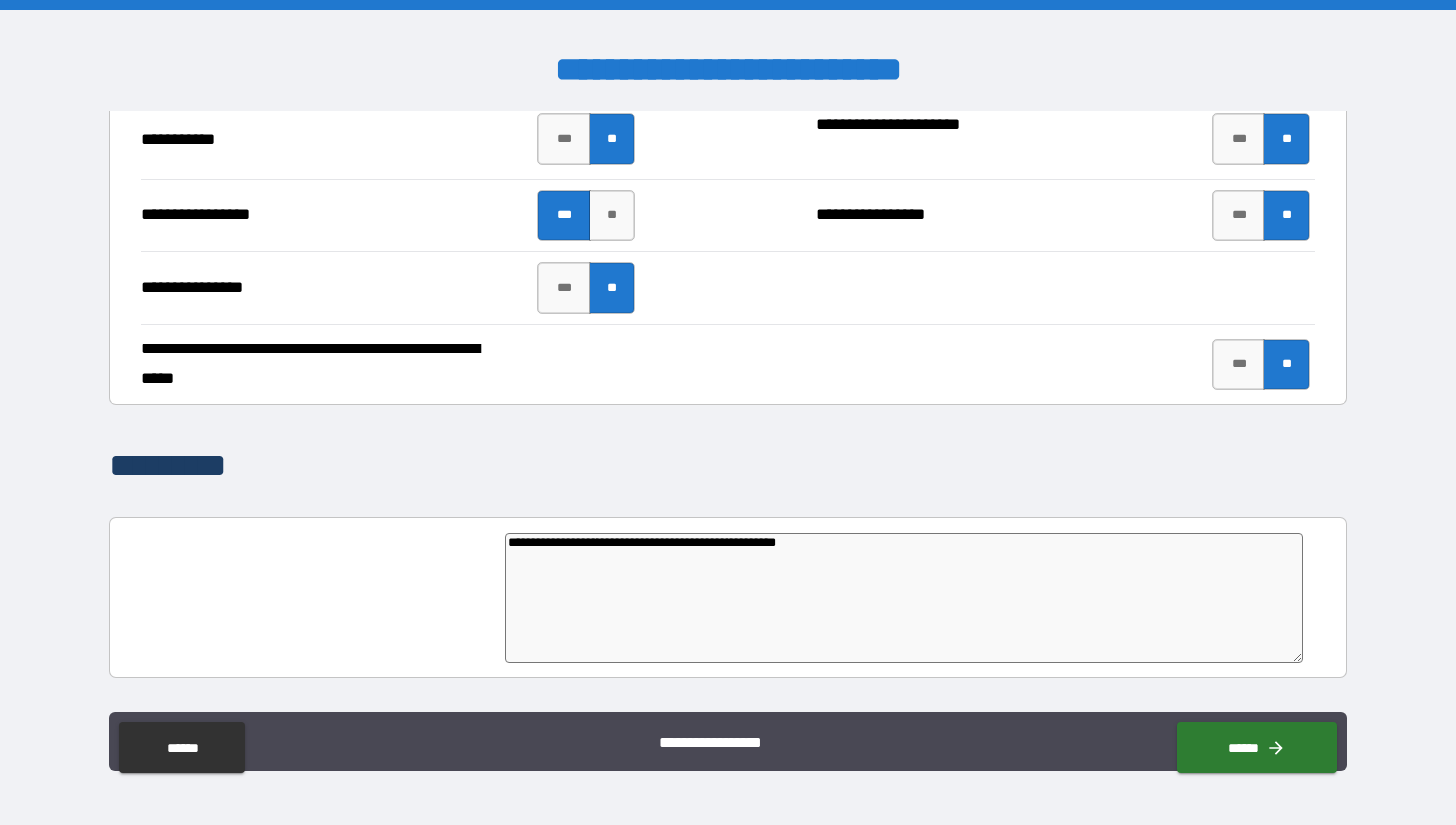 type on "*" 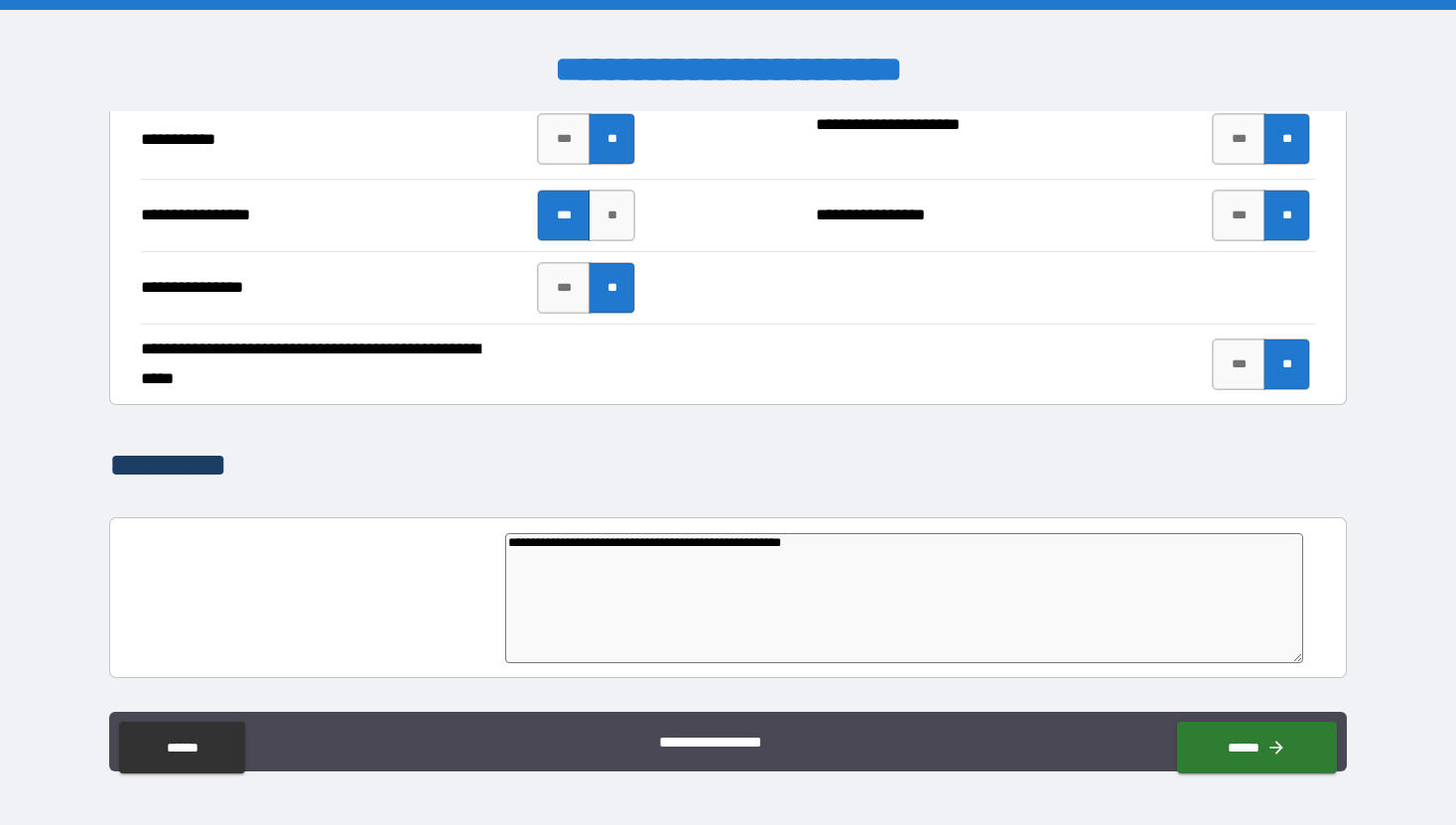 type on "*" 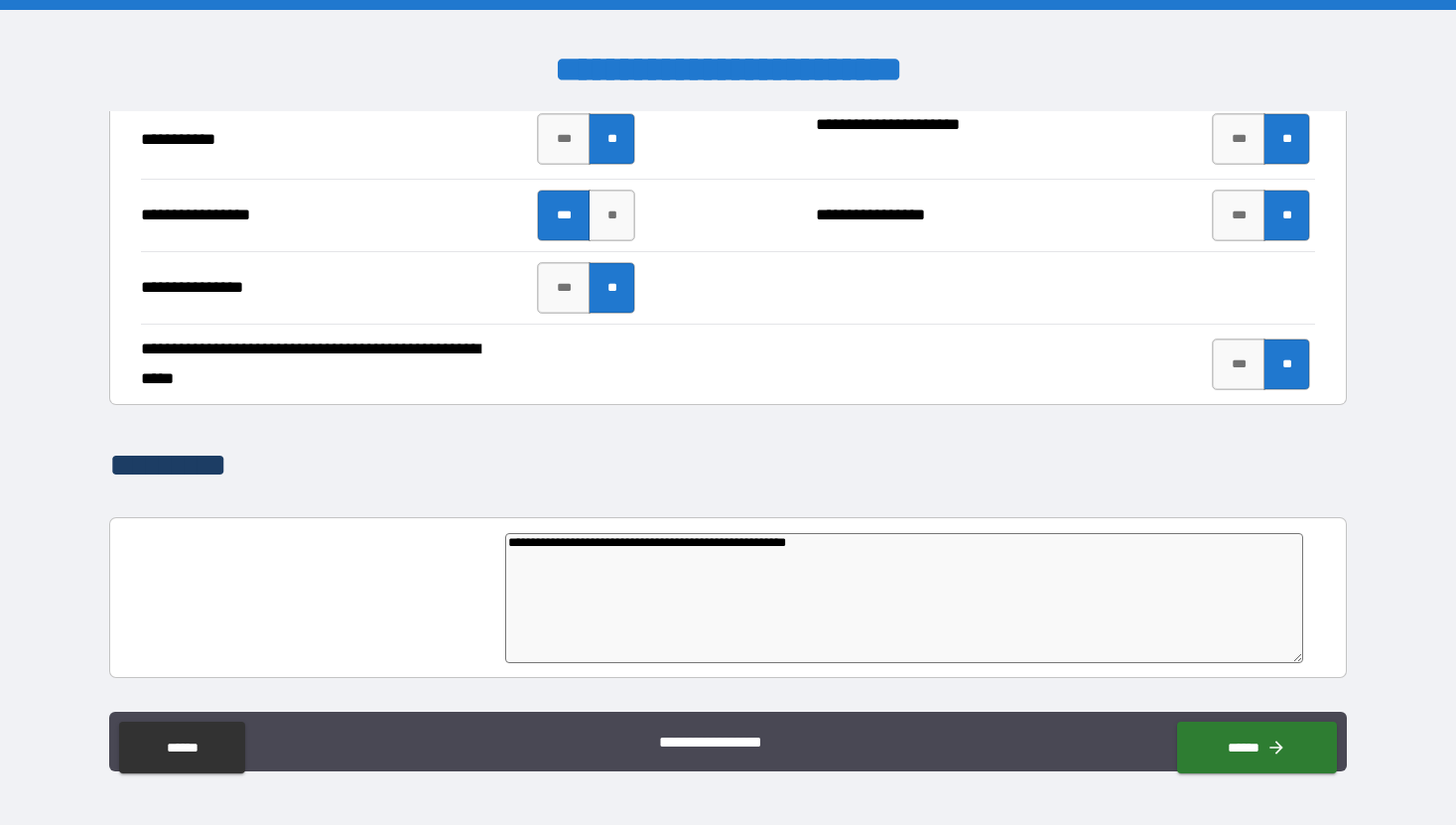 type on "*" 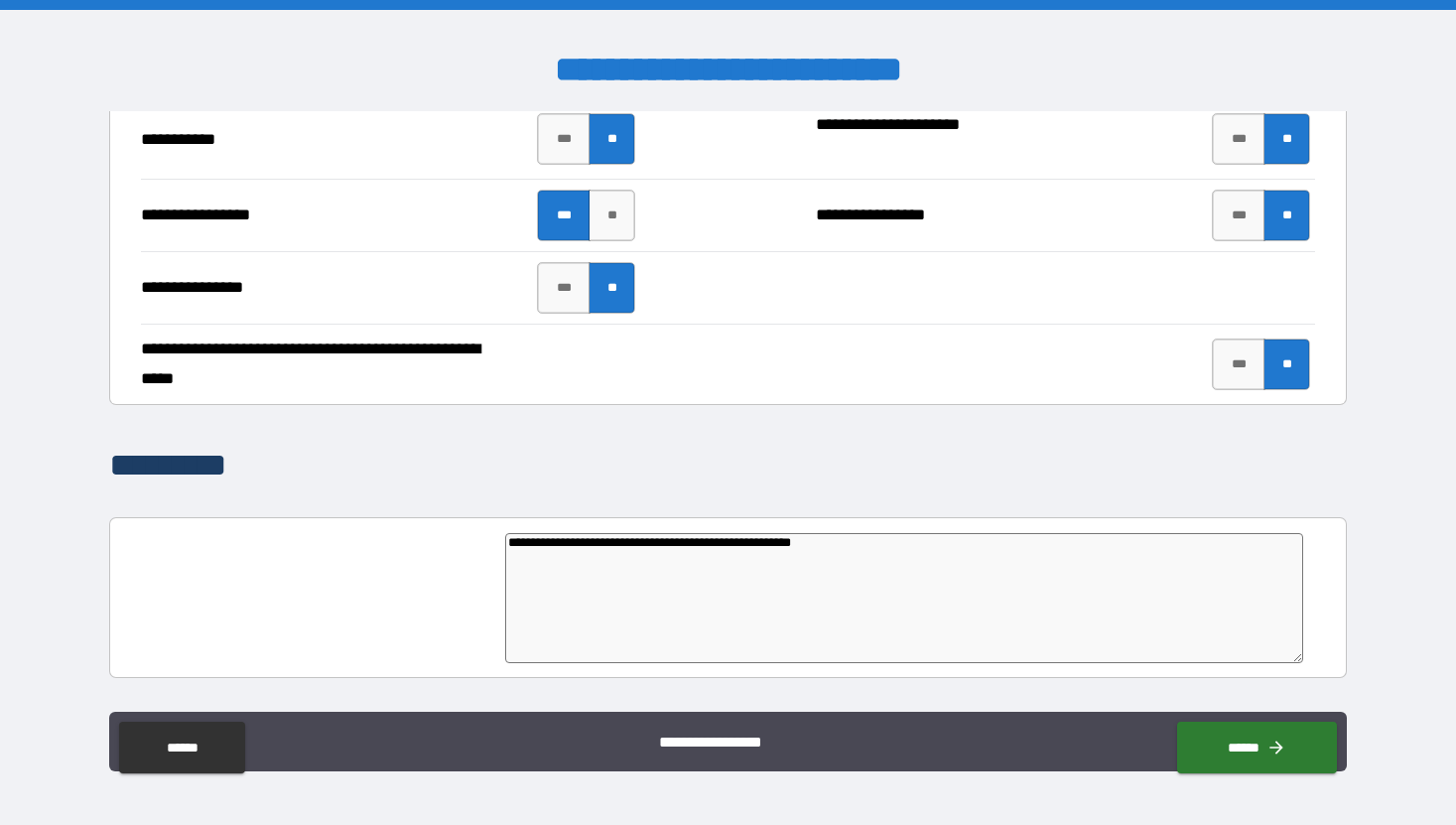 type on "*" 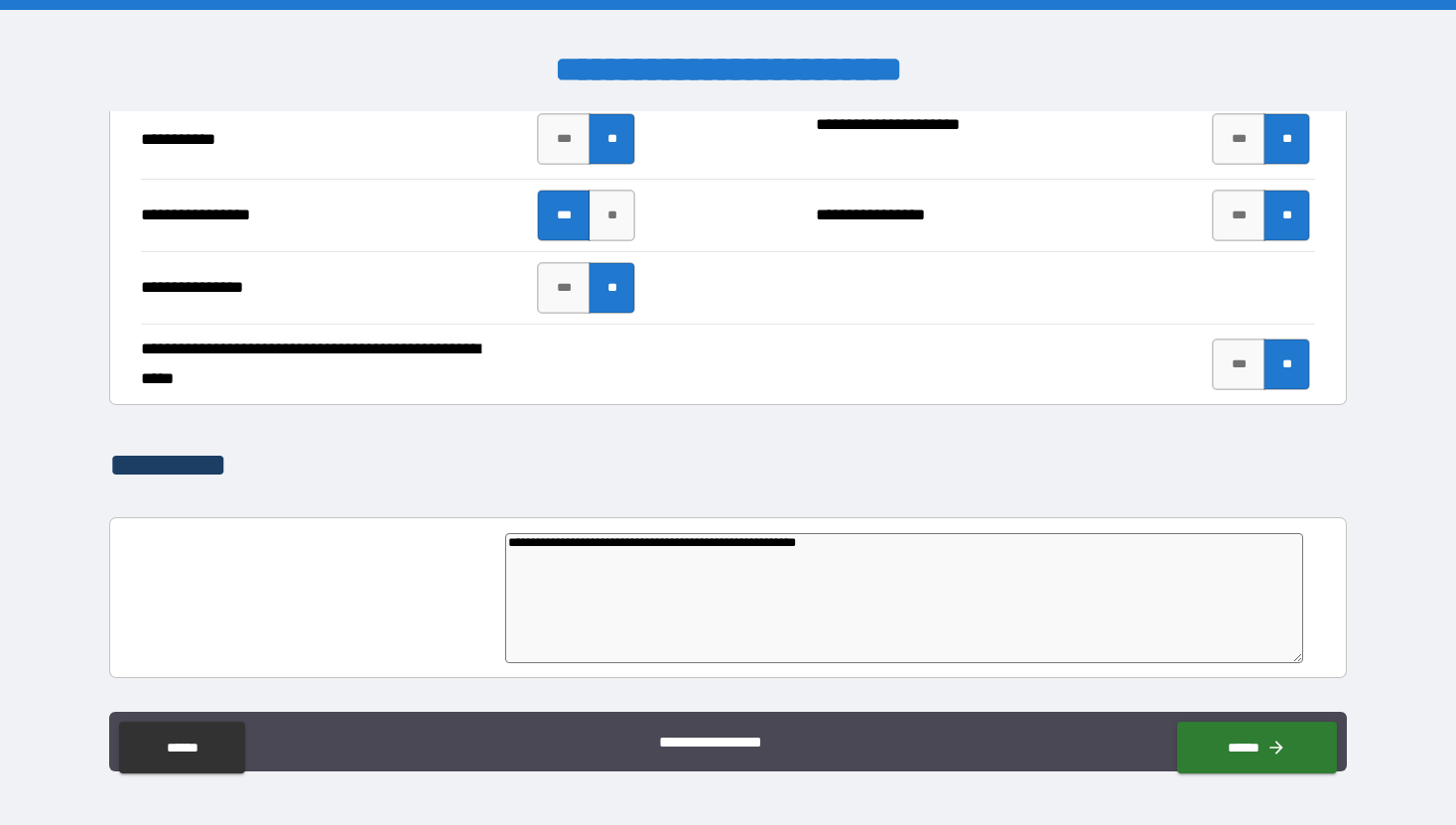 type on "*" 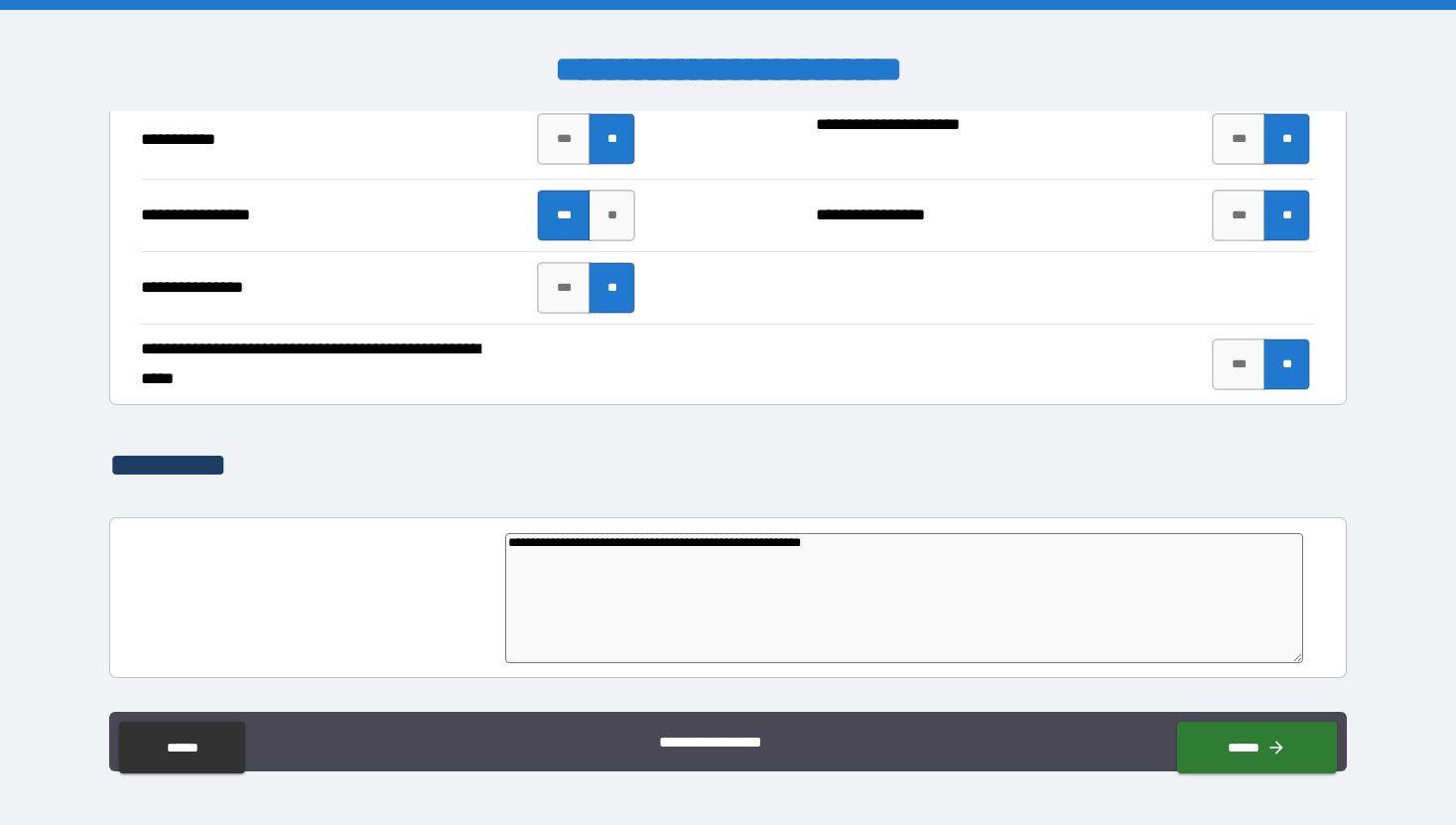 type on "**********" 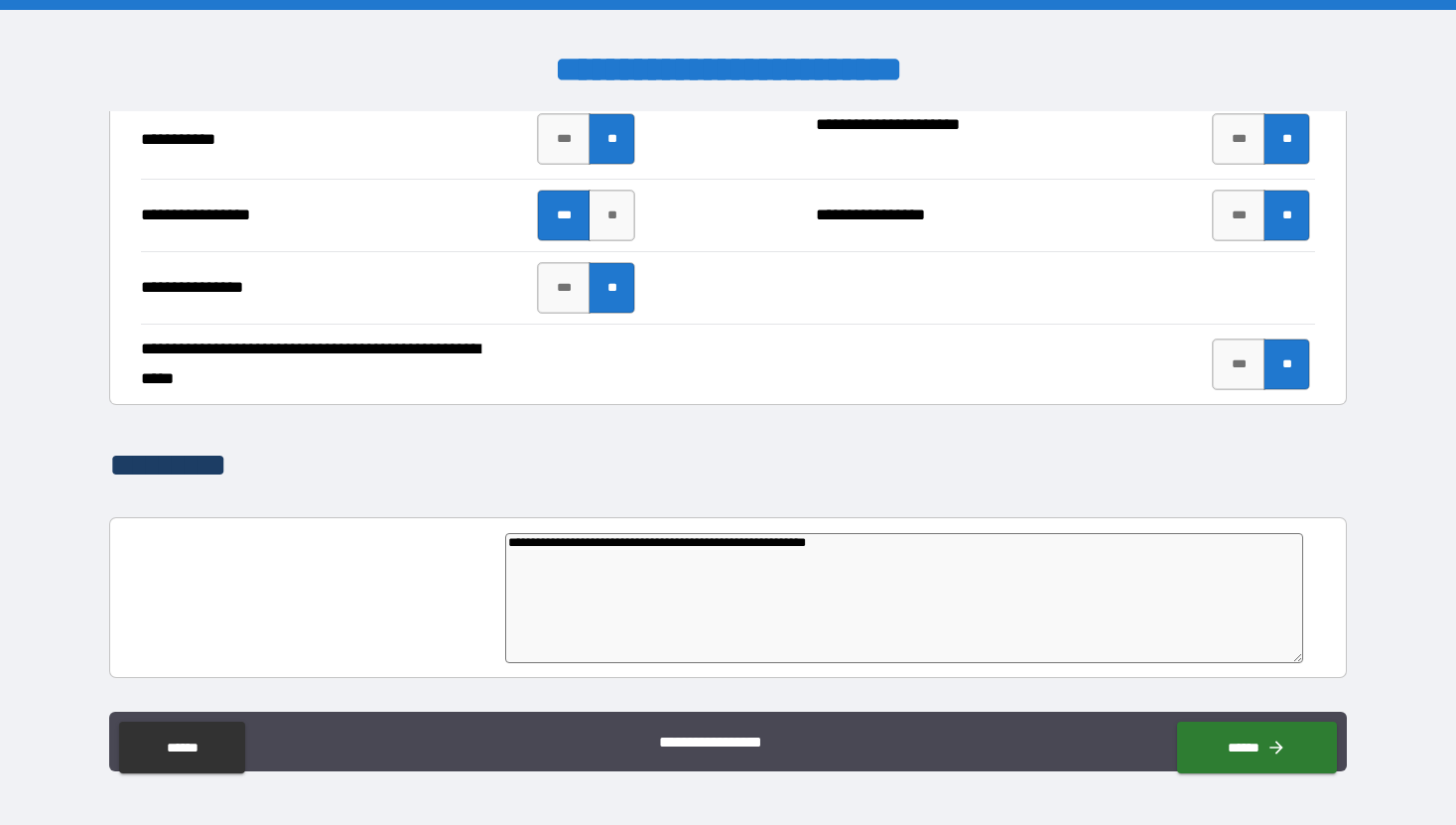 type on "**********" 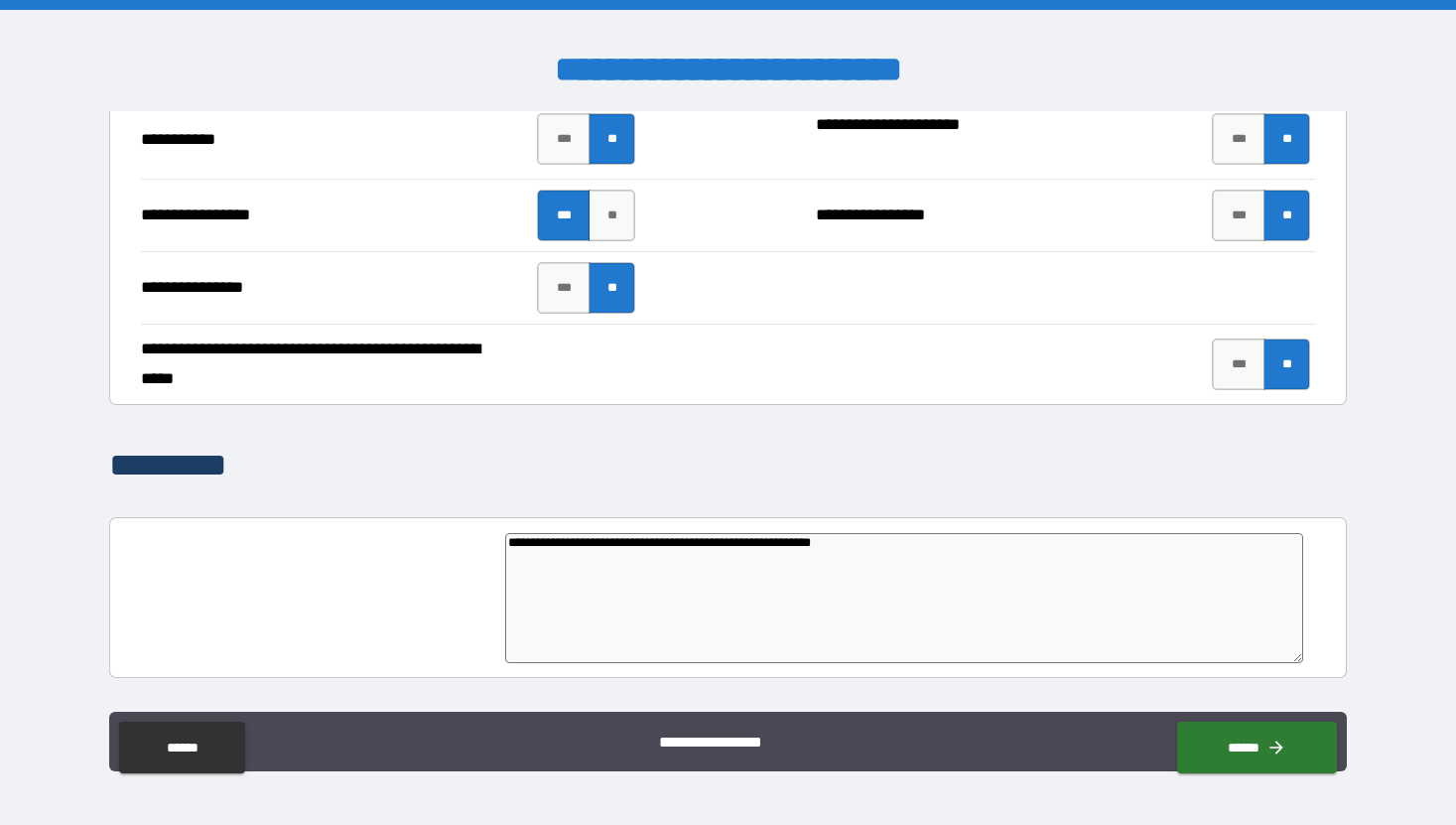 type on "**********" 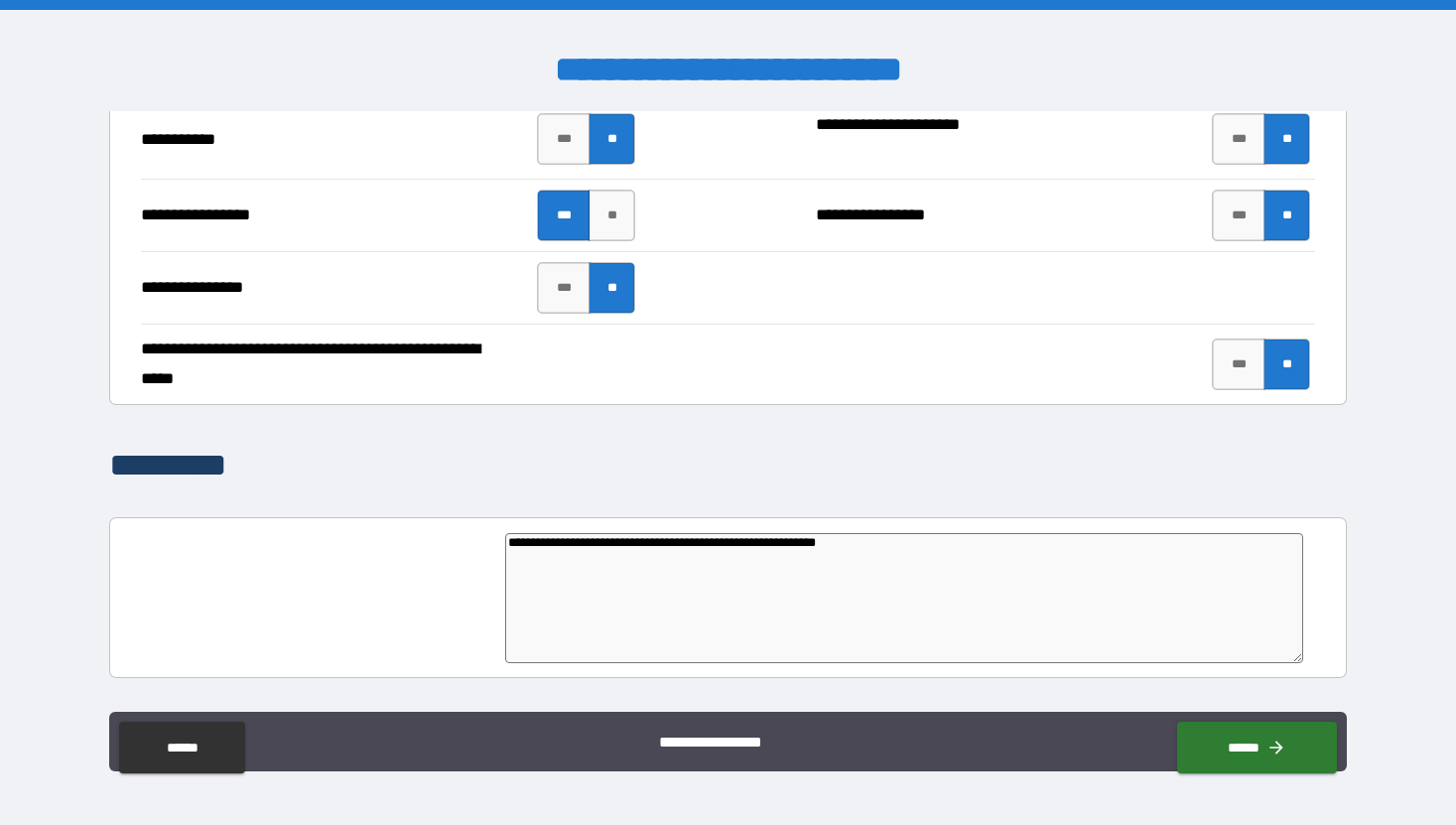 type on "**********" 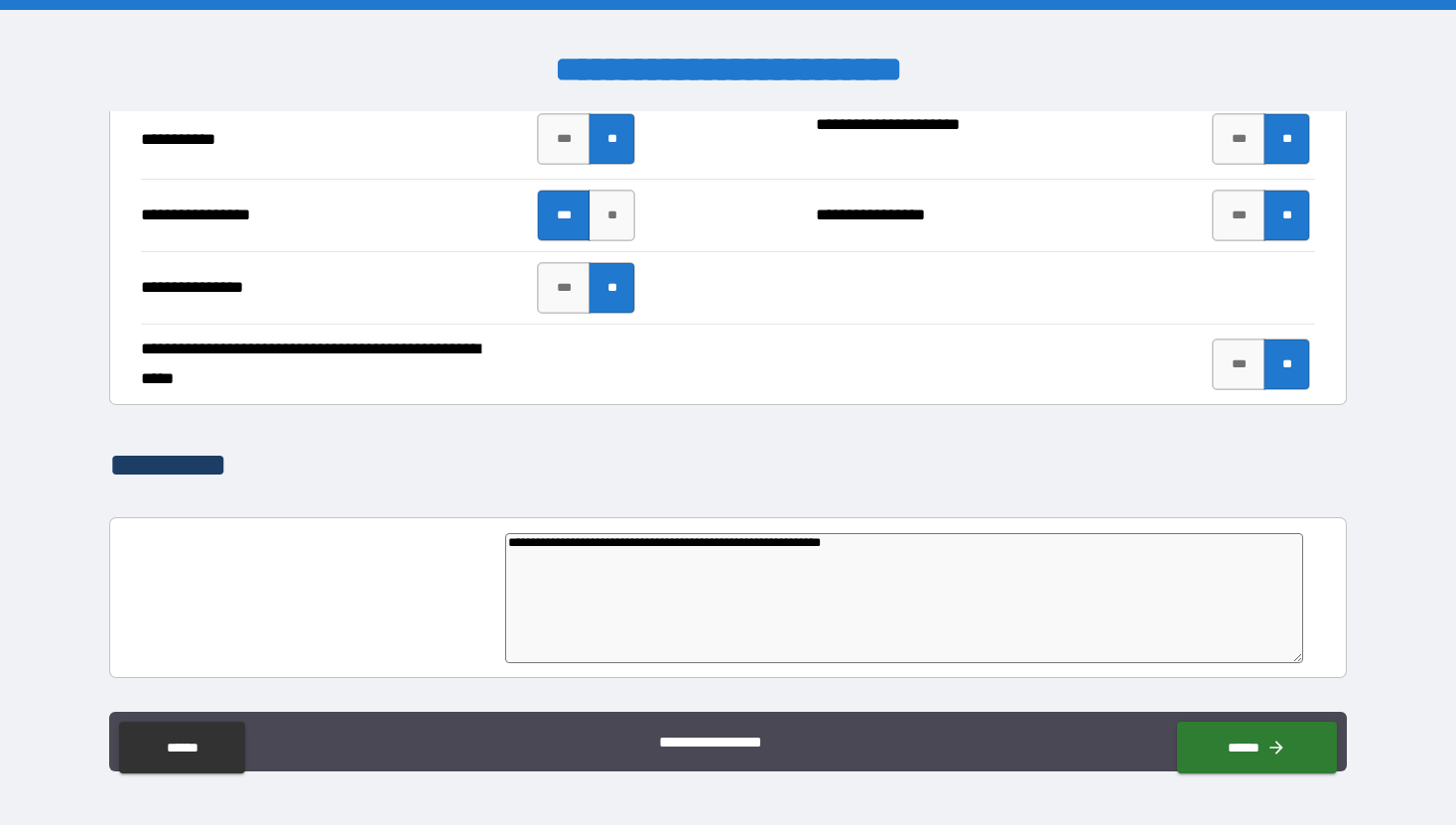 type on "*" 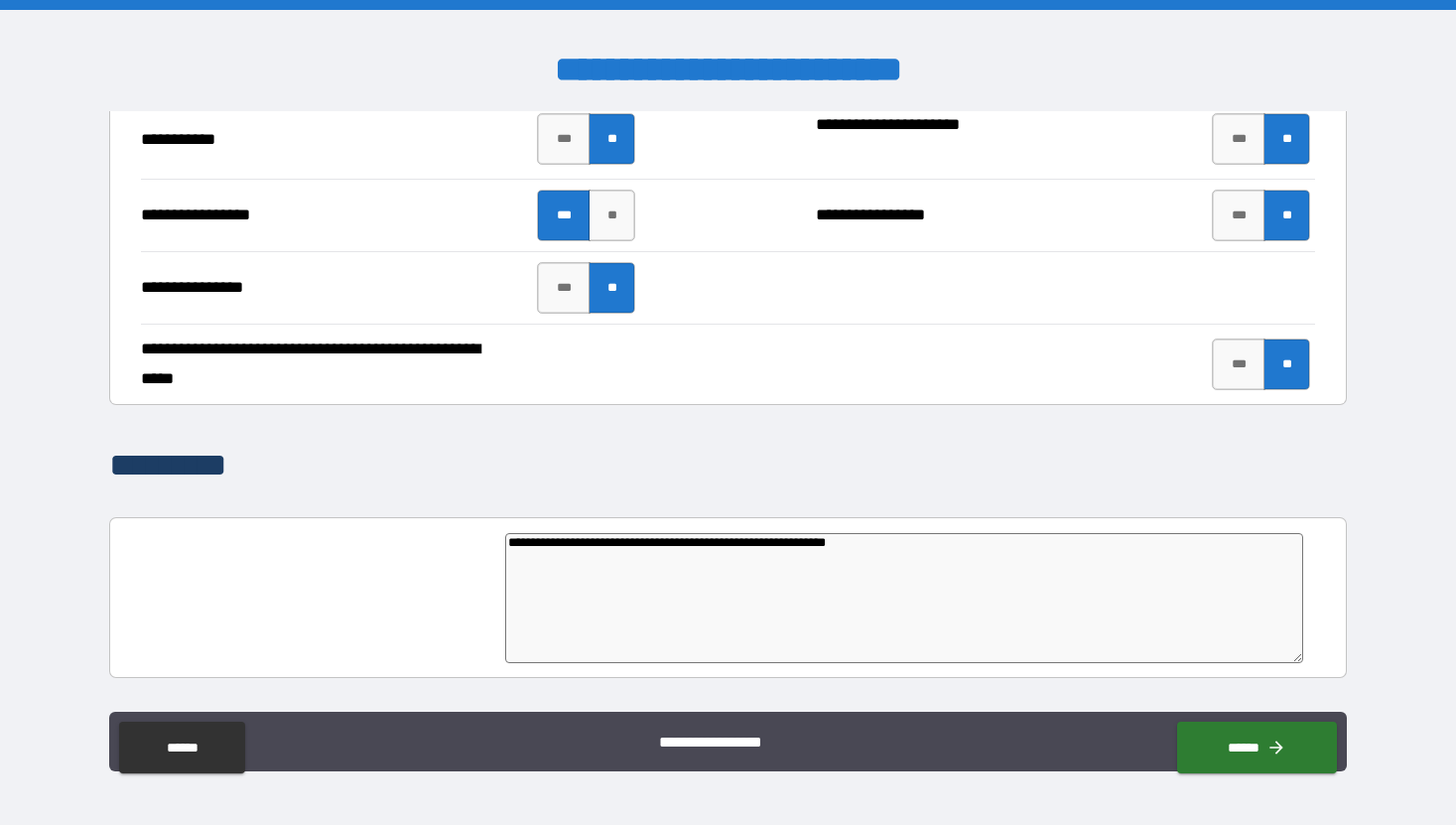 type on "*" 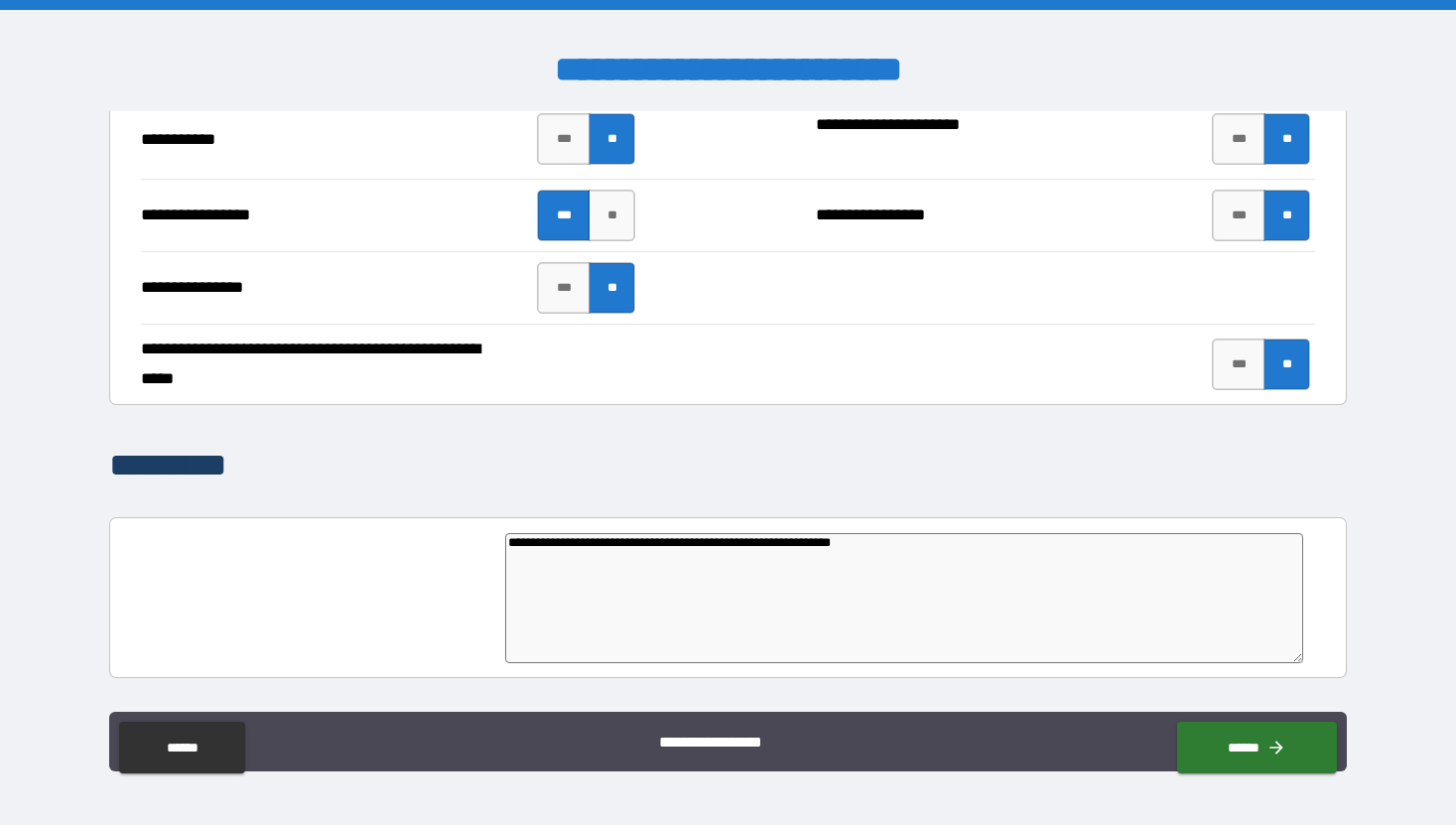 type on "**********" 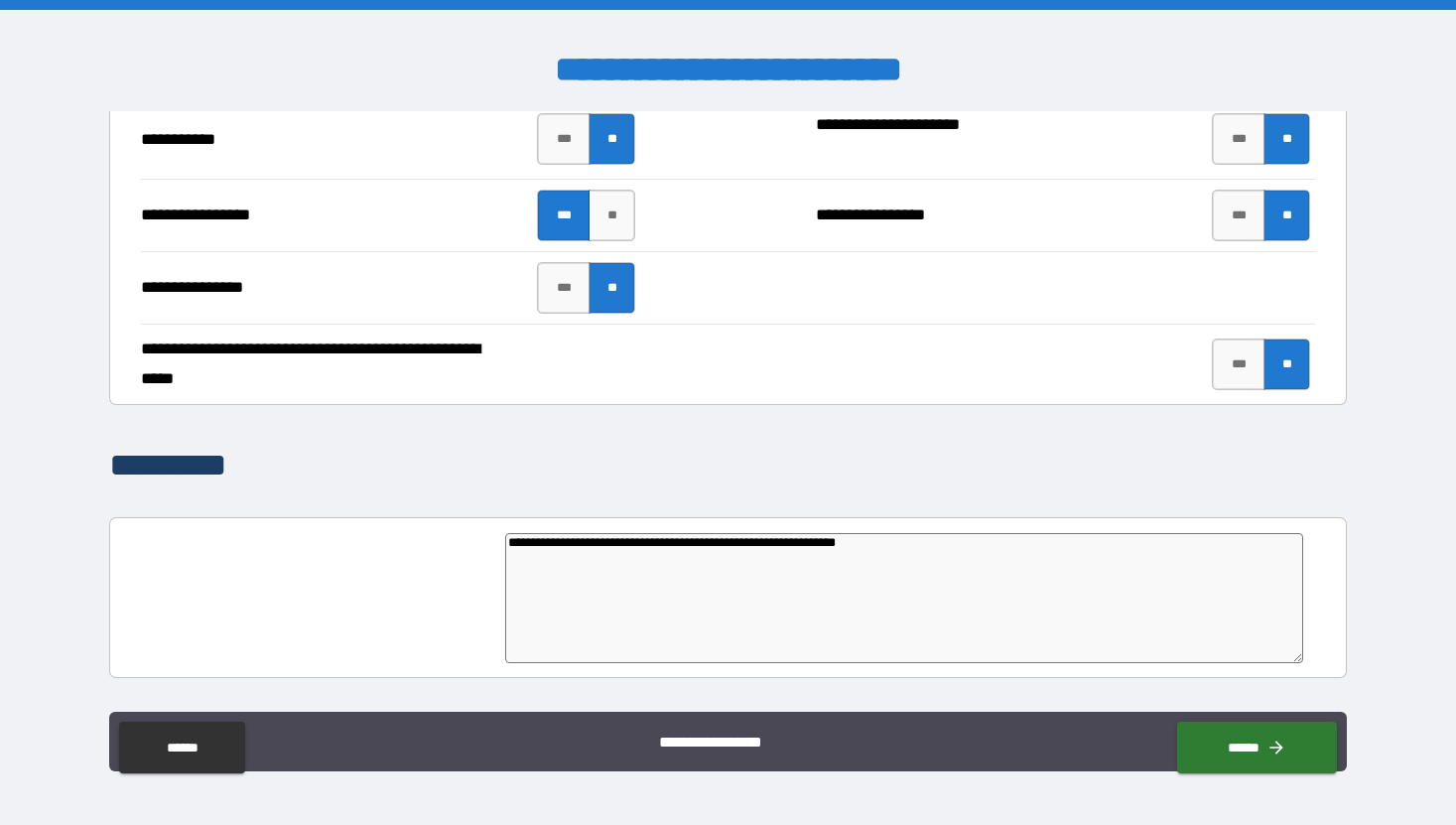 type on "*" 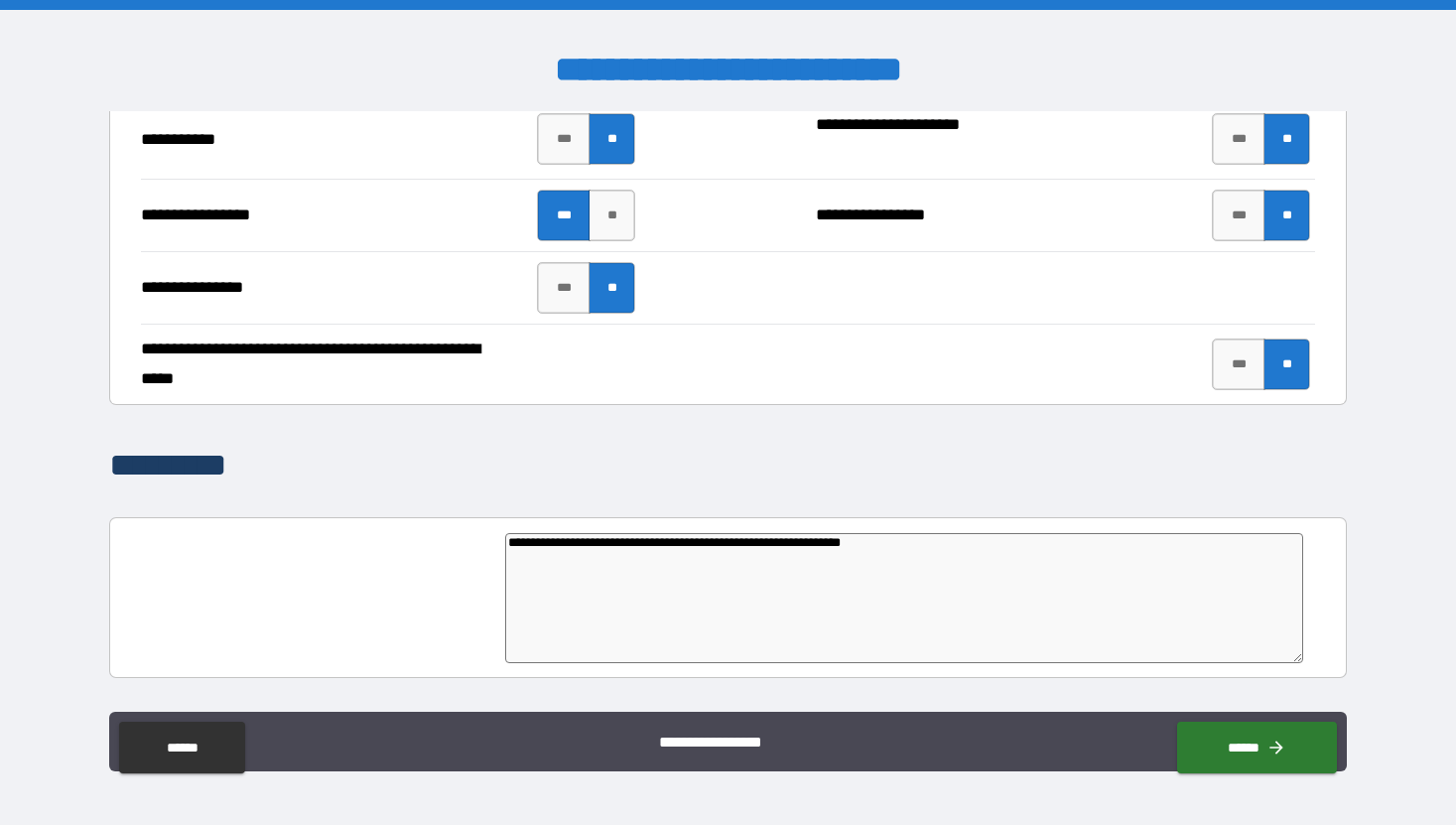 type on "**********" 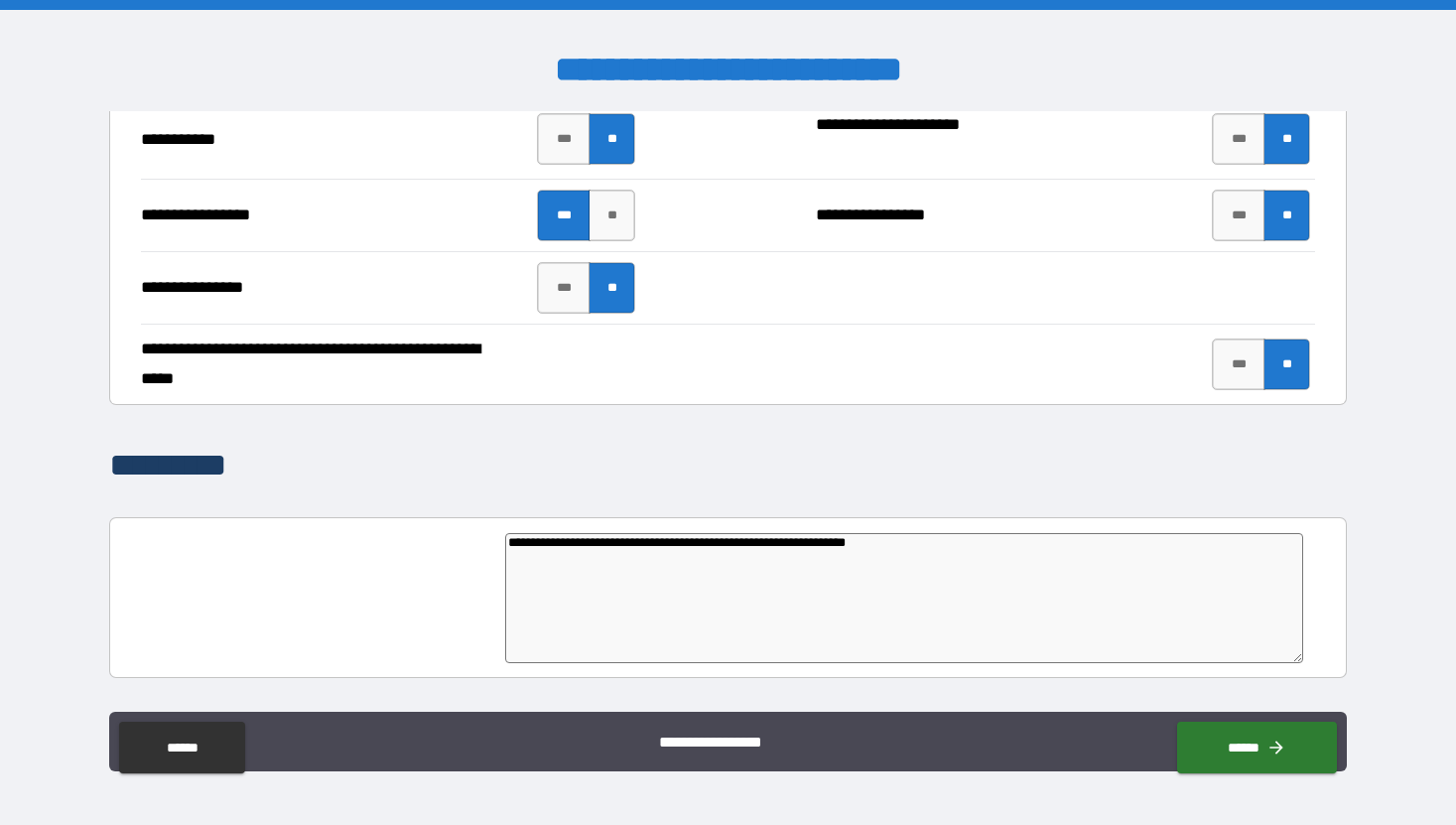 type on "**********" 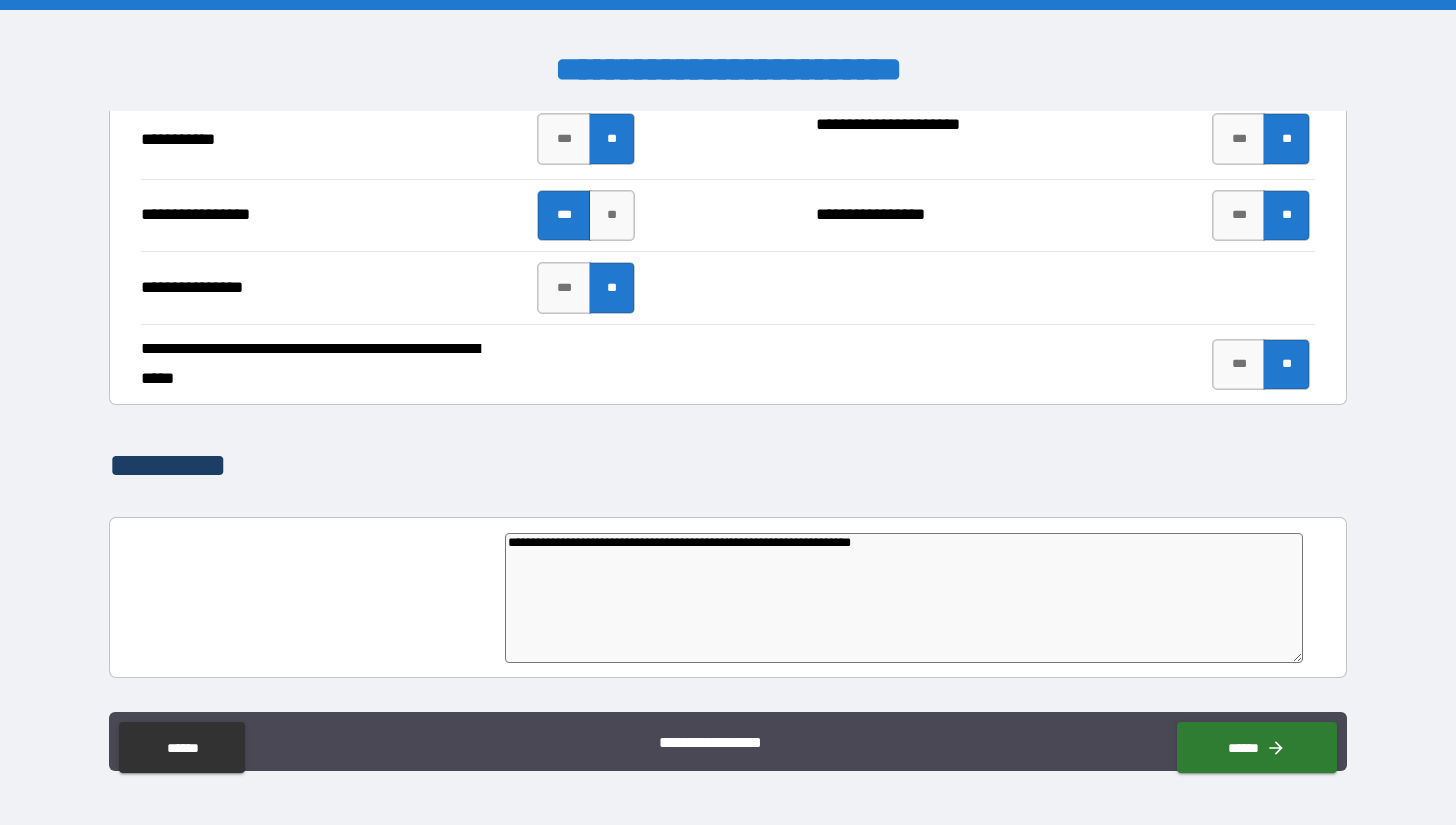 type on "**********" 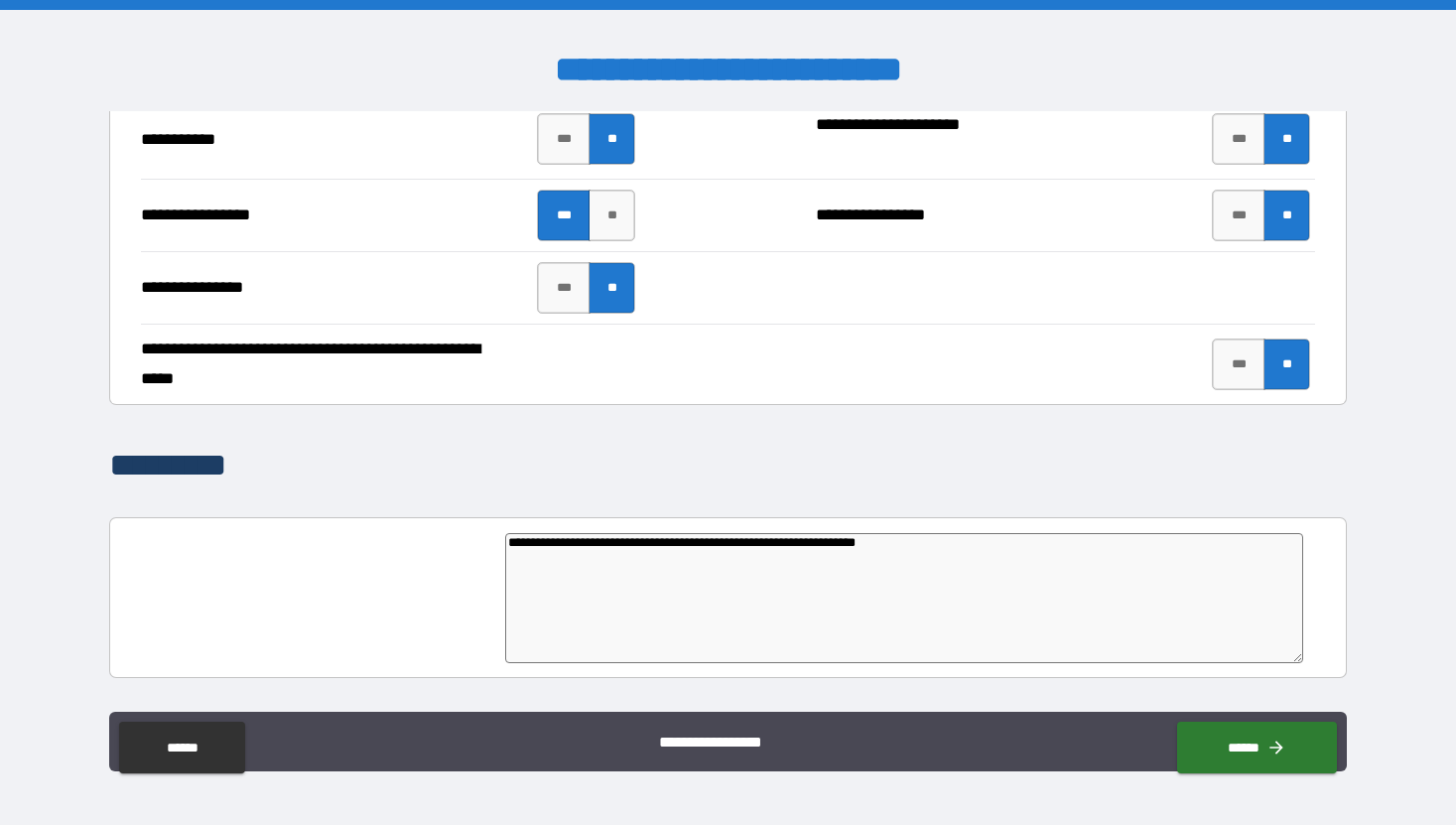 type on "*" 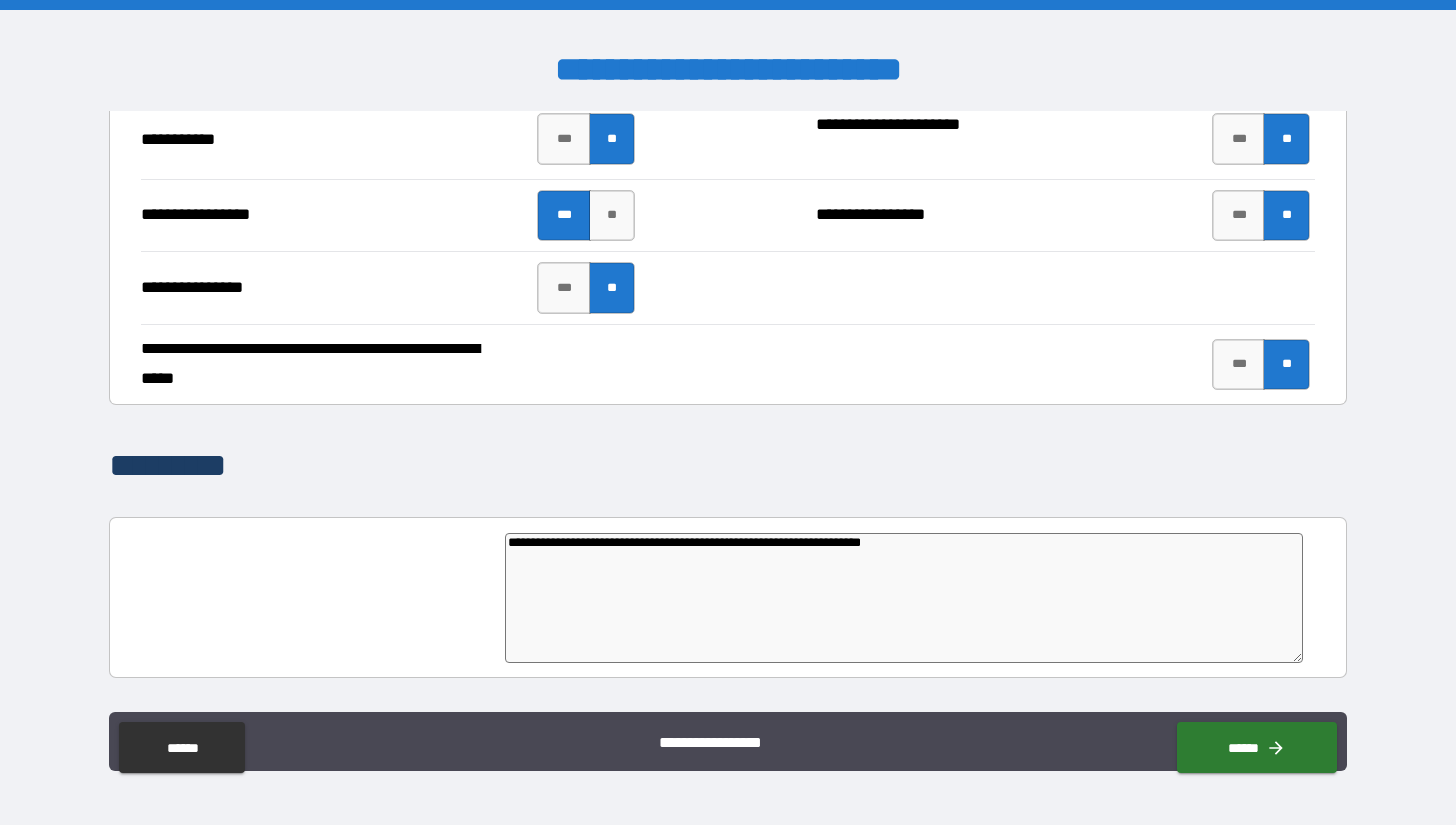 type on "**********" 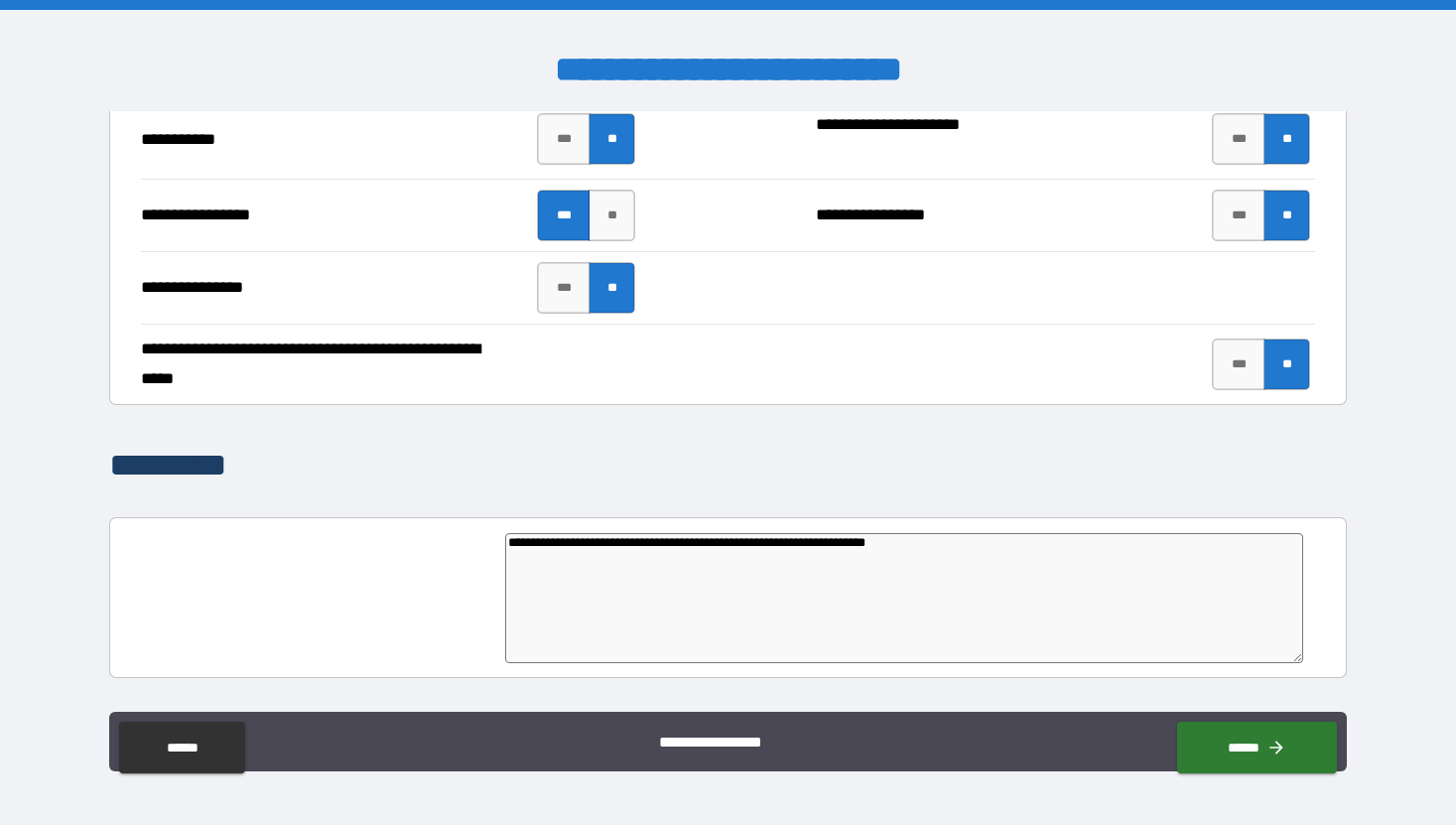 type on "**********" 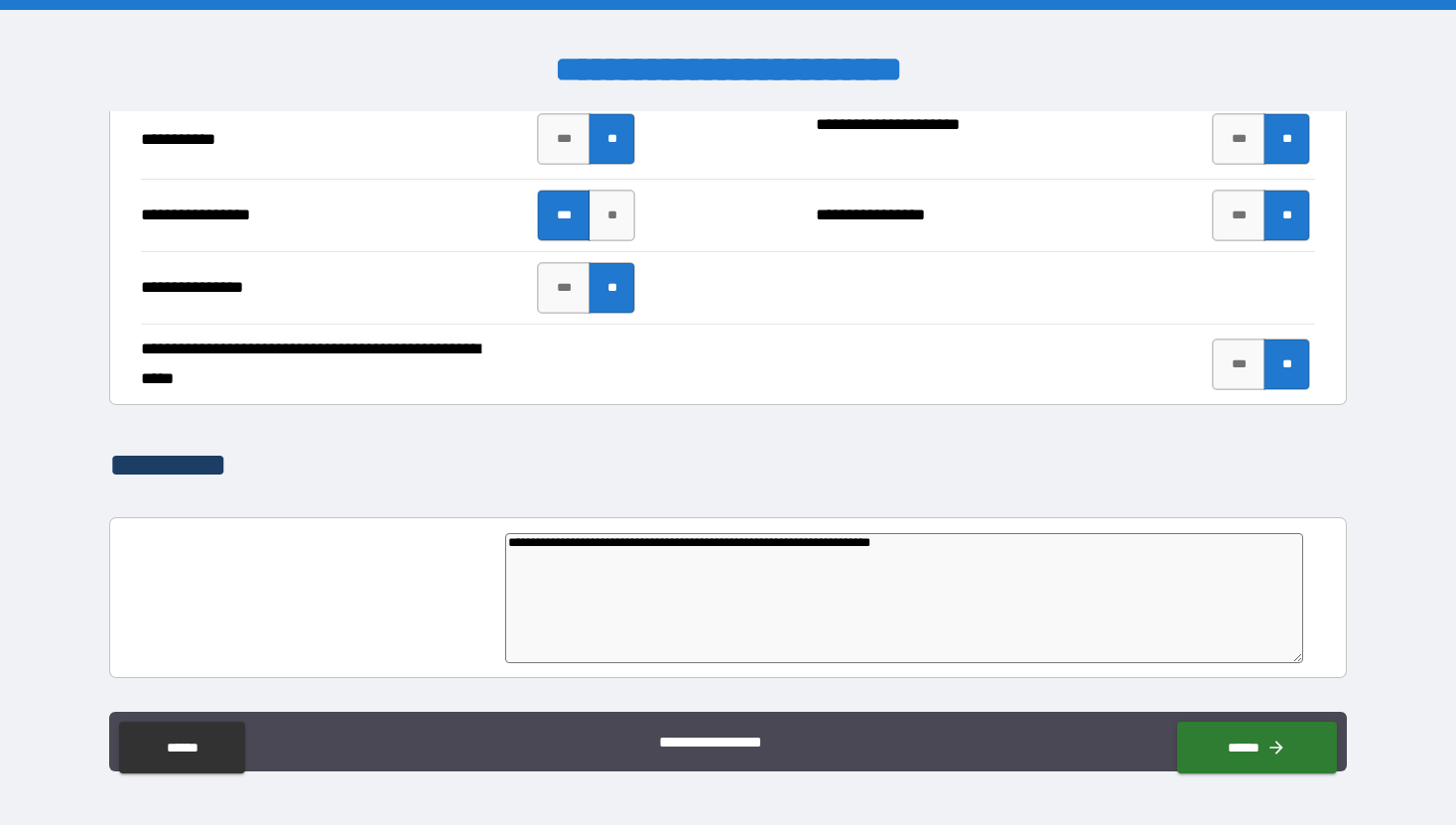 type on "**********" 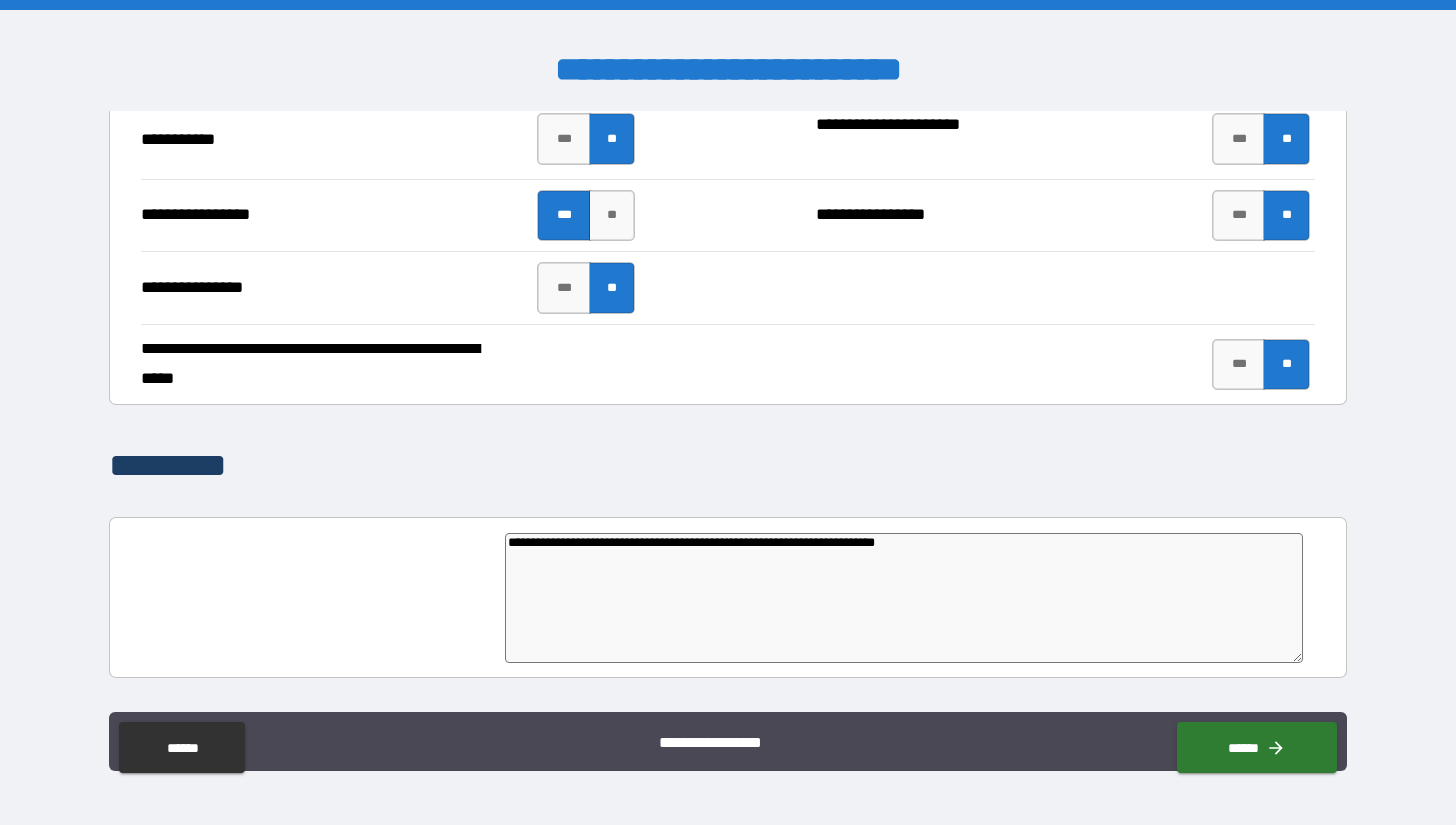 type on "**********" 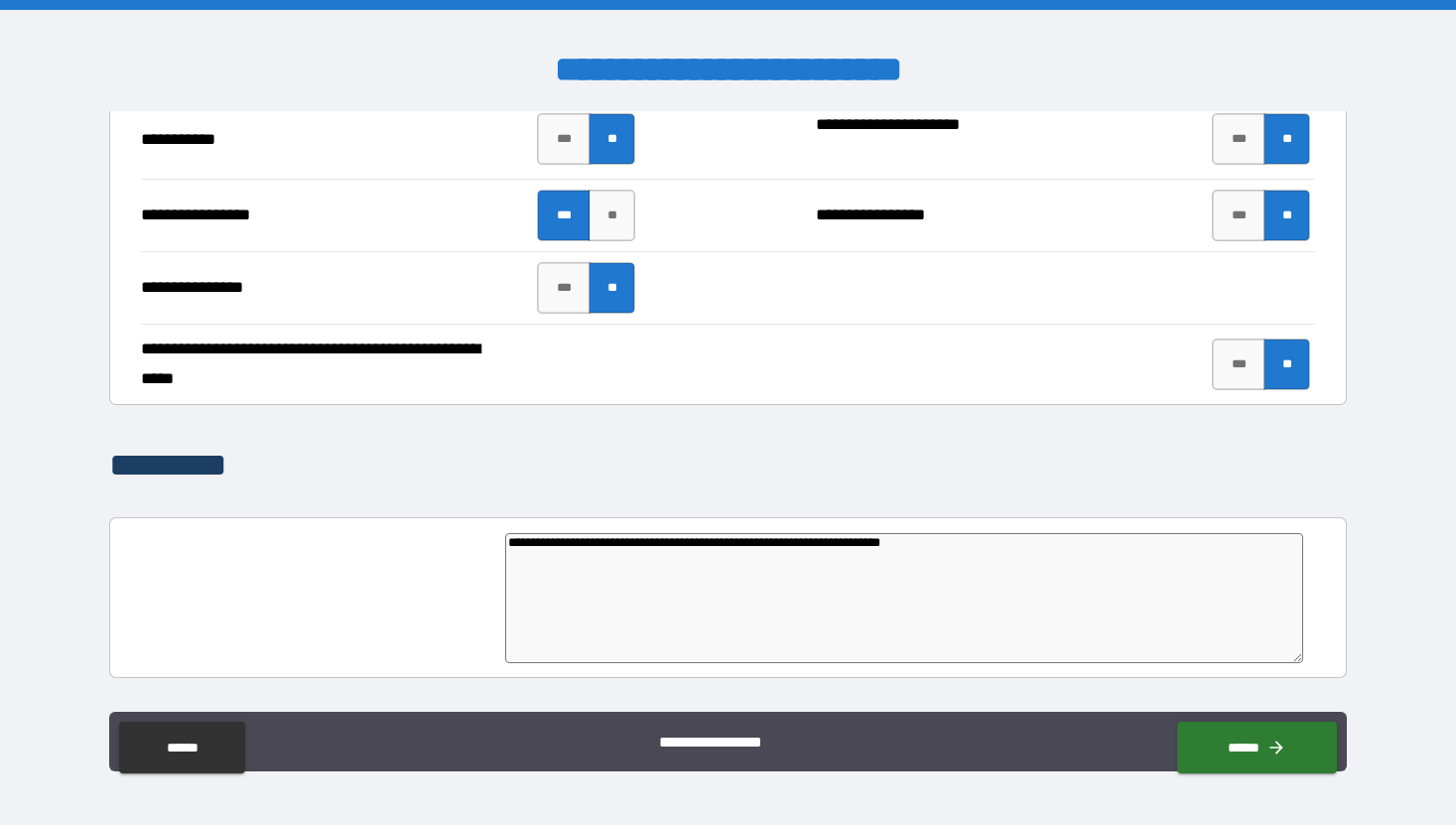 type on "*" 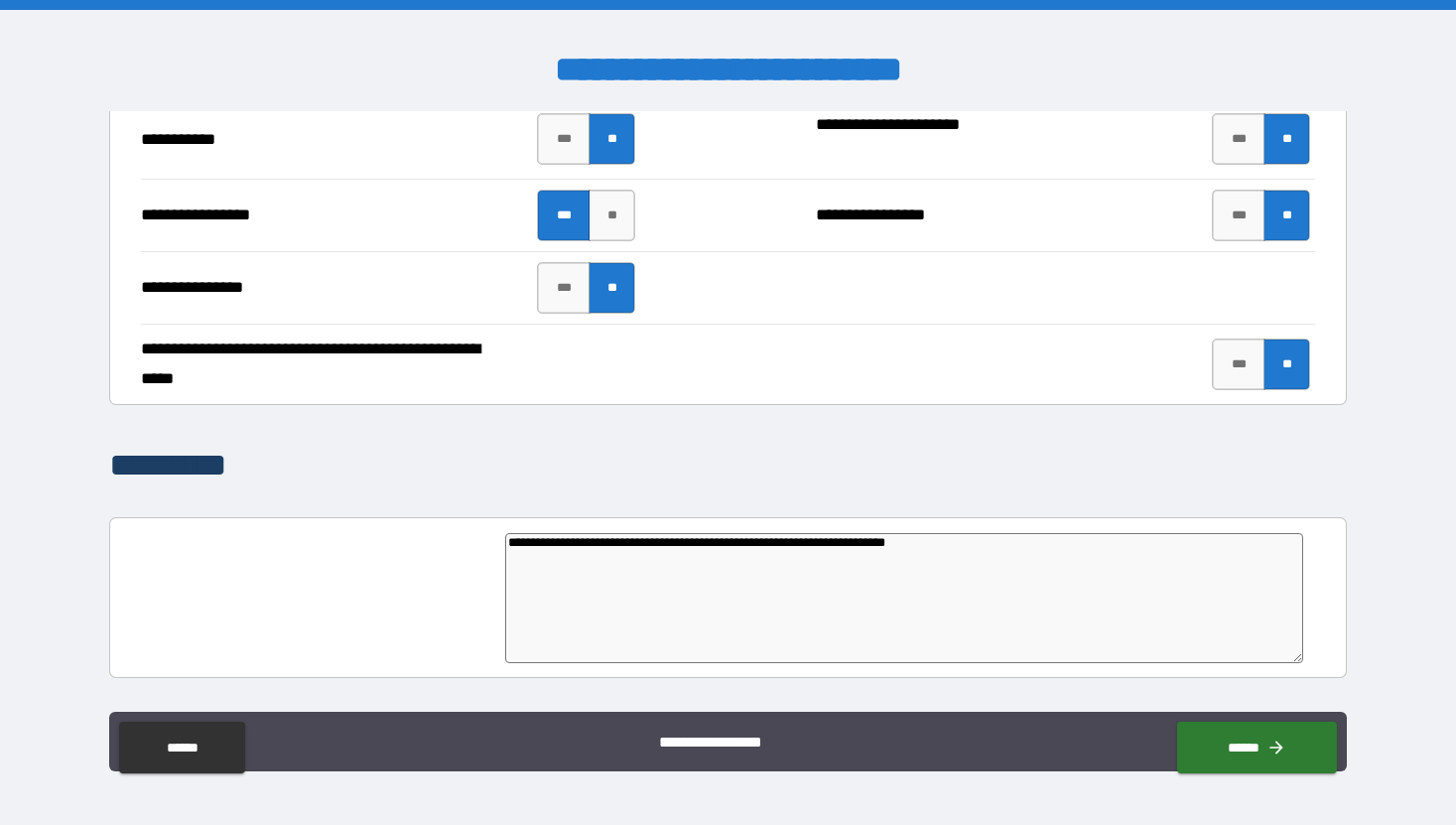 type on "**********" 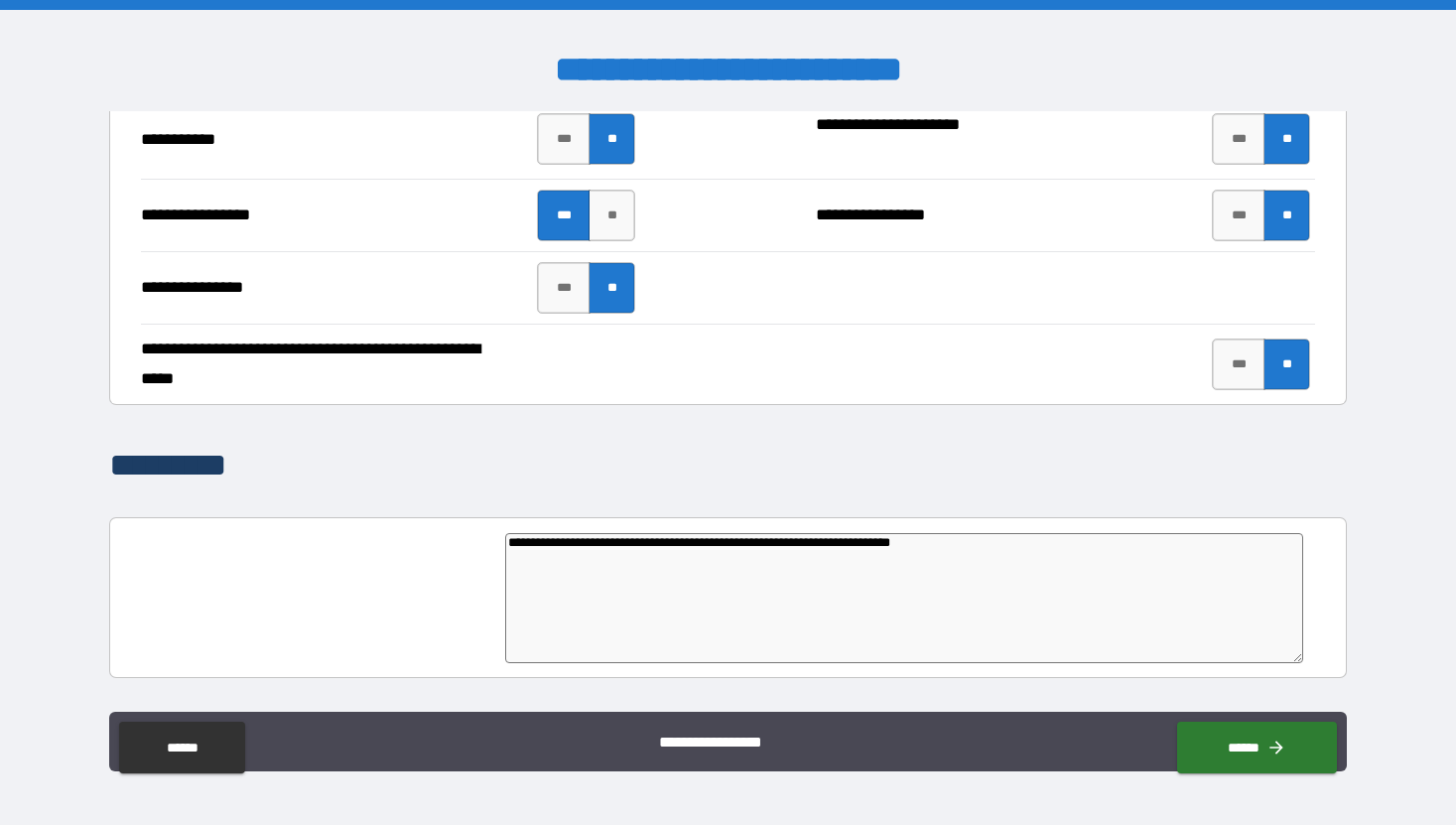 type on "*" 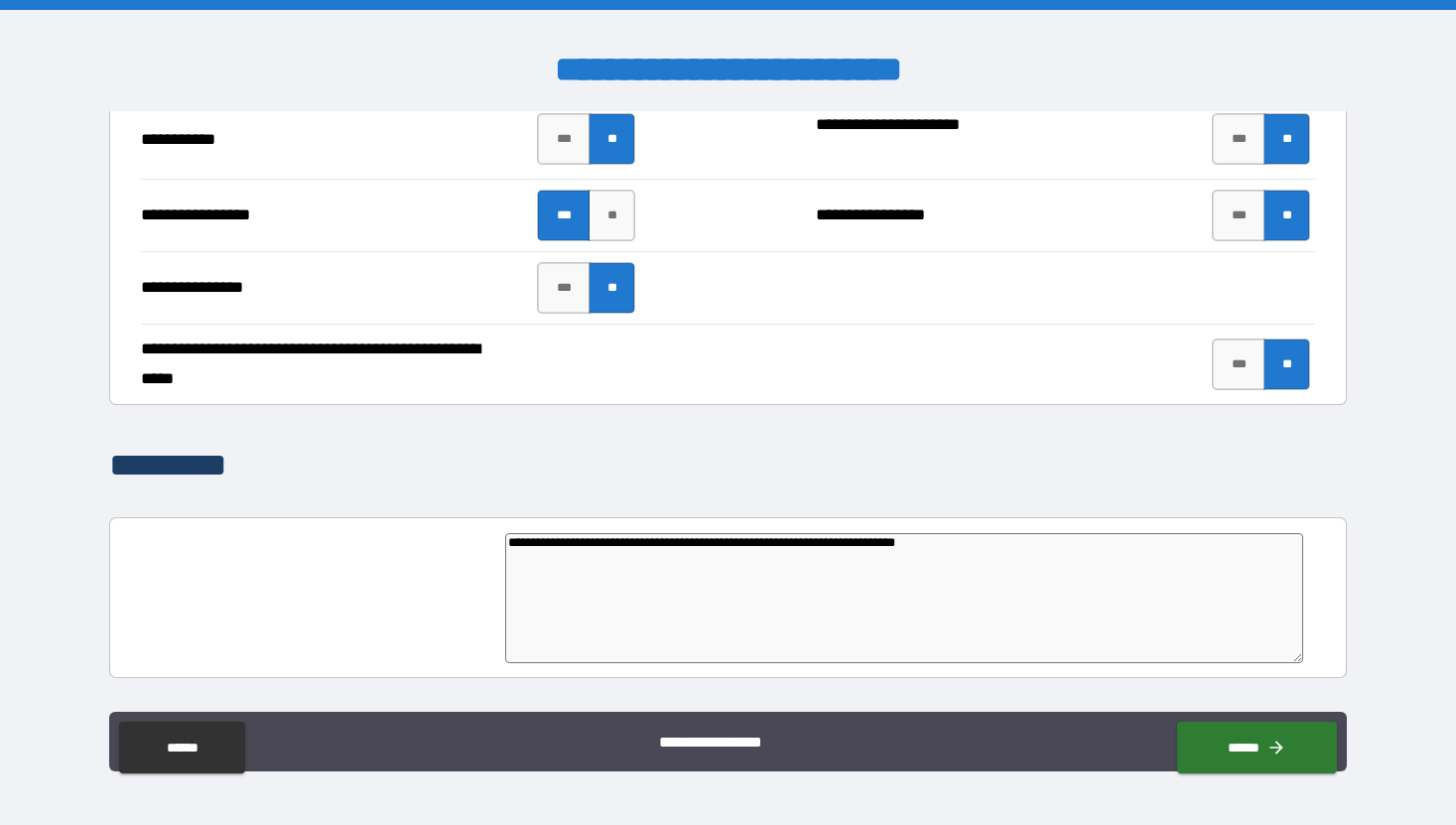 type on "*" 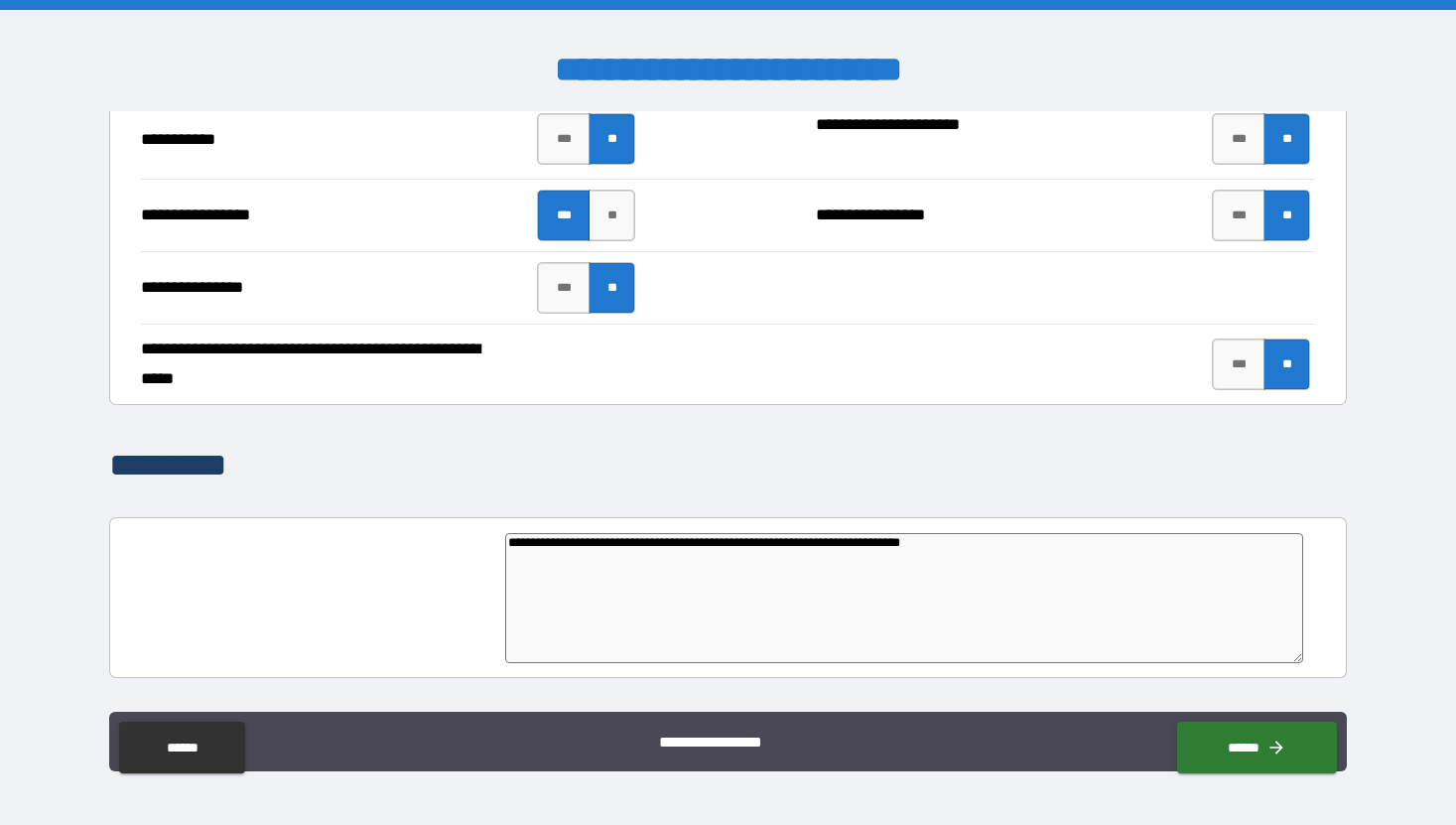 type on "**********" 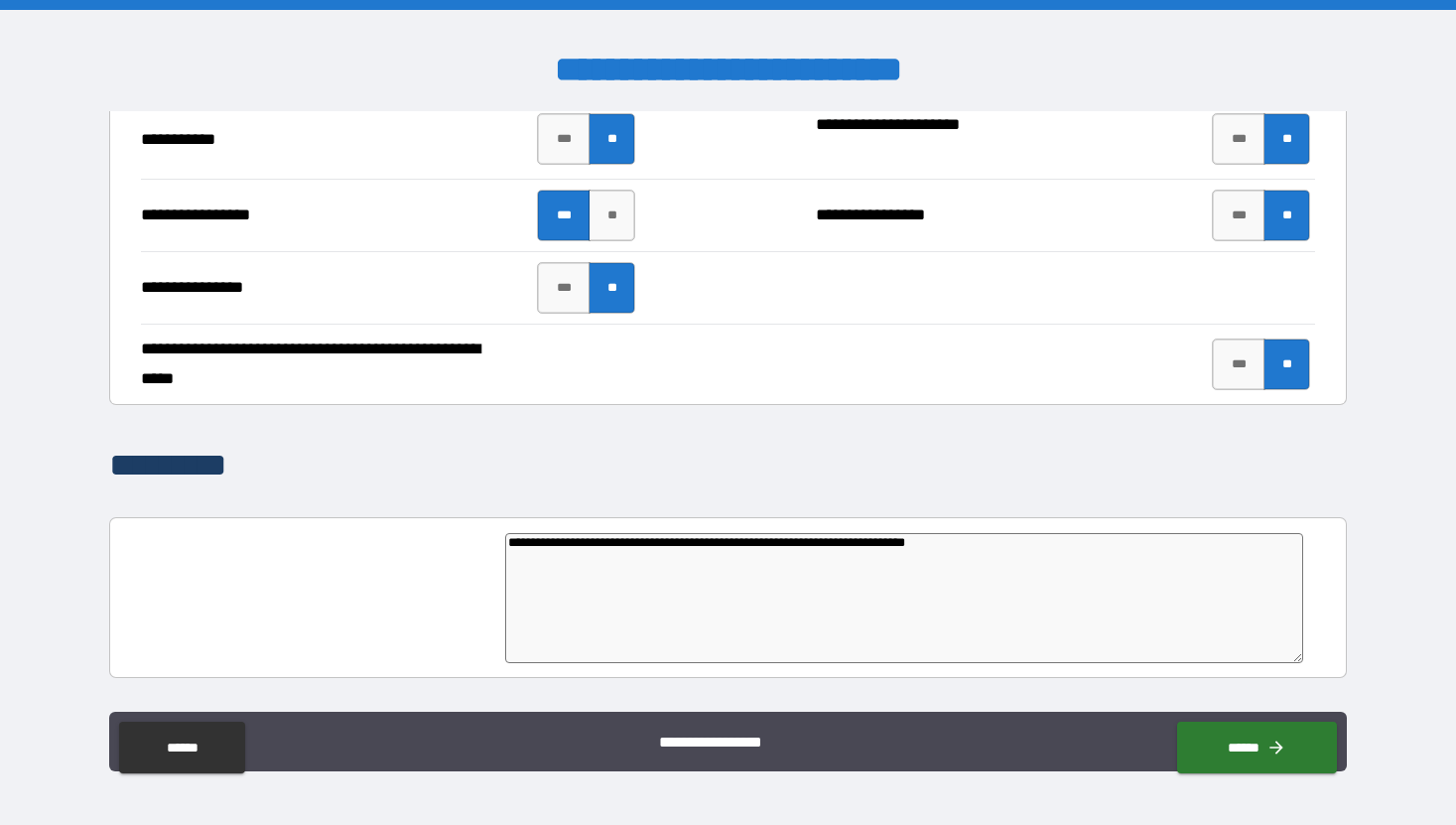 type on "**********" 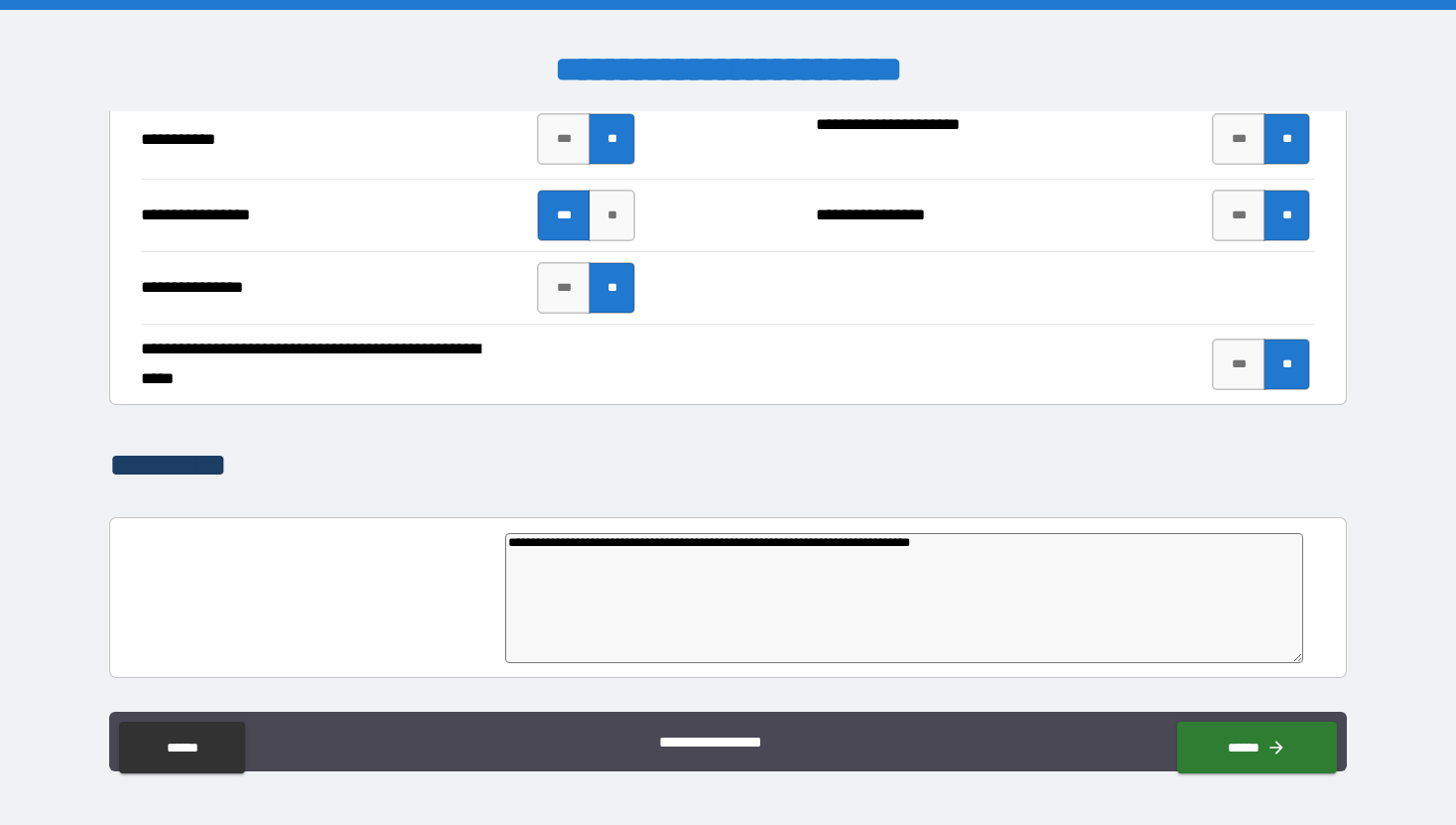 type on "**********" 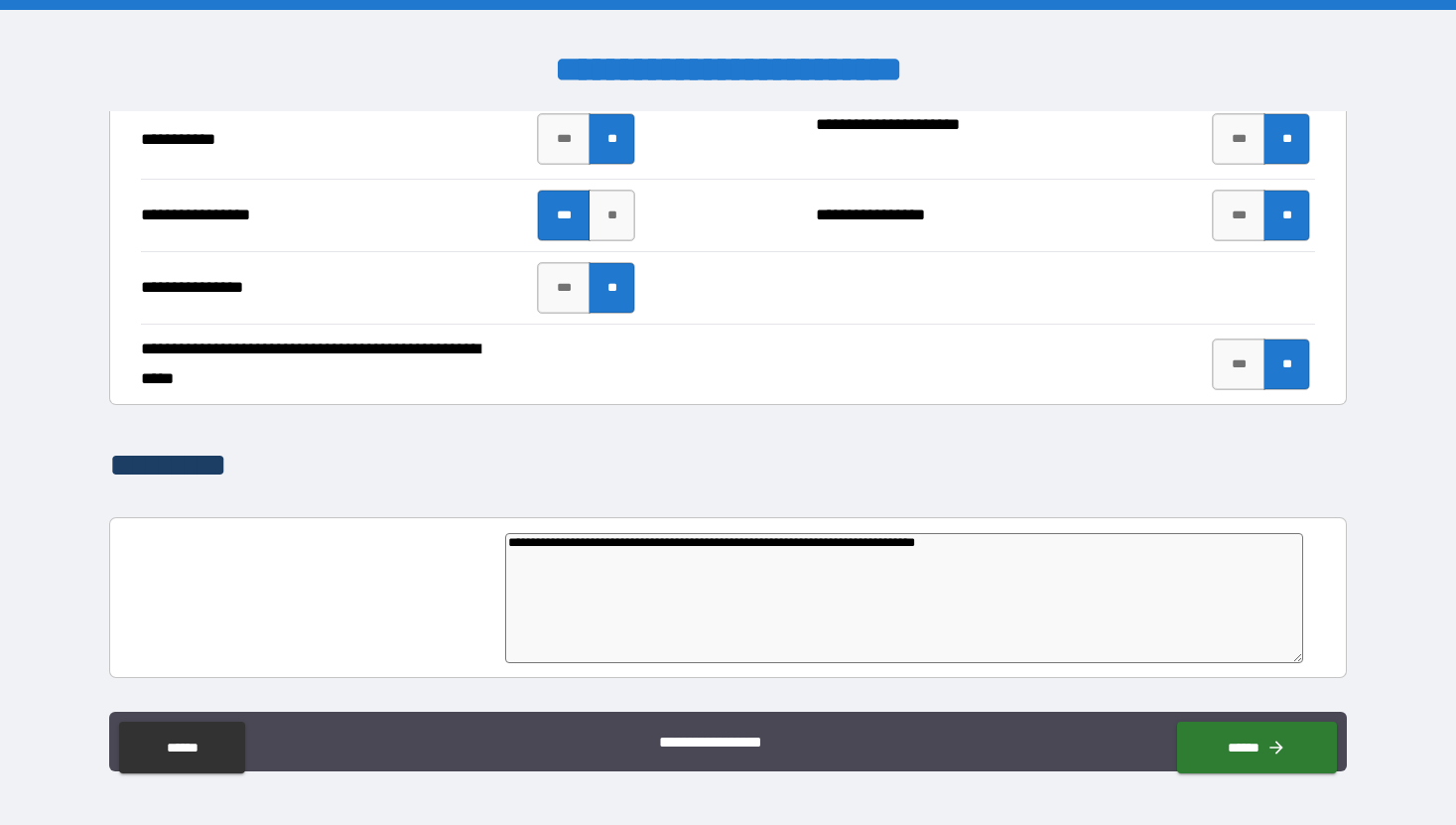 type on "**********" 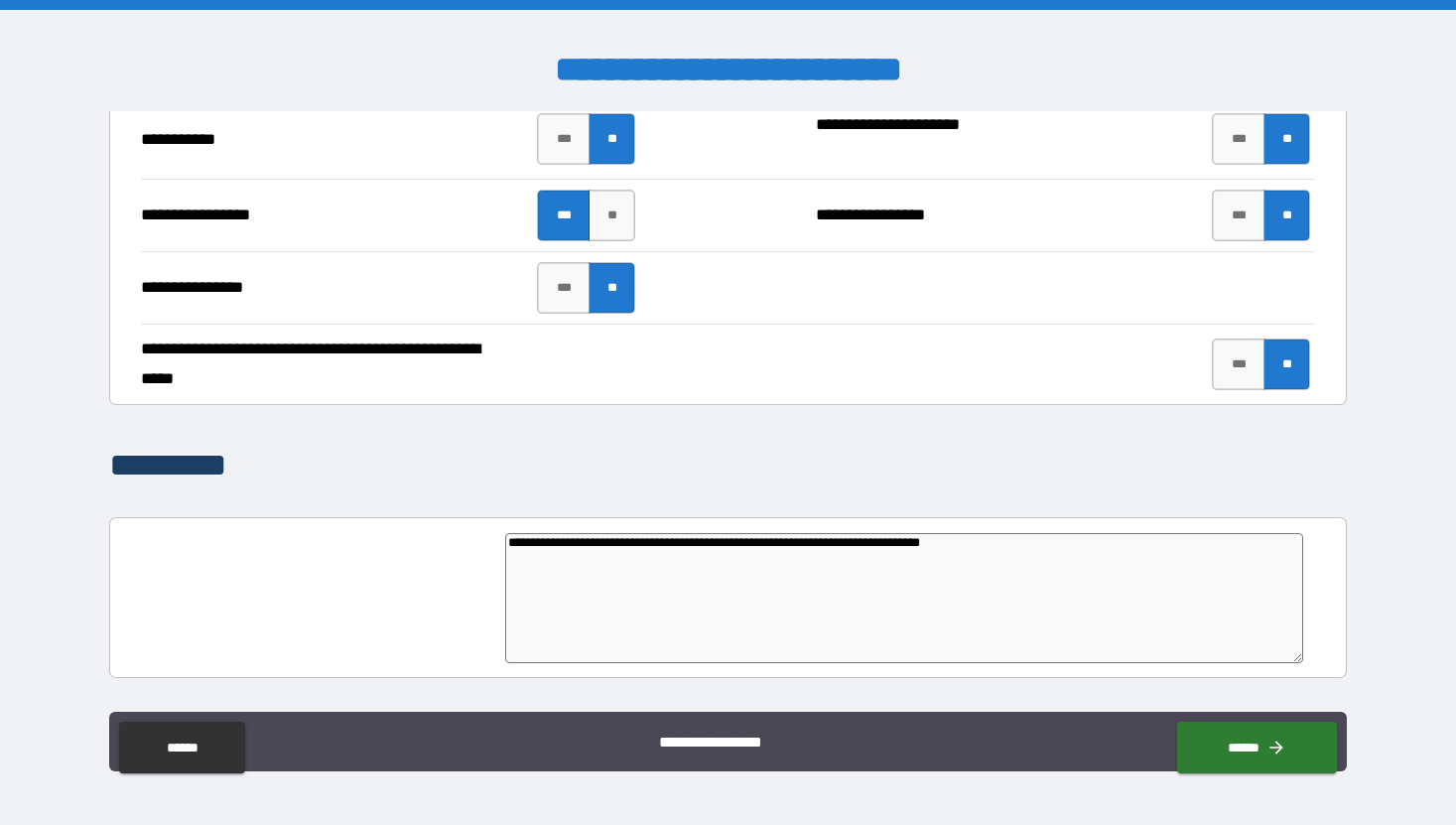 type on "*" 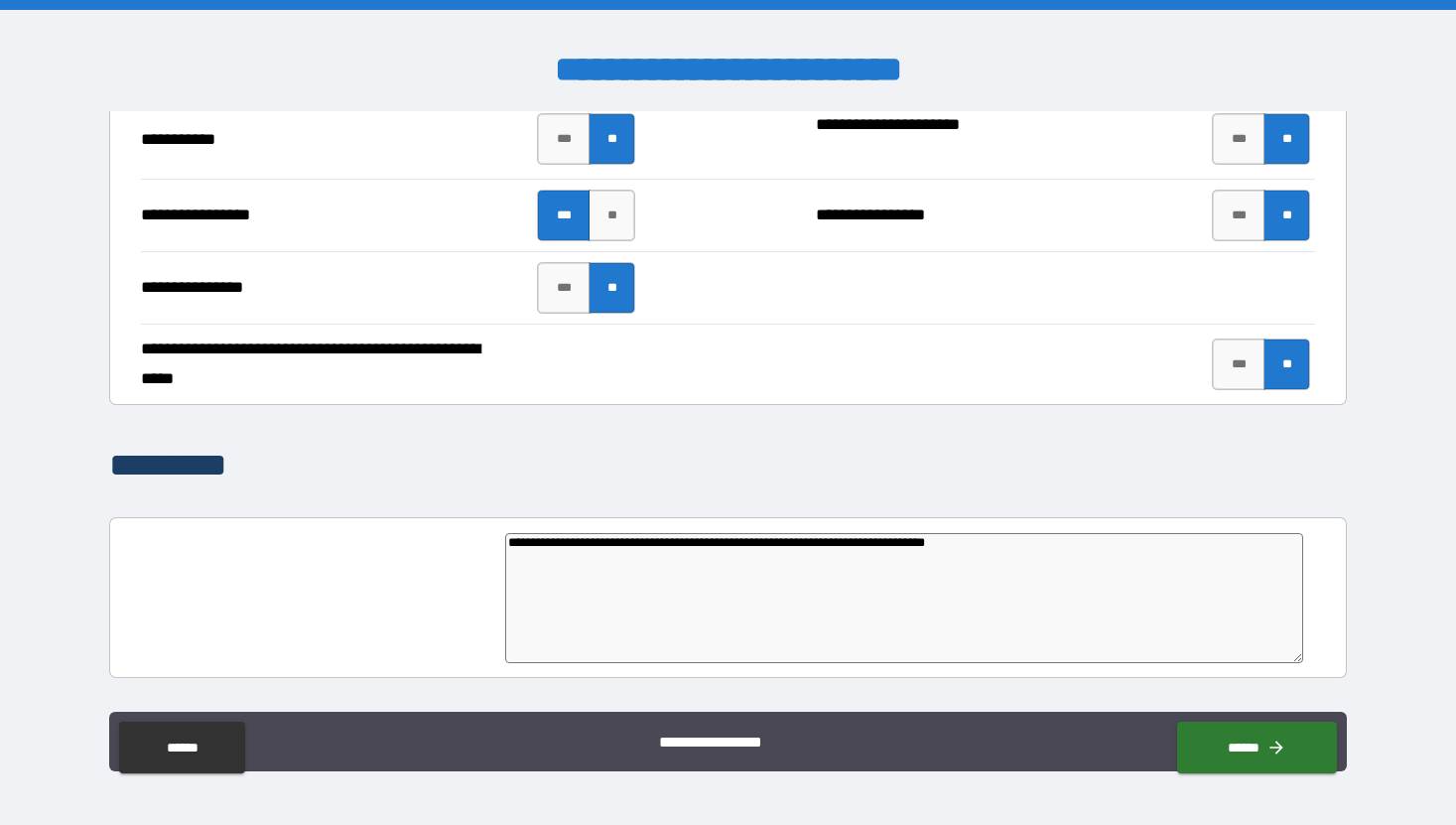 type on "*" 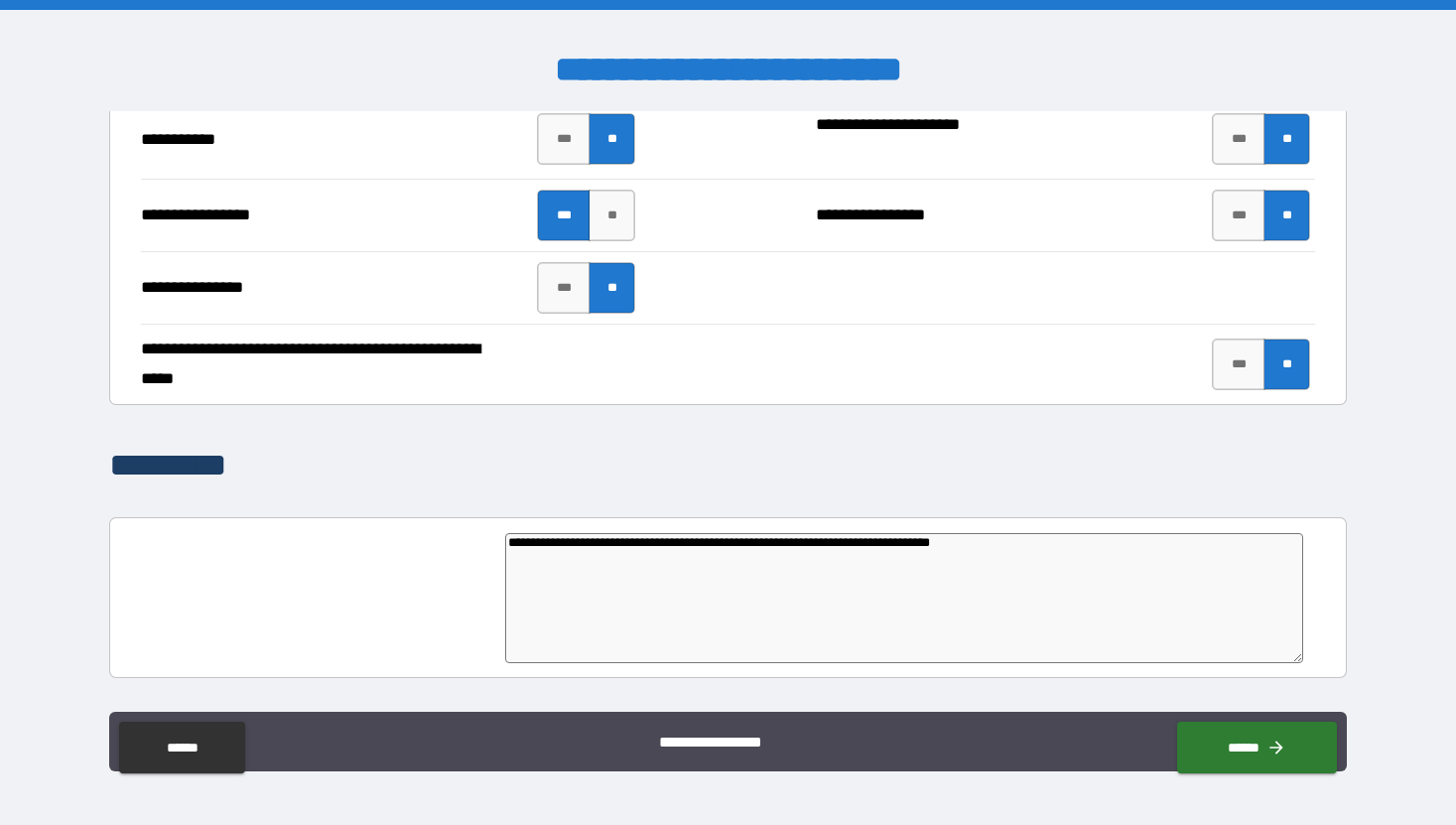 type on "*" 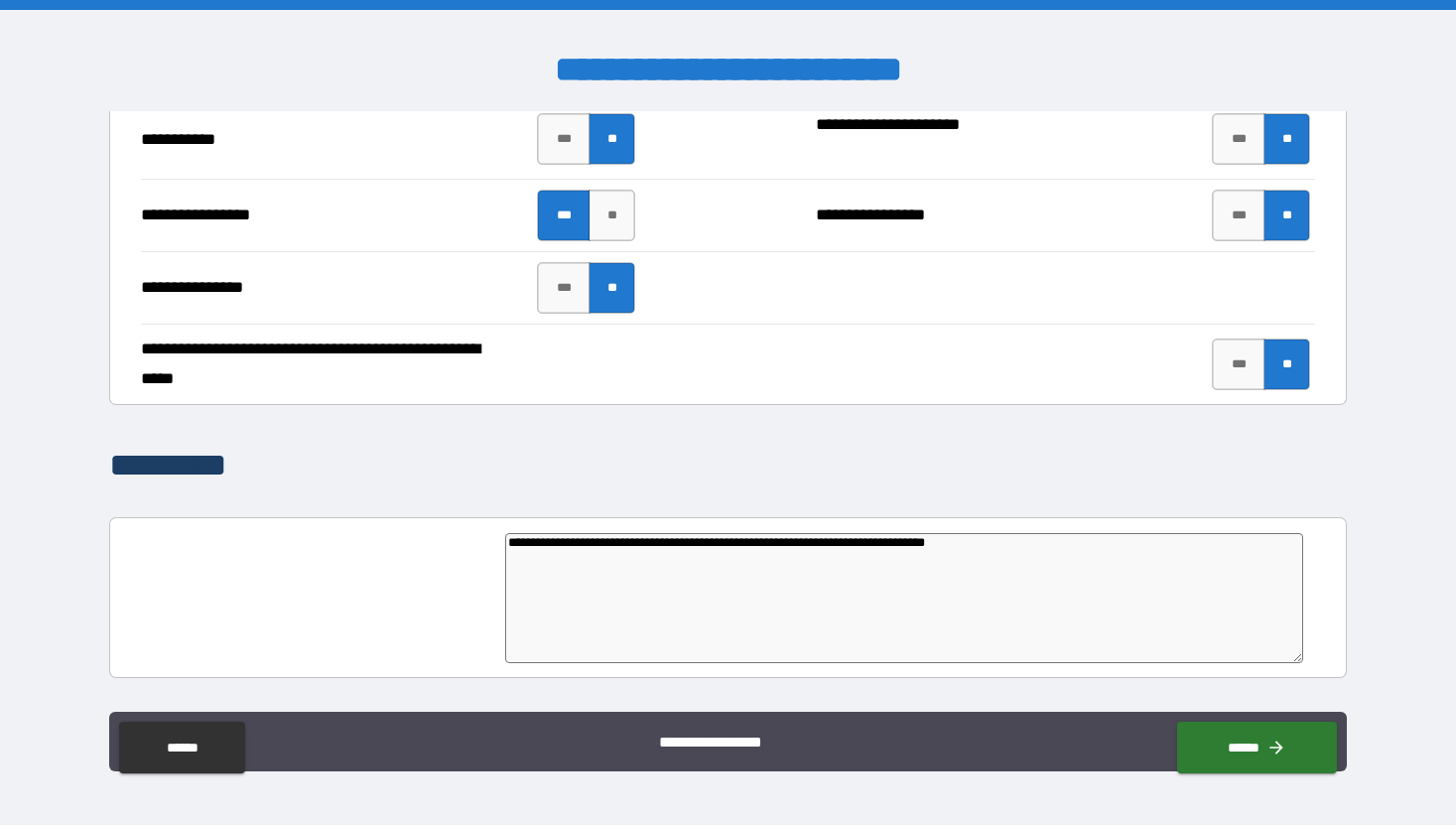type on "*" 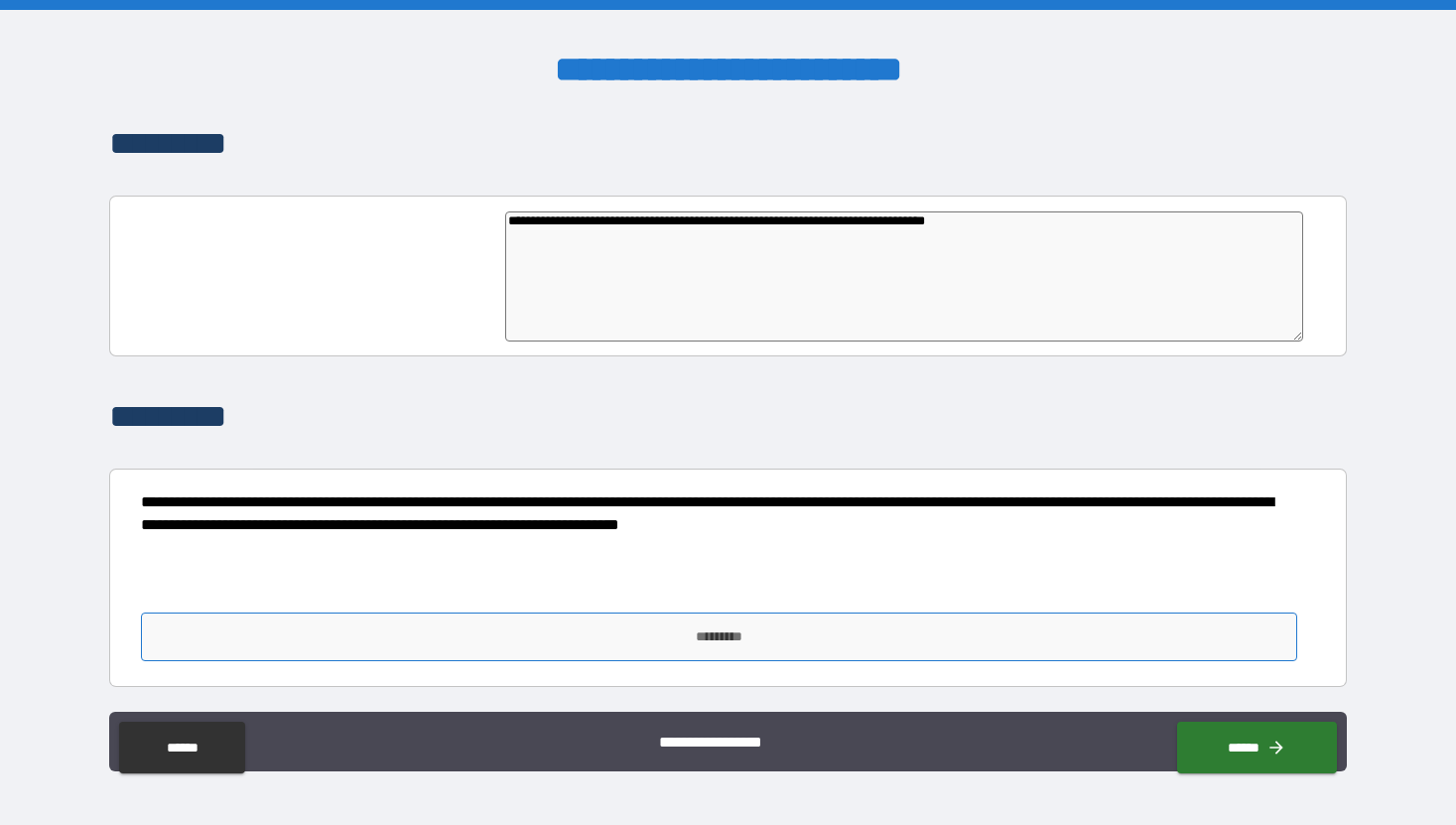 type on "**********" 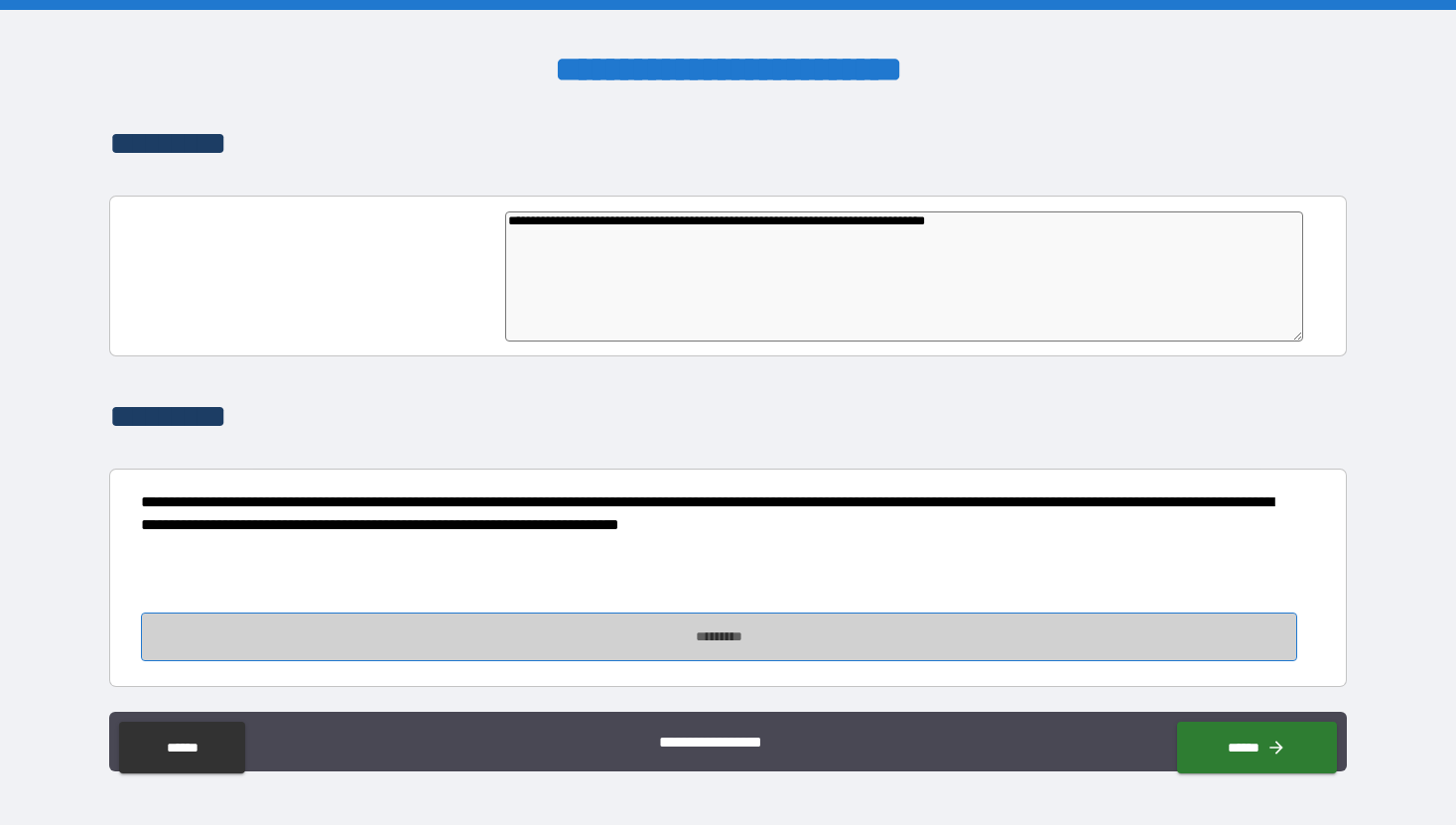 click on "*********" at bounding box center [719, 636] 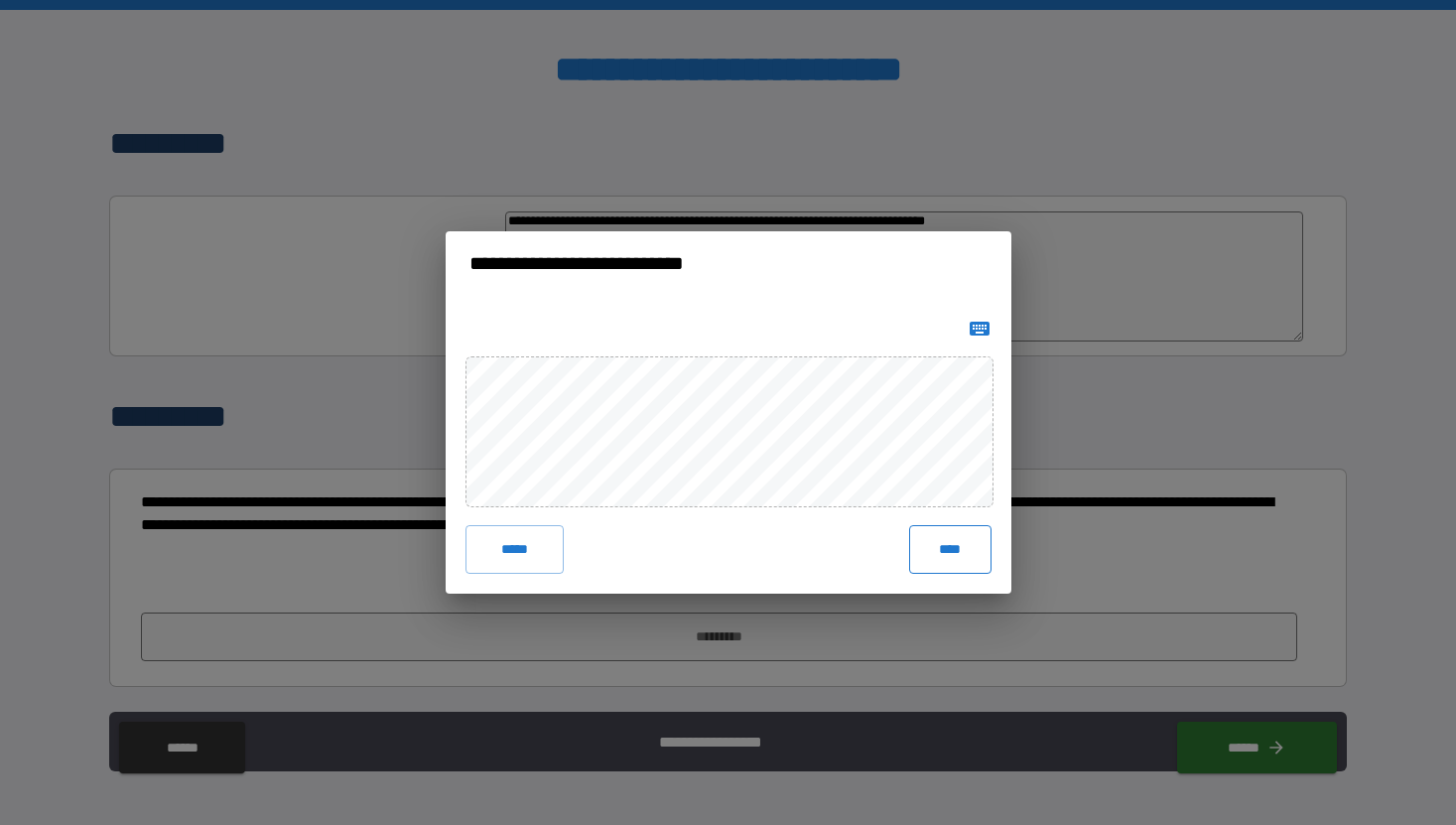 click on "****" at bounding box center (950, 549) 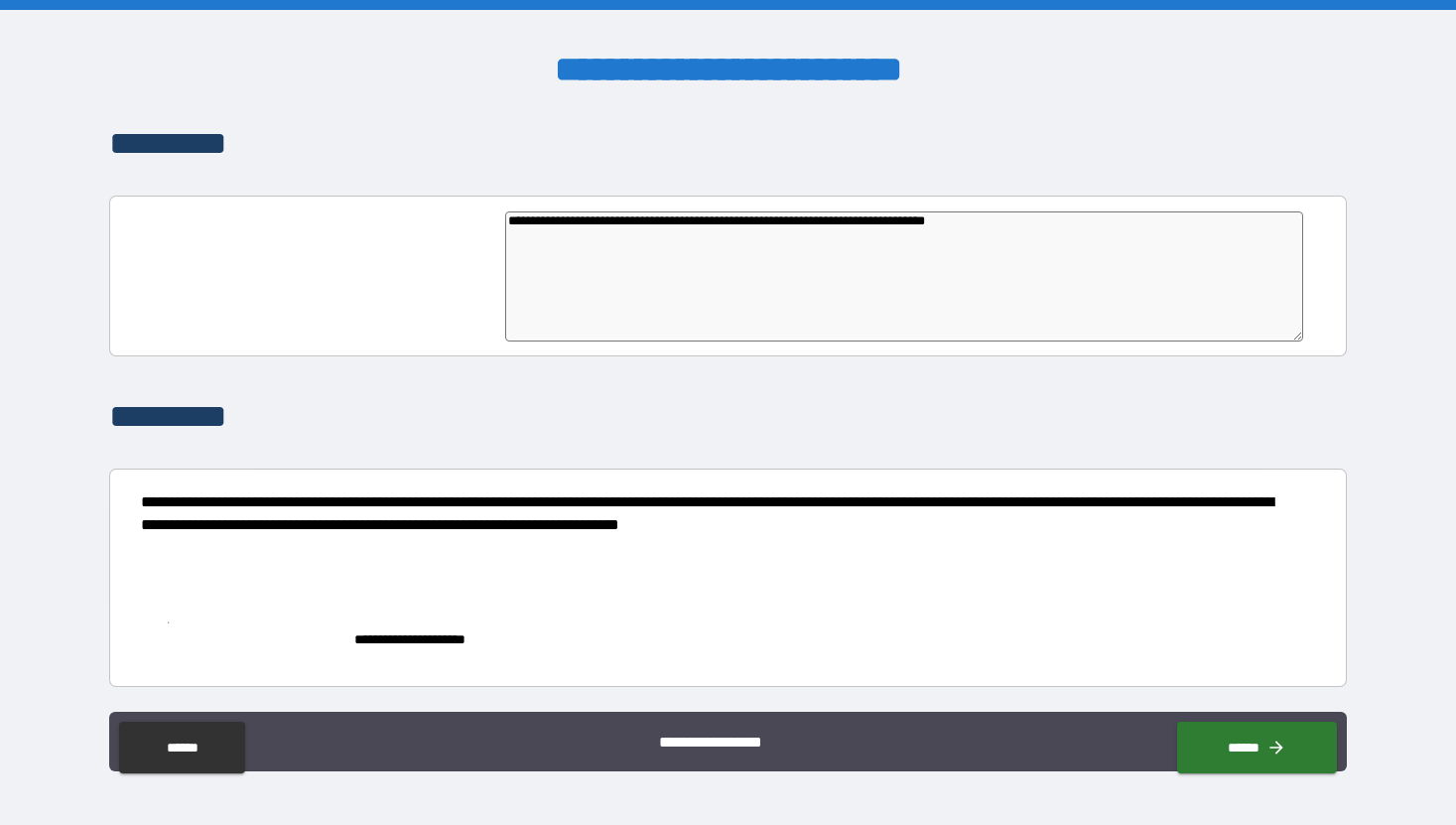 type on "*" 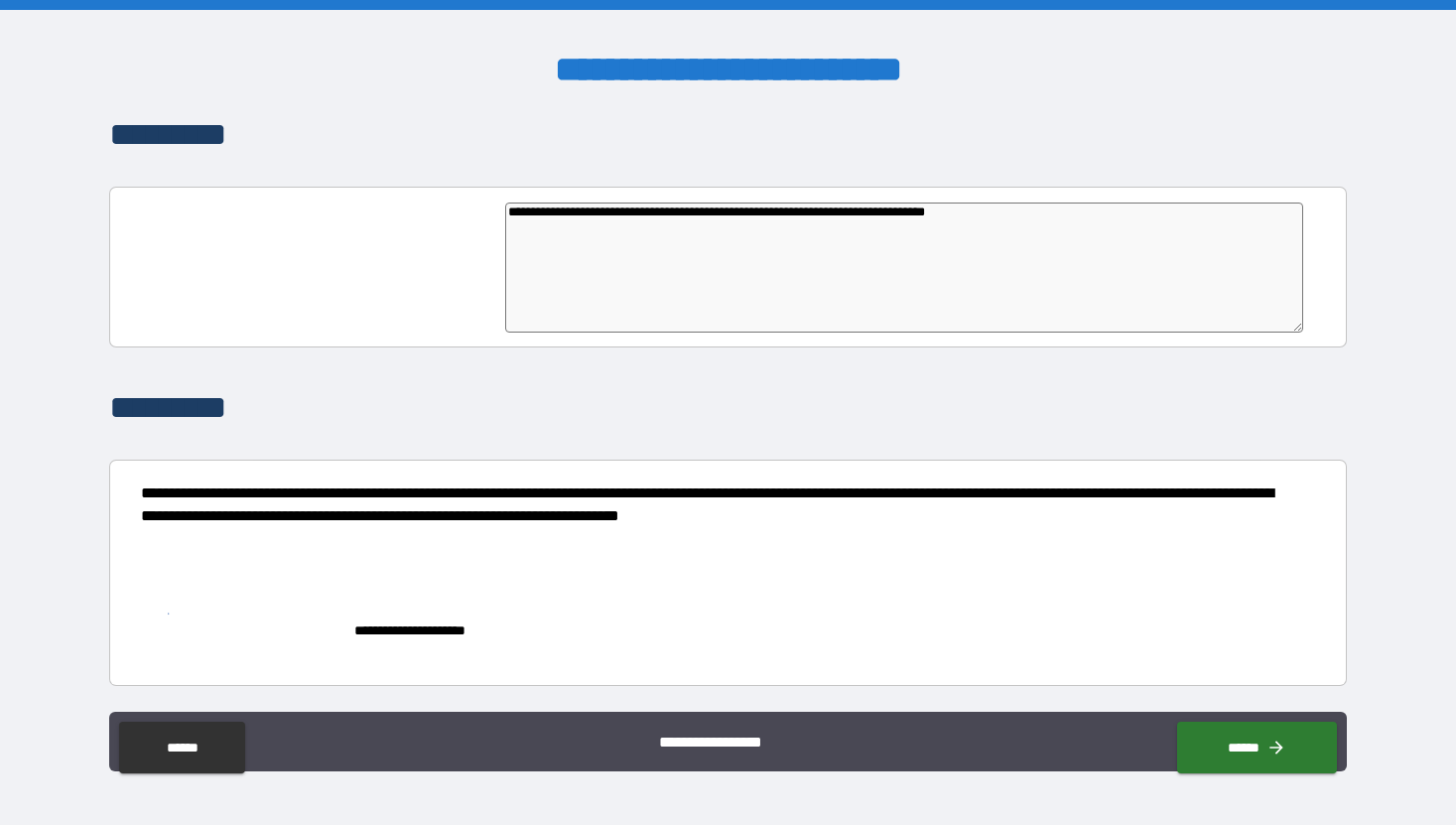 scroll, scrollTop: 5374, scrollLeft: 0, axis: vertical 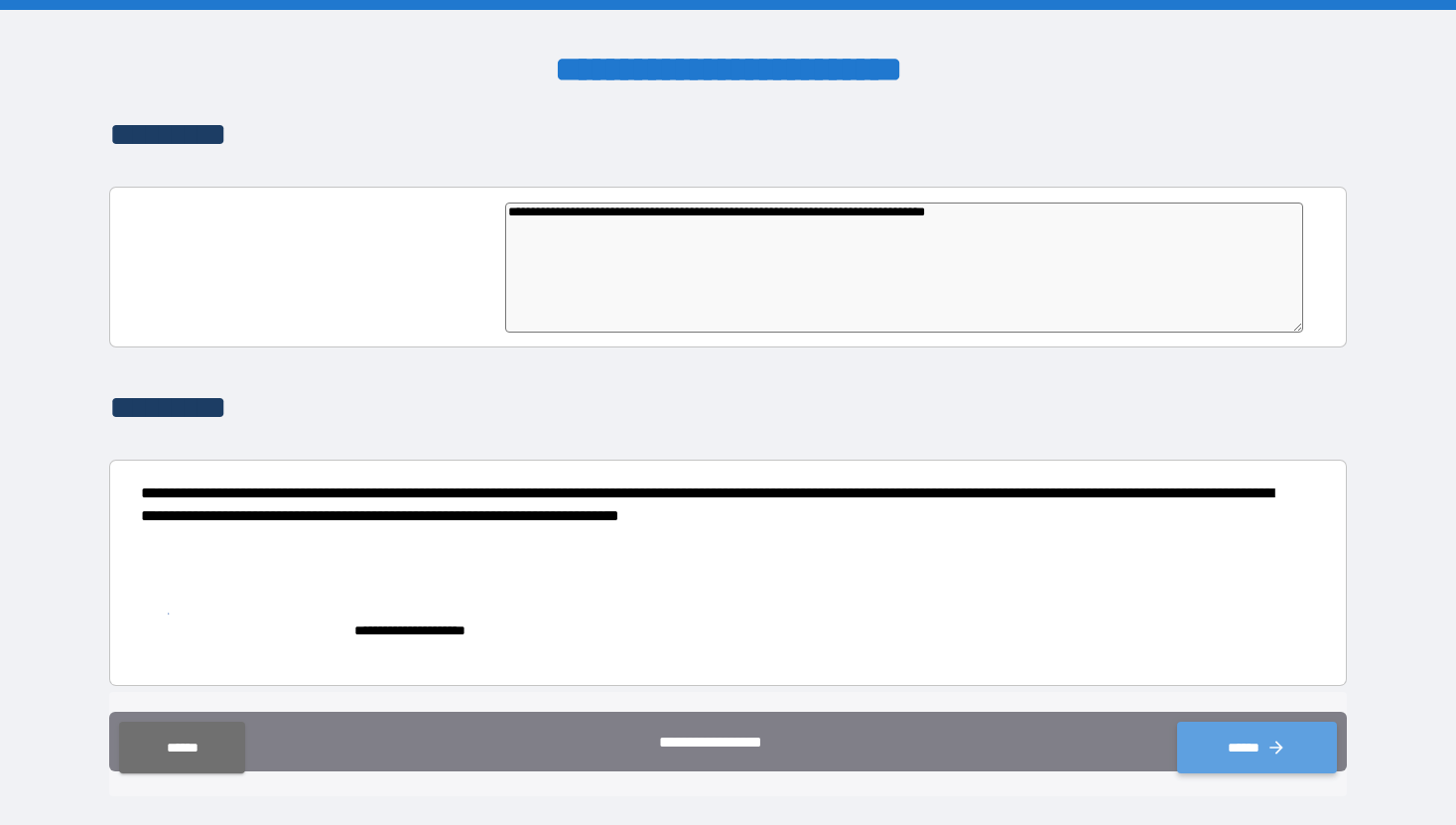 click on "******" at bounding box center [1257, 748] 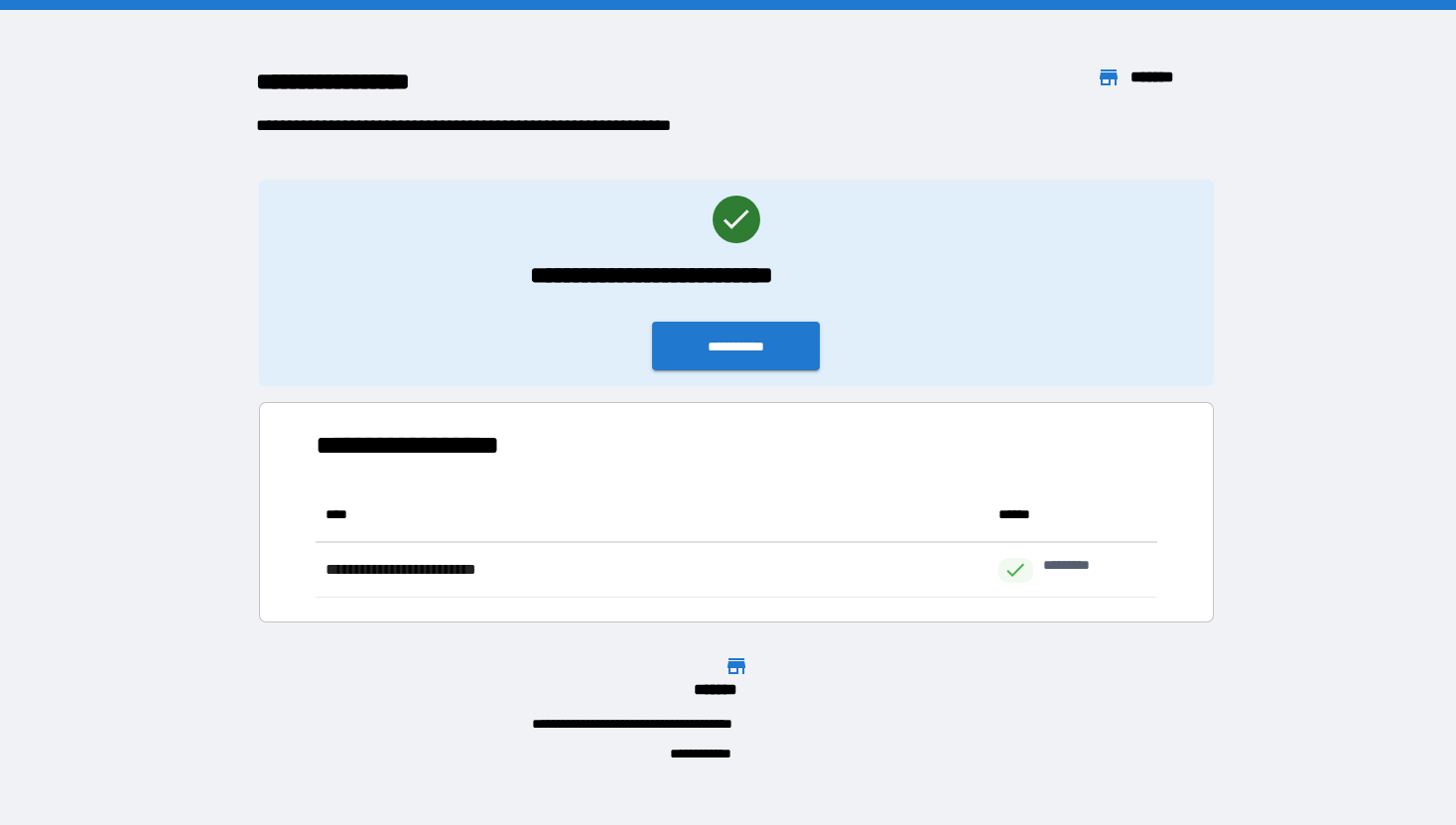 scroll, scrollTop: 16, scrollLeft: 16, axis: both 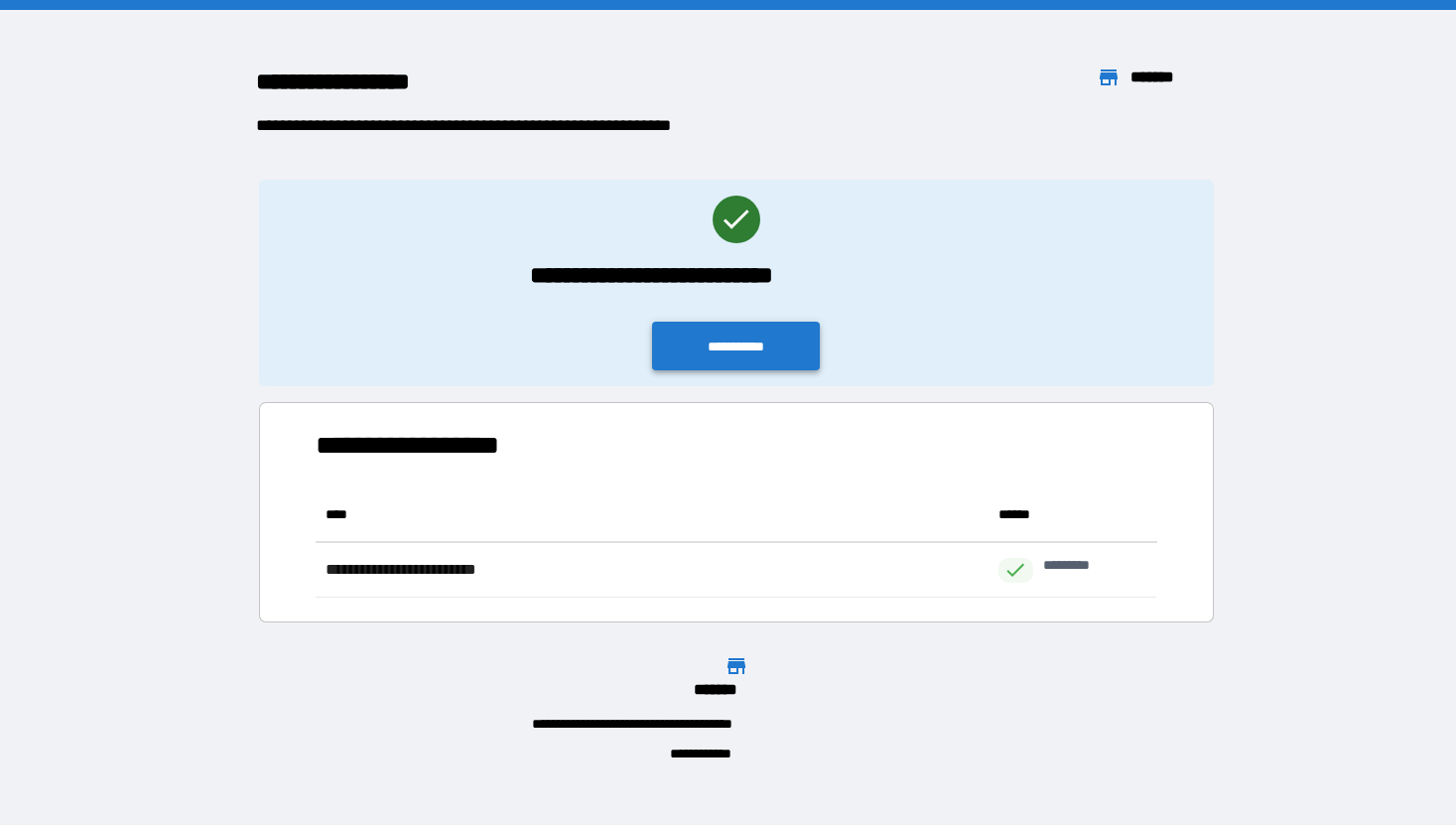 click on "**********" at bounding box center [736, 345] 